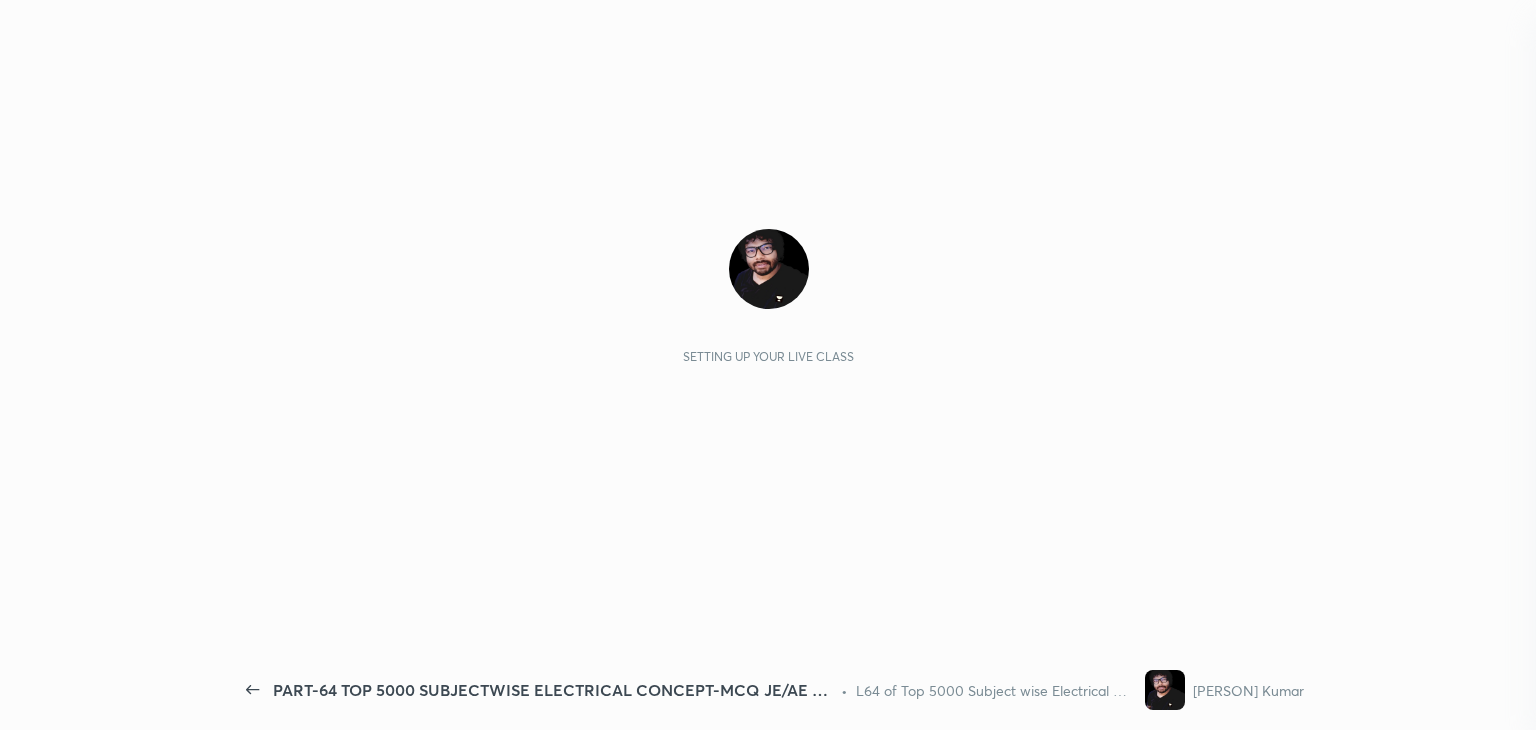 scroll, scrollTop: 0, scrollLeft: 0, axis: both 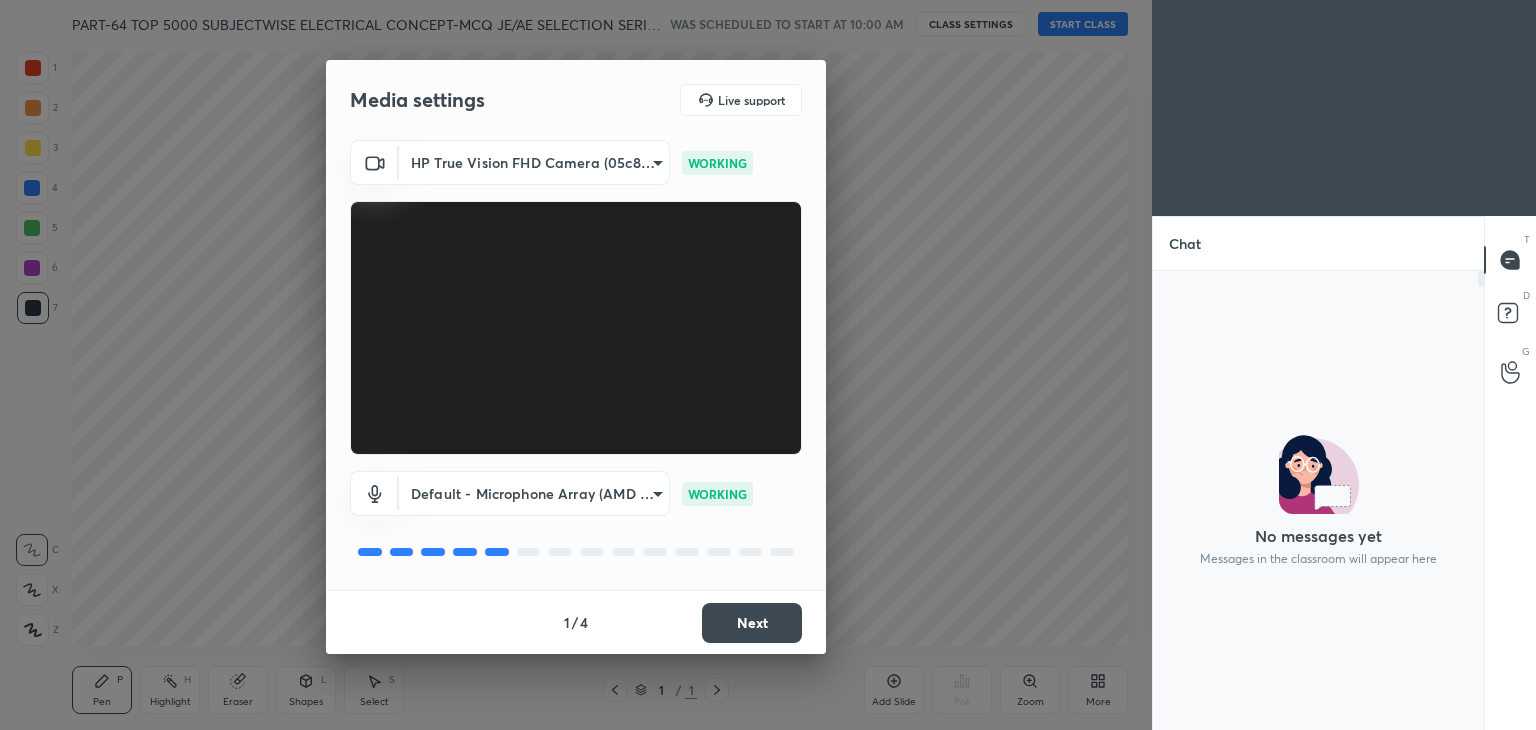 click on "Next" at bounding box center [752, 623] 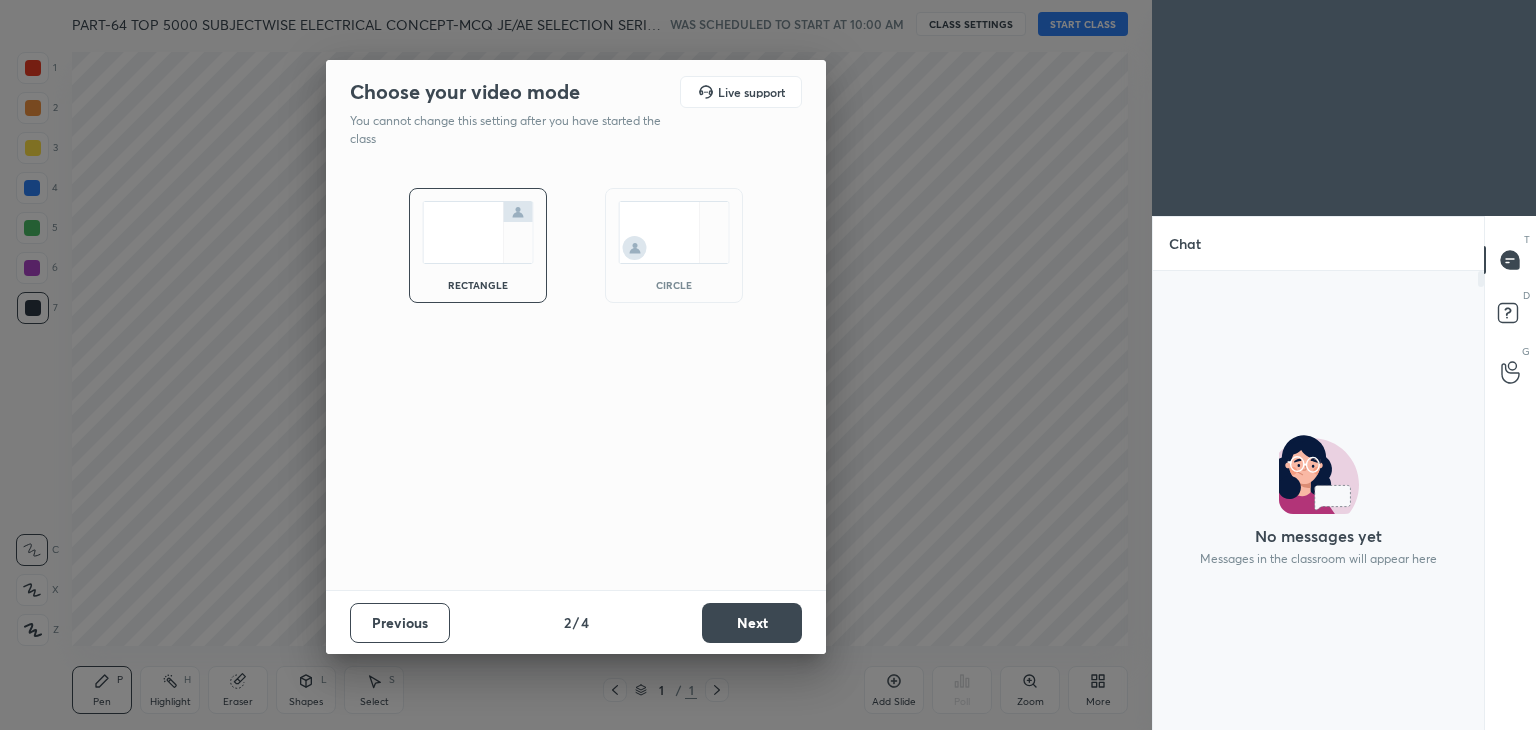 click on "Next" at bounding box center (752, 623) 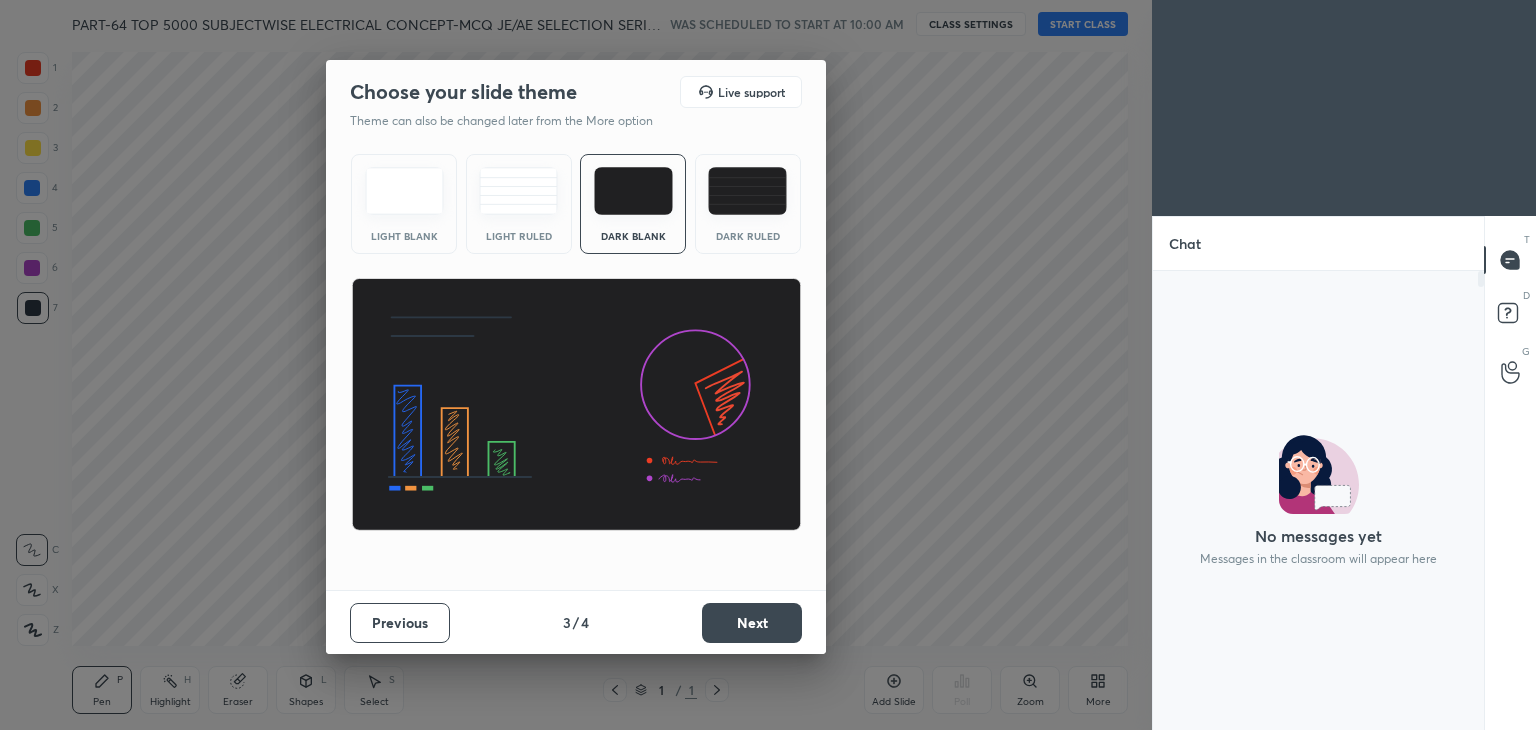 click on "Next" at bounding box center [752, 623] 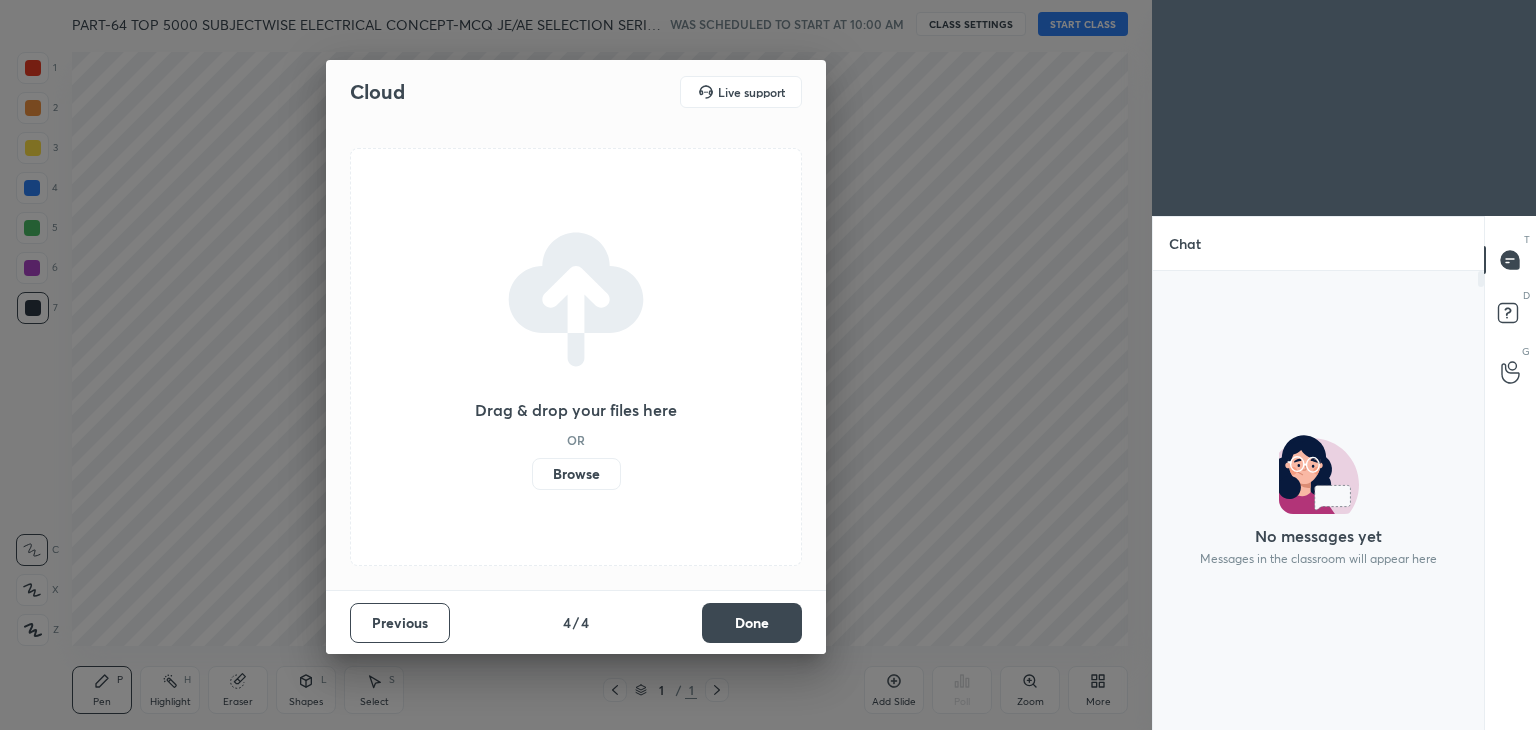 click on "Done" at bounding box center (752, 623) 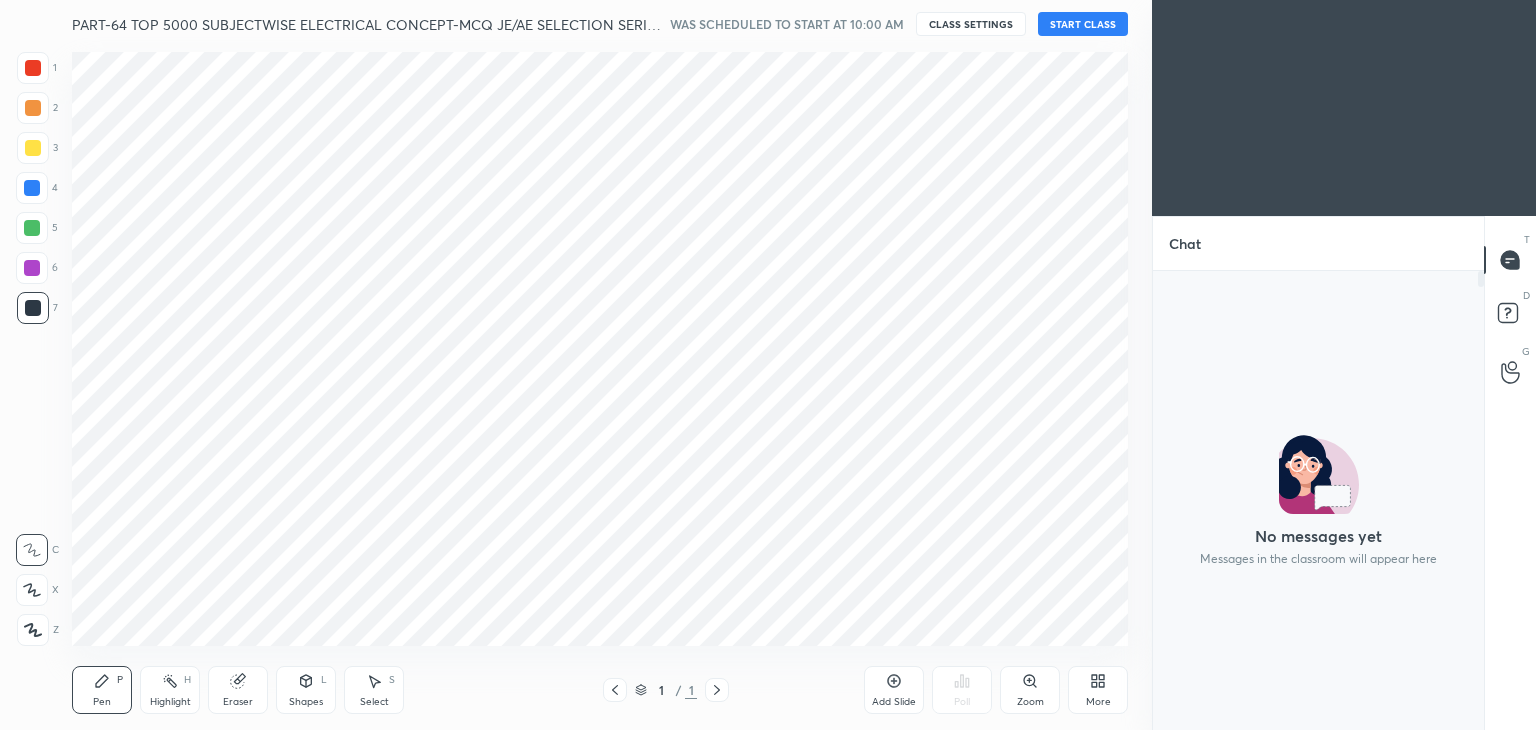 scroll, scrollTop: 405, scrollLeft: 325, axis: both 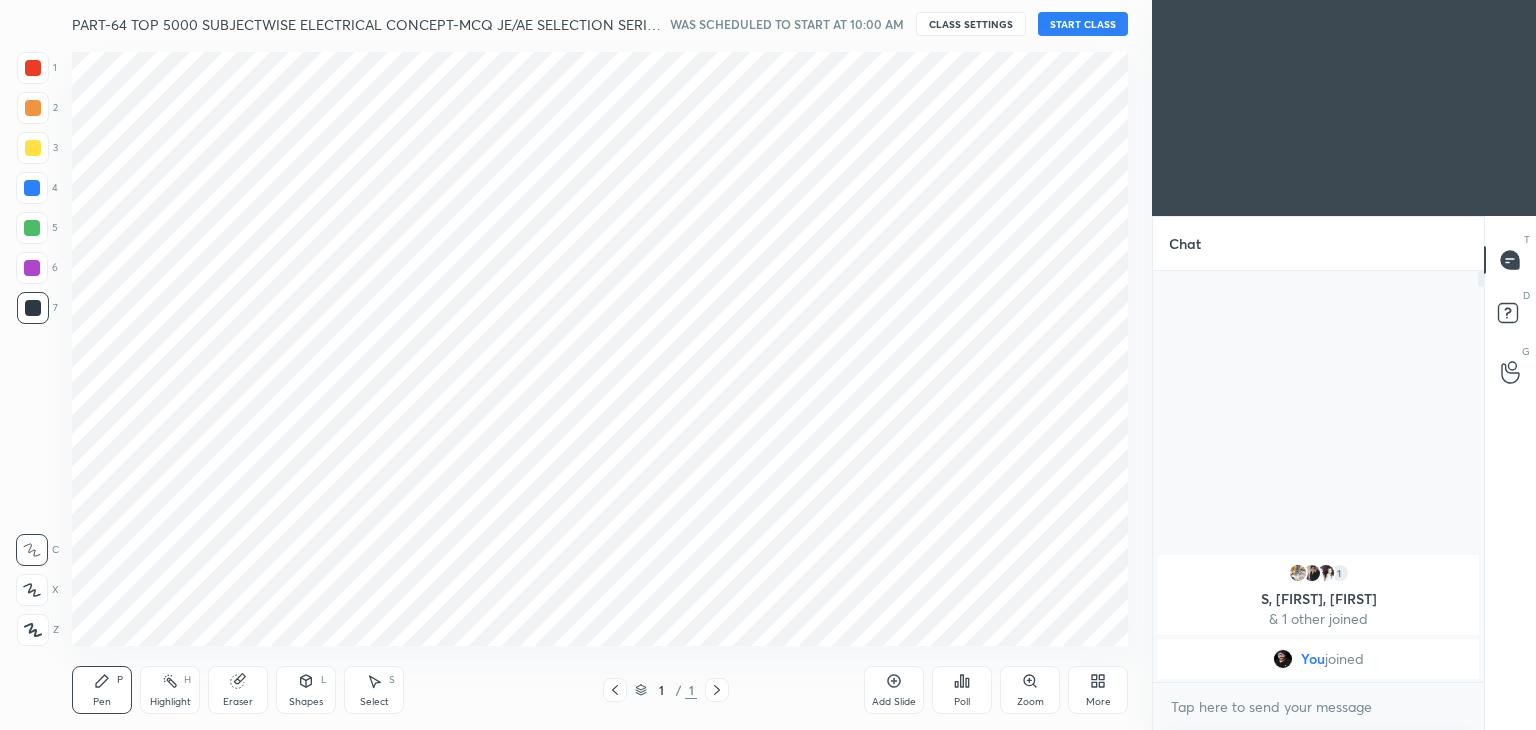 click on "START CLASS" at bounding box center (1083, 24) 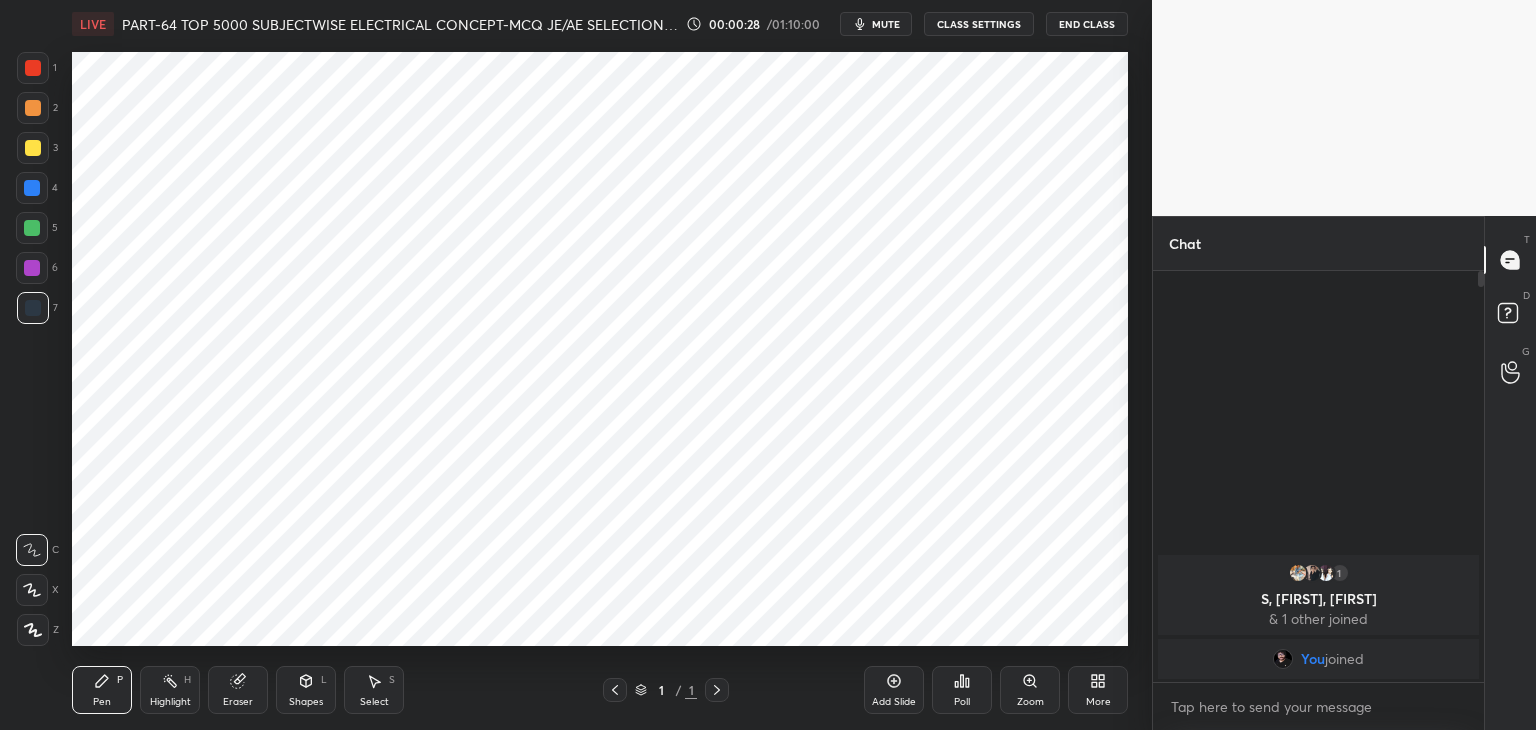 click on "mute" at bounding box center (886, 24) 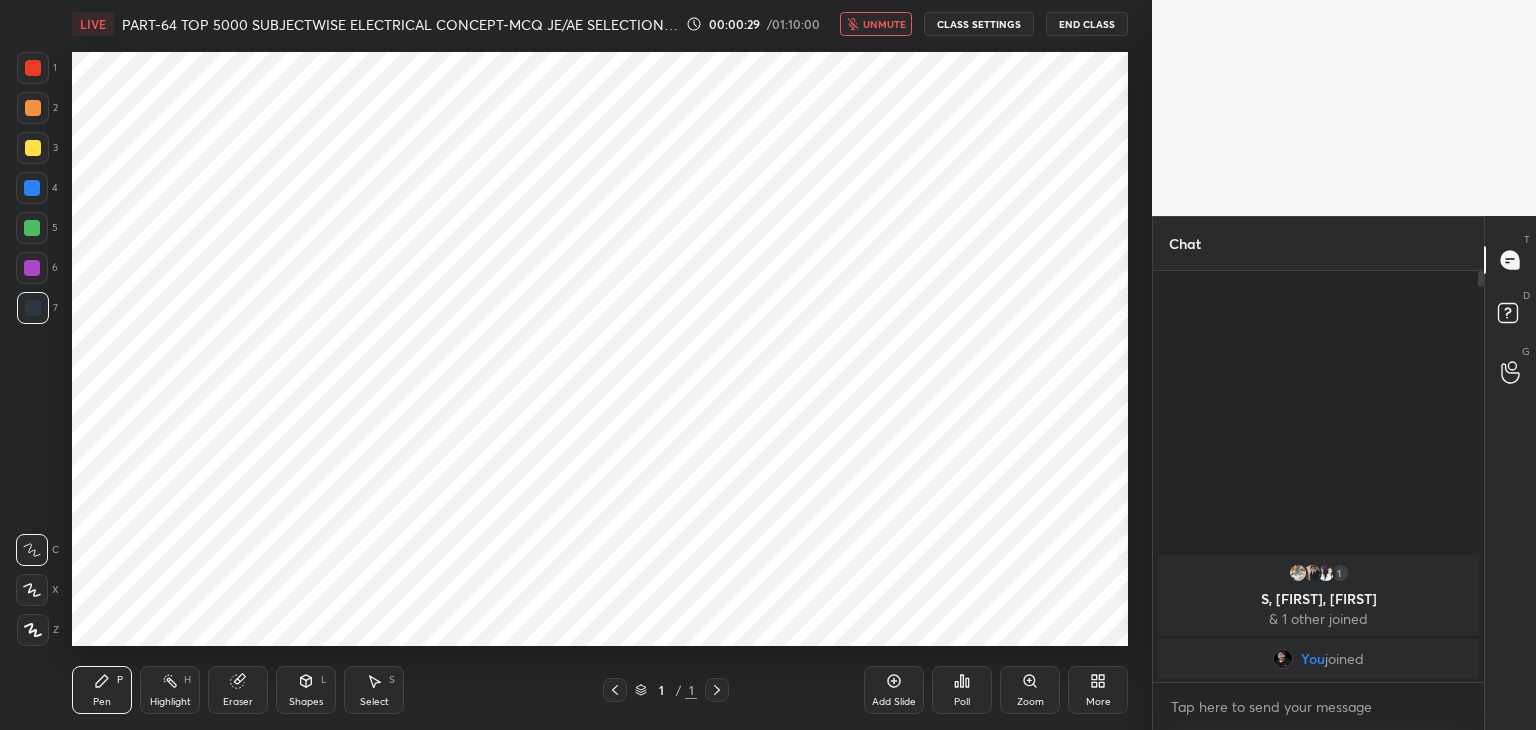 click 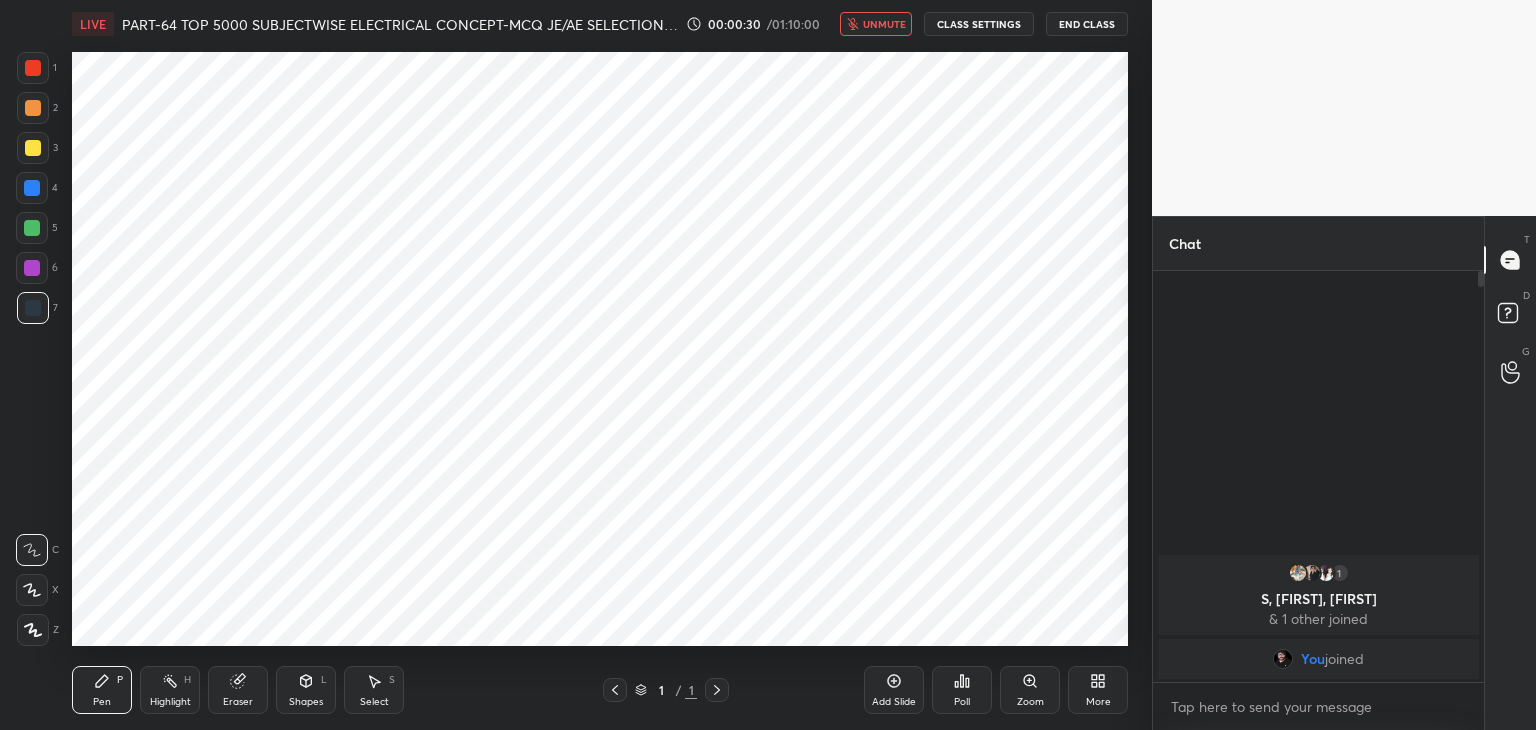 click on "Add Slide" at bounding box center (894, 690) 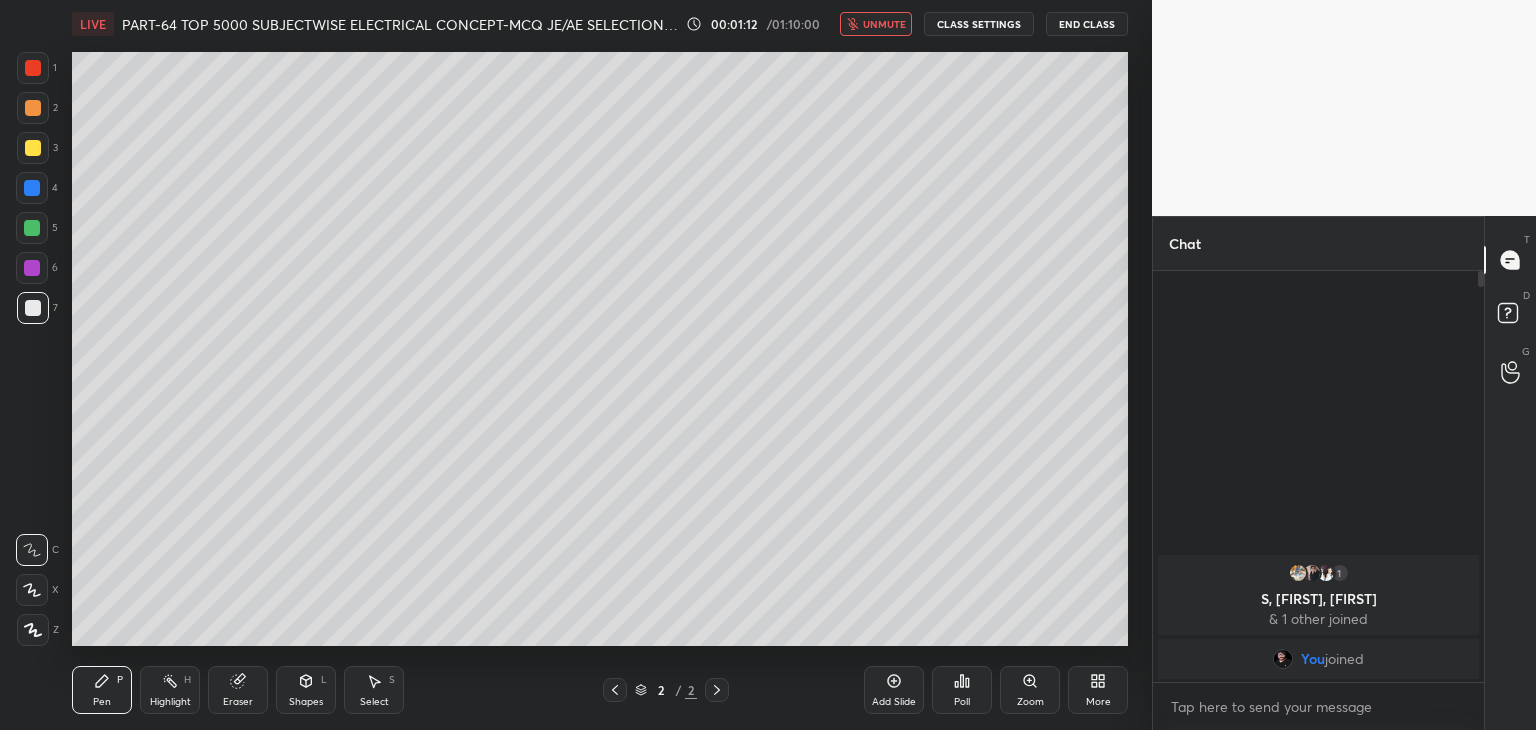 click 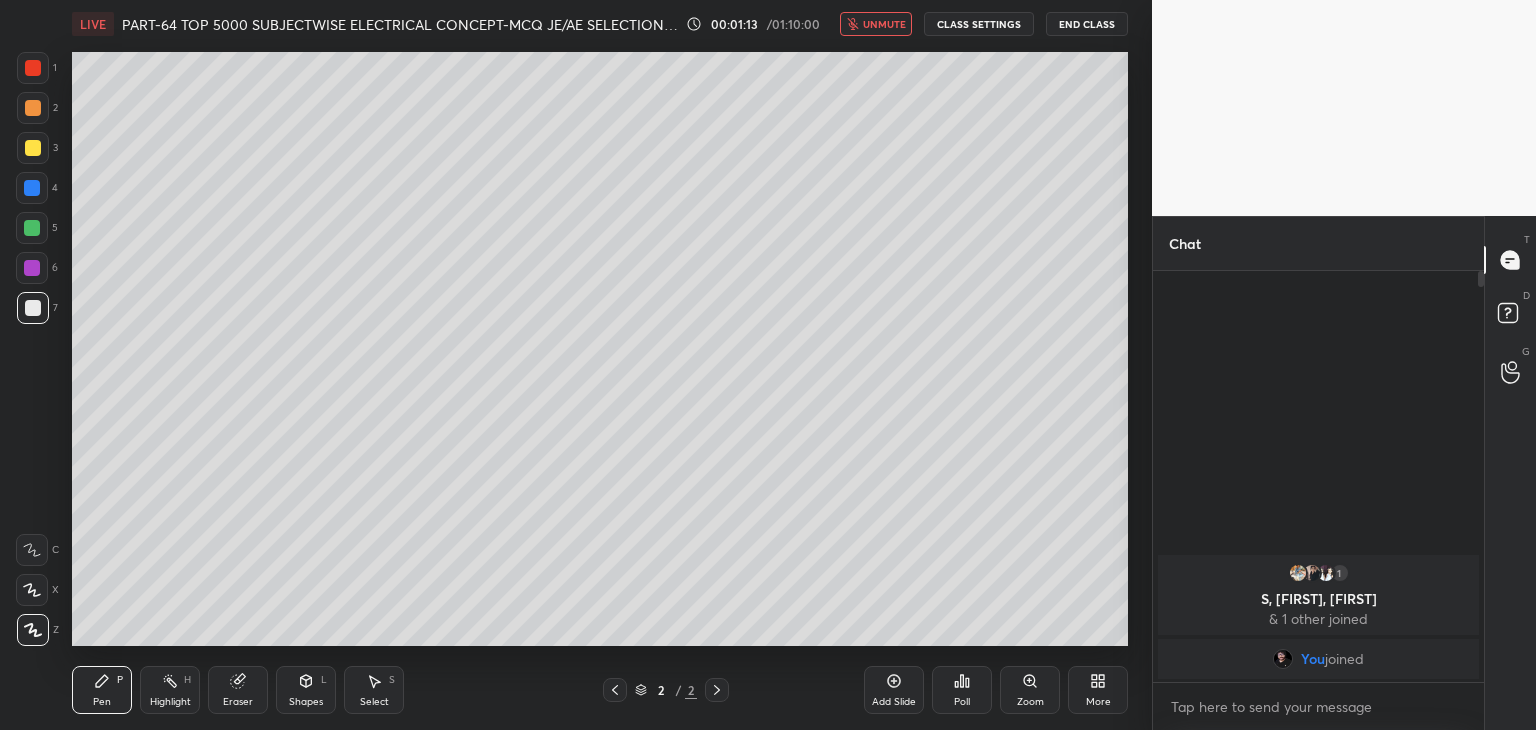 drag, startPoint x: 100, startPoint y: 695, endPoint x: 77, endPoint y: 685, distance: 25.079872 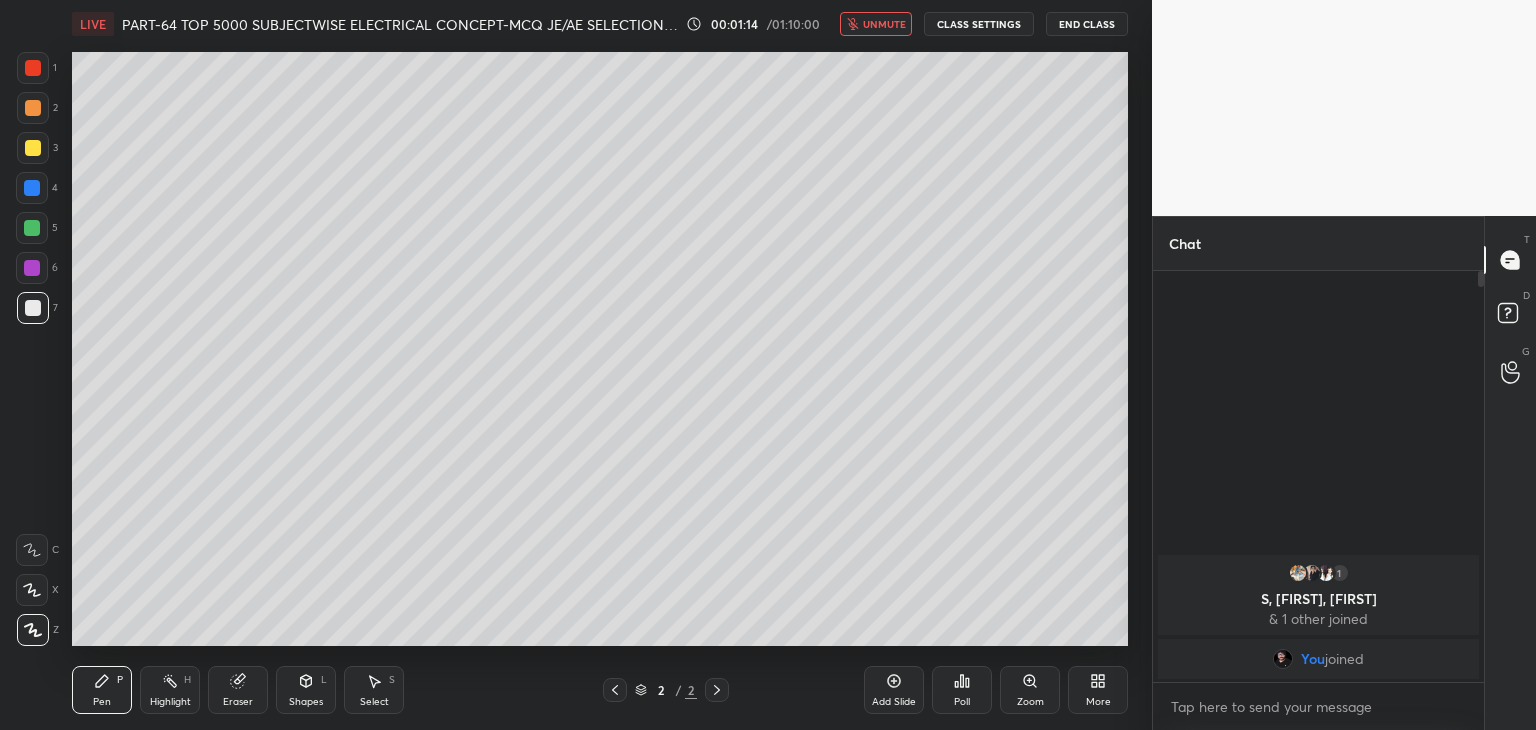 click on "Pen P" at bounding box center (102, 690) 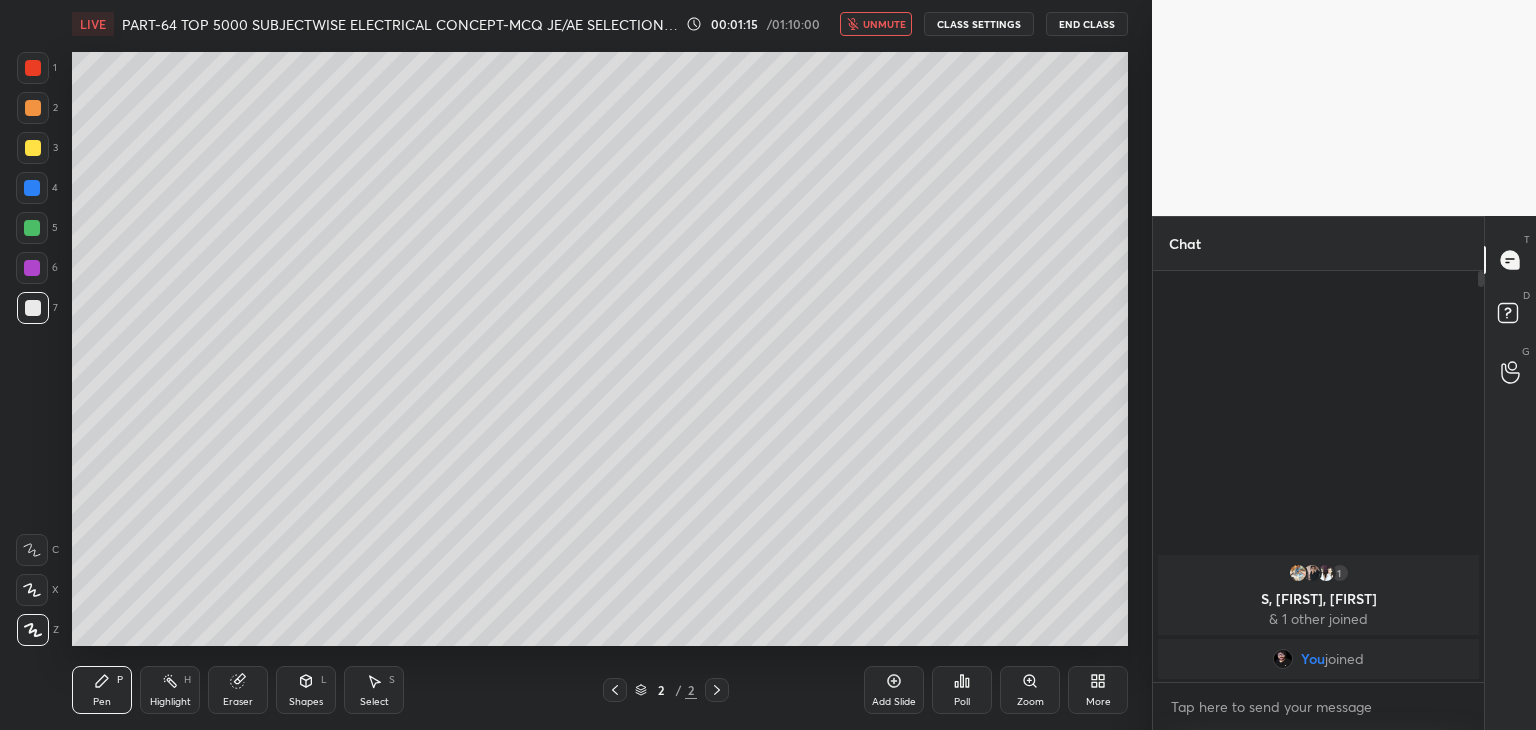 click at bounding box center [33, 68] 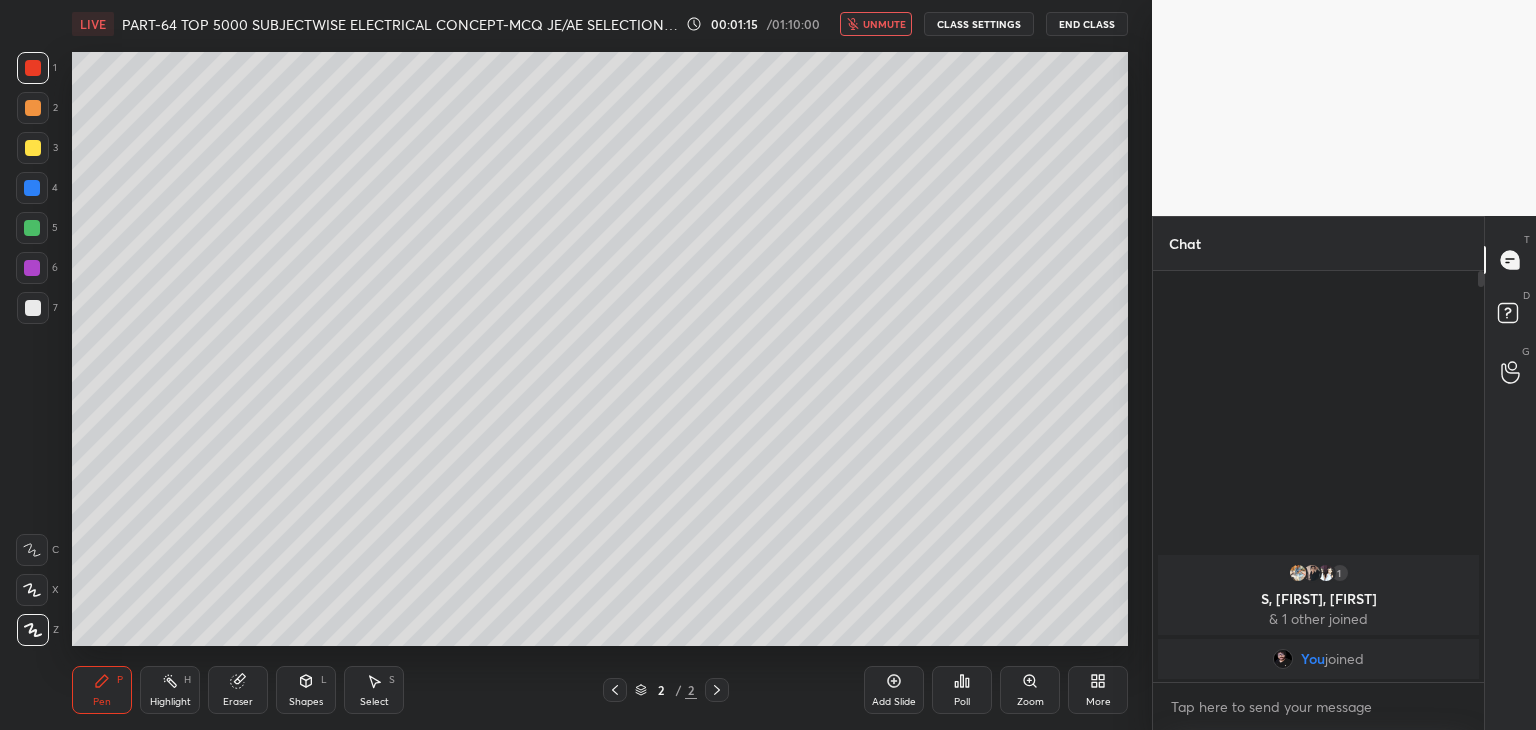 click at bounding box center [33, 148] 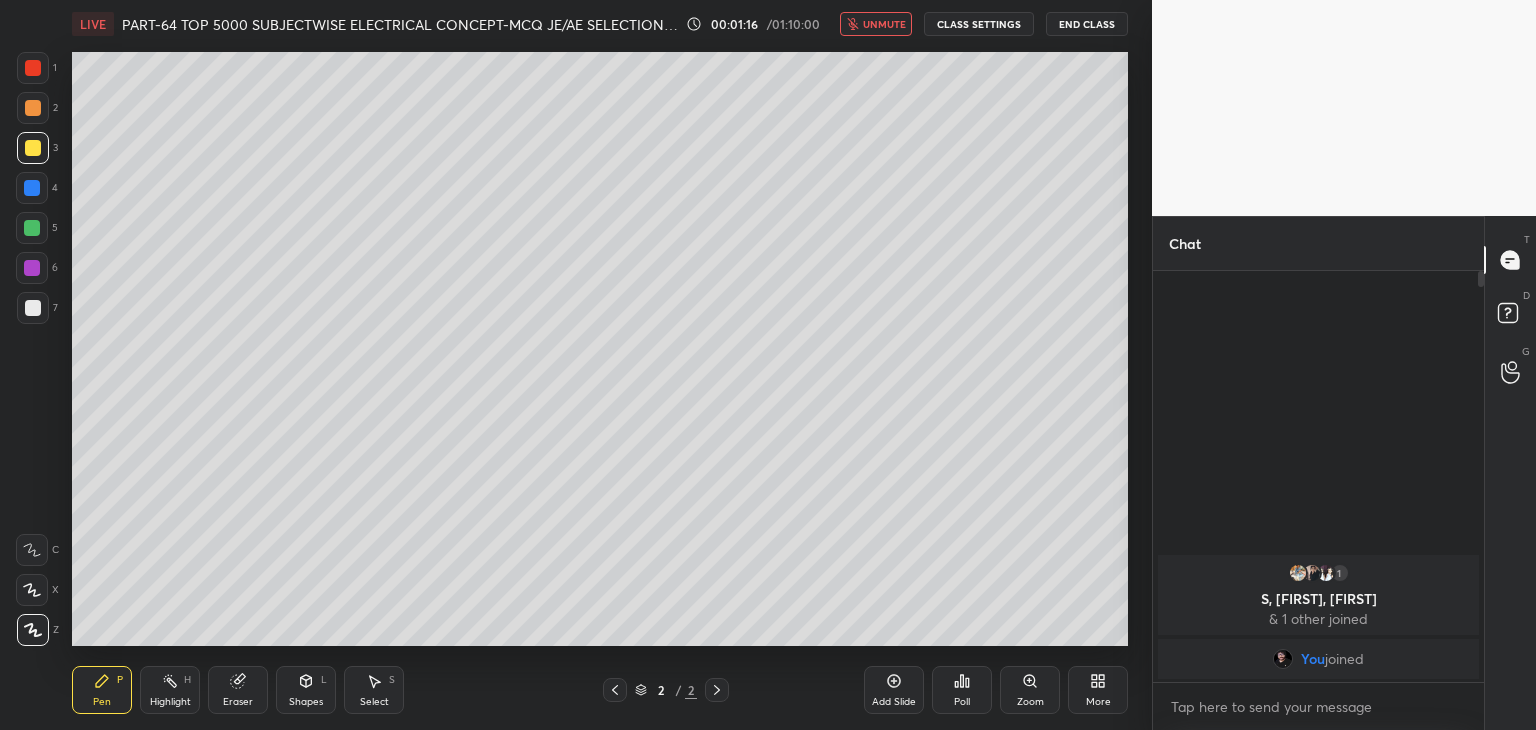 click at bounding box center [32, 188] 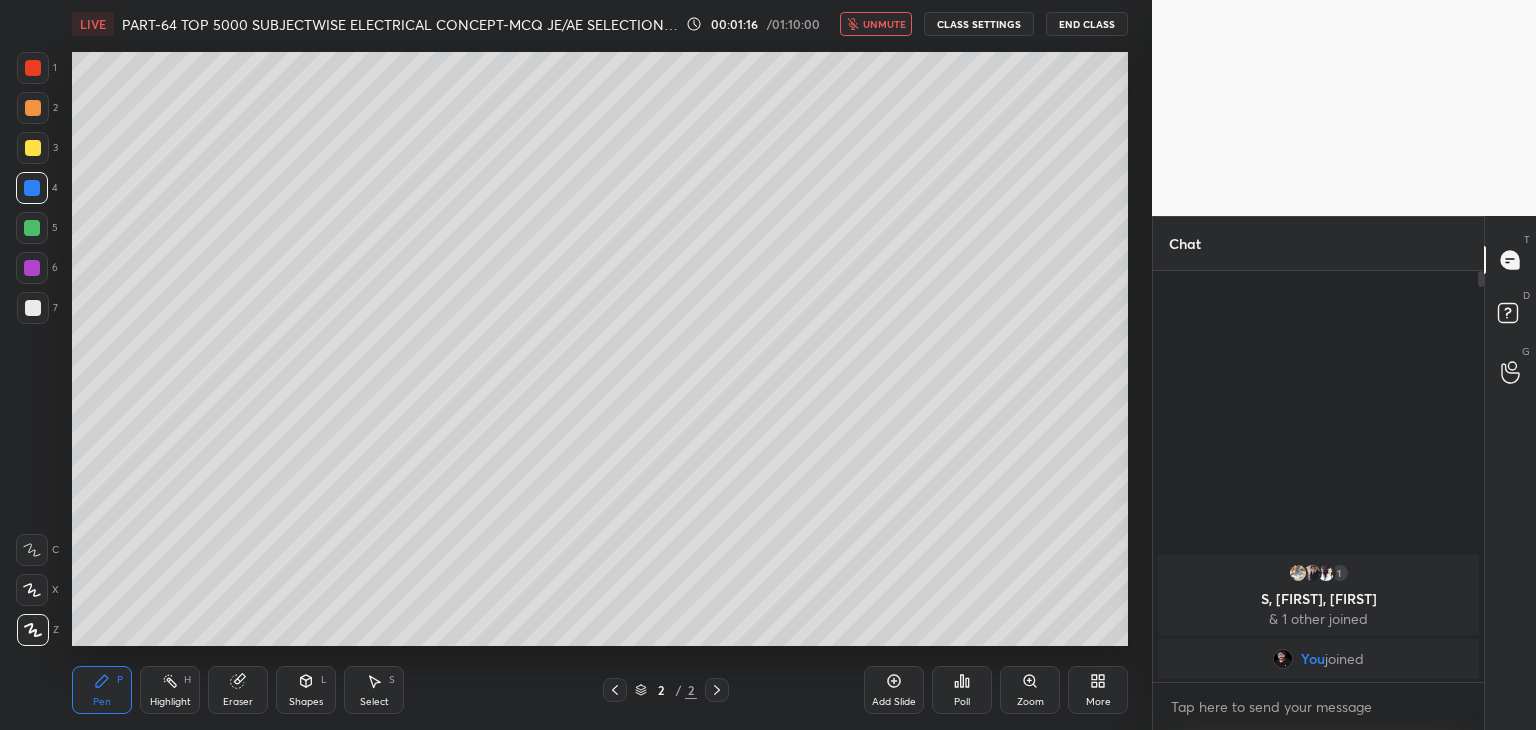 drag, startPoint x: 37, startPoint y: 229, endPoint x: 36, endPoint y: 263, distance: 34.0147 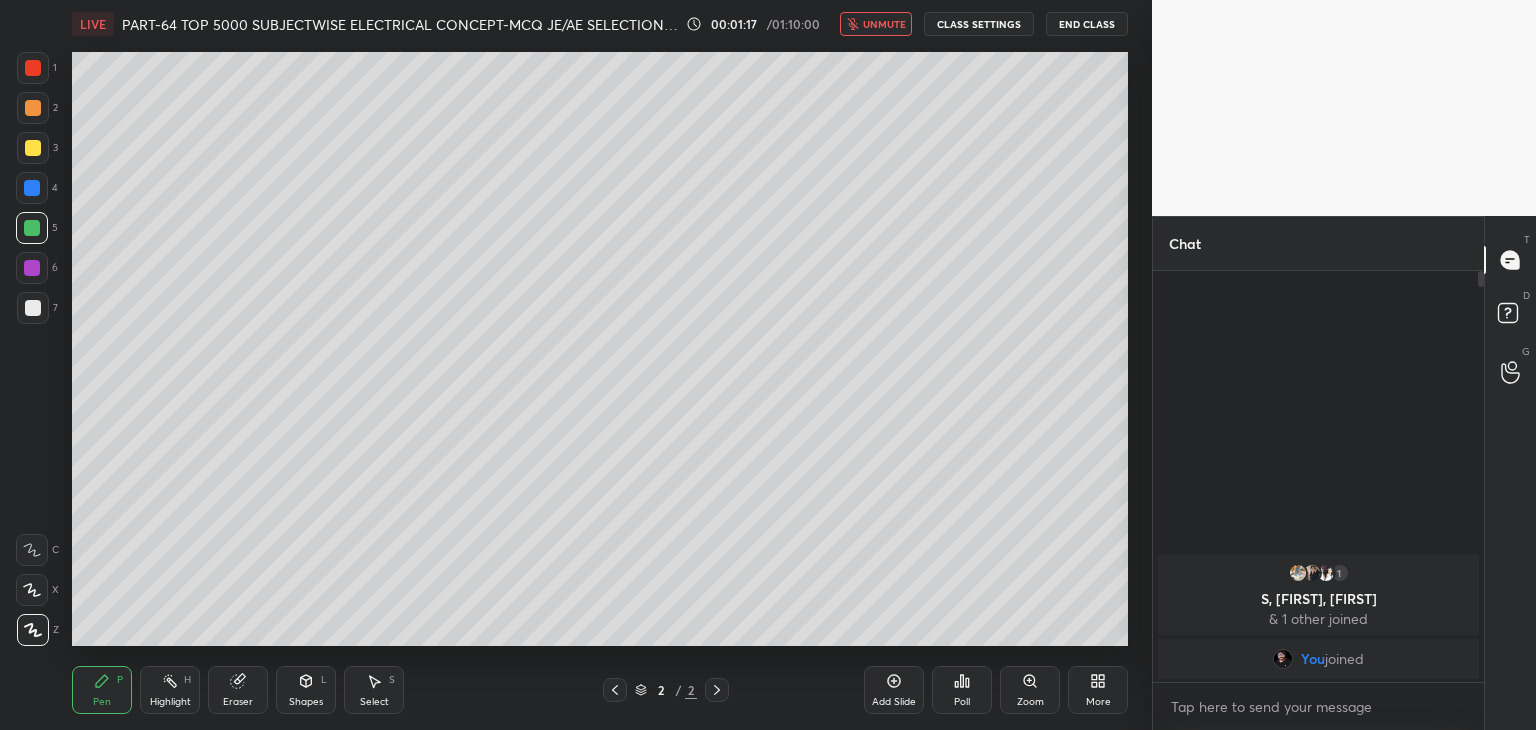 click at bounding box center (32, 268) 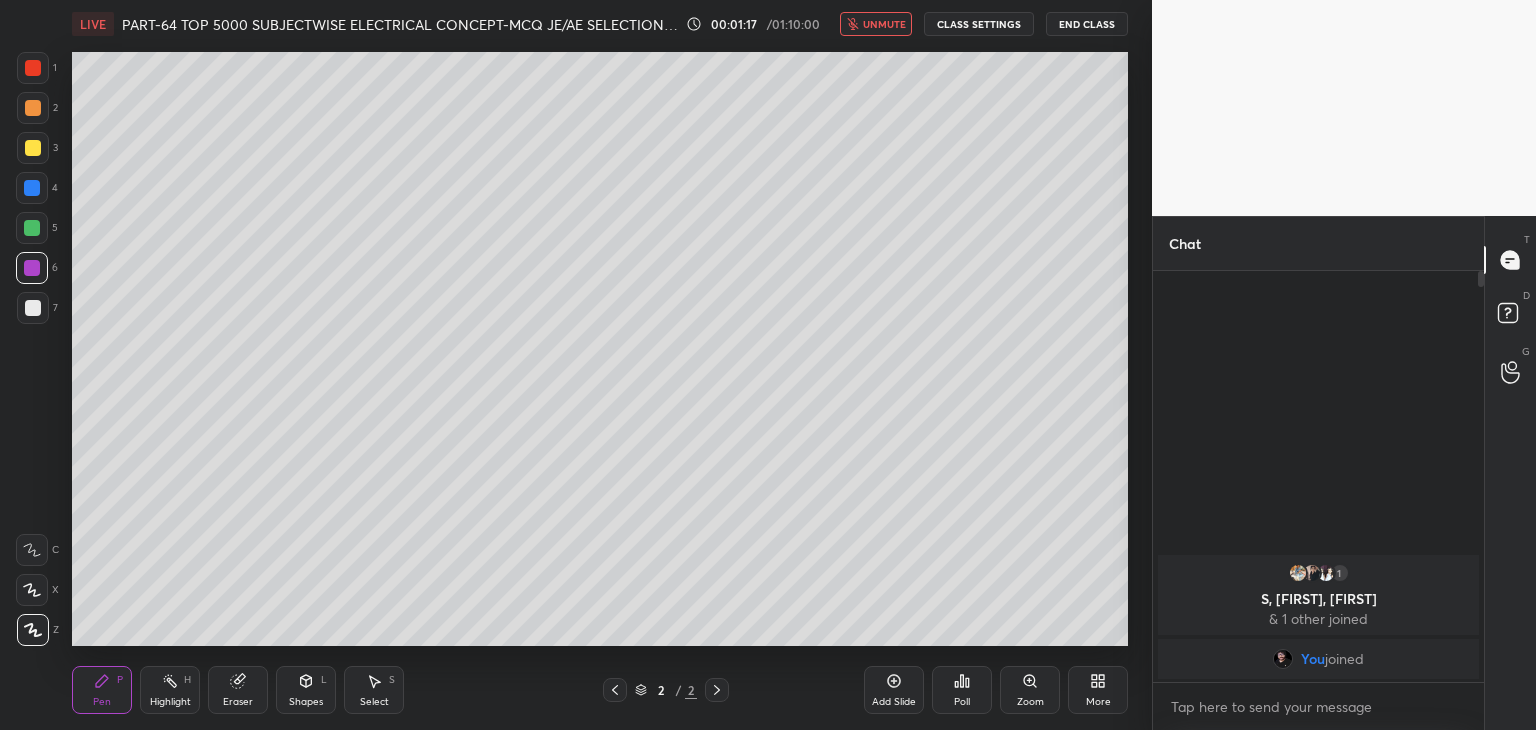 click at bounding box center [33, 308] 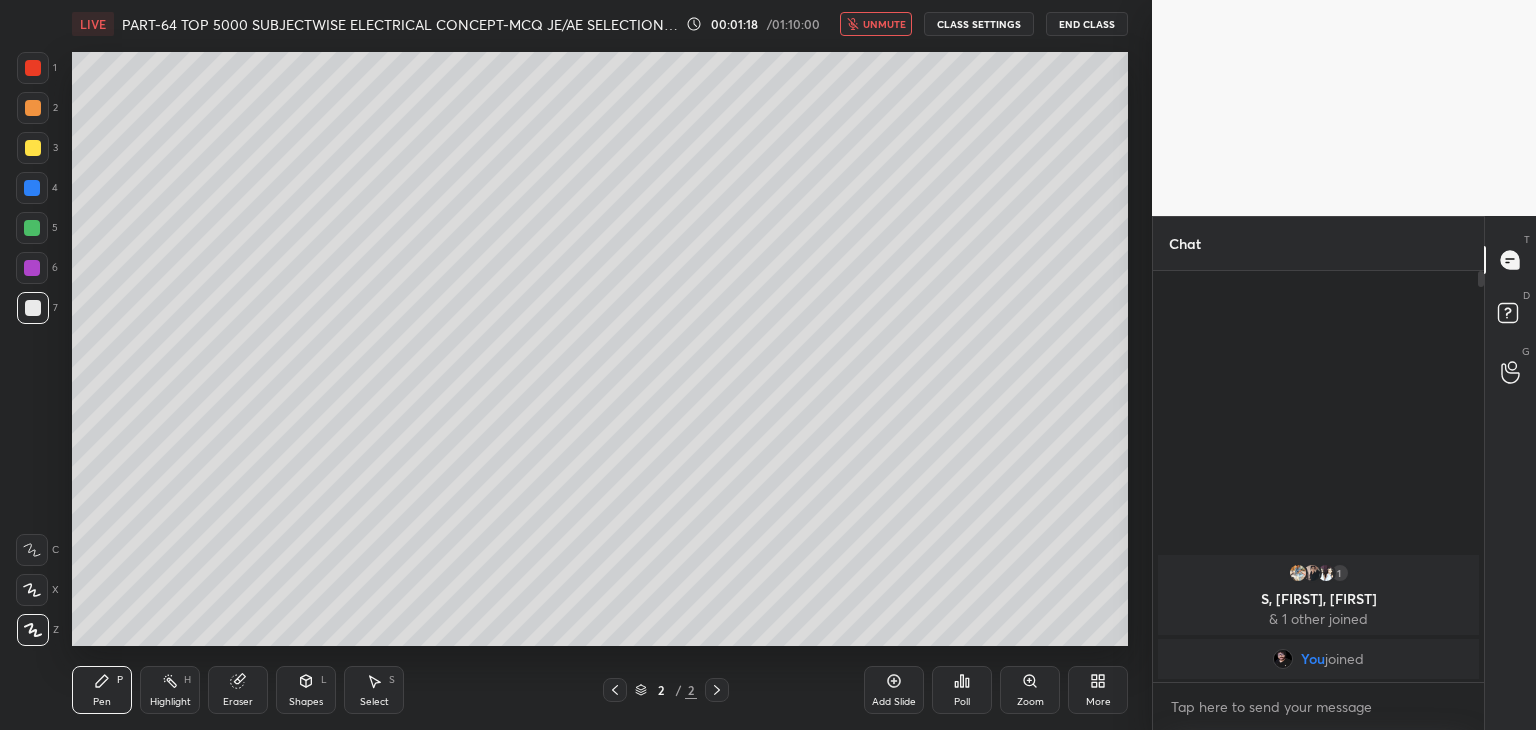click on "Pen" at bounding box center [102, 702] 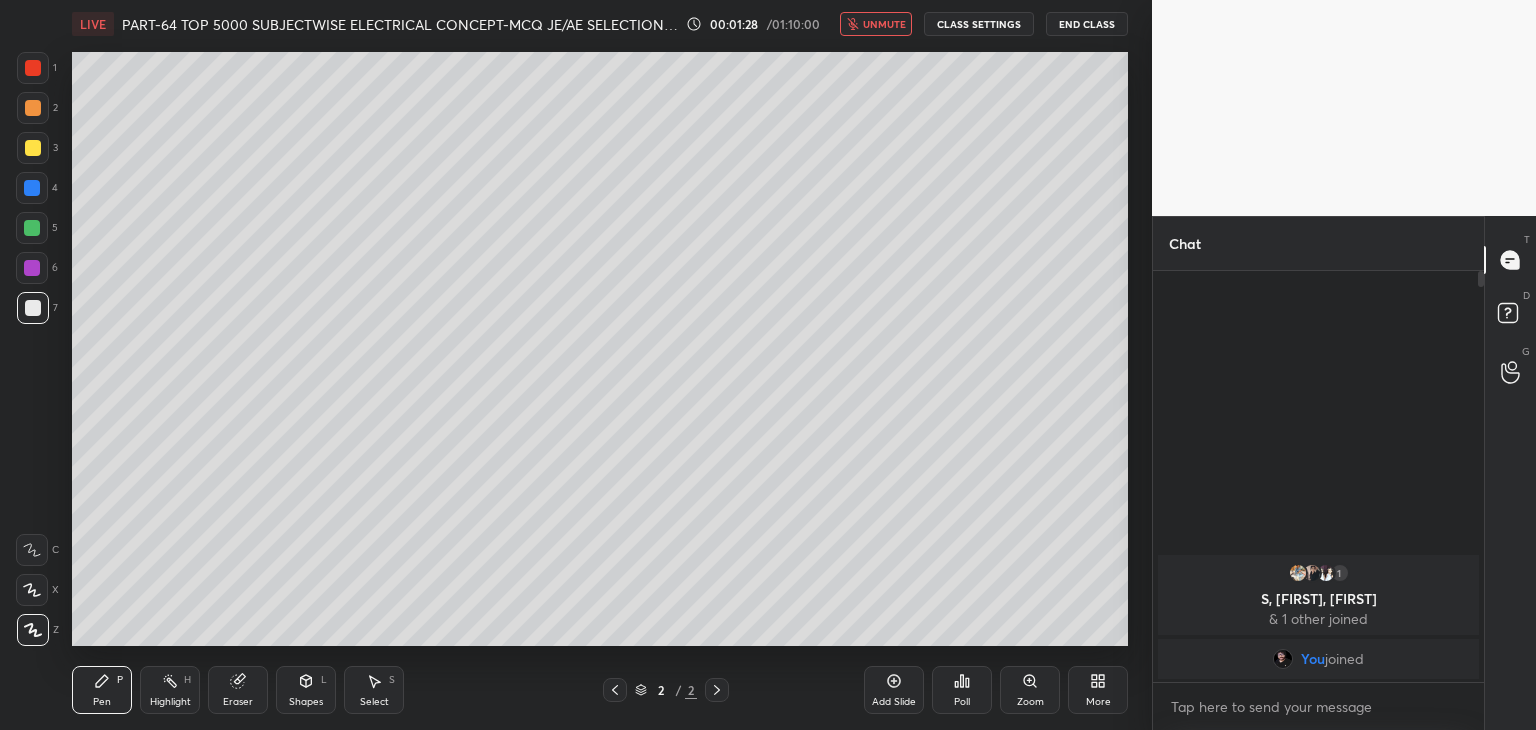 drag, startPoint x: 39, startPoint y: 72, endPoint x: 36, endPoint y: 87, distance: 15.297058 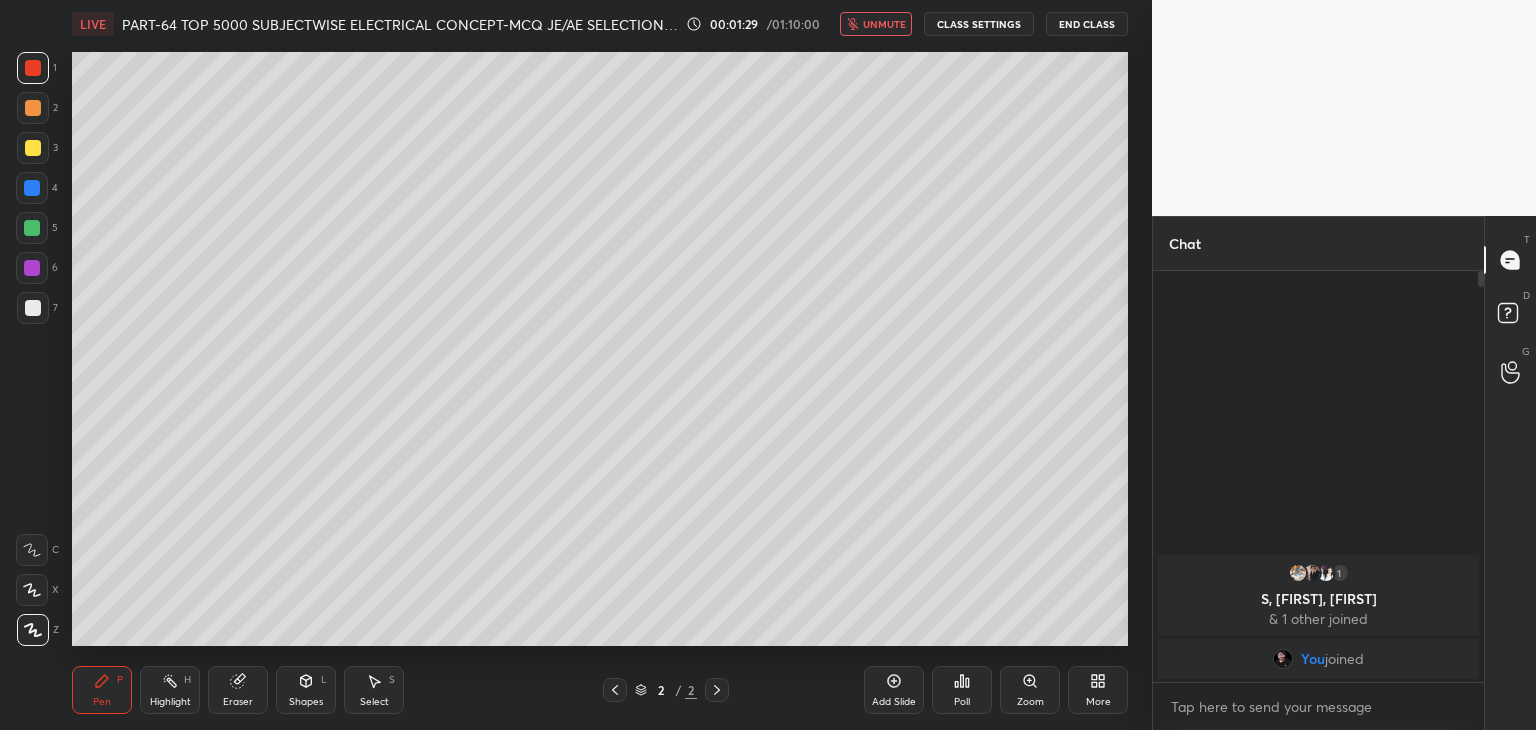 click at bounding box center [33, 308] 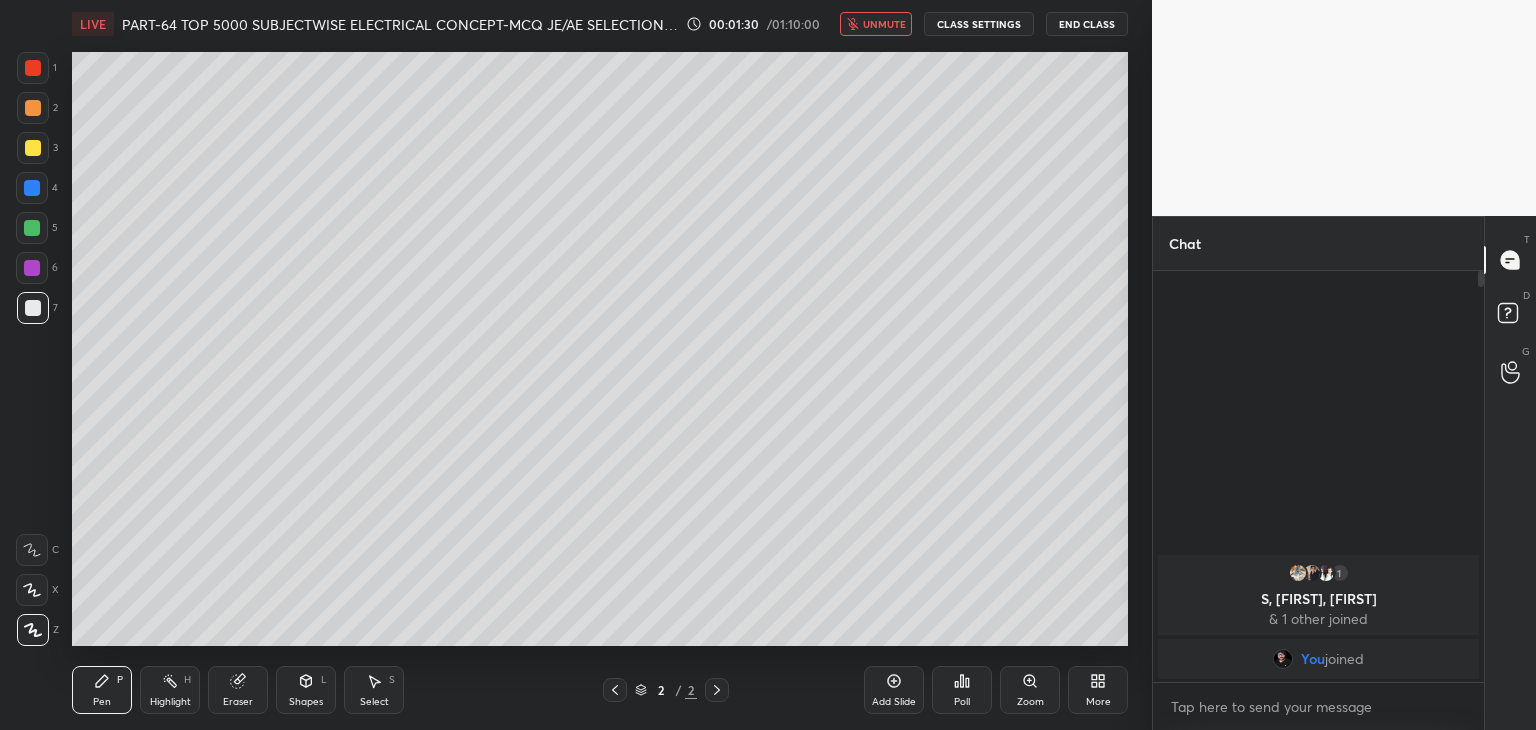 click 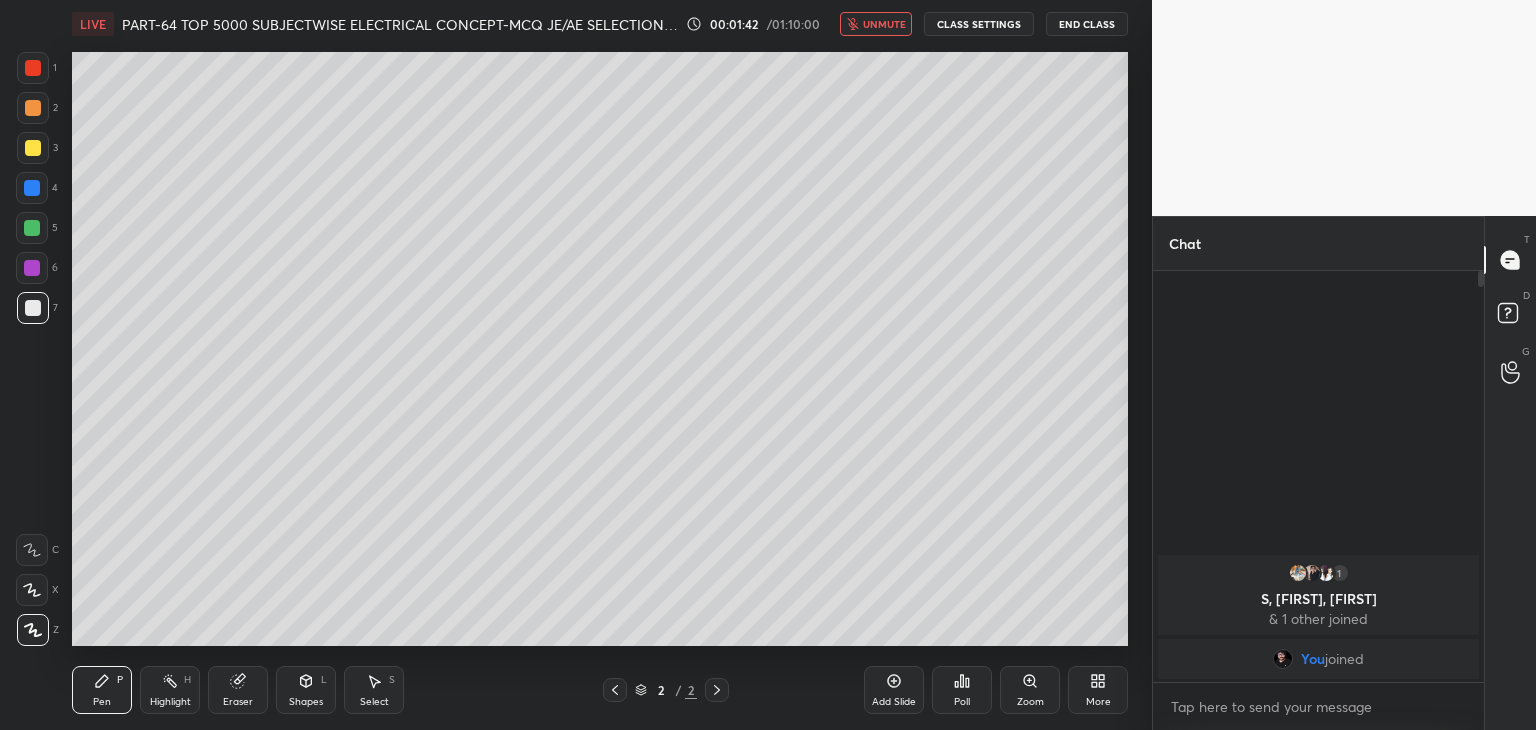 click on "unmute" at bounding box center (884, 24) 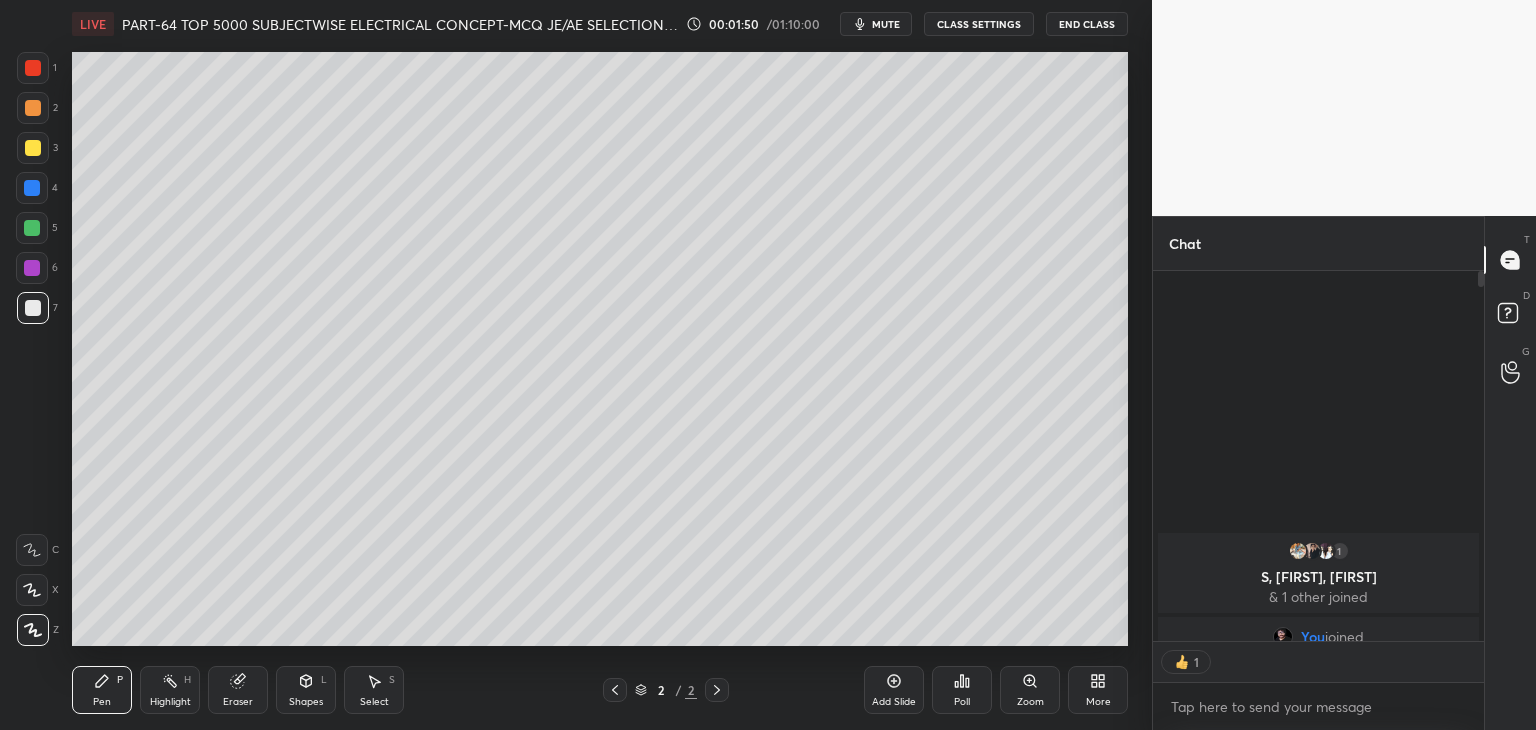 scroll, scrollTop: 365, scrollLeft: 325, axis: both 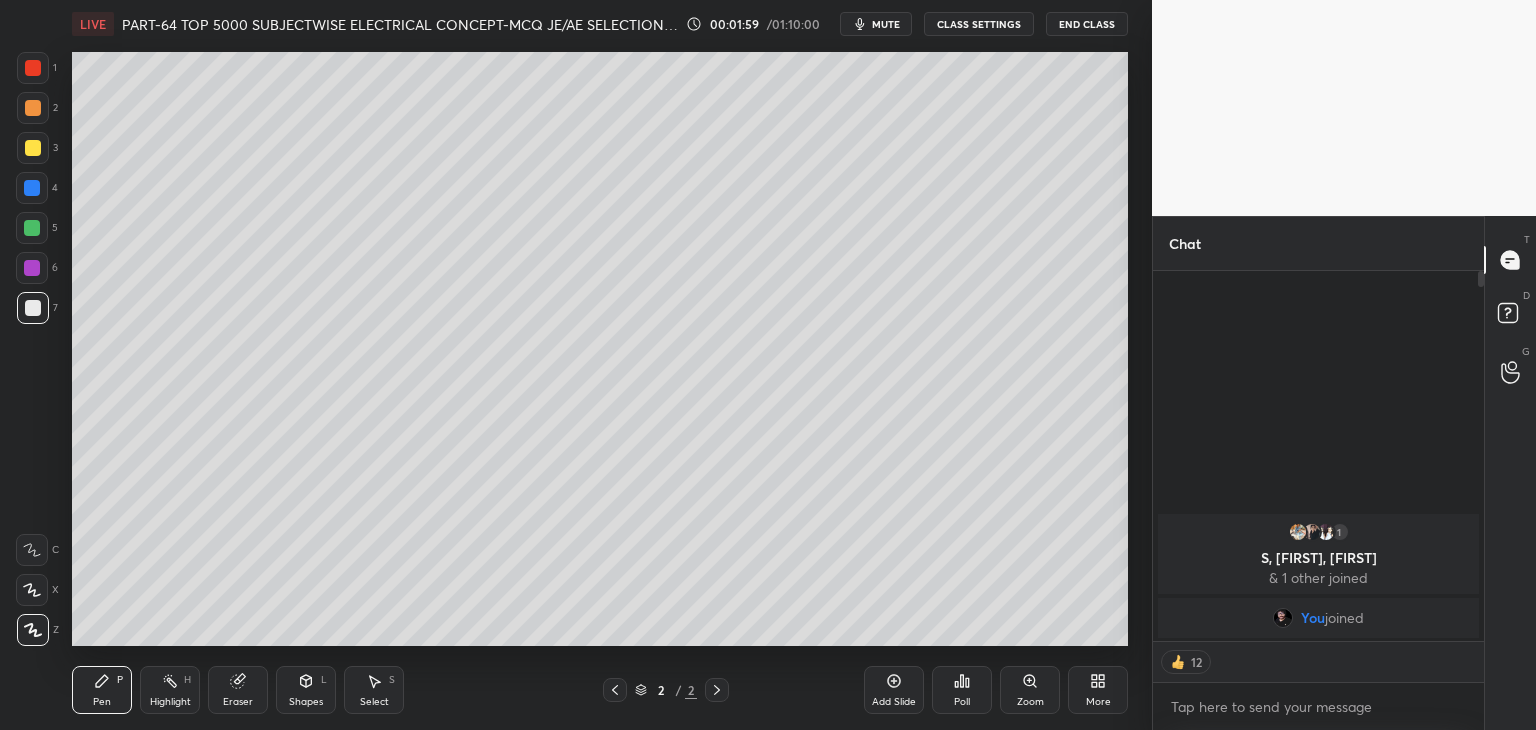 click on "Pen P" at bounding box center (102, 690) 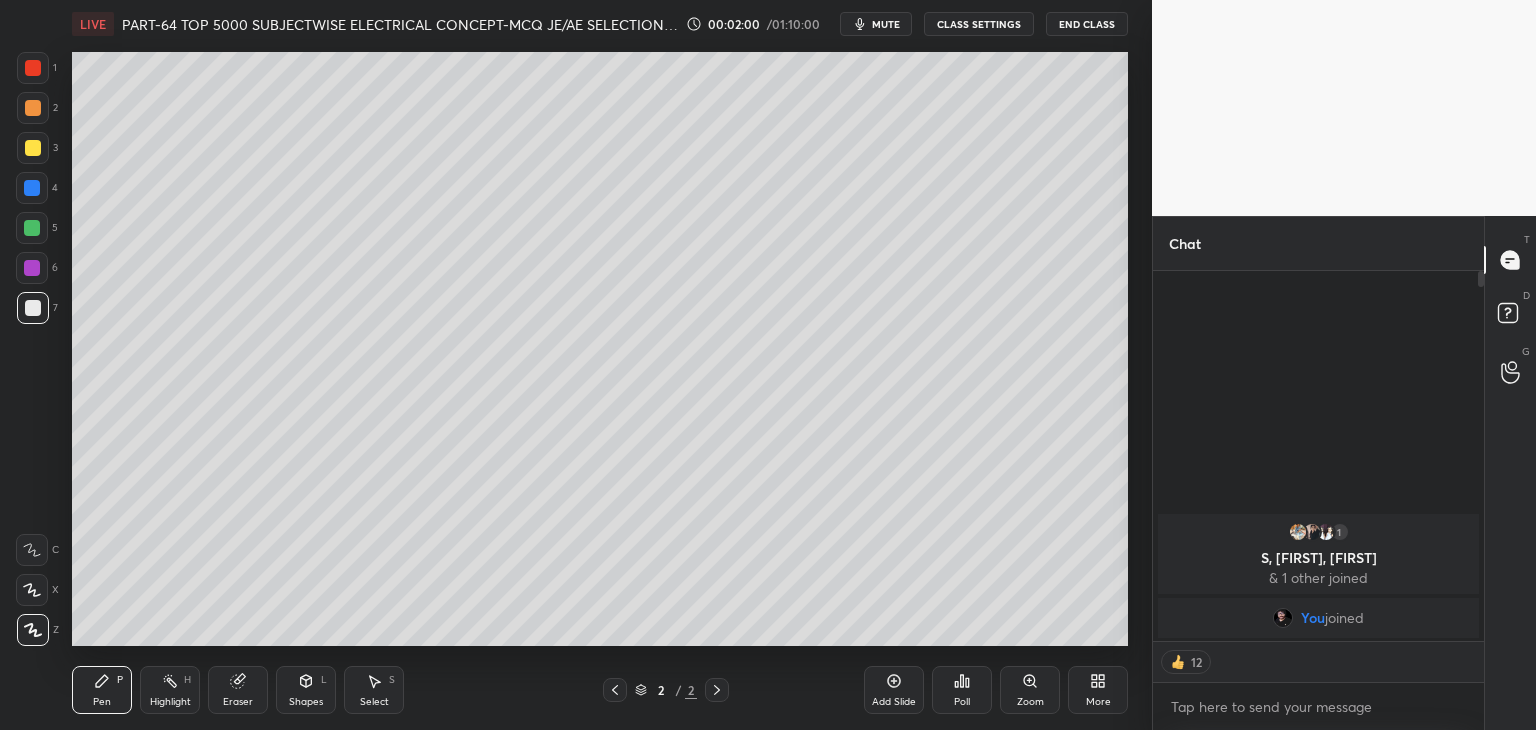 drag, startPoint x: 36, startPoint y: 148, endPoint x: 52, endPoint y: 149, distance: 16.03122 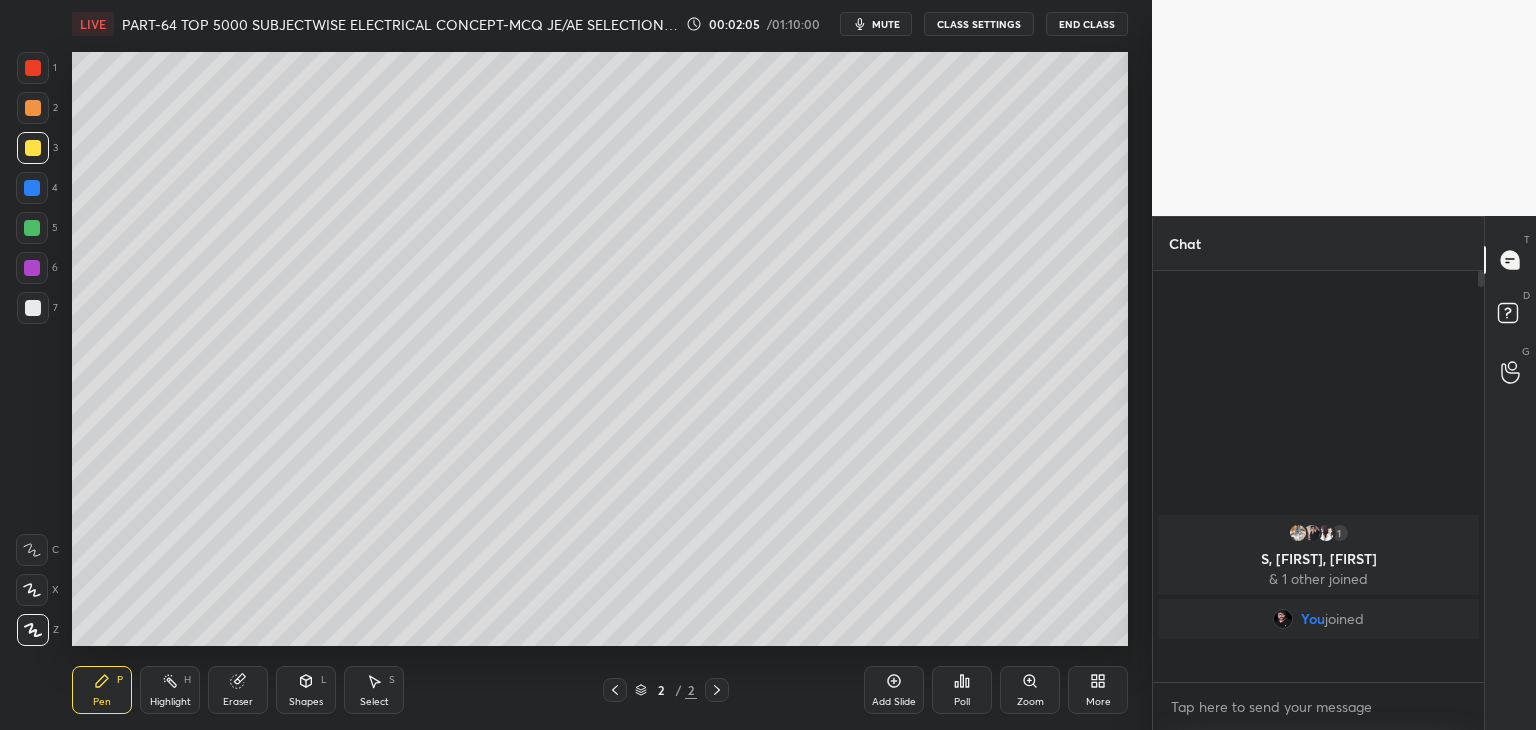 scroll, scrollTop: 6, scrollLeft: 6, axis: both 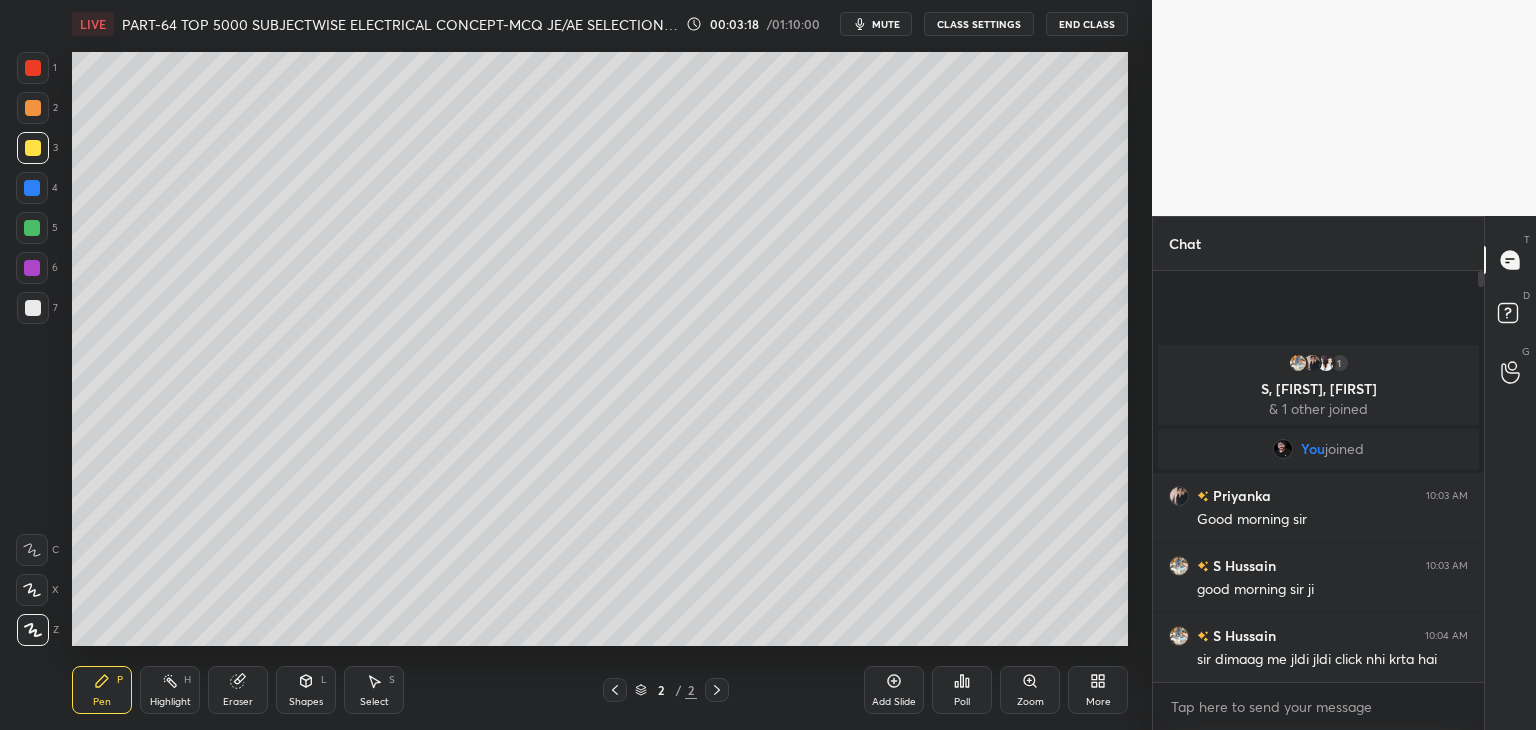 click 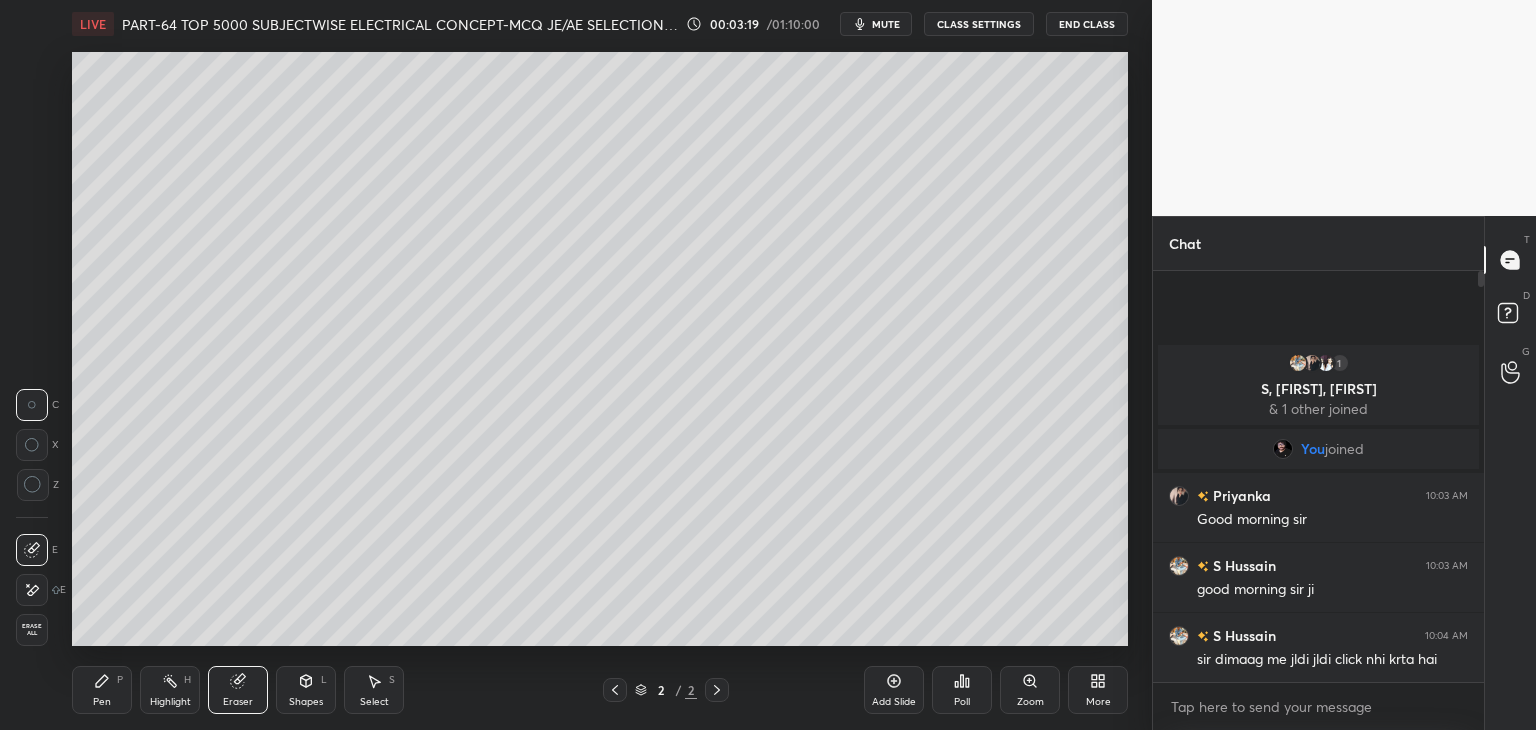 click on "Erase all" at bounding box center [32, 630] 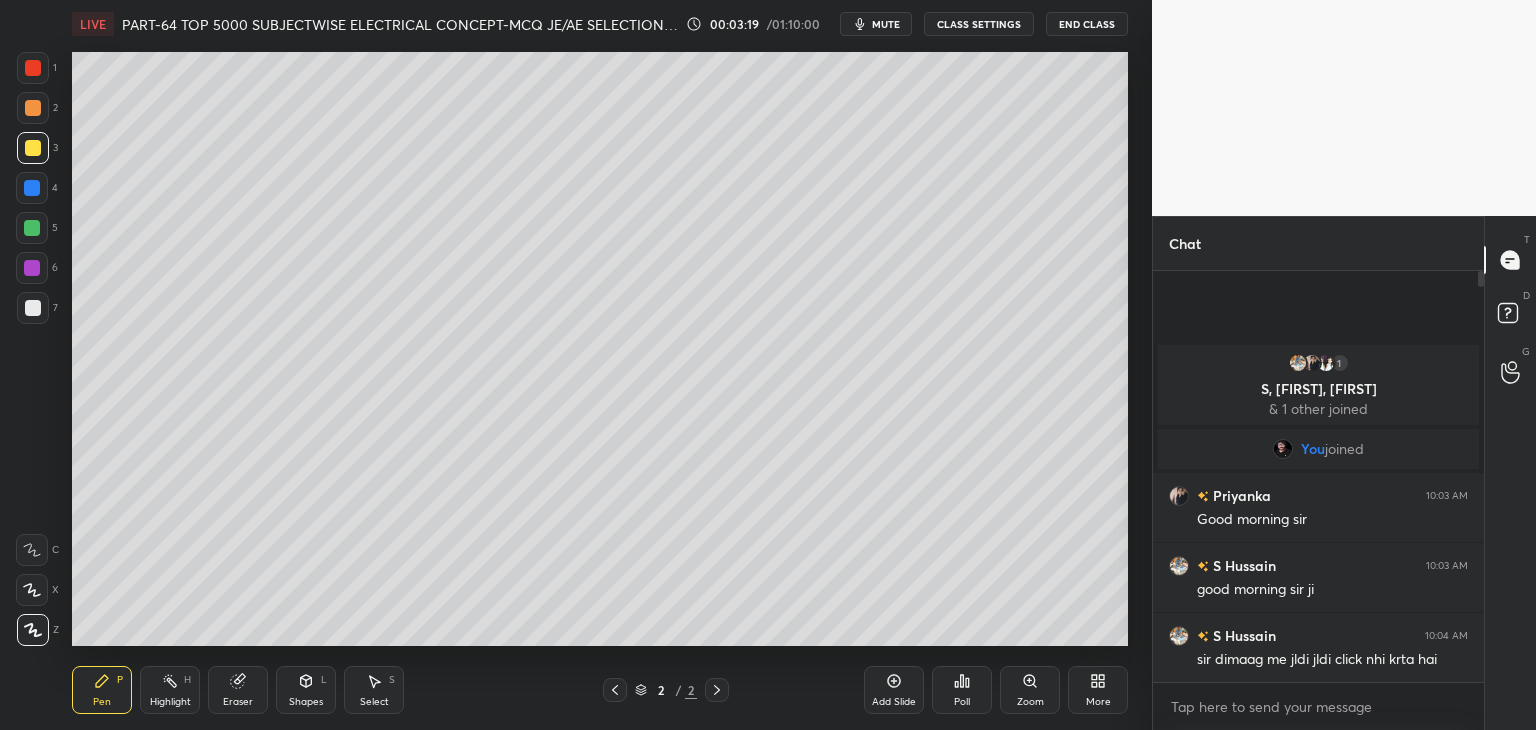 click on "Pen P" at bounding box center [102, 690] 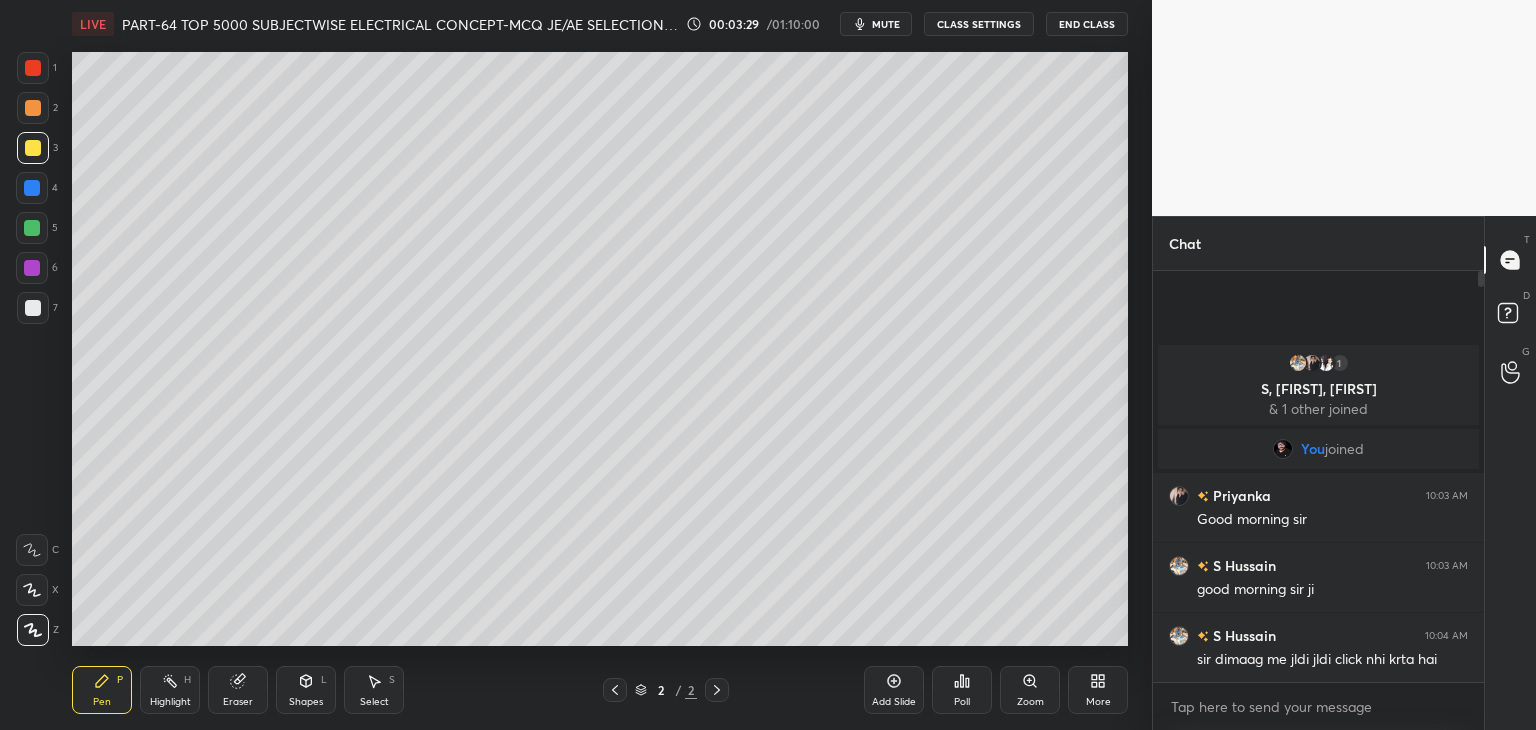 click on "Pen P" at bounding box center (102, 690) 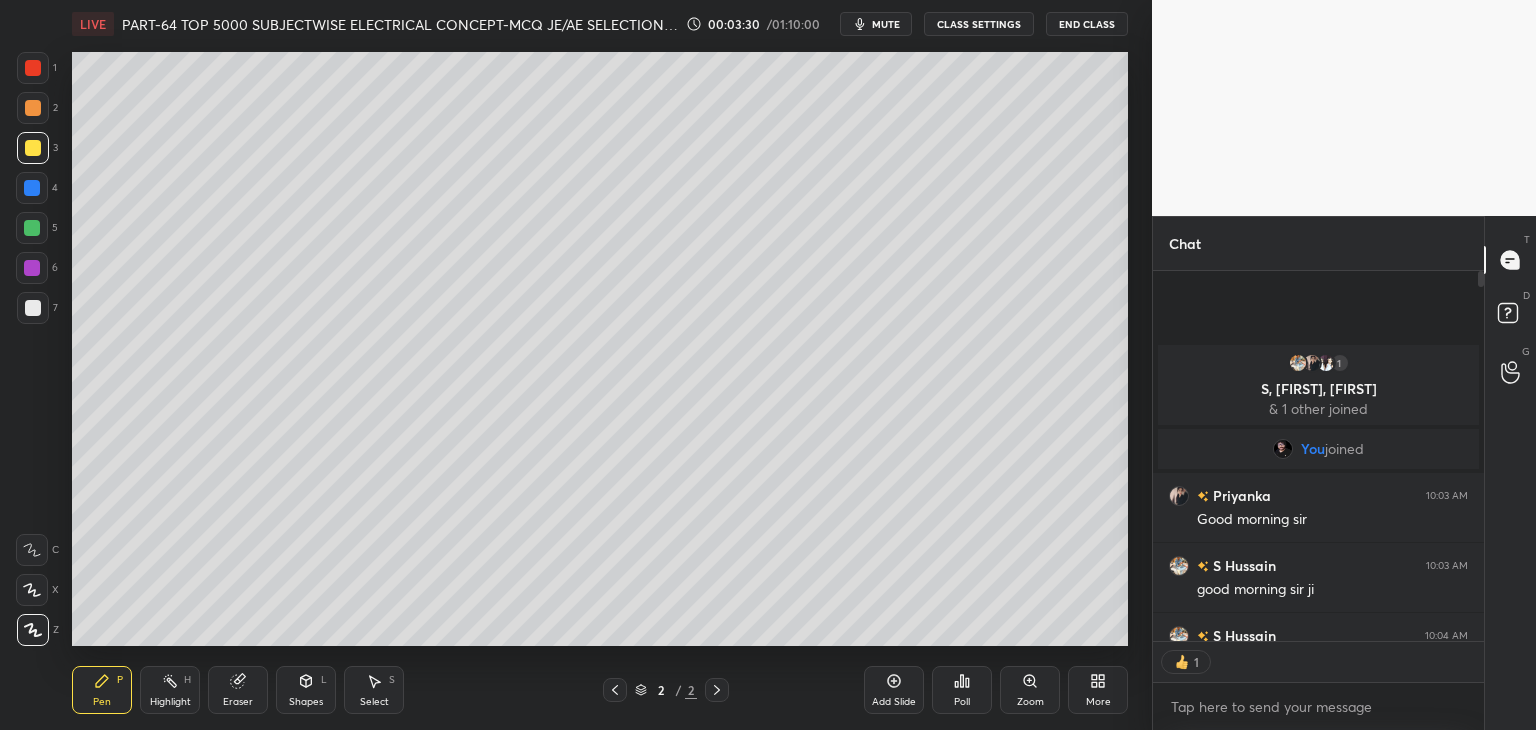 scroll, scrollTop: 365, scrollLeft: 325, axis: both 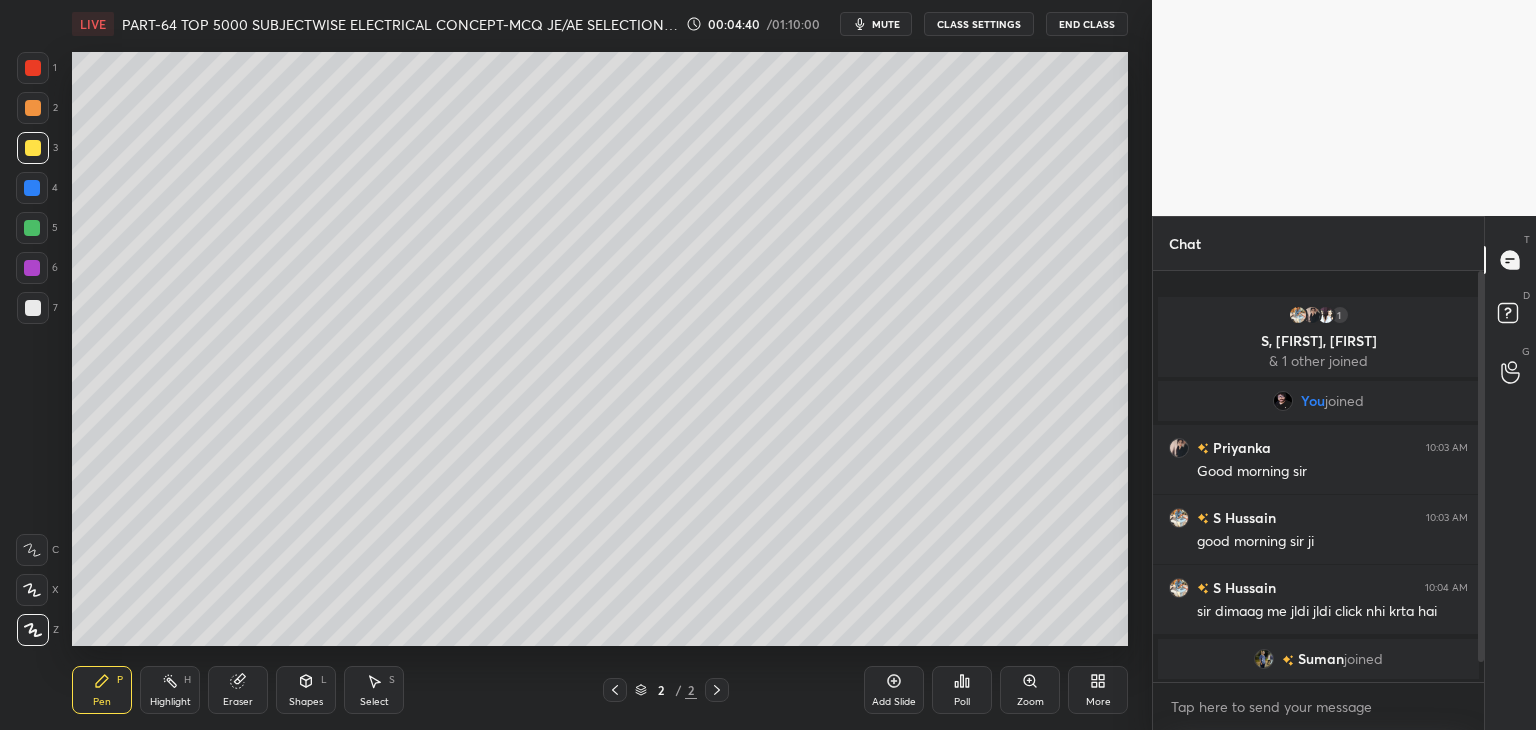 click on "mute" at bounding box center [876, 24] 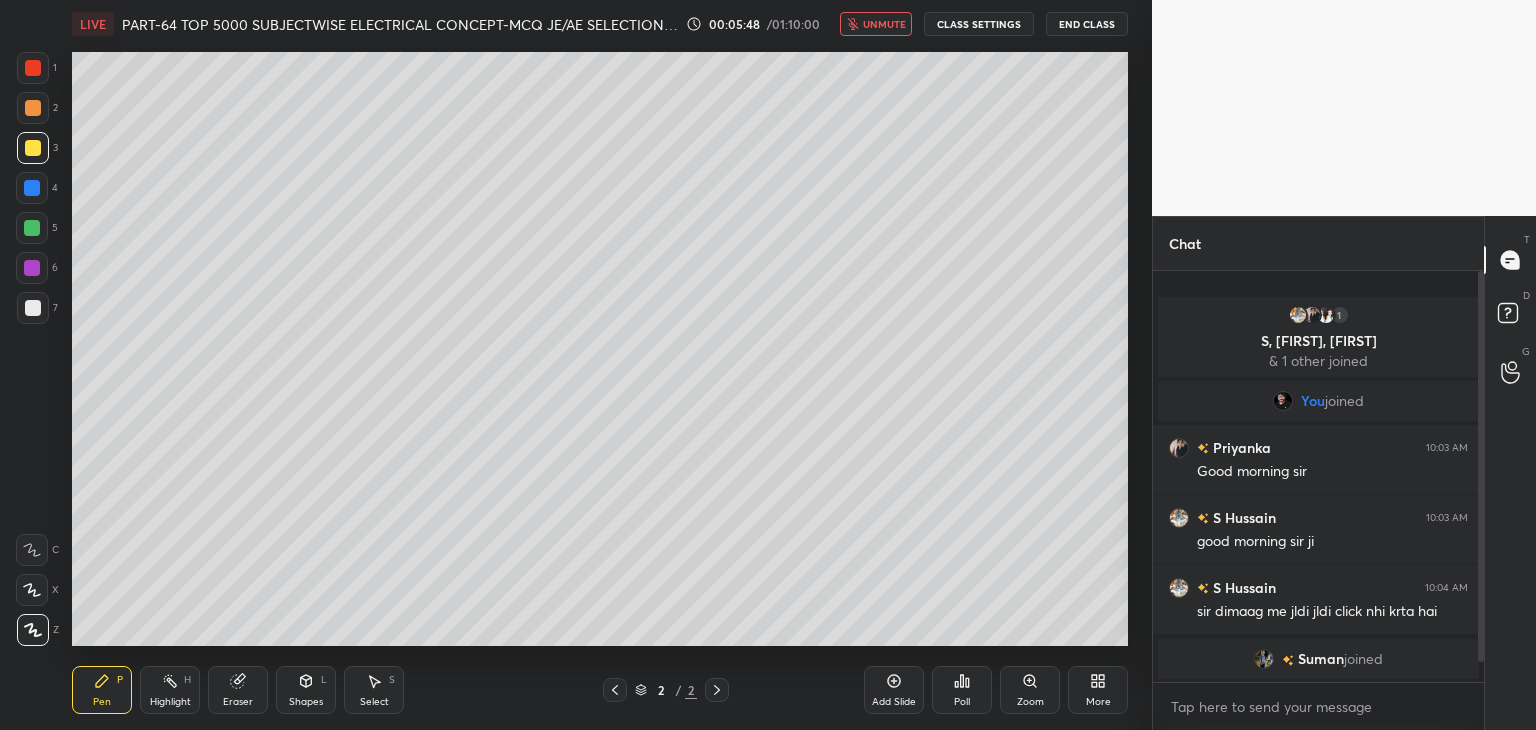 click 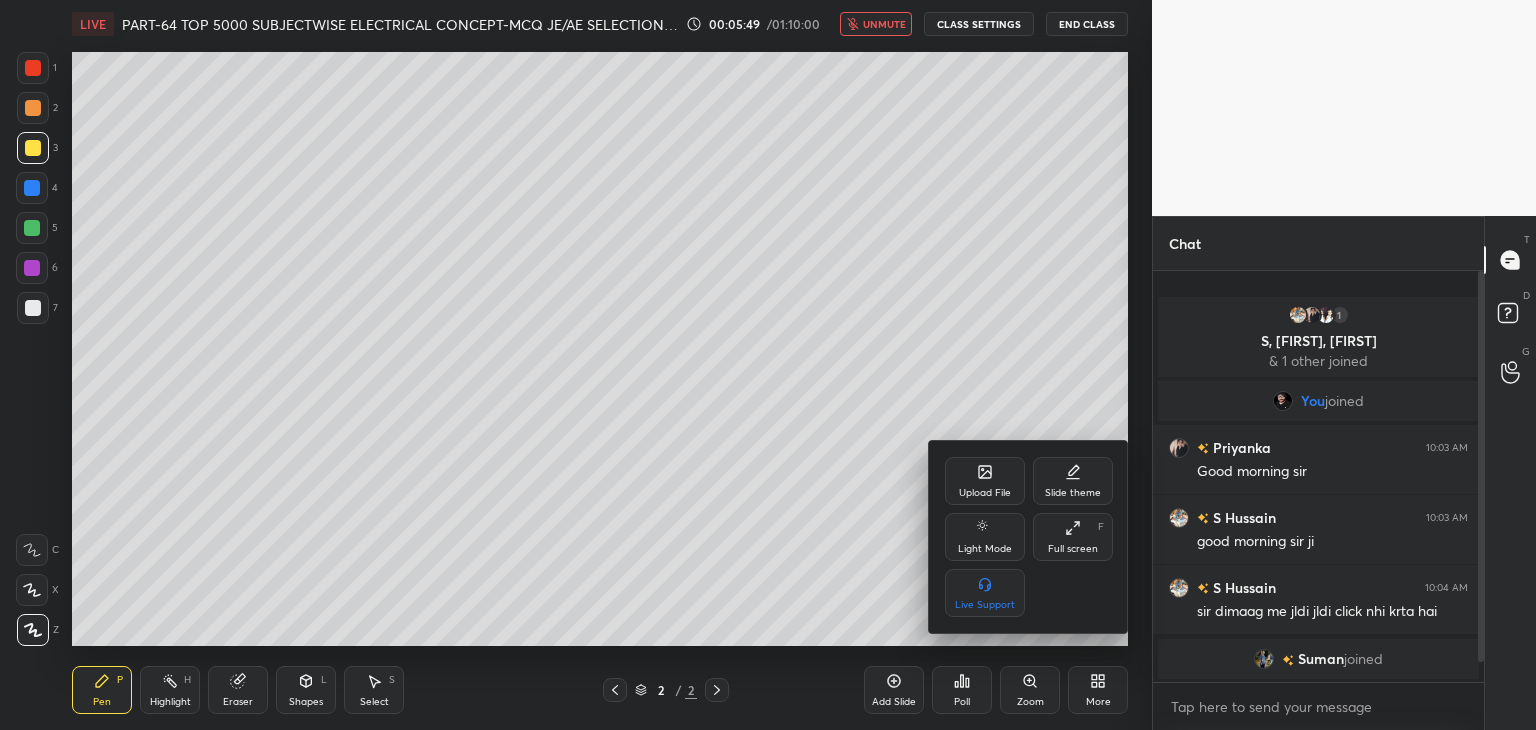 click on "Upload File" at bounding box center (985, 493) 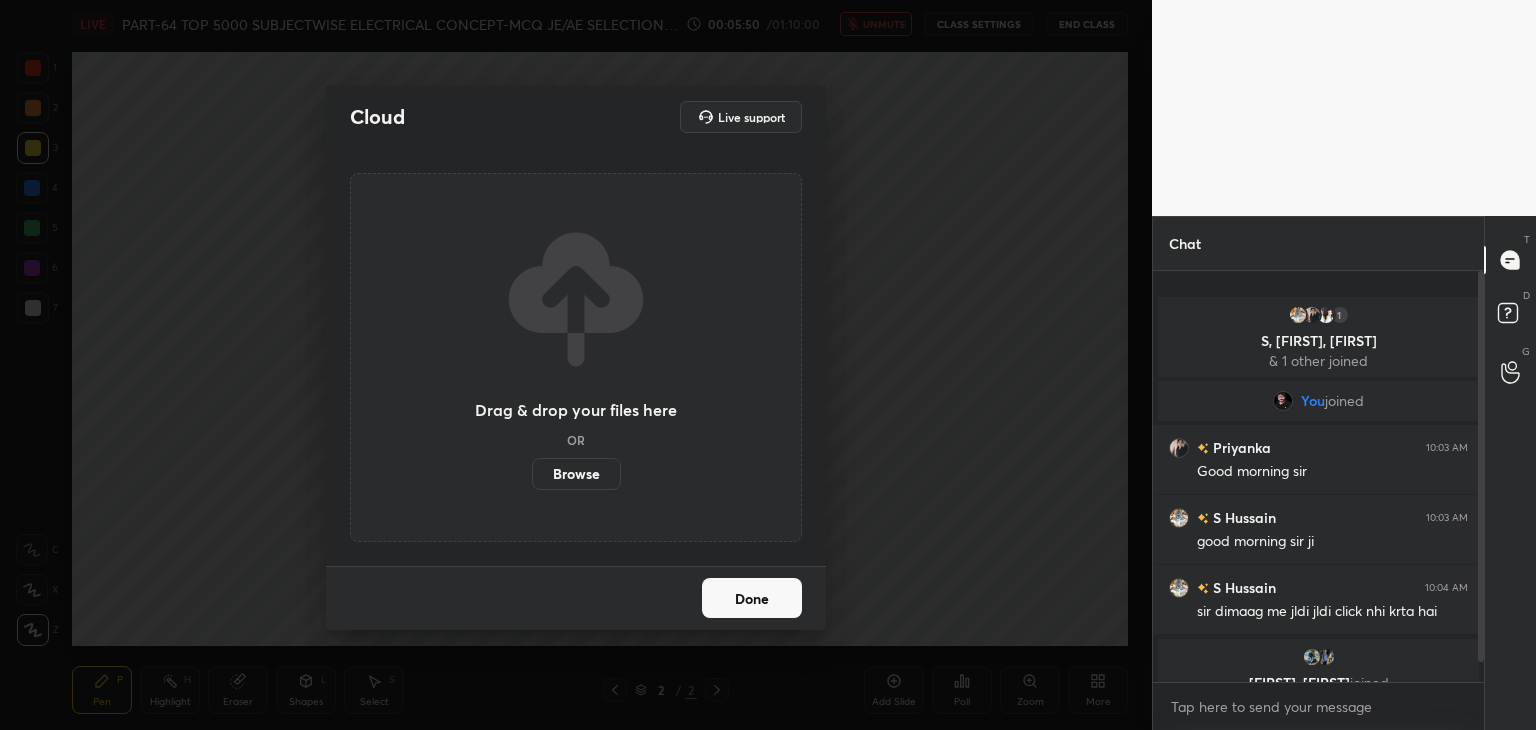 click on "Browse" at bounding box center [576, 474] 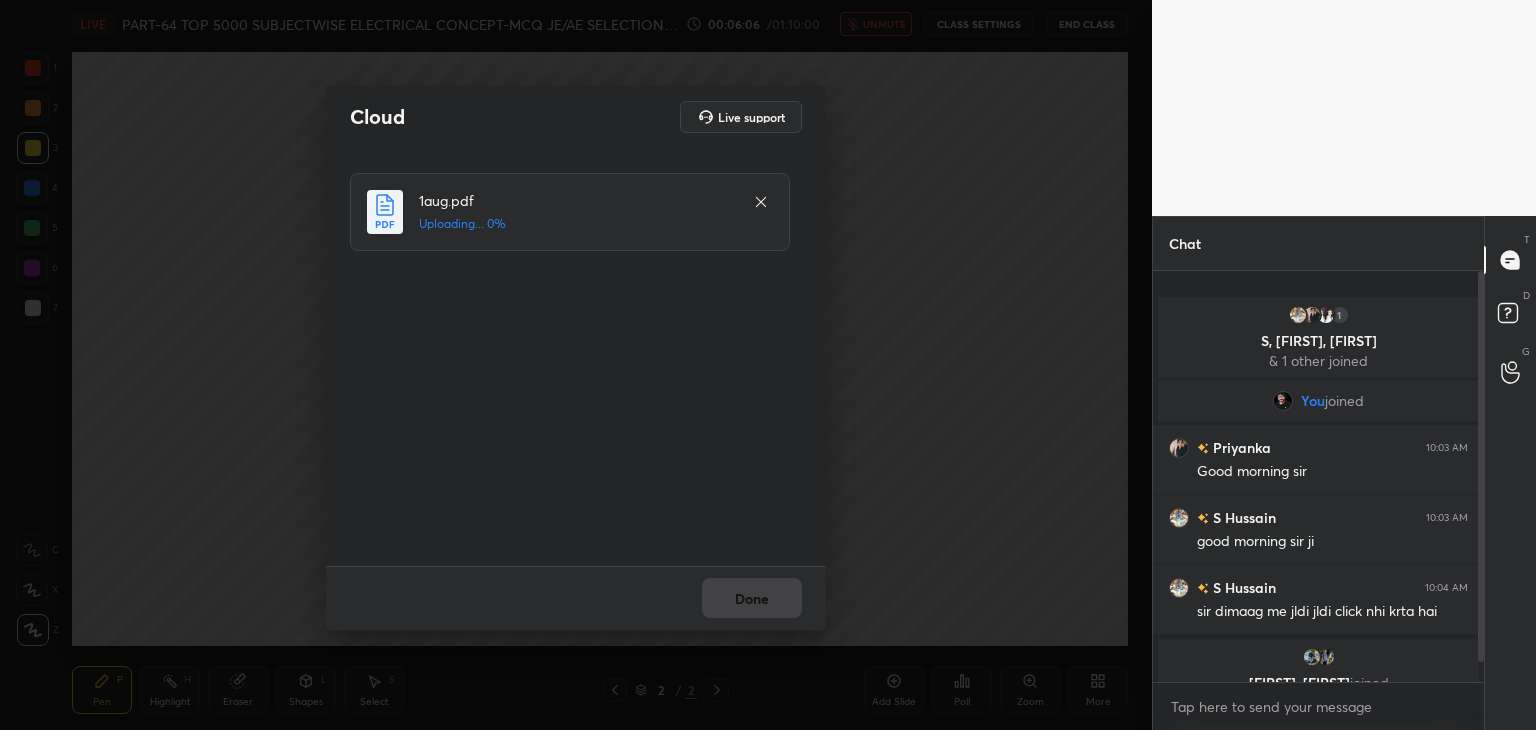 drag, startPoint x: 1481, startPoint y: 653, endPoint x: 1481, endPoint y: 673, distance: 20 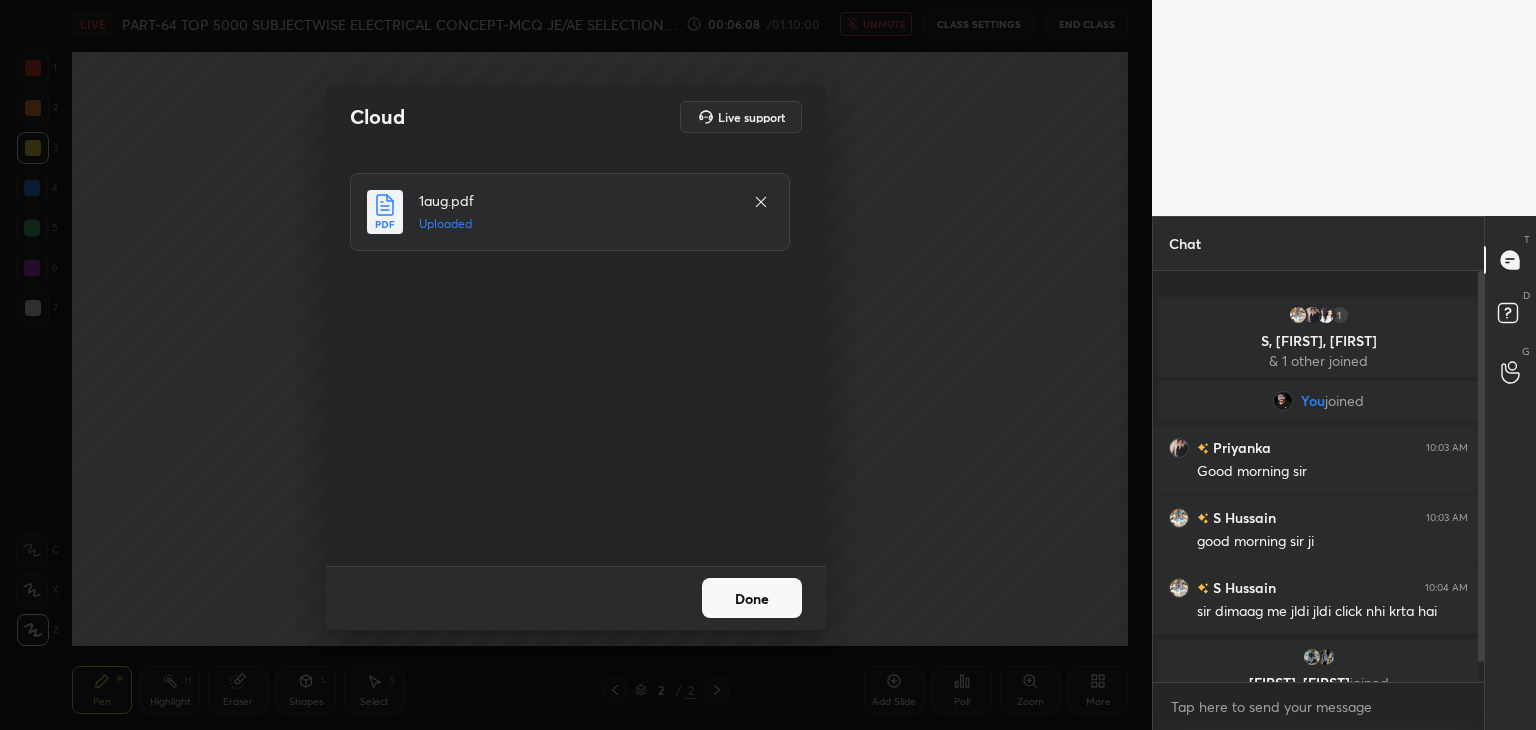 click on "Done" at bounding box center (752, 598) 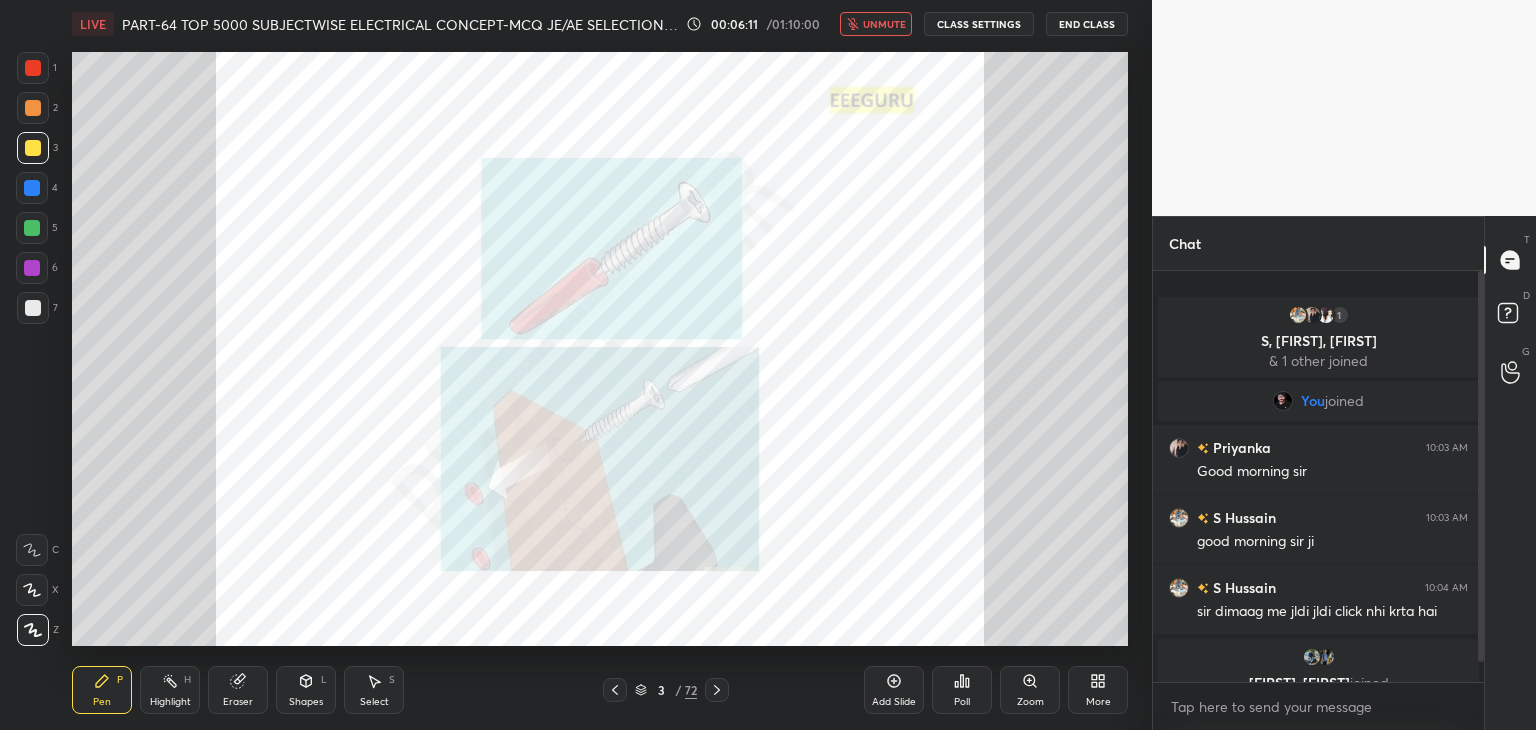click on "unmute" at bounding box center [884, 24] 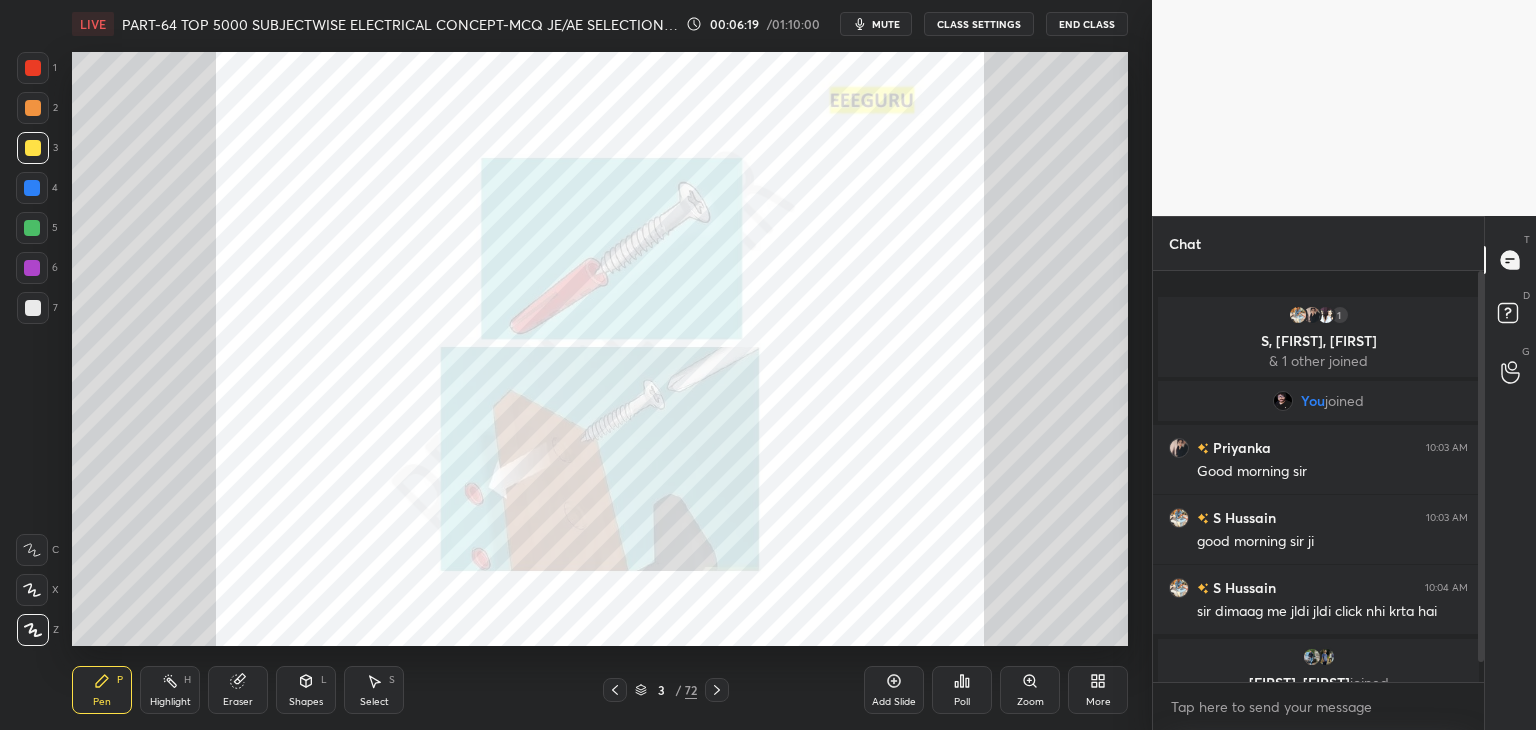 drag, startPoint x: 1480, startPoint y: 524, endPoint x: 1485, endPoint y: 577, distance: 53.235325 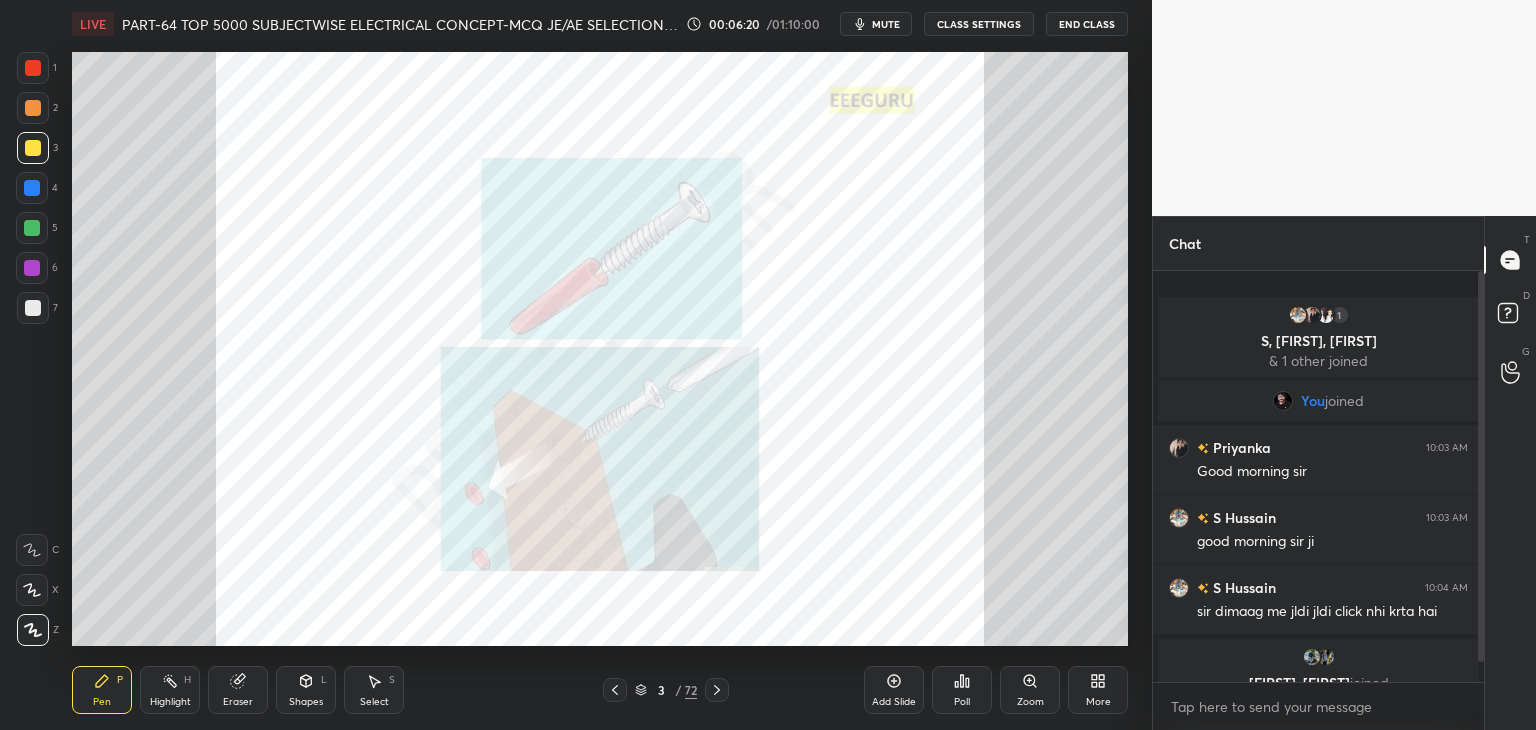 drag, startPoint x: 1481, startPoint y: 653, endPoint x: 1481, endPoint y: 673, distance: 20 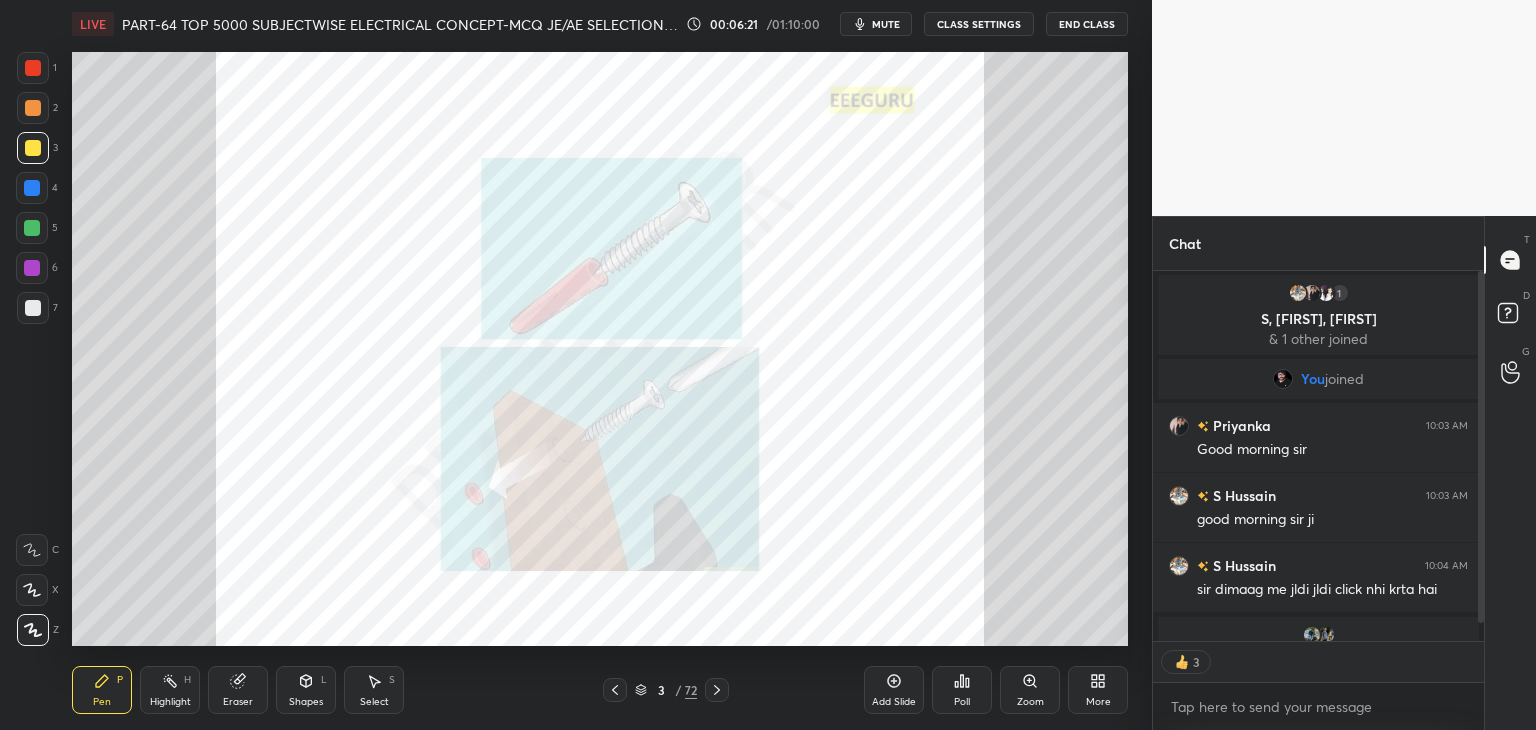 click on "3 Enable hand raising Enable raise hand to speak to learners. Once enabled, chat will be turned off temporarily. Enable x" at bounding box center [1318, 685] 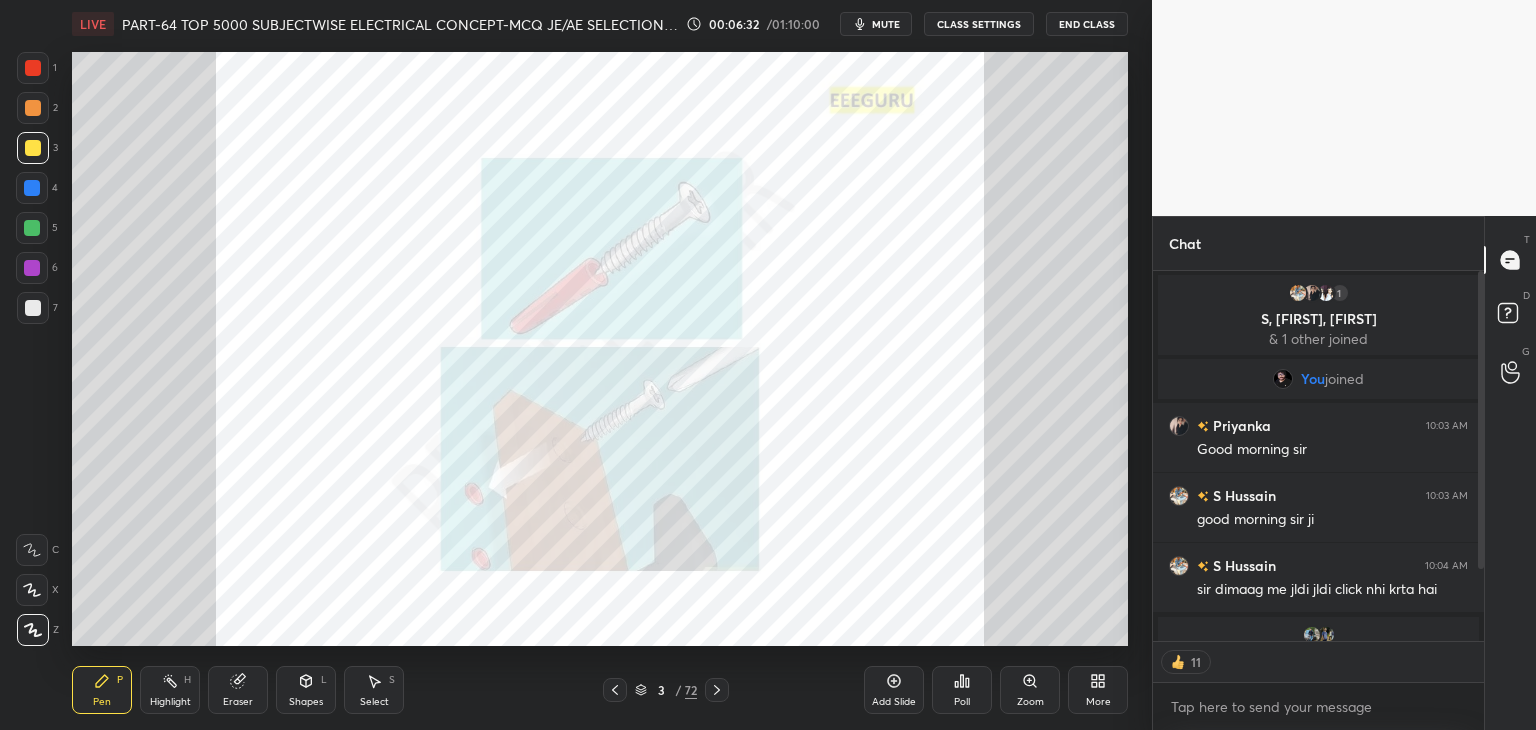 click on "6" at bounding box center [37, 268] 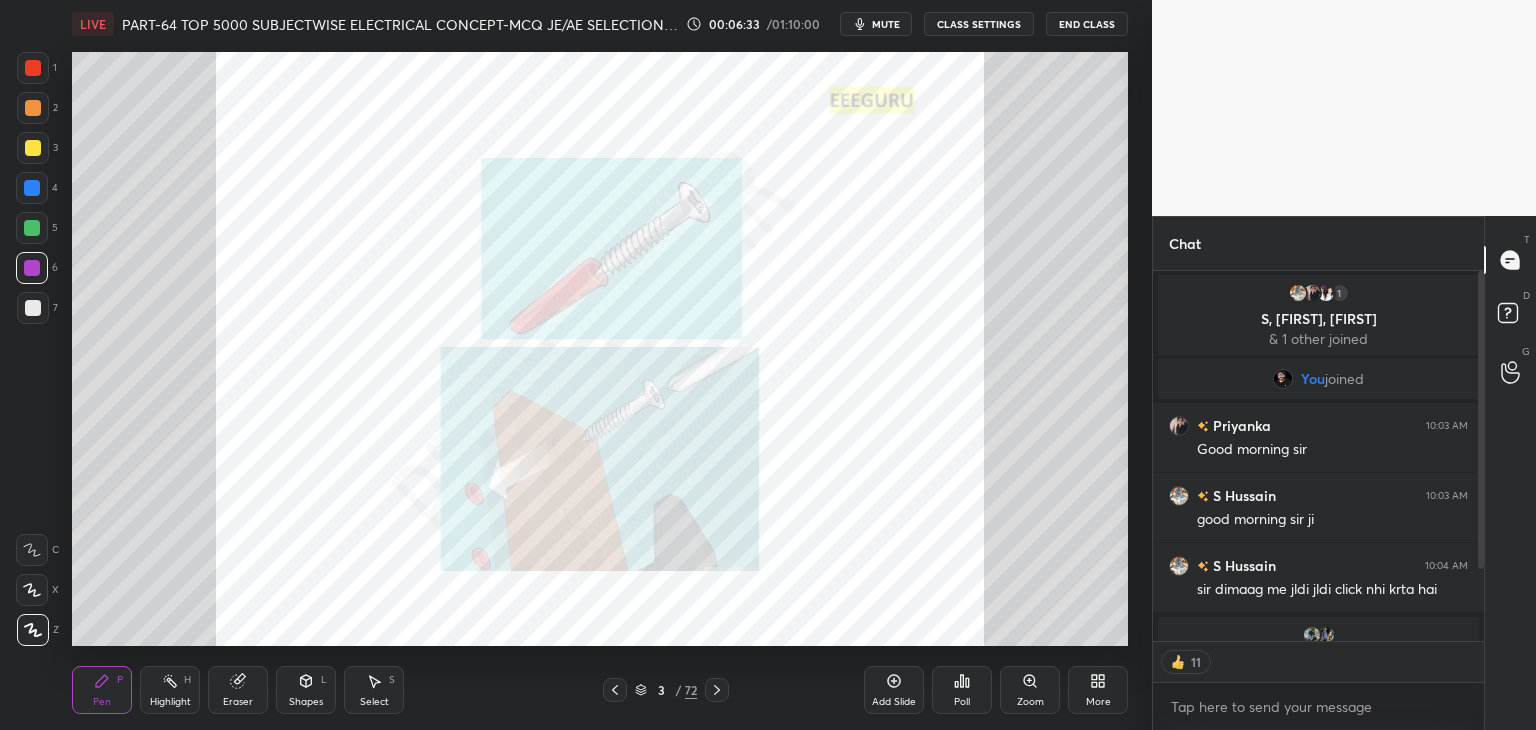 click at bounding box center (33, 68) 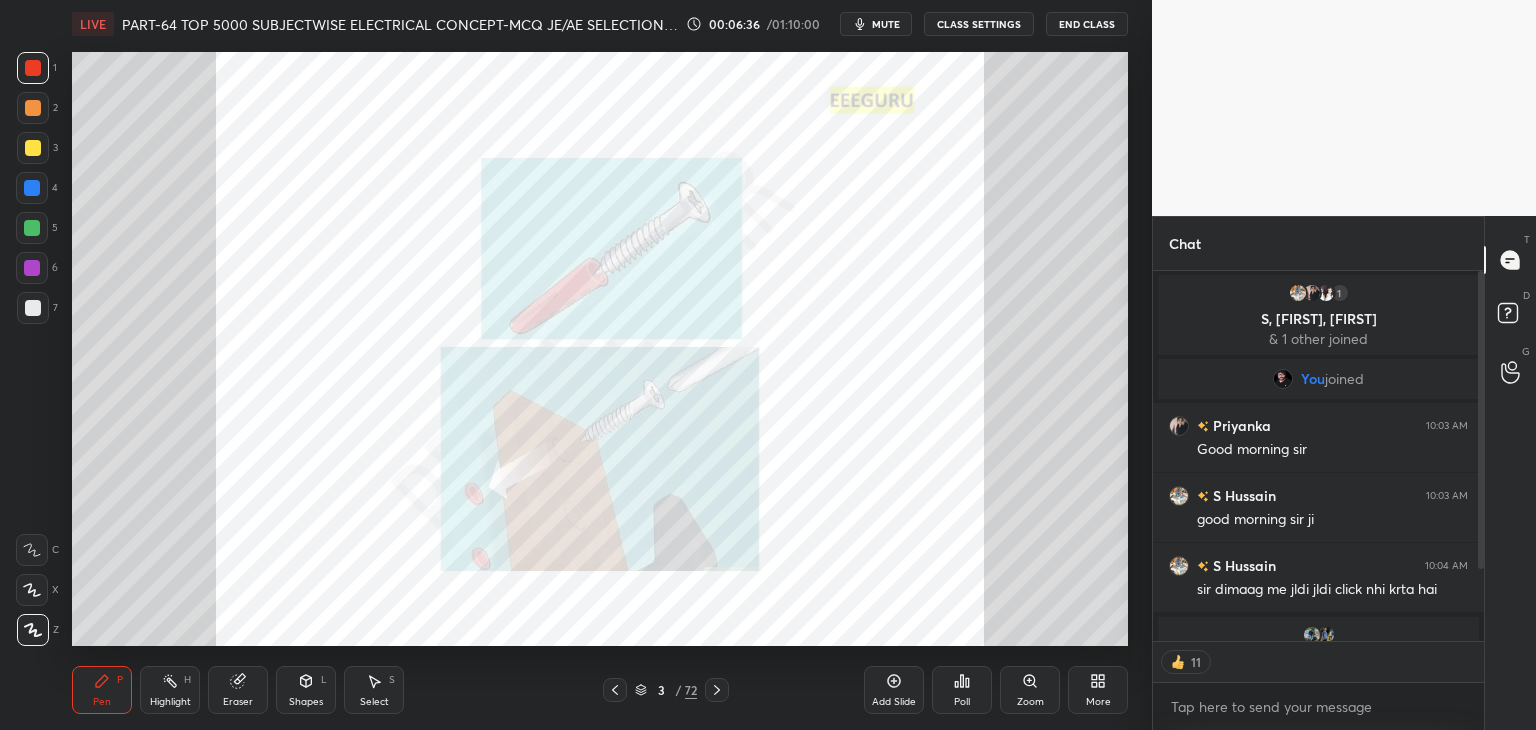 scroll, scrollTop: 6, scrollLeft: 6, axis: both 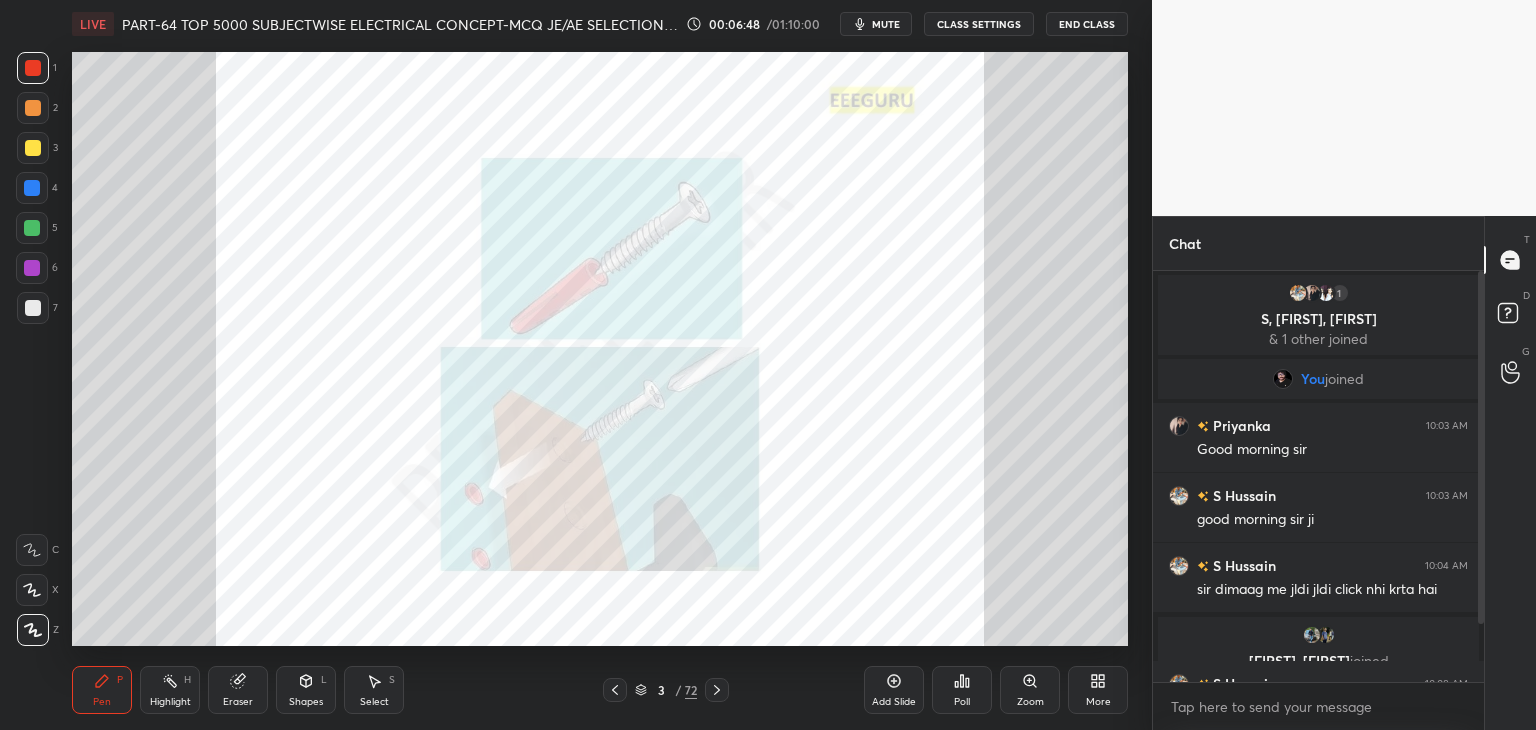 click on "T Messages (T) D Doubts (D) G Raise Hand (G)" at bounding box center [1510, 473] 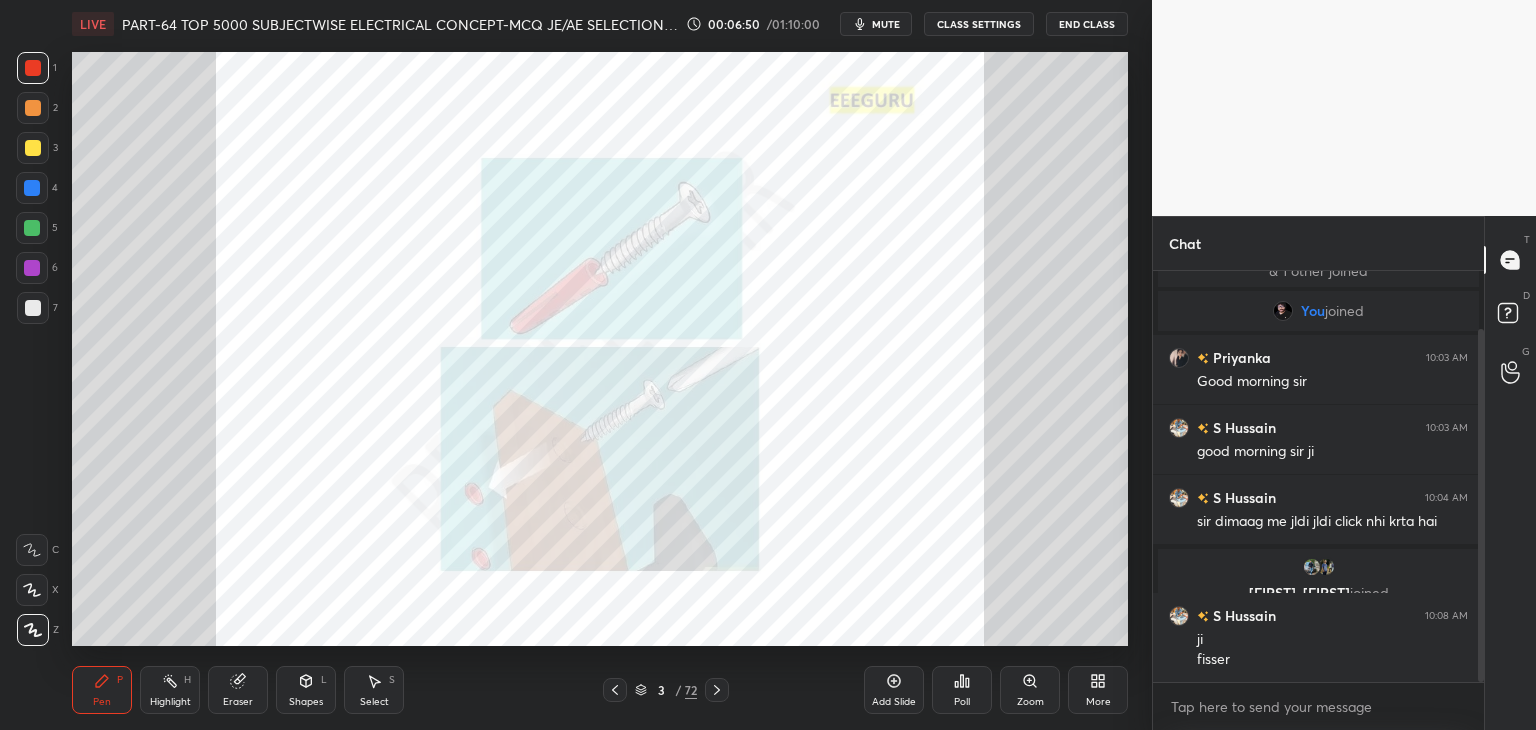 drag, startPoint x: 1481, startPoint y: 617, endPoint x: 1479, endPoint y: 661, distance: 44.04543 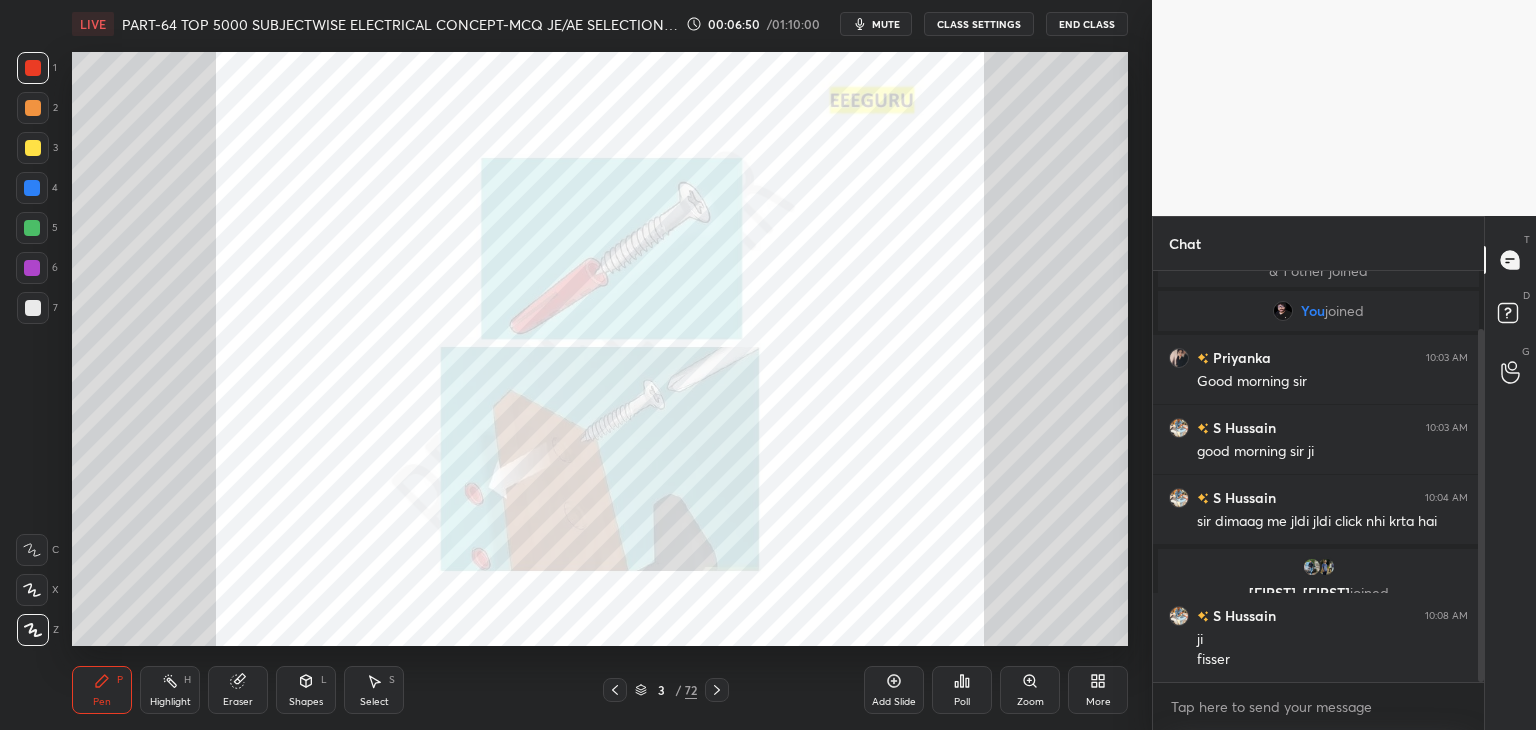 click at bounding box center (1481, 505) 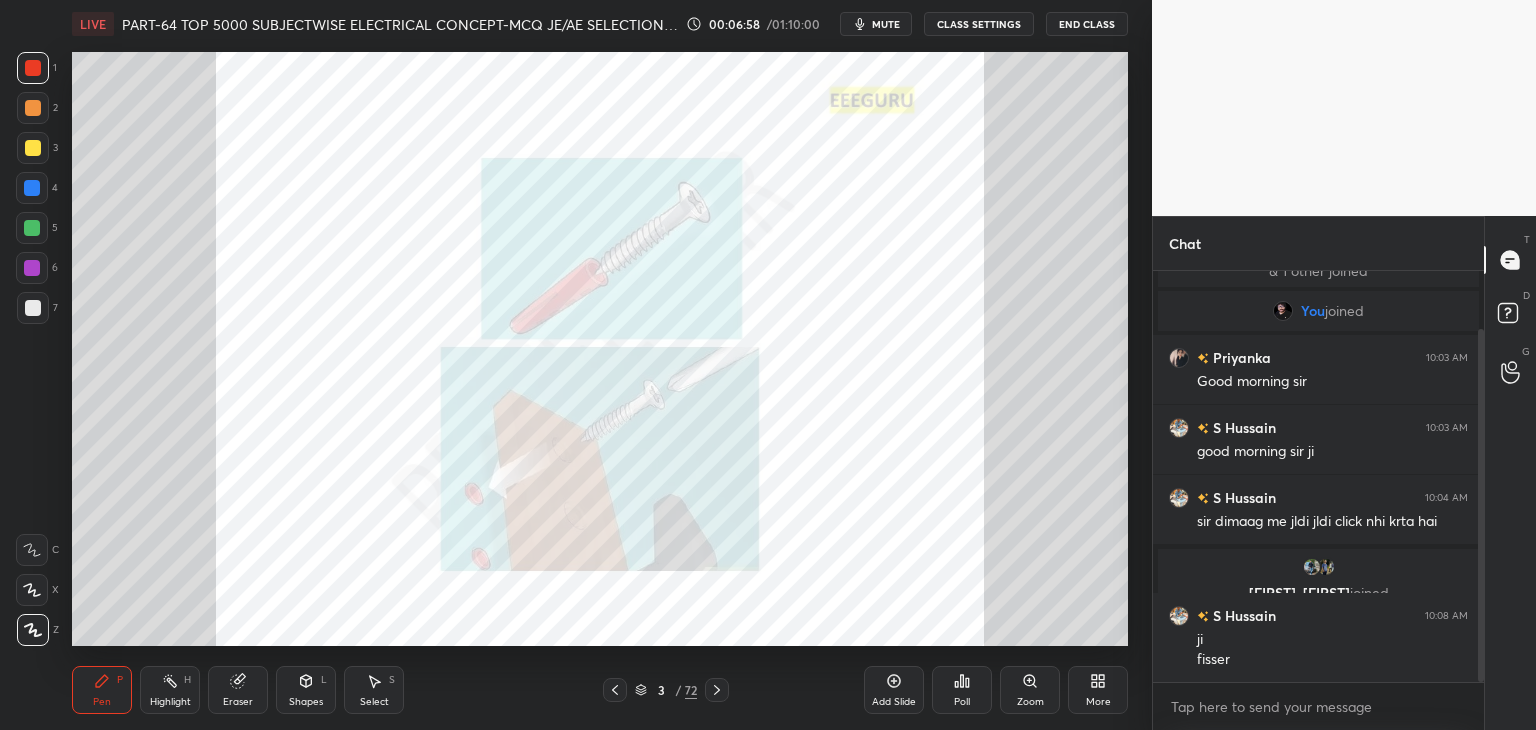 click 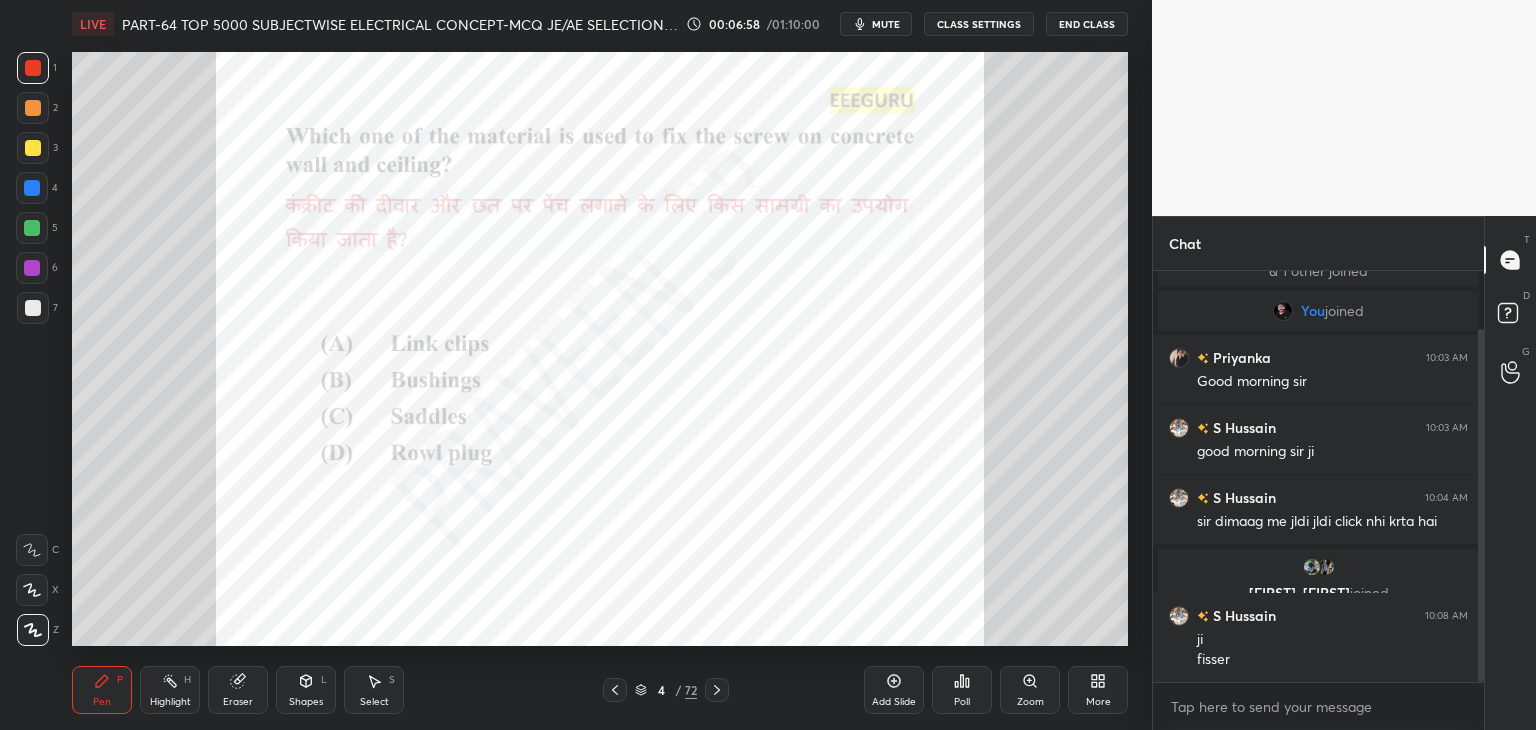 click 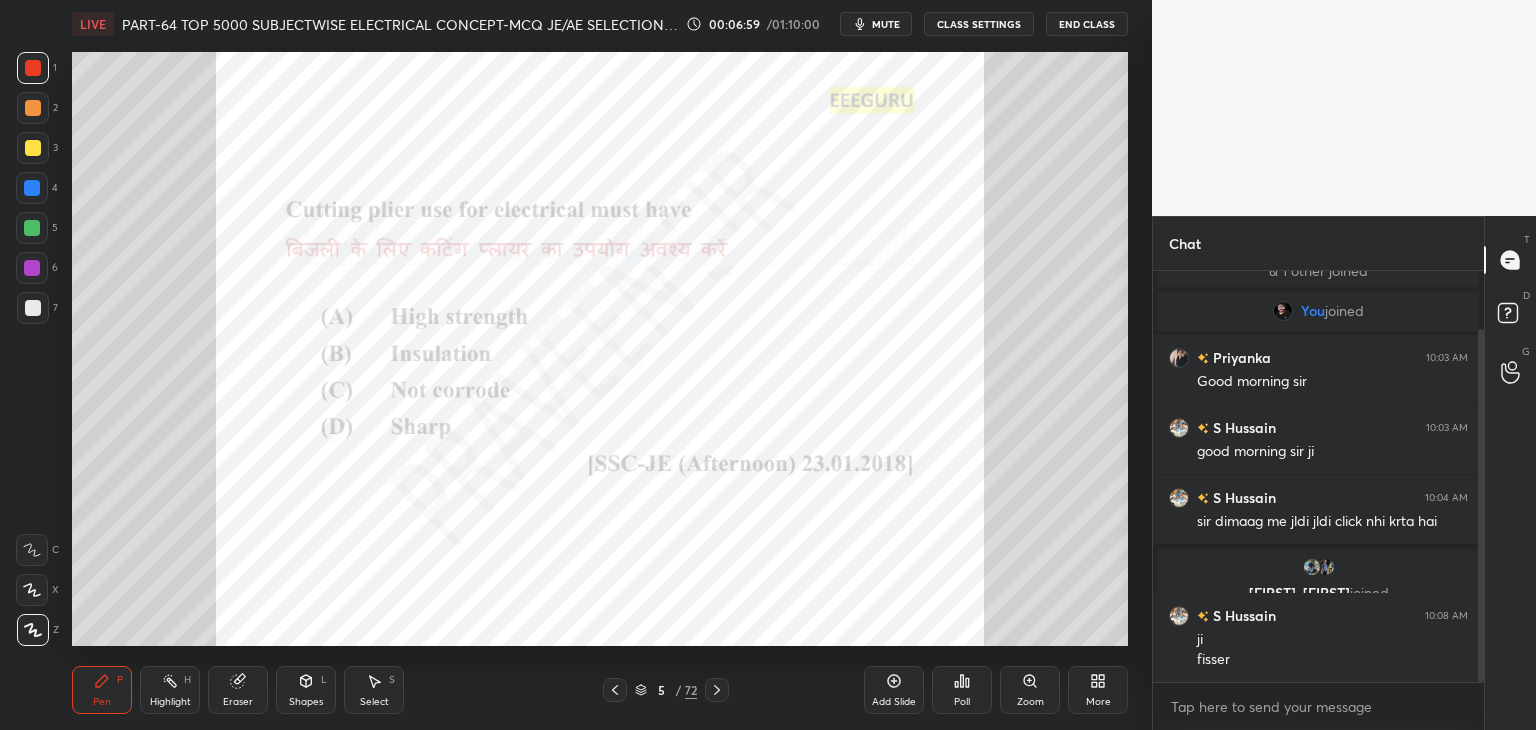 click 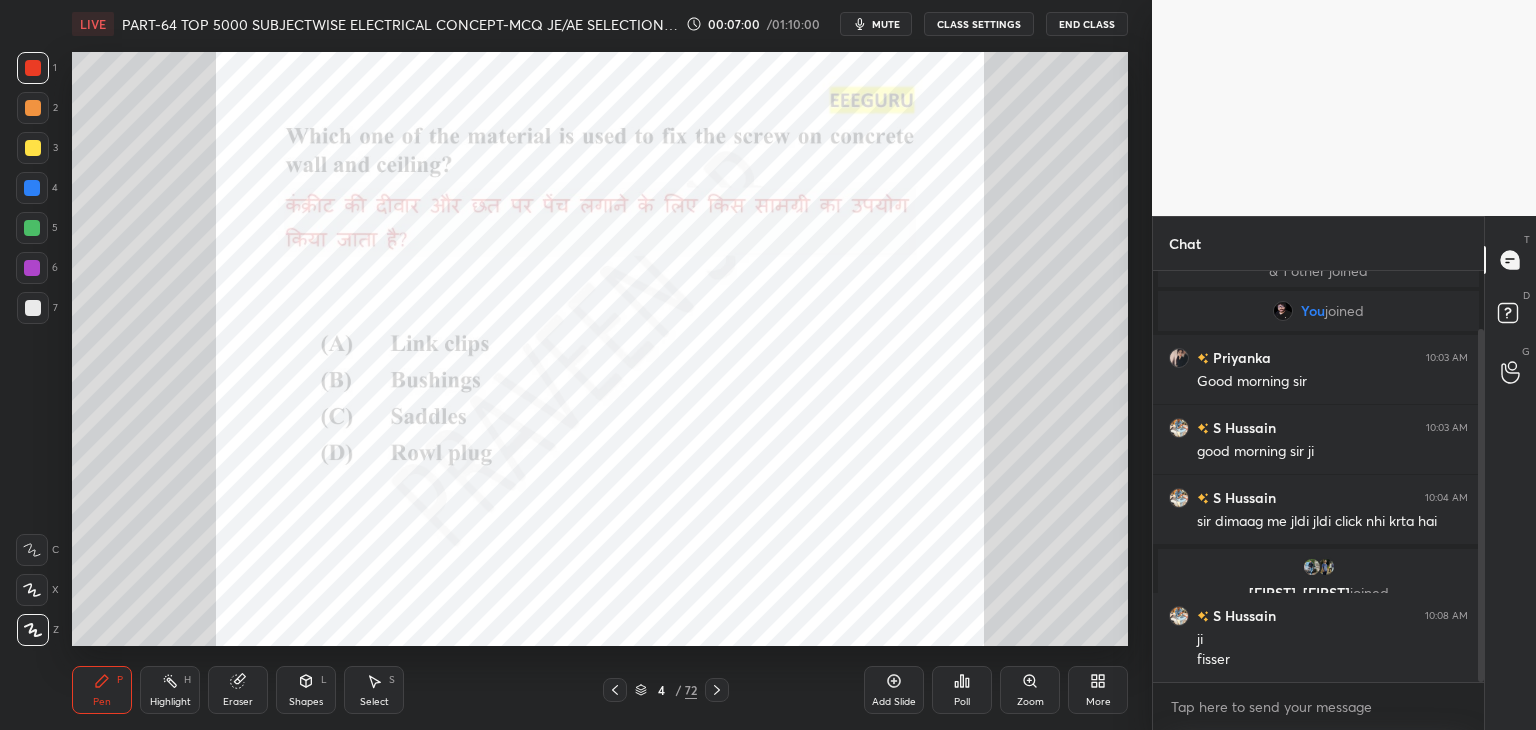 click 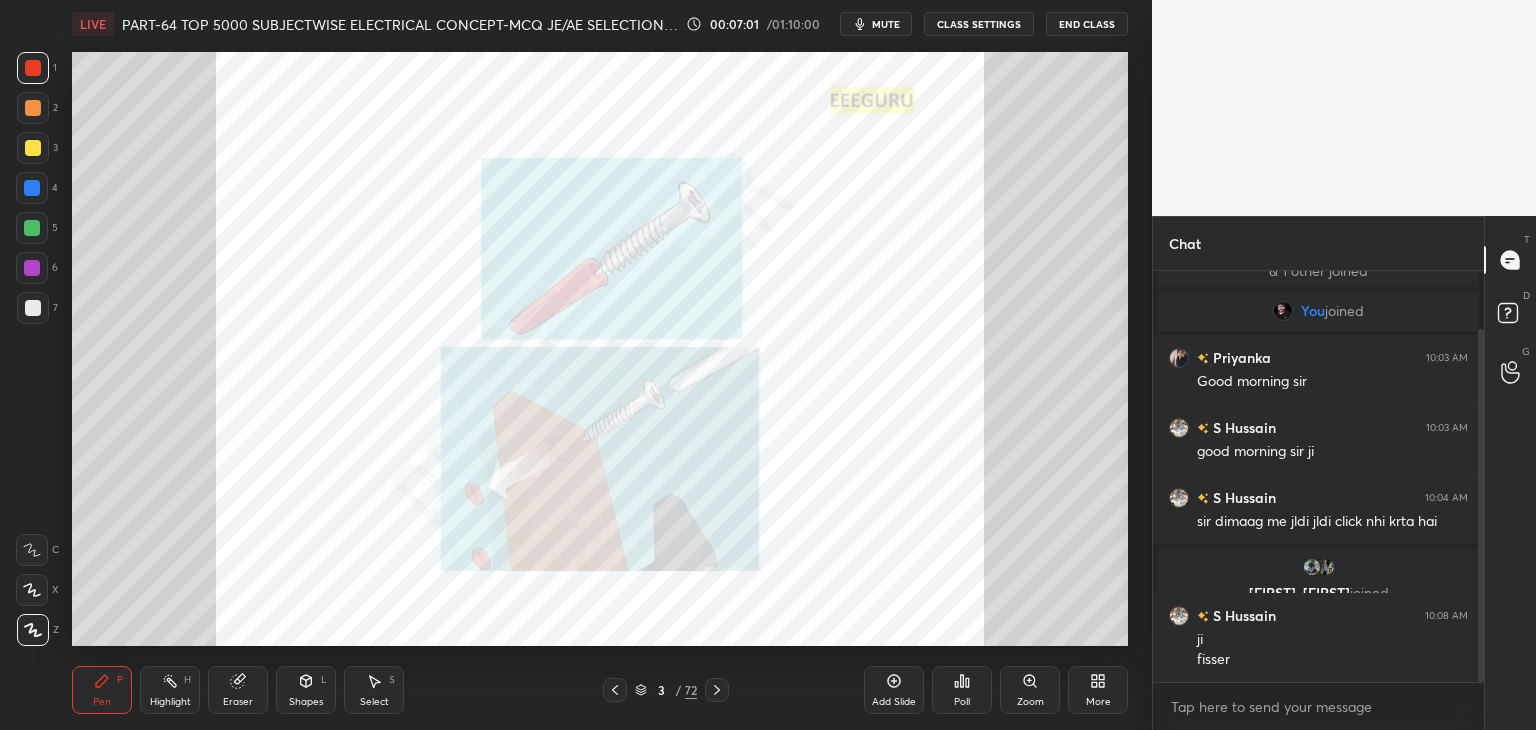 click at bounding box center [717, 690] 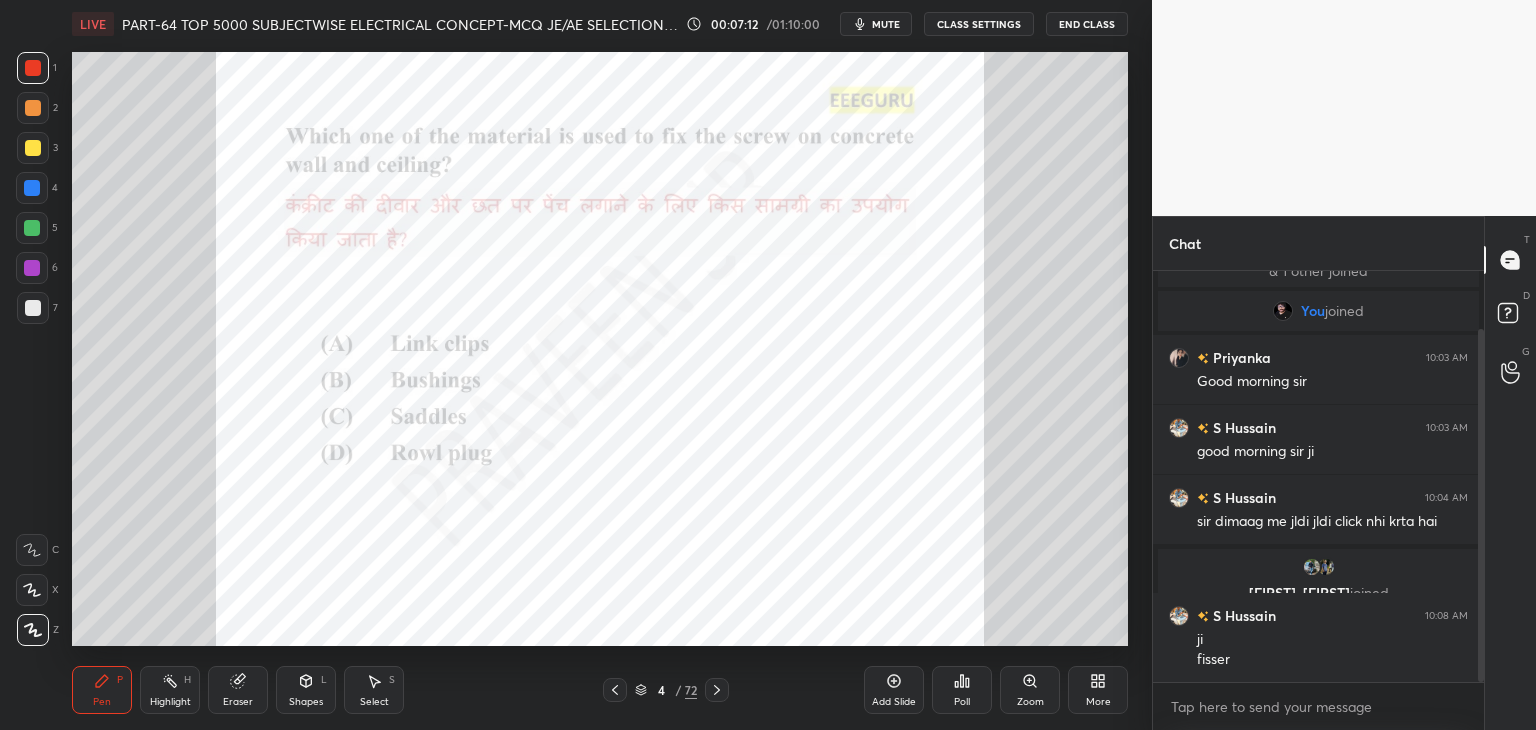 click on "Poll" at bounding box center (962, 690) 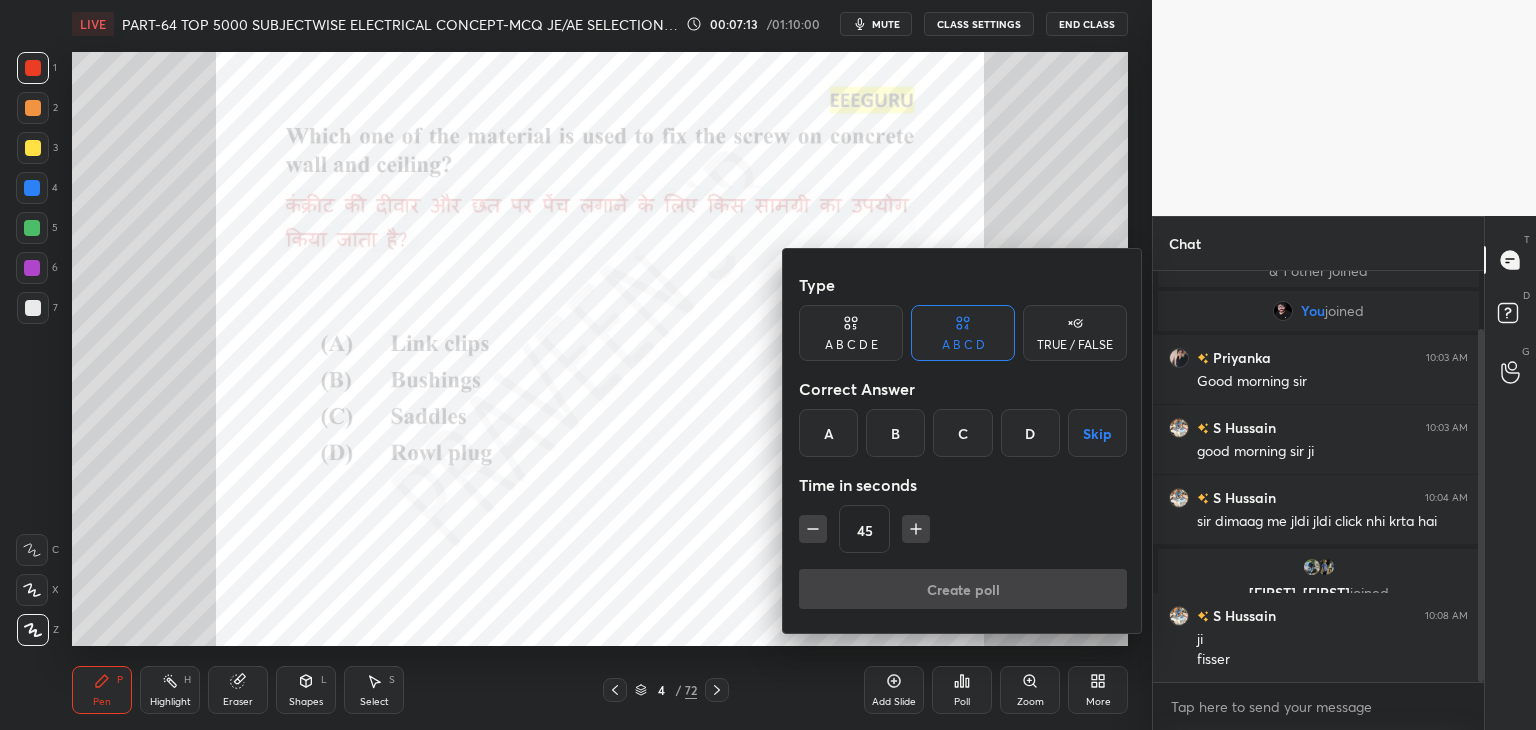 drag, startPoint x: 1032, startPoint y: 436, endPoint x: 935, endPoint y: 485, distance: 108.67382 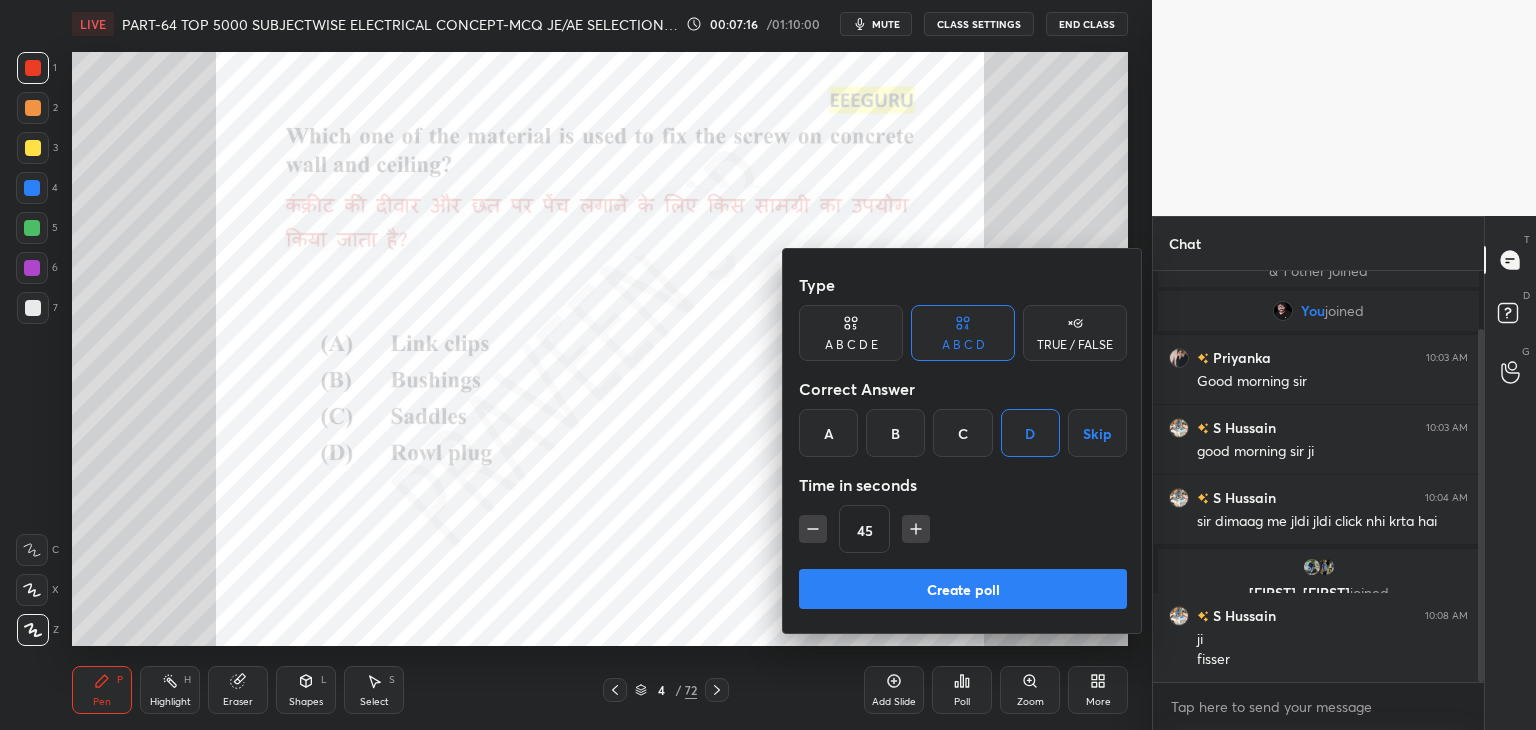 click on "Create poll" at bounding box center (963, 589) 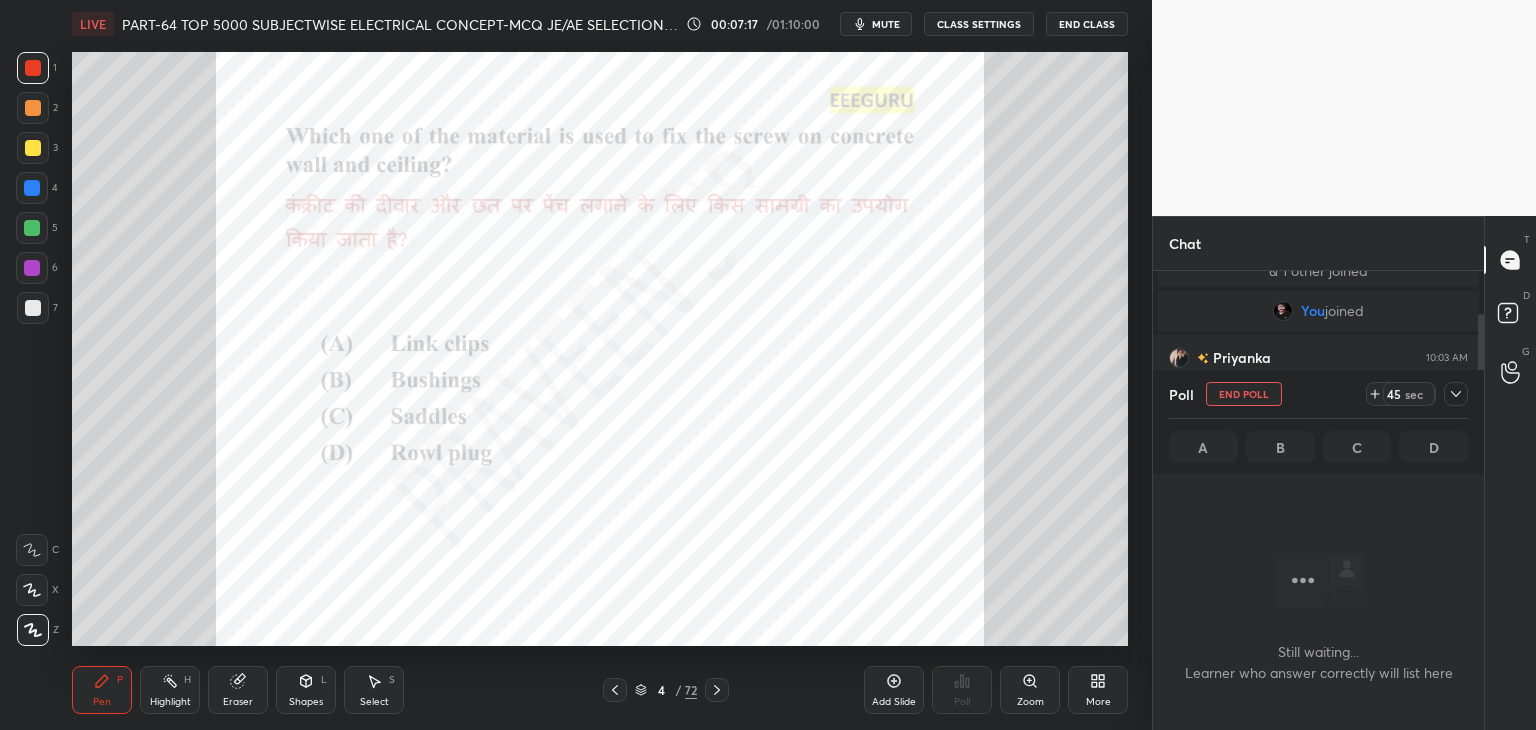 scroll, scrollTop: 381, scrollLeft: 325, axis: both 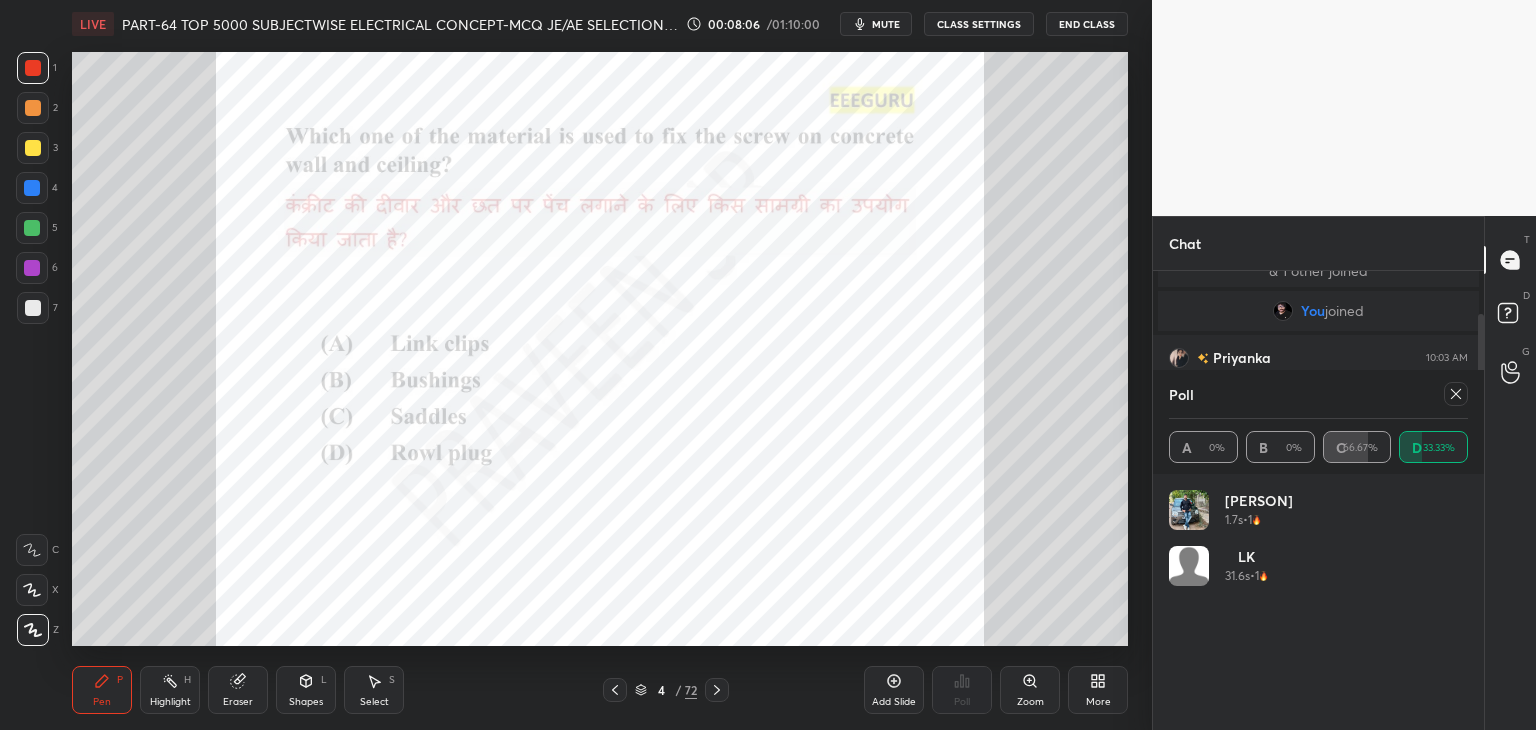click 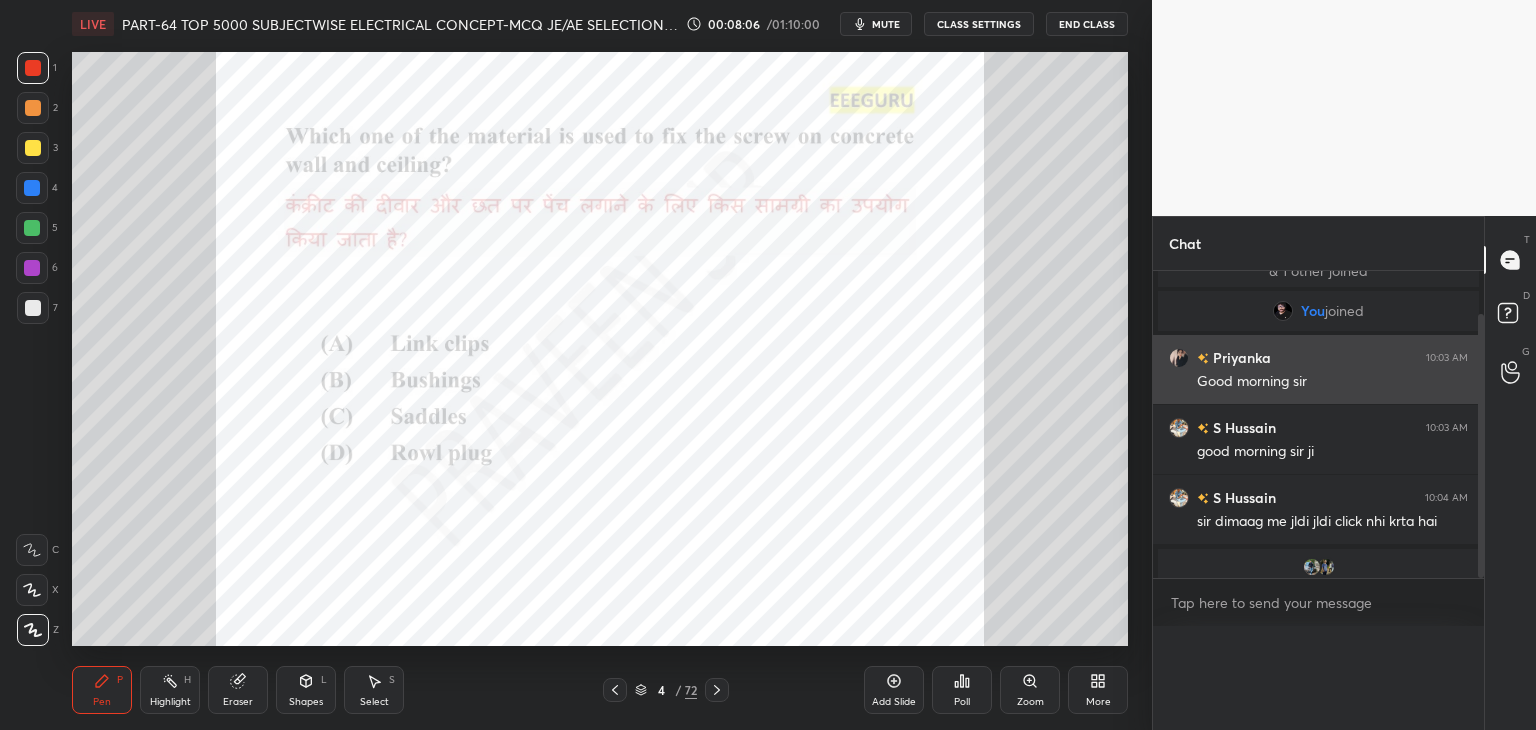 scroll, scrollTop: 88, scrollLeft: 293, axis: both 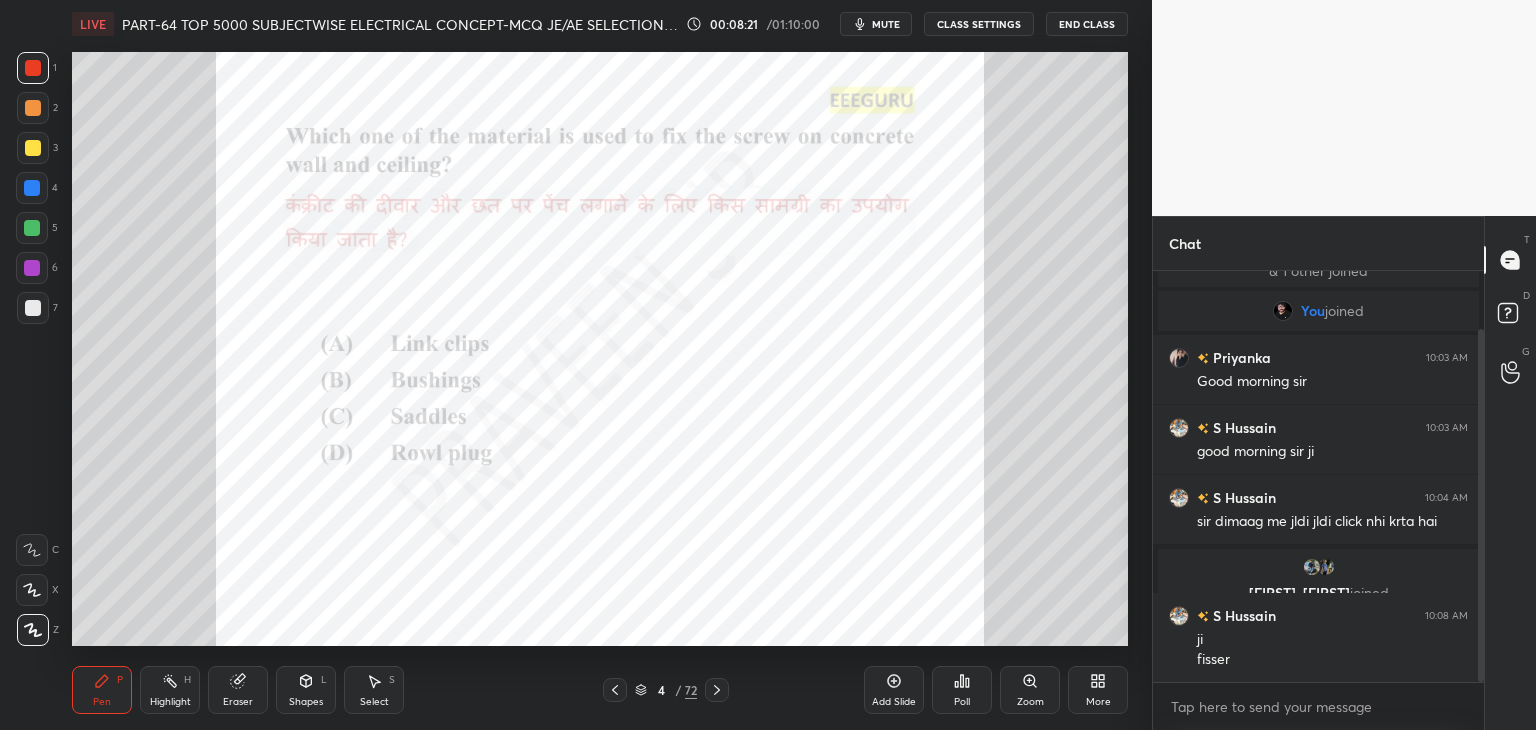 drag, startPoint x: 1482, startPoint y: 610, endPoint x: 1483, endPoint y: 637, distance: 27.018513 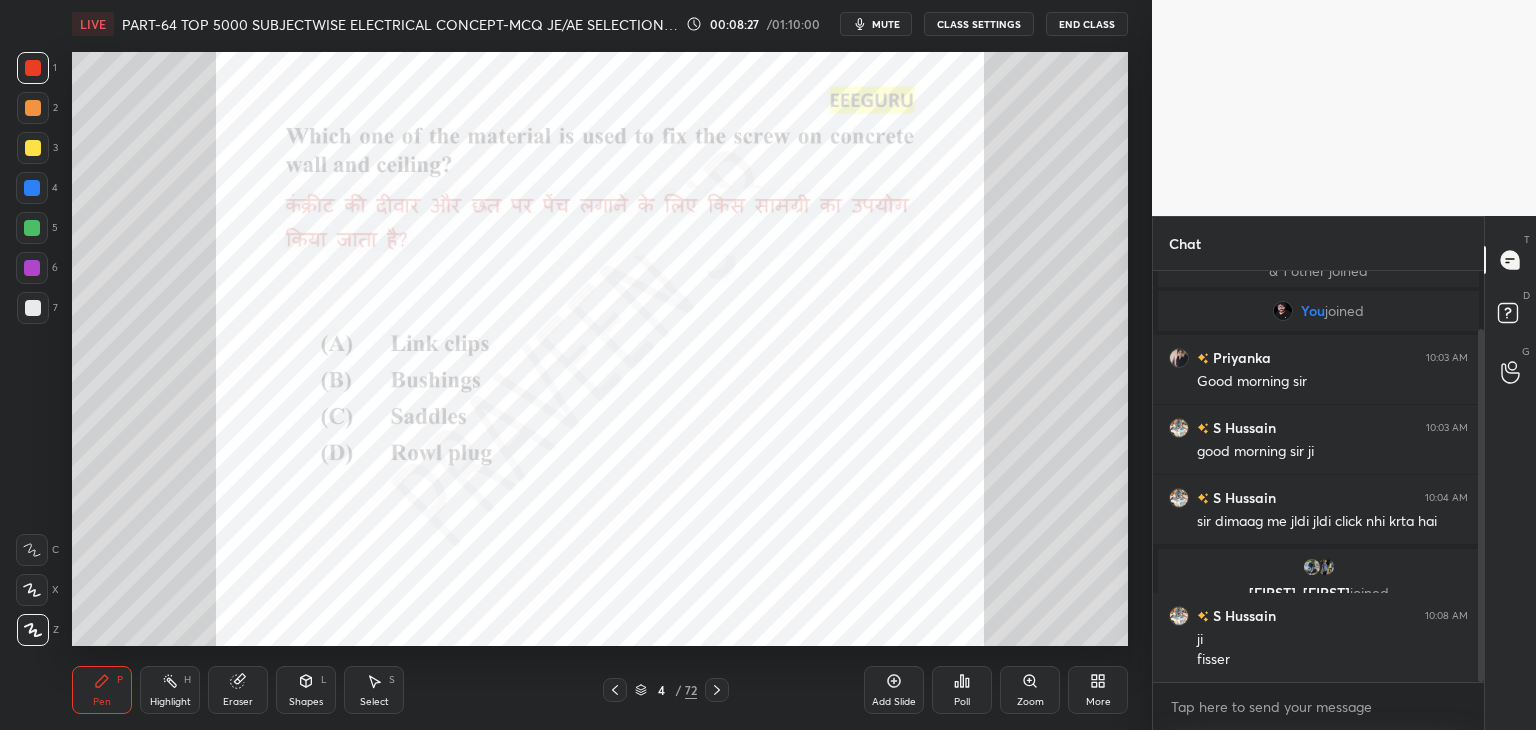 click 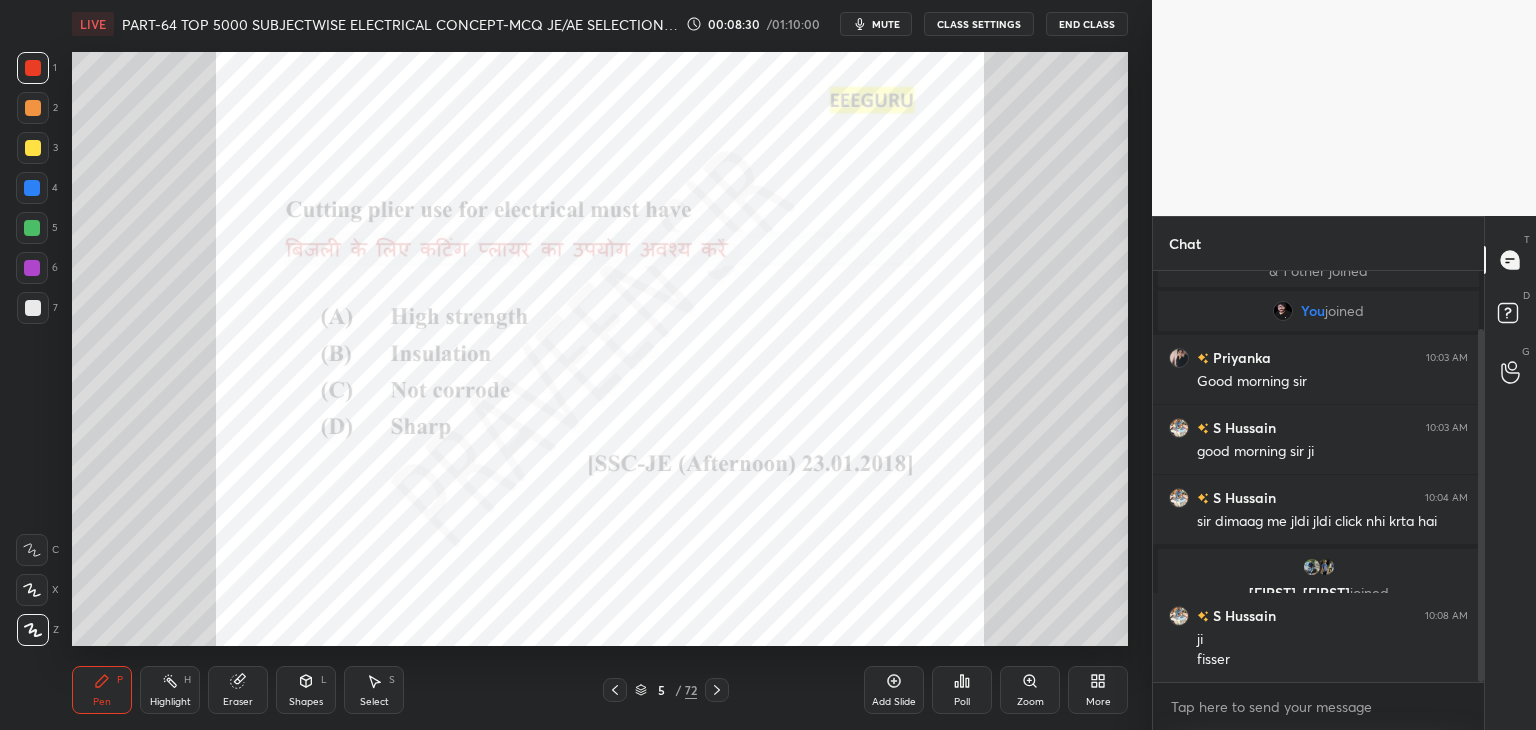 click on "Zoom" at bounding box center (1030, 690) 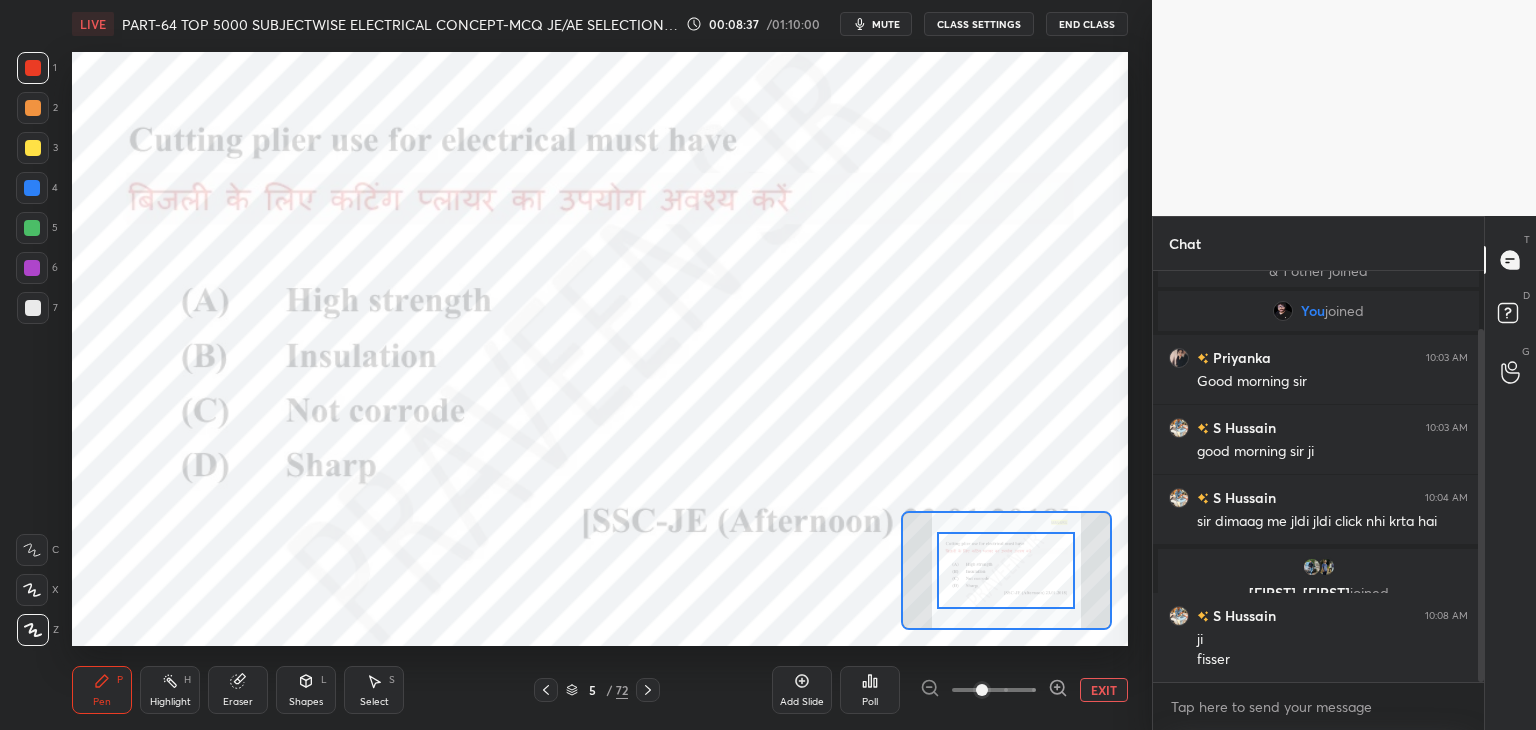 click on "Poll" at bounding box center (870, 702) 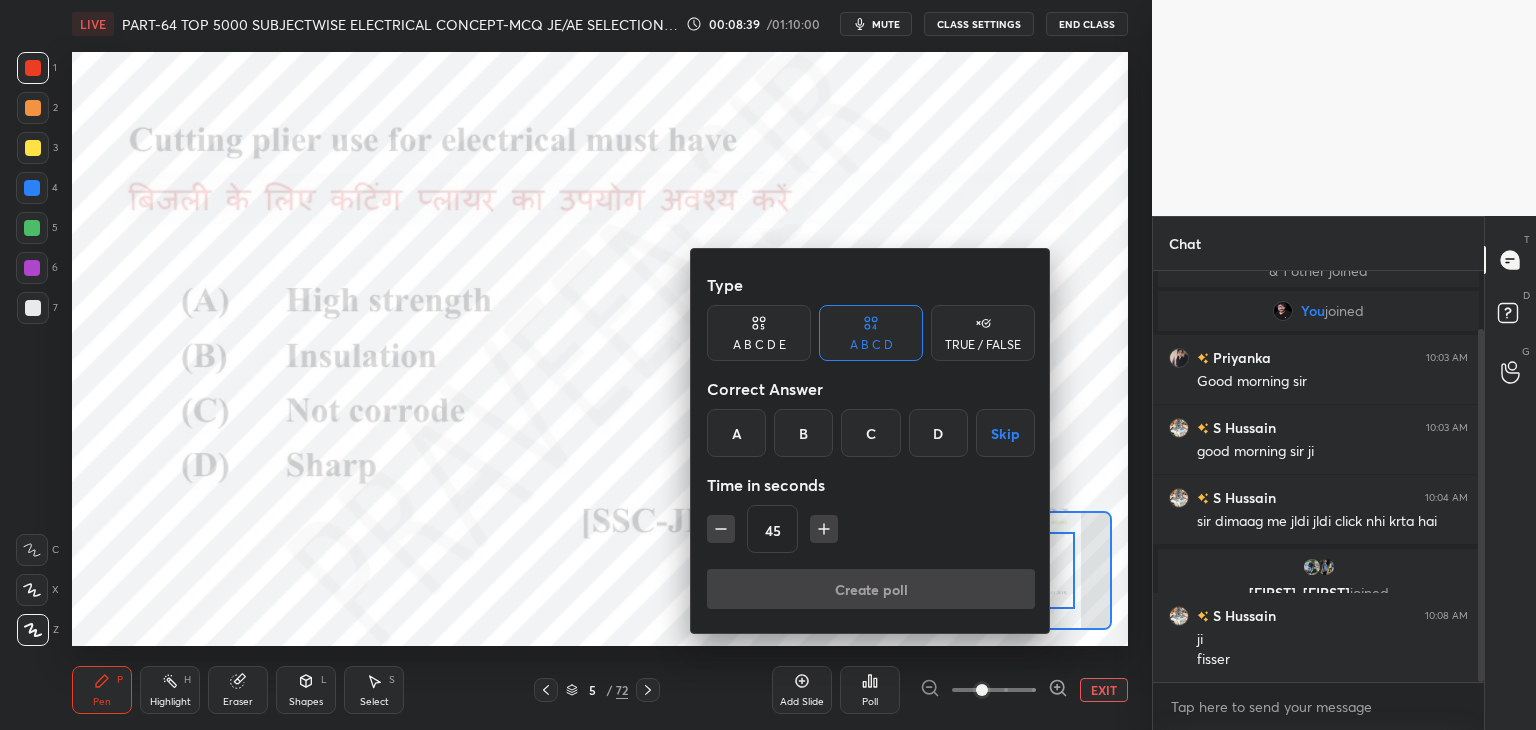drag, startPoint x: 796, startPoint y: 429, endPoint x: 799, endPoint y: 480, distance: 51.088158 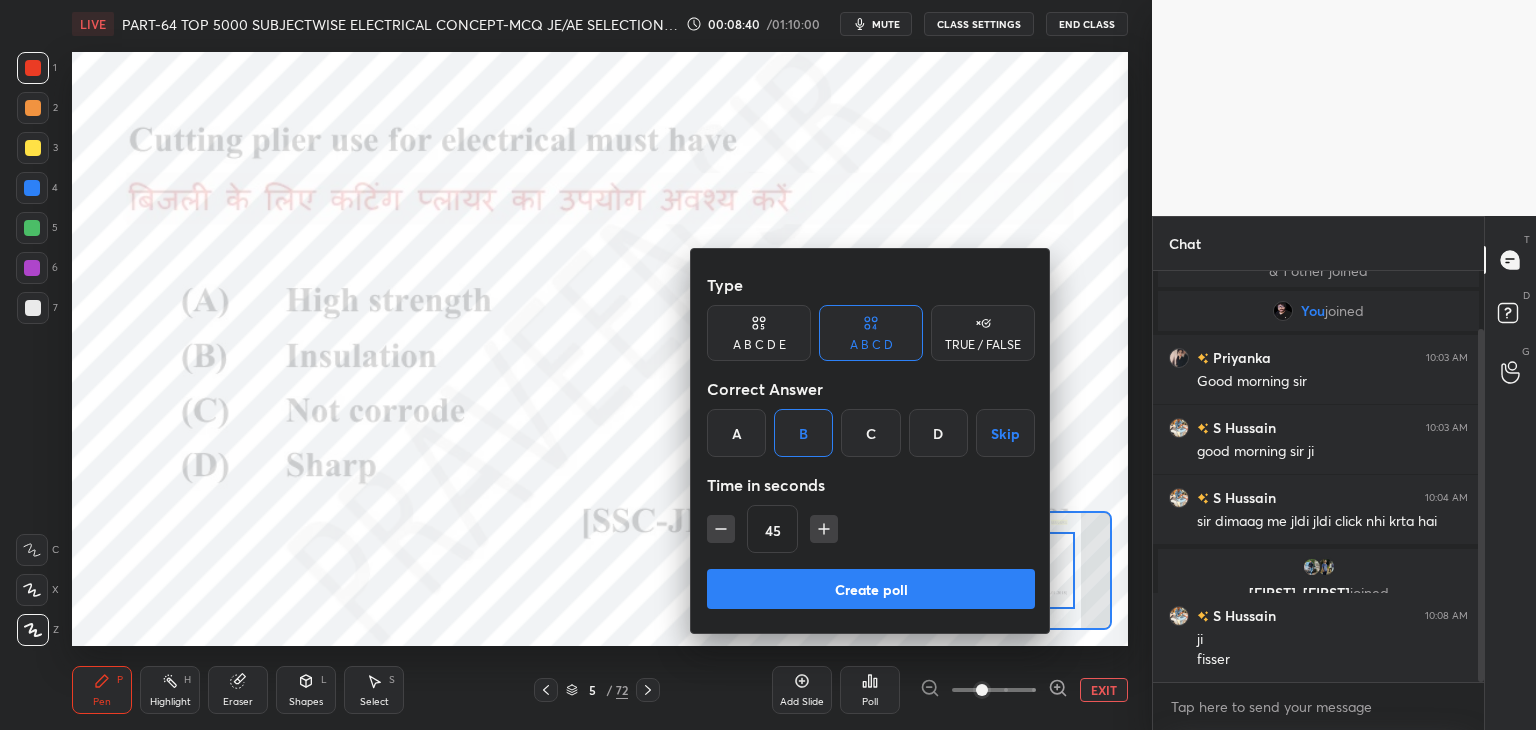 click on "Create poll" at bounding box center [871, 589] 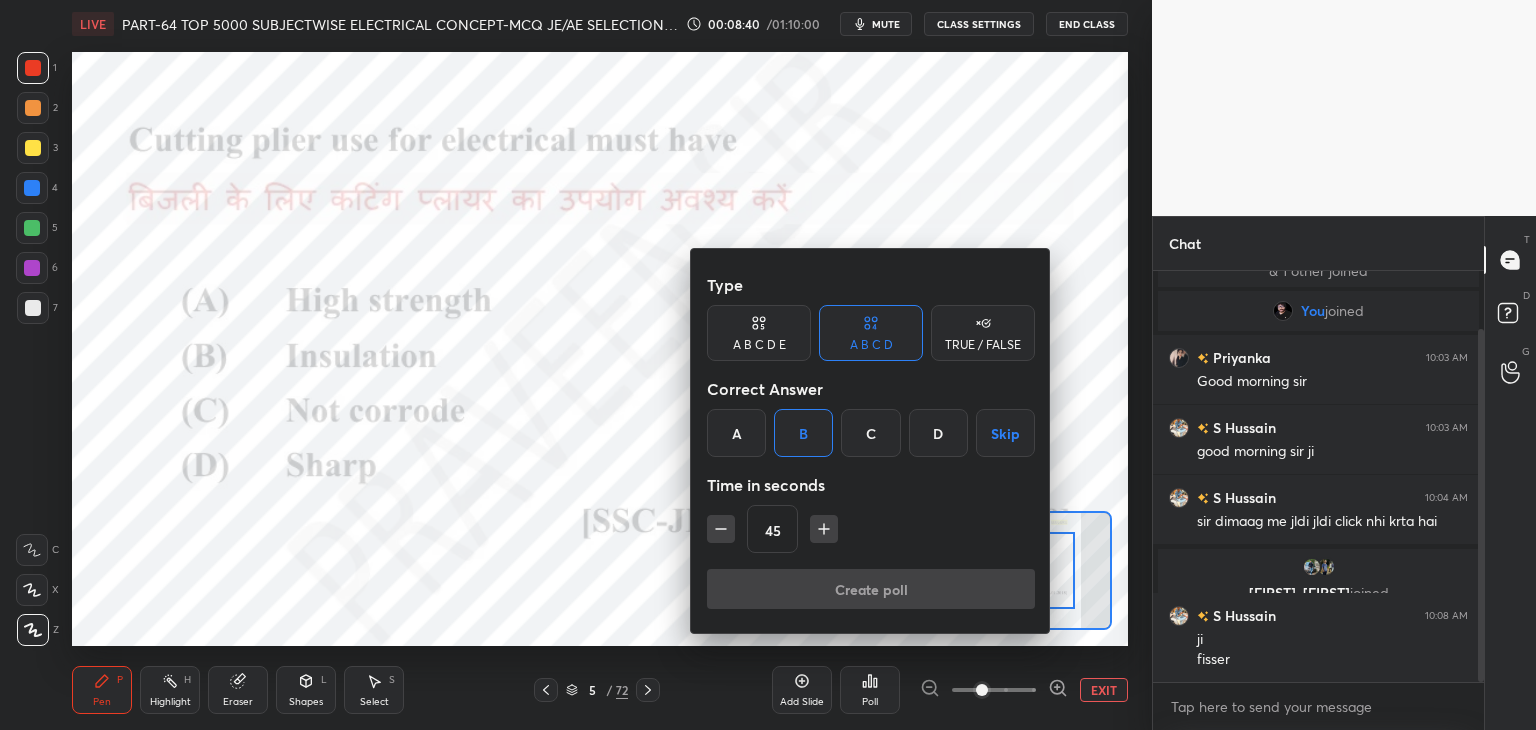 scroll, scrollTop: 372, scrollLeft: 325, axis: both 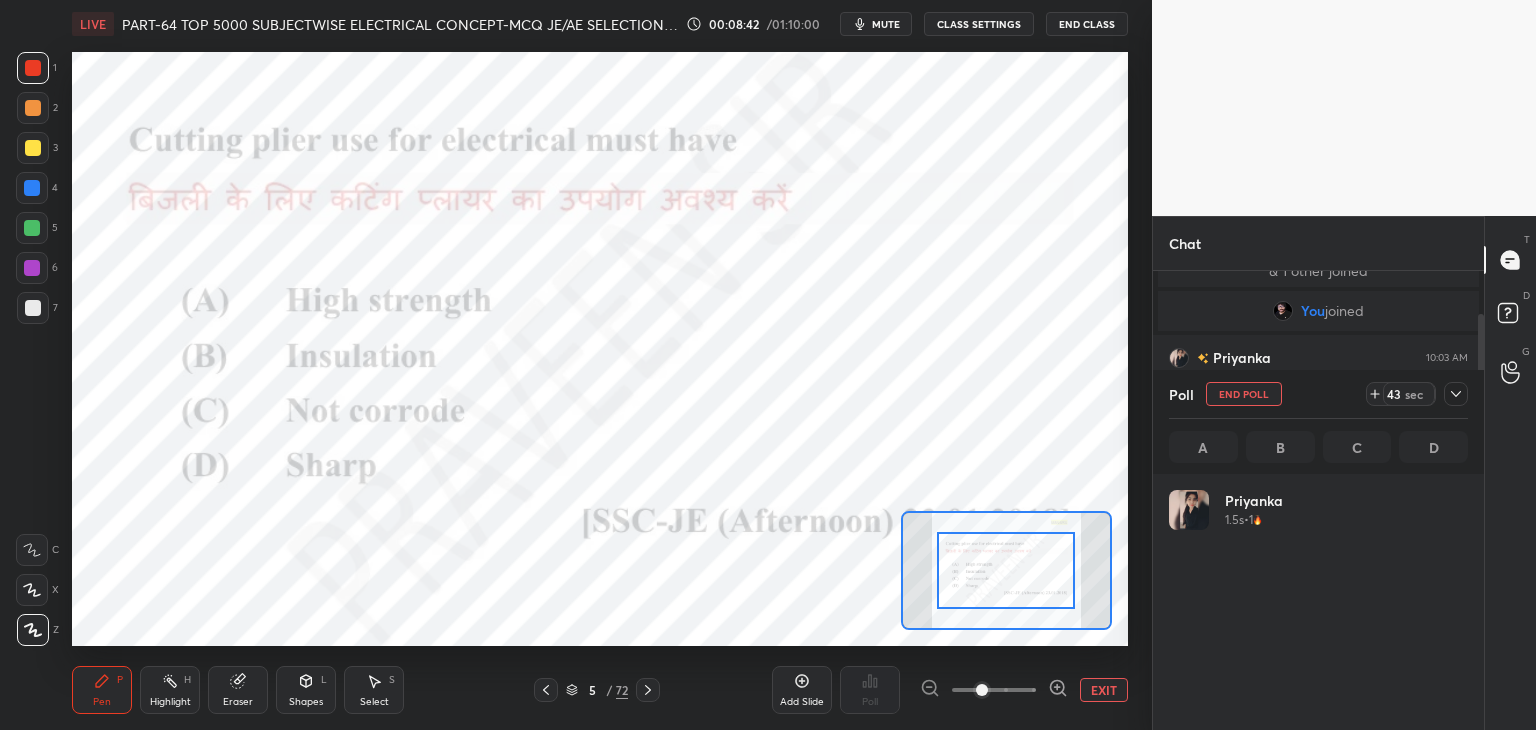 click on "EXIT" at bounding box center [1104, 690] 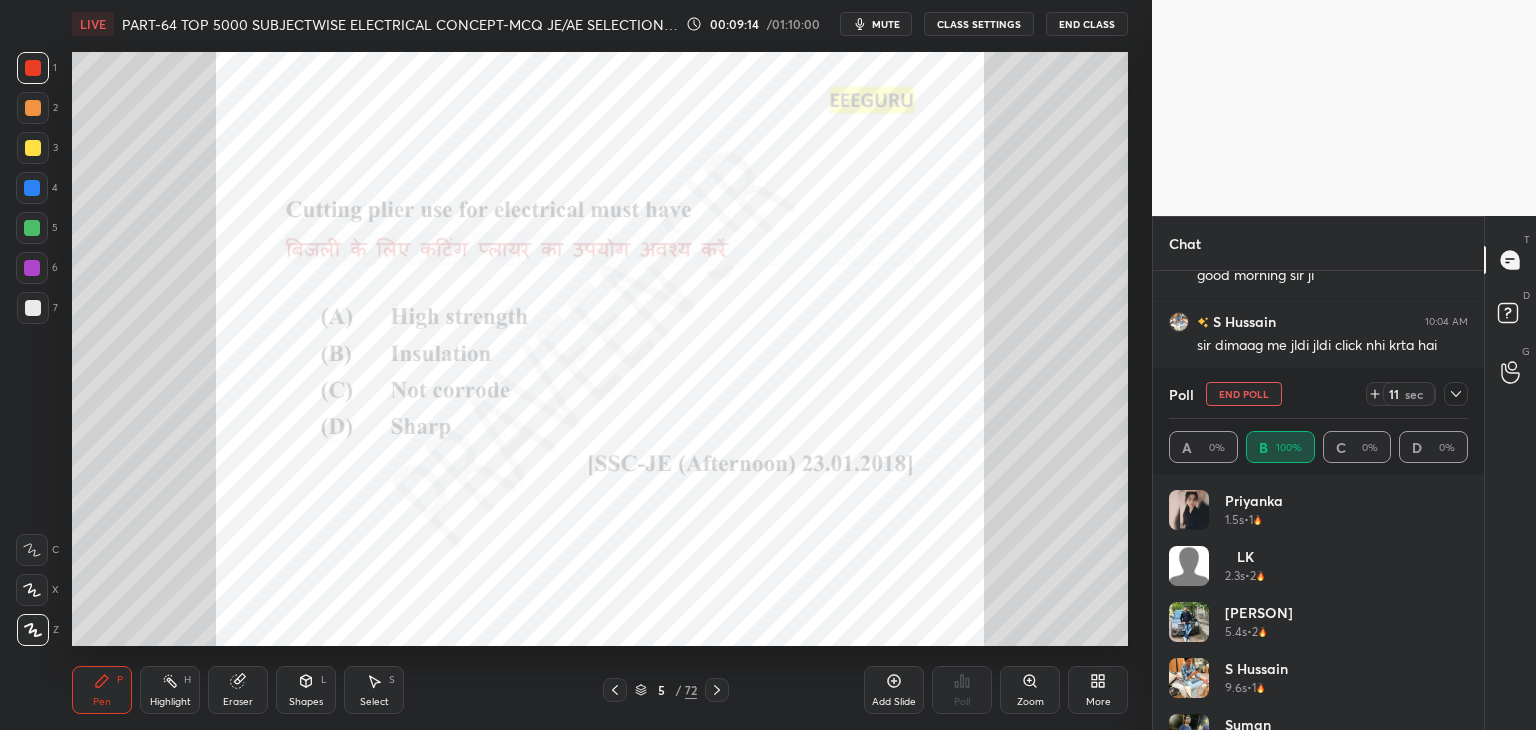 scroll, scrollTop: 314, scrollLeft: 0, axis: vertical 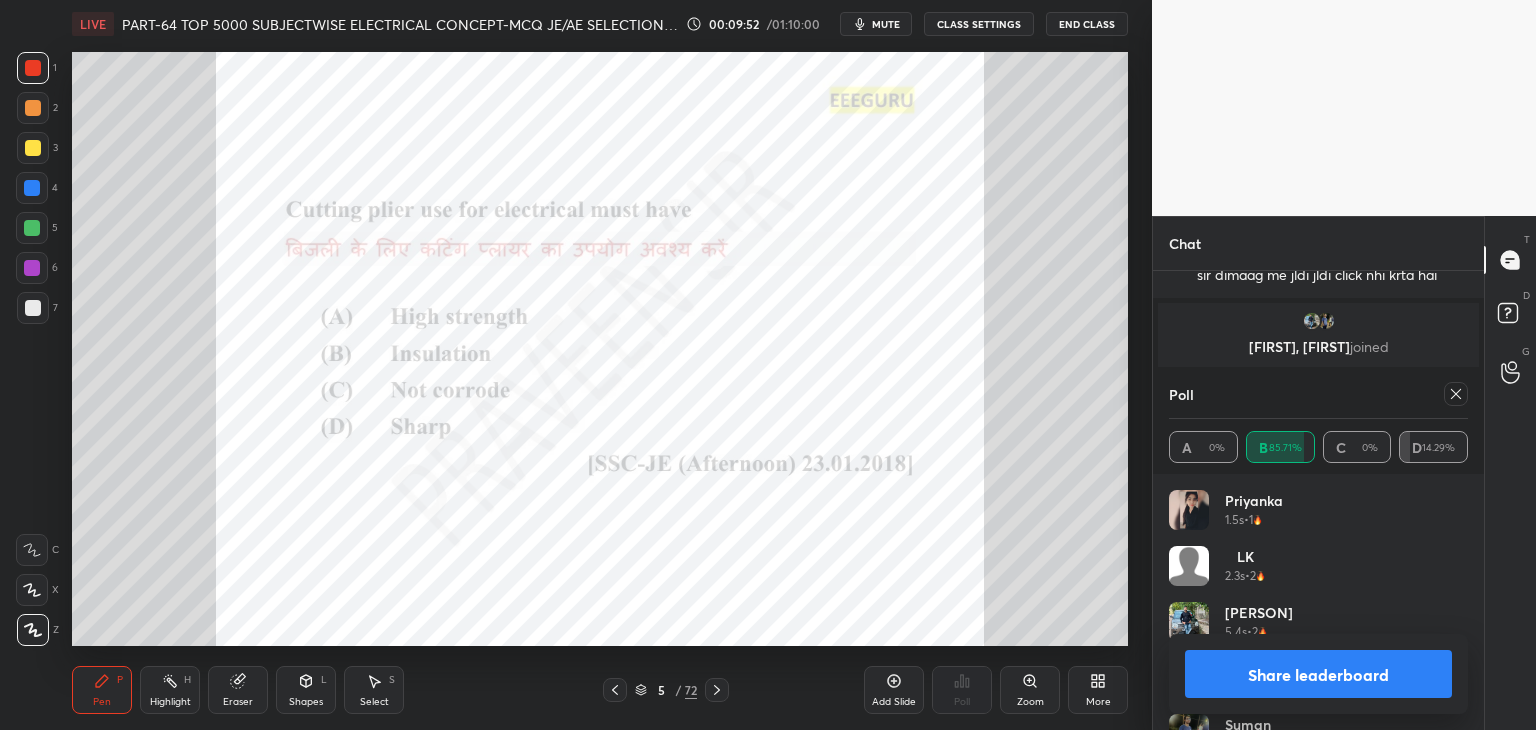 click on "Eraser" at bounding box center [238, 690] 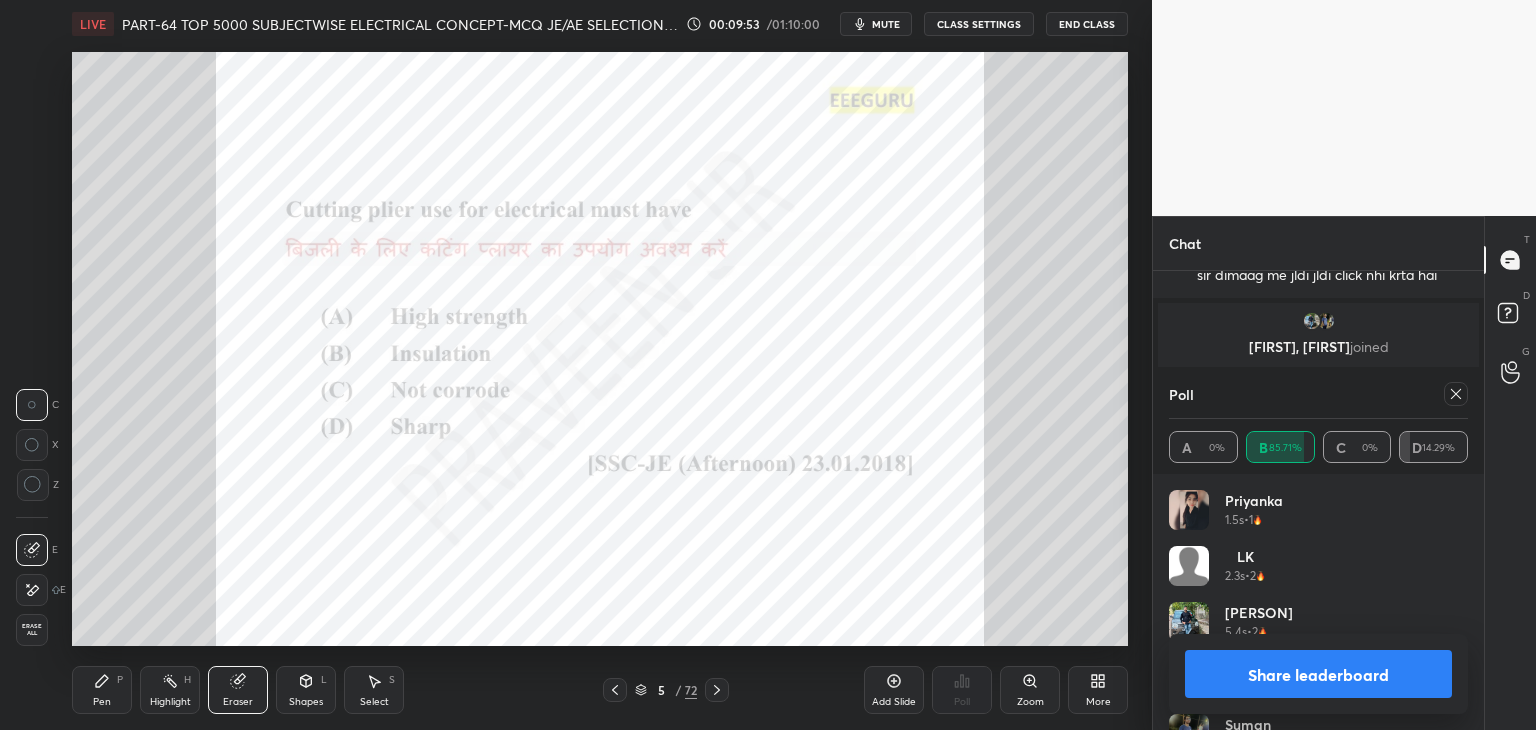 click on "Erase all" at bounding box center [32, 630] 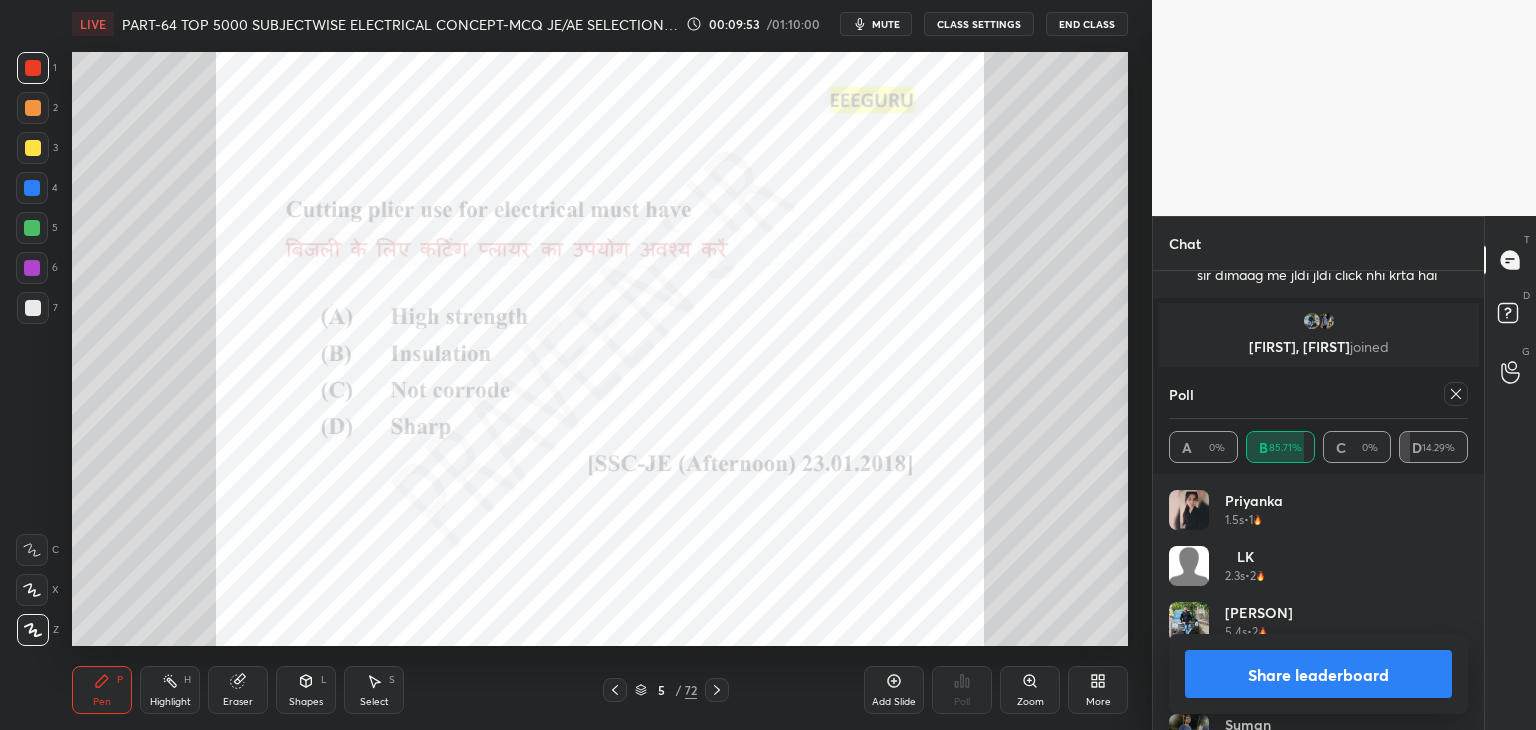 click on "Pen" at bounding box center [102, 702] 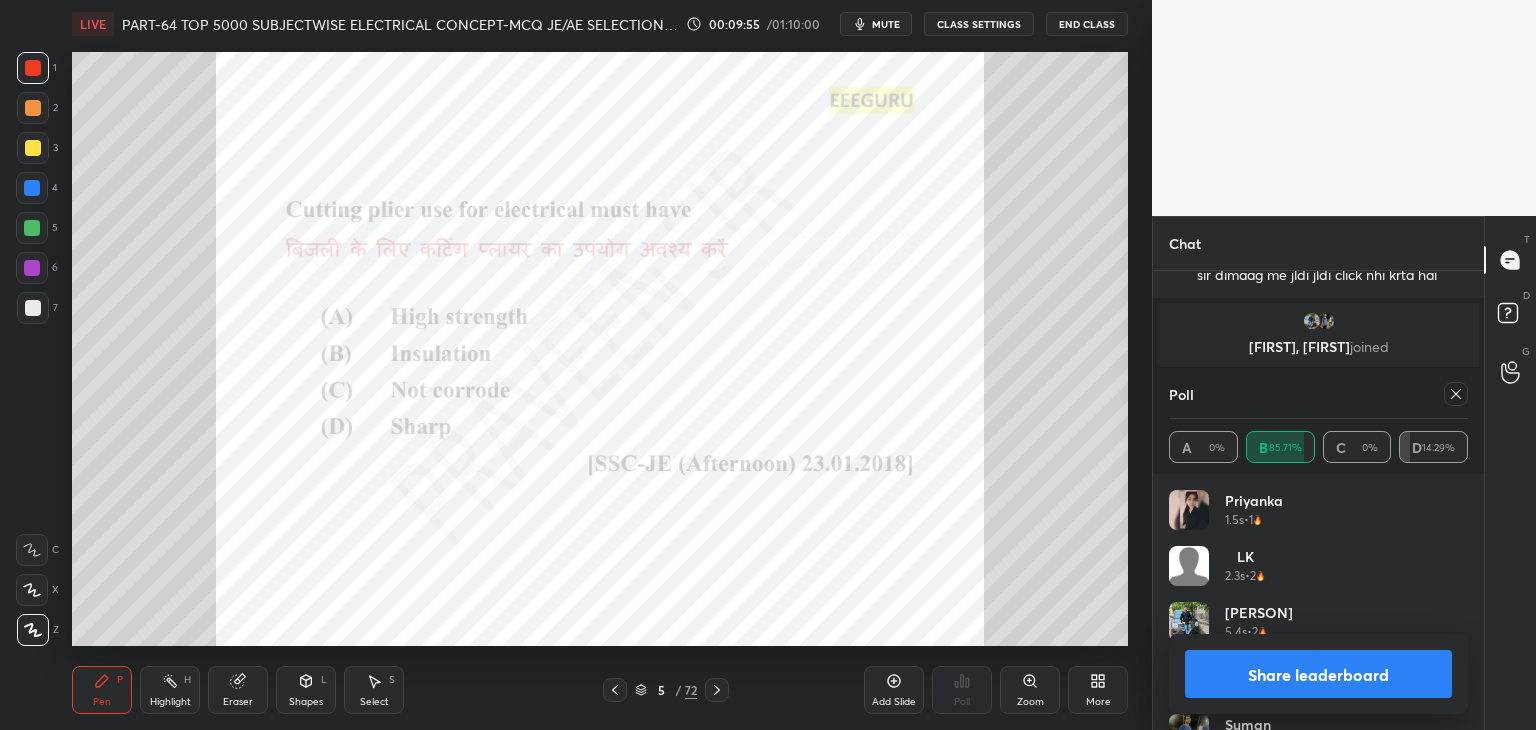 click 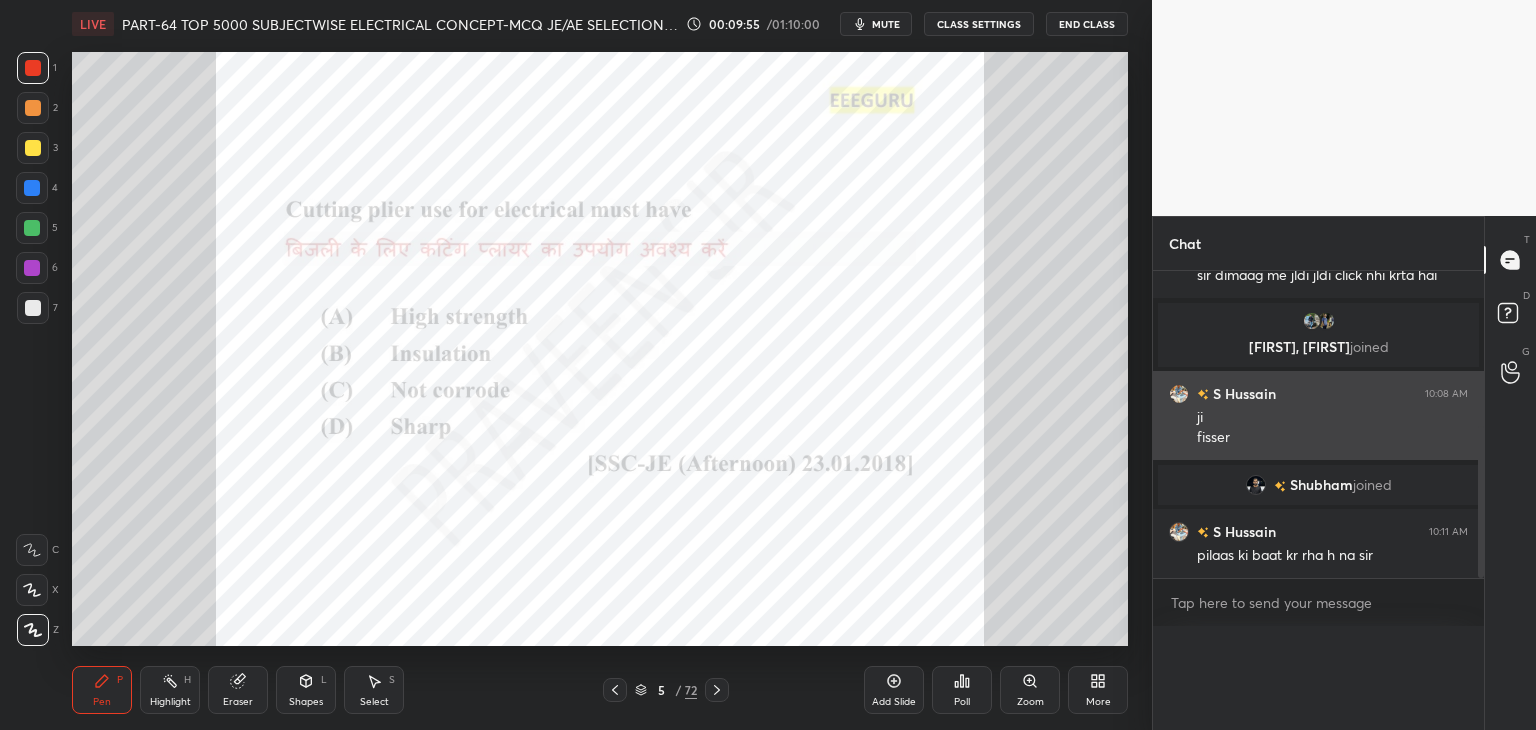 scroll, scrollTop: 0, scrollLeft: 6, axis: horizontal 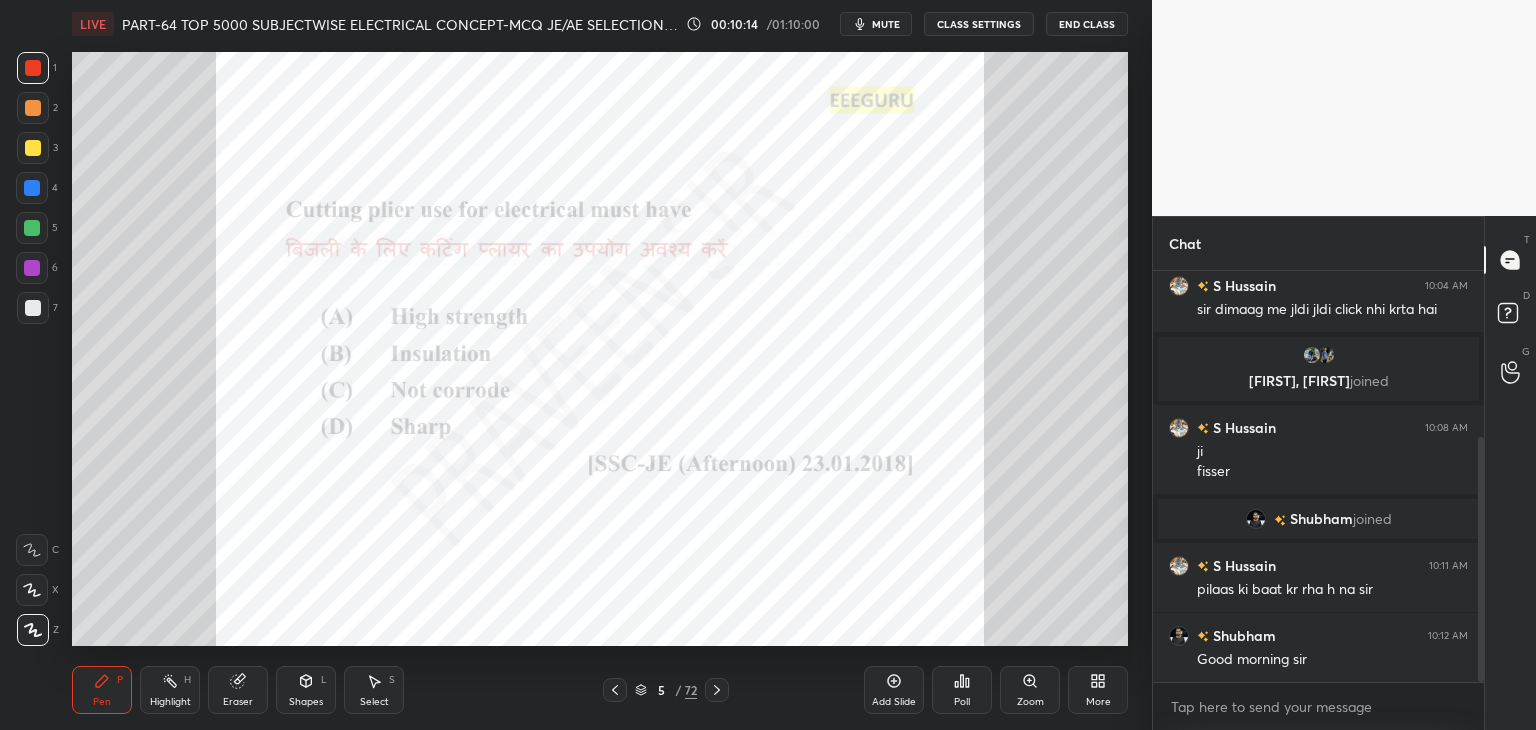 drag, startPoint x: 1484, startPoint y: 657, endPoint x: 1484, endPoint y: 679, distance: 22 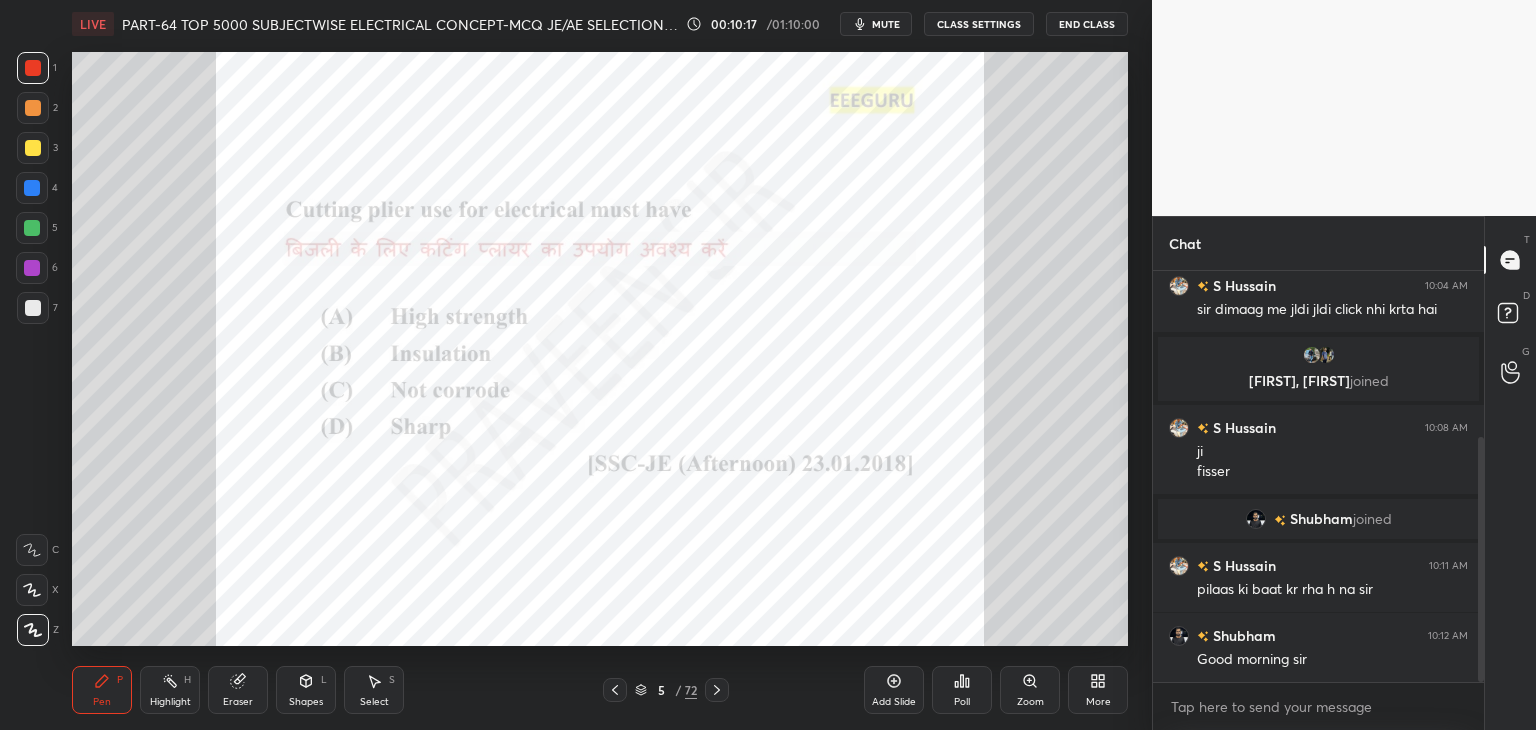 click 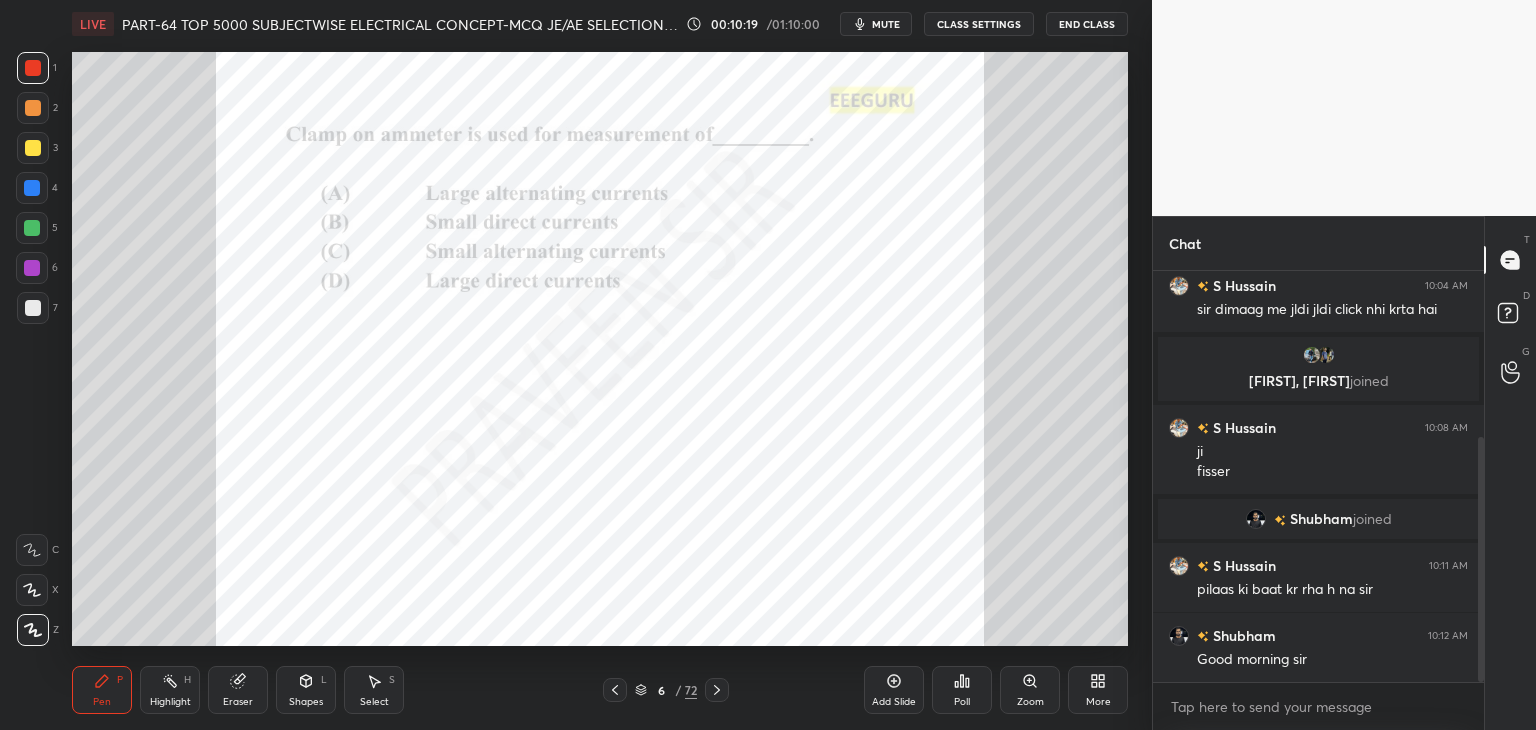 click on "Poll" at bounding box center (962, 690) 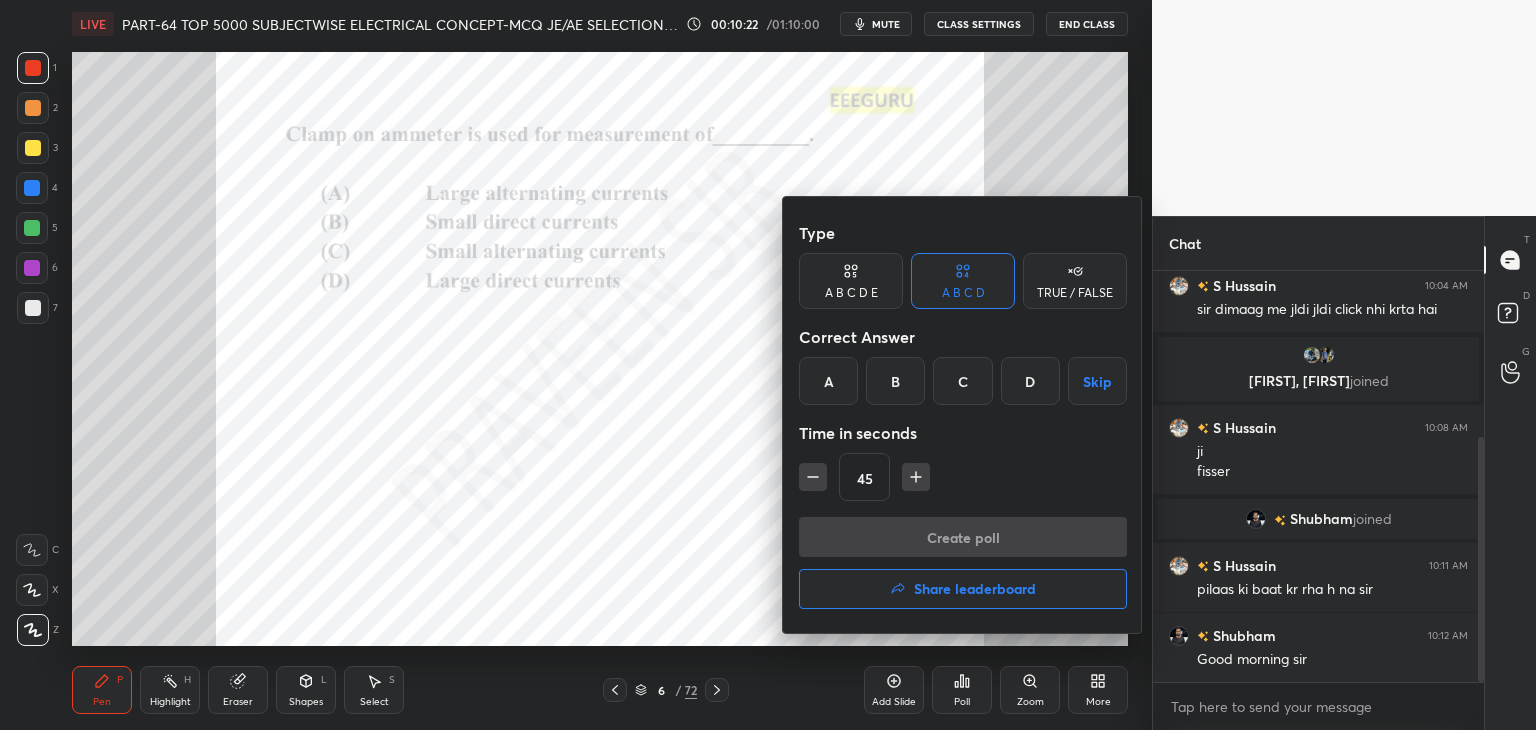 drag, startPoint x: 824, startPoint y: 377, endPoint x: 827, endPoint y: 406, distance: 29.15476 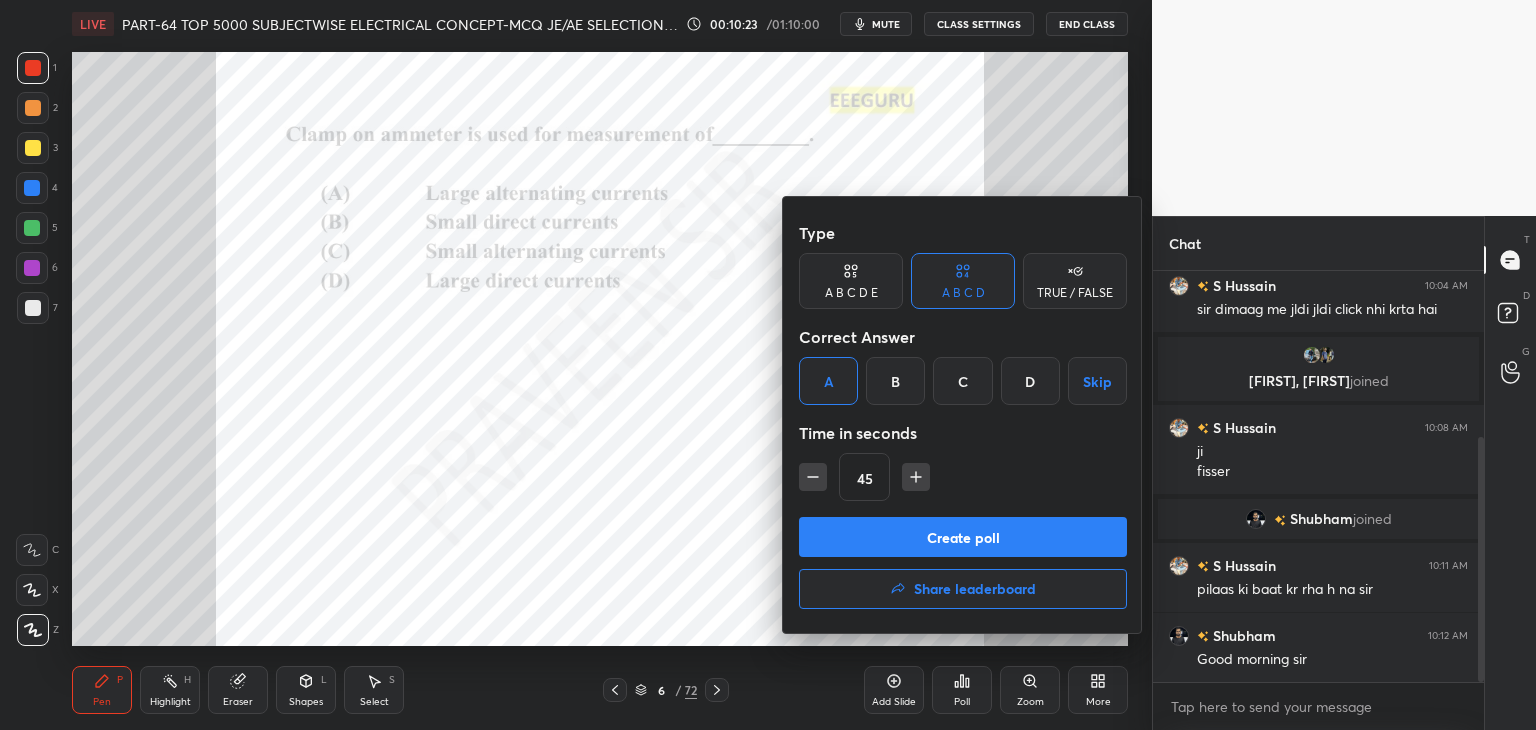 click on "Create poll" at bounding box center [963, 537] 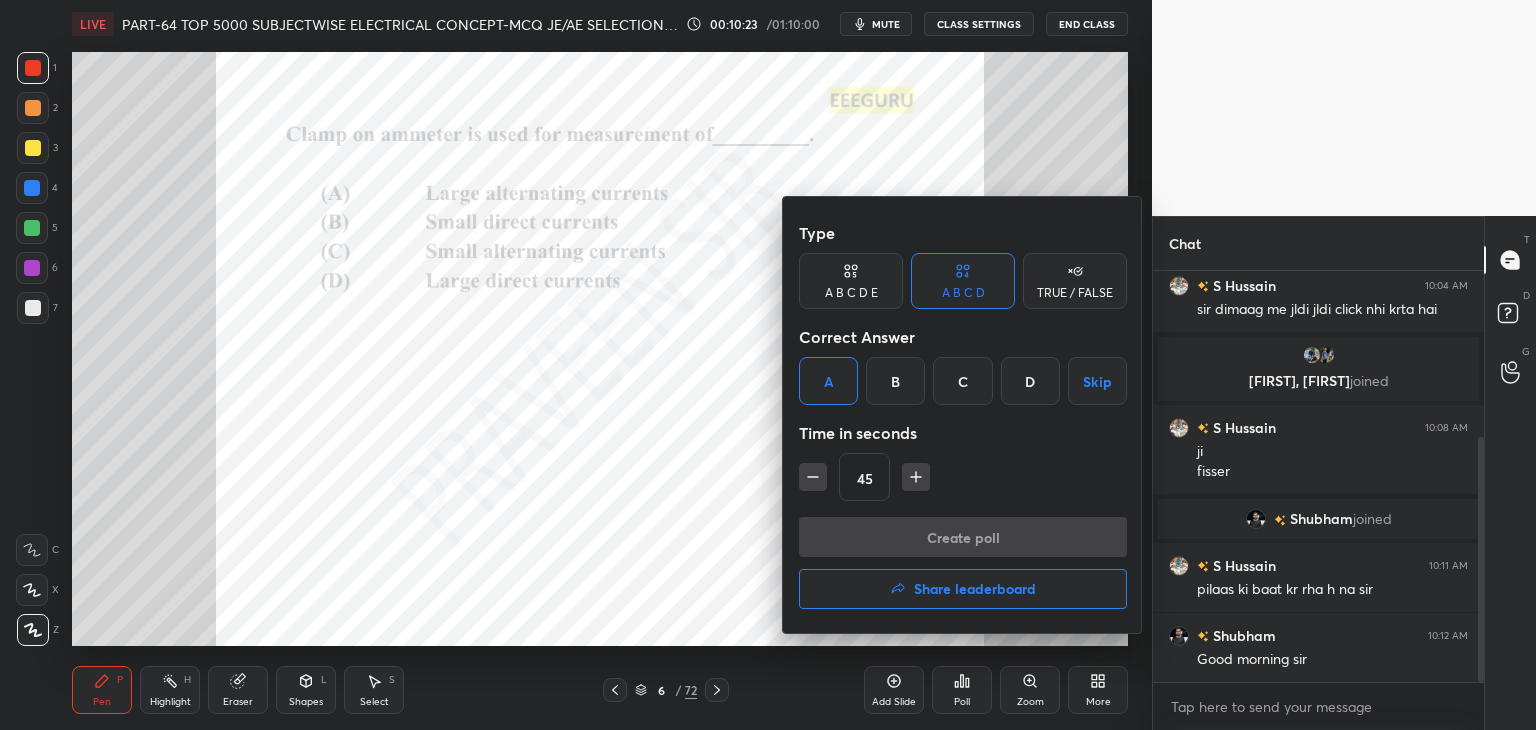 scroll, scrollTop: 372, scrollLeft: 325, axis: both 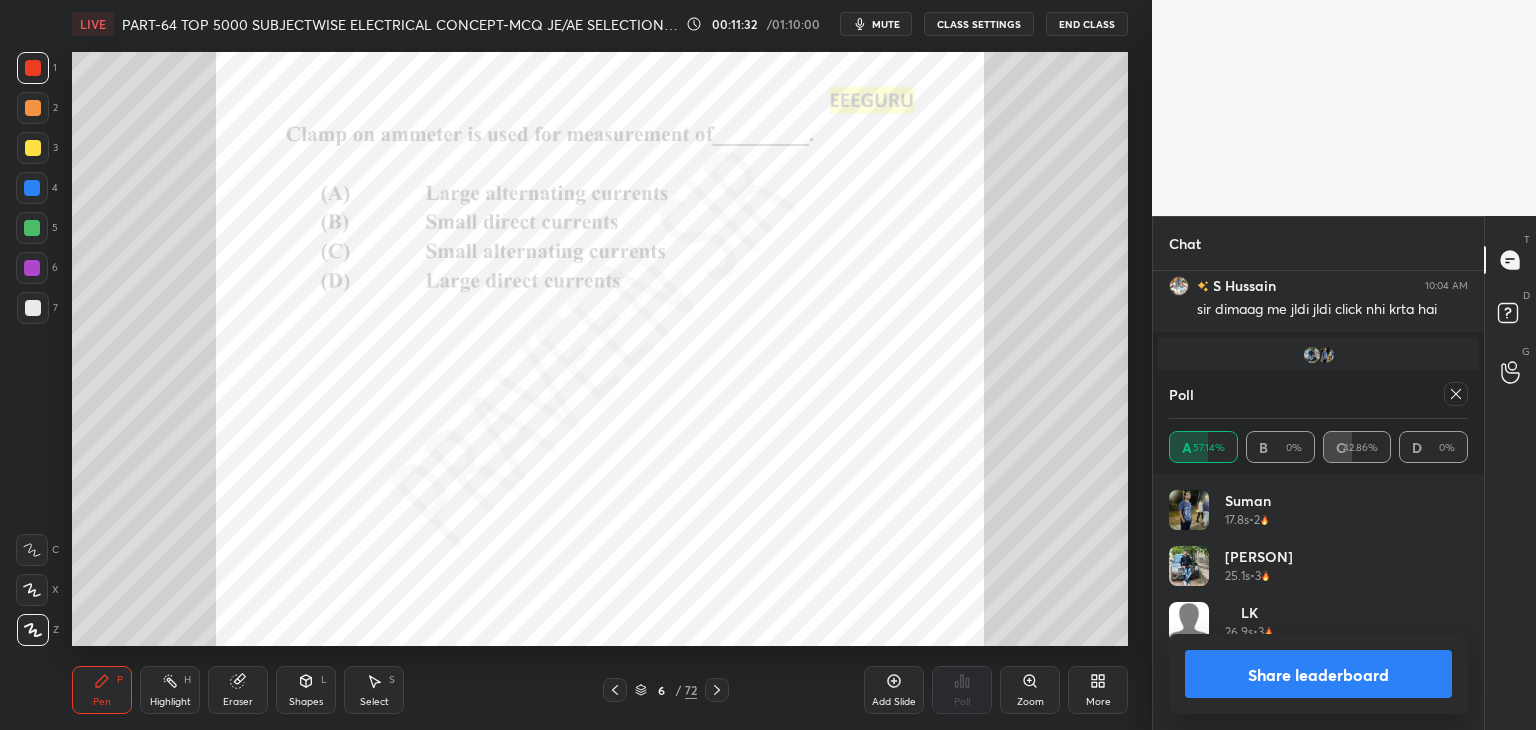 click 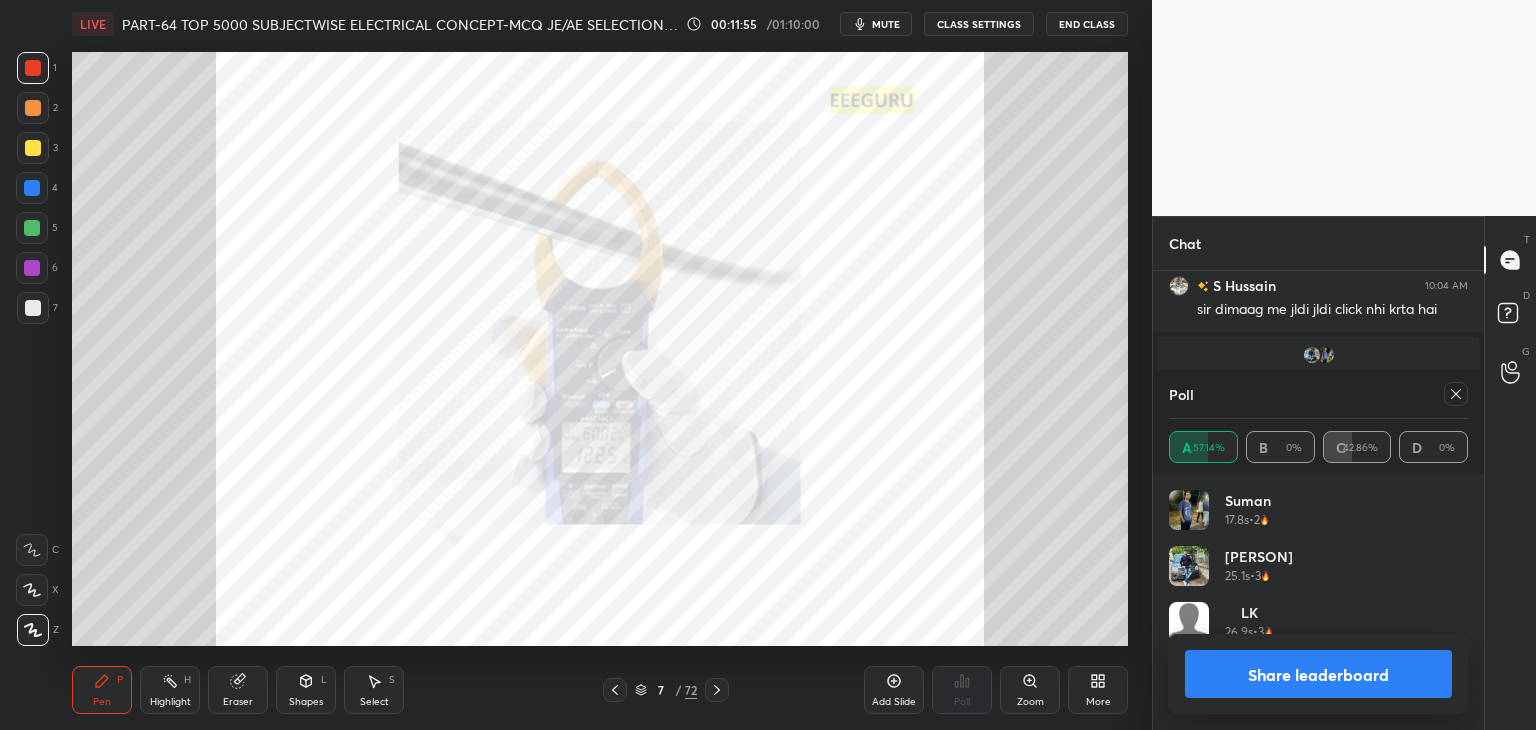 click at bounding box center (1456, 394) 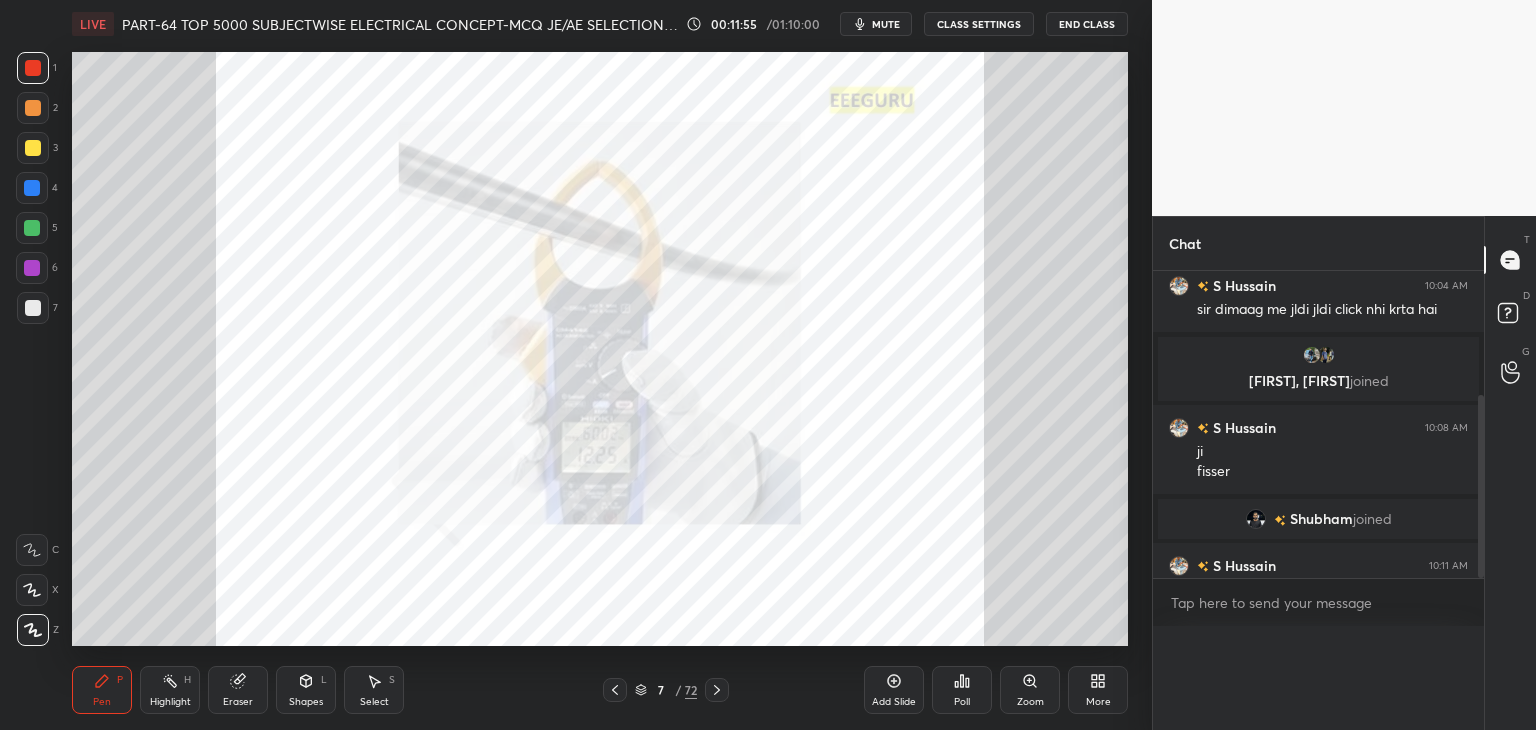 scroll, scrollTop: 0, scrollLeft: 6, axis: horizontal 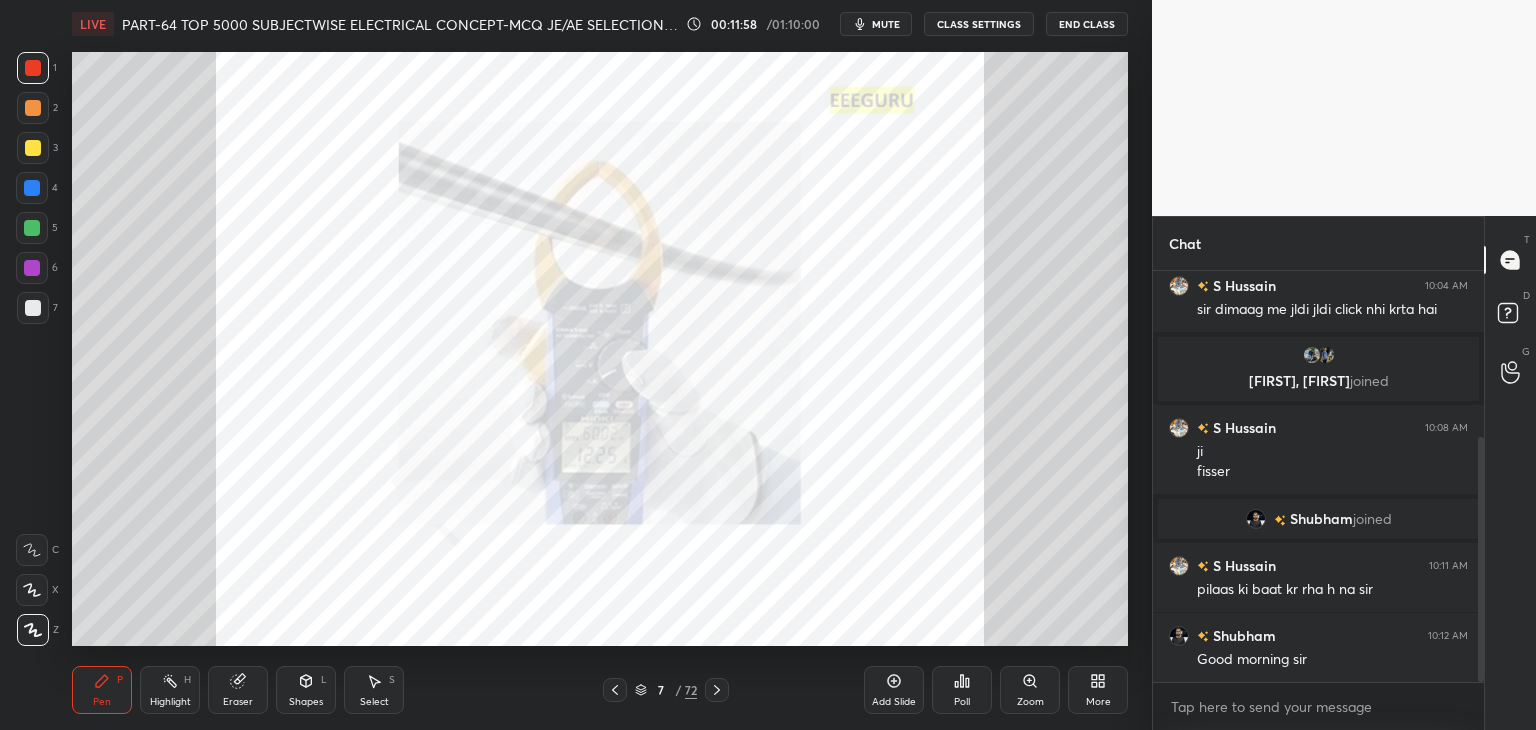 drag, startPoint x: 610, startPoint y: 697, endPoint x: 600, endPoint y: 691, distance: 11.661903 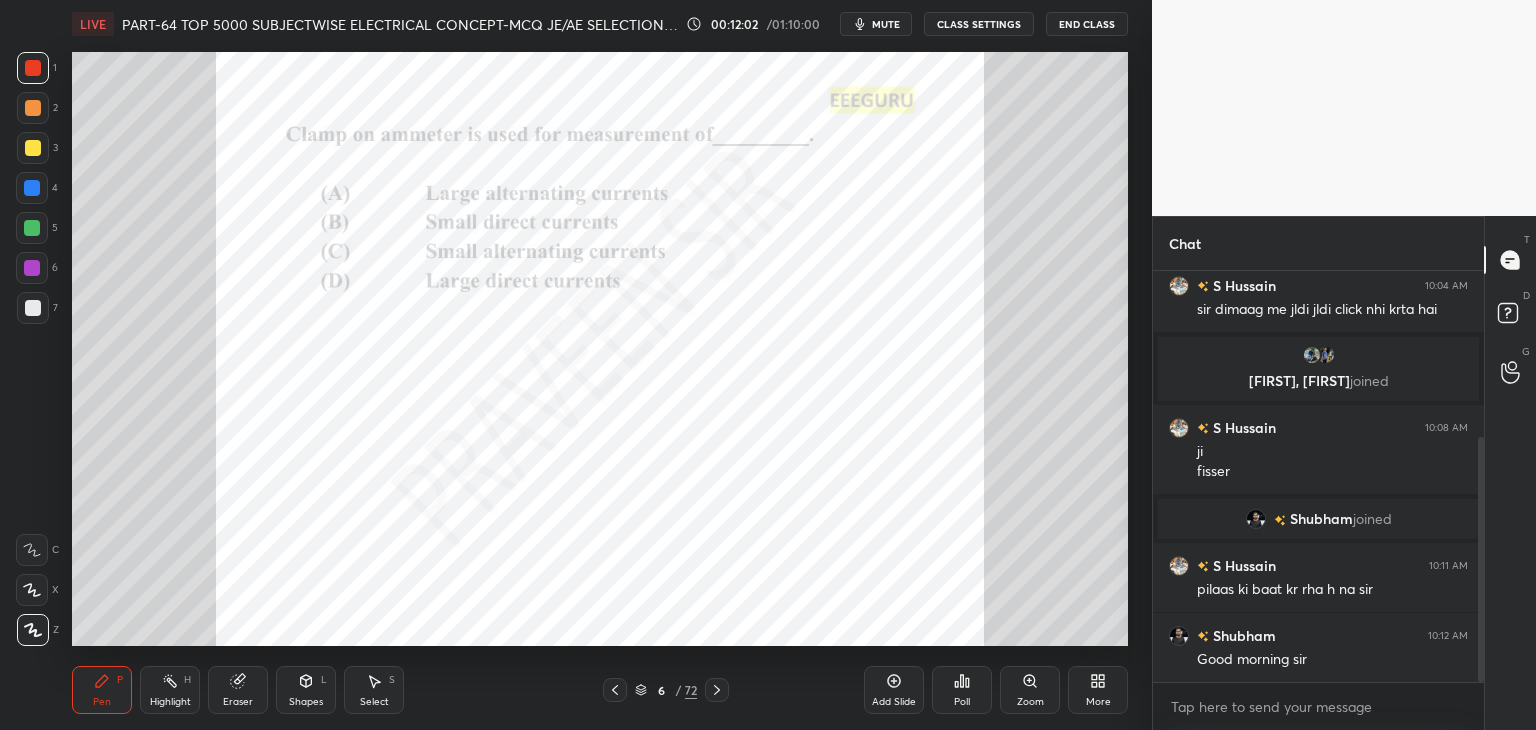 scroll, scrollTop: 365, scrollLeft: 325, axis: both 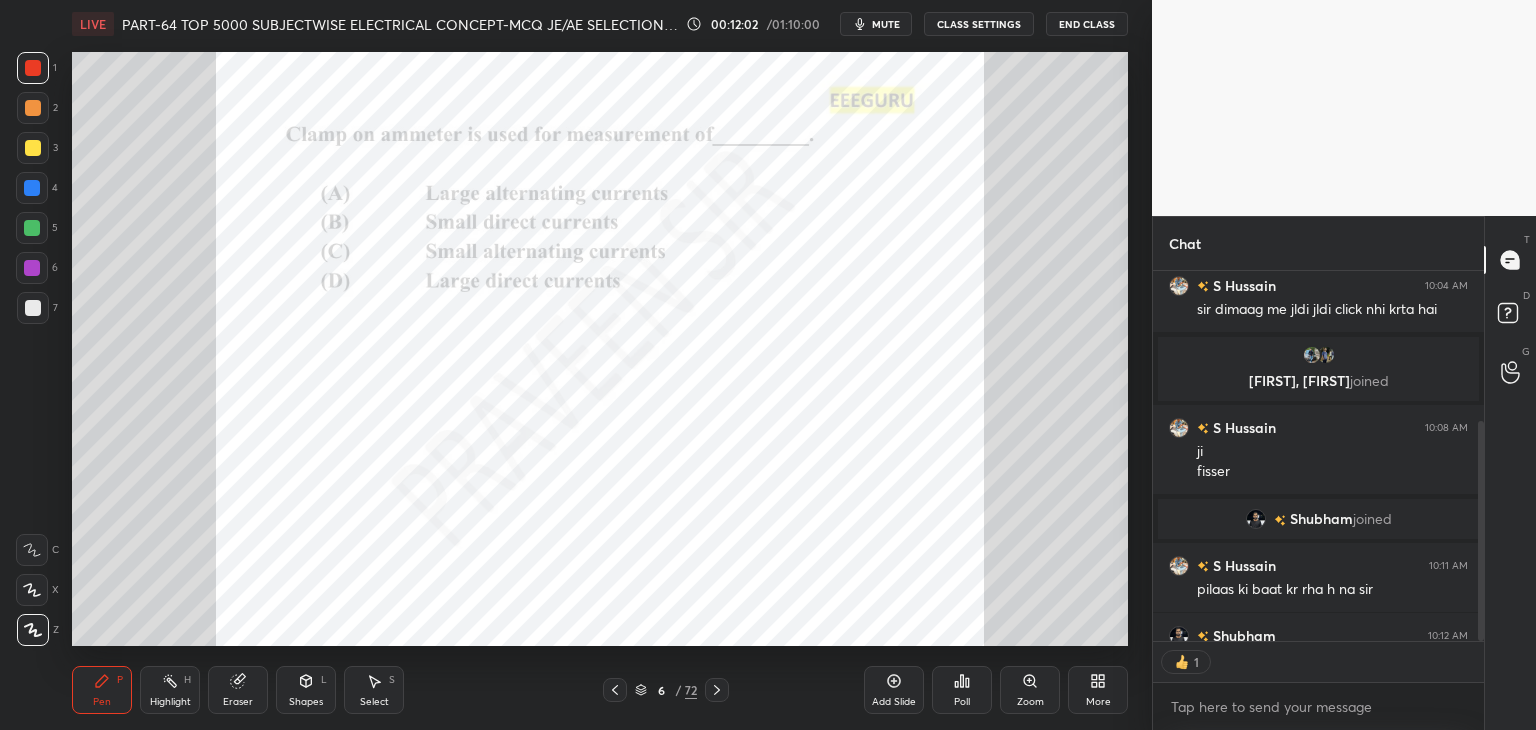 click on "Eraser" at bounding box center (238, 690) 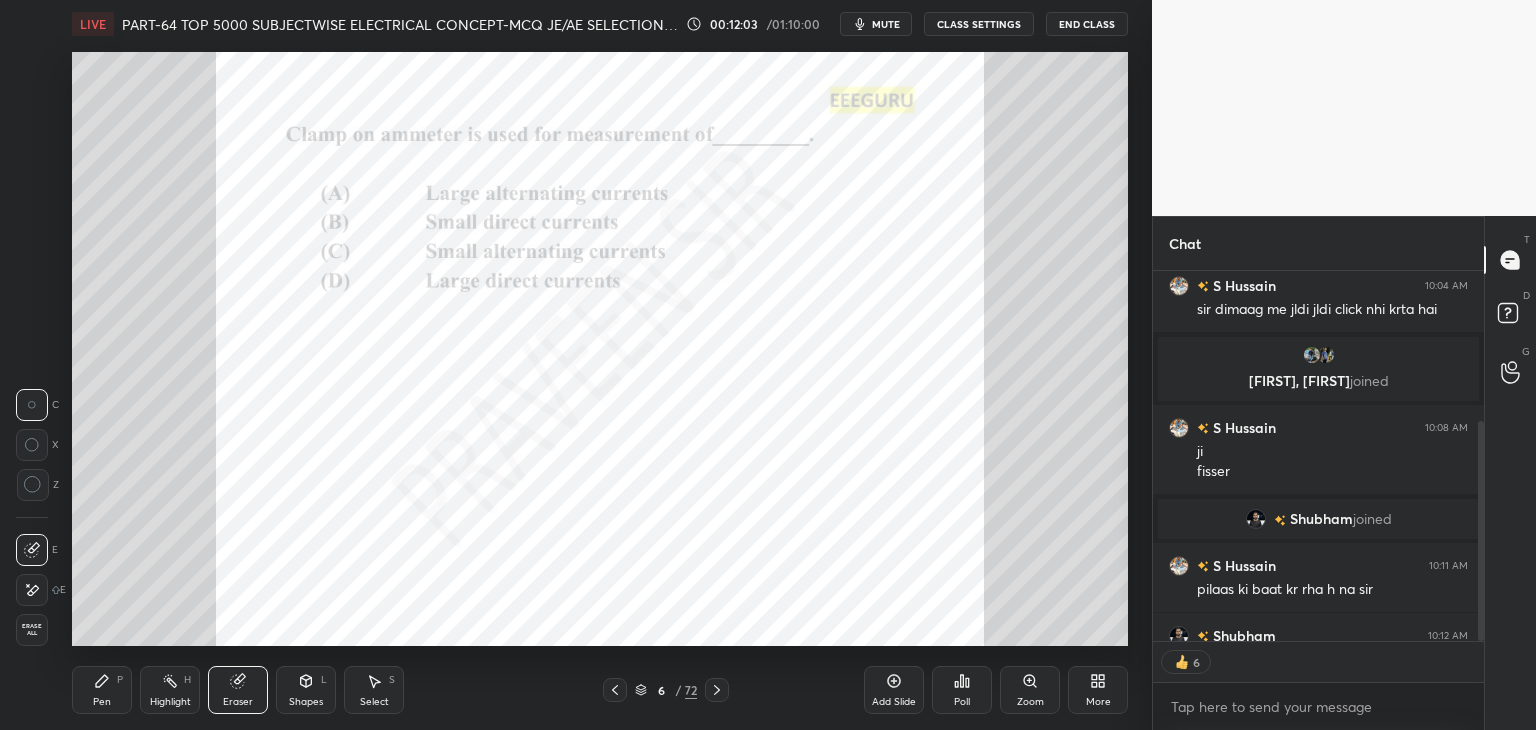 drag, startPoint x: 32, startPoint y: 637, endPoint x: 72, endPoint y: 684, distance: 61.7171 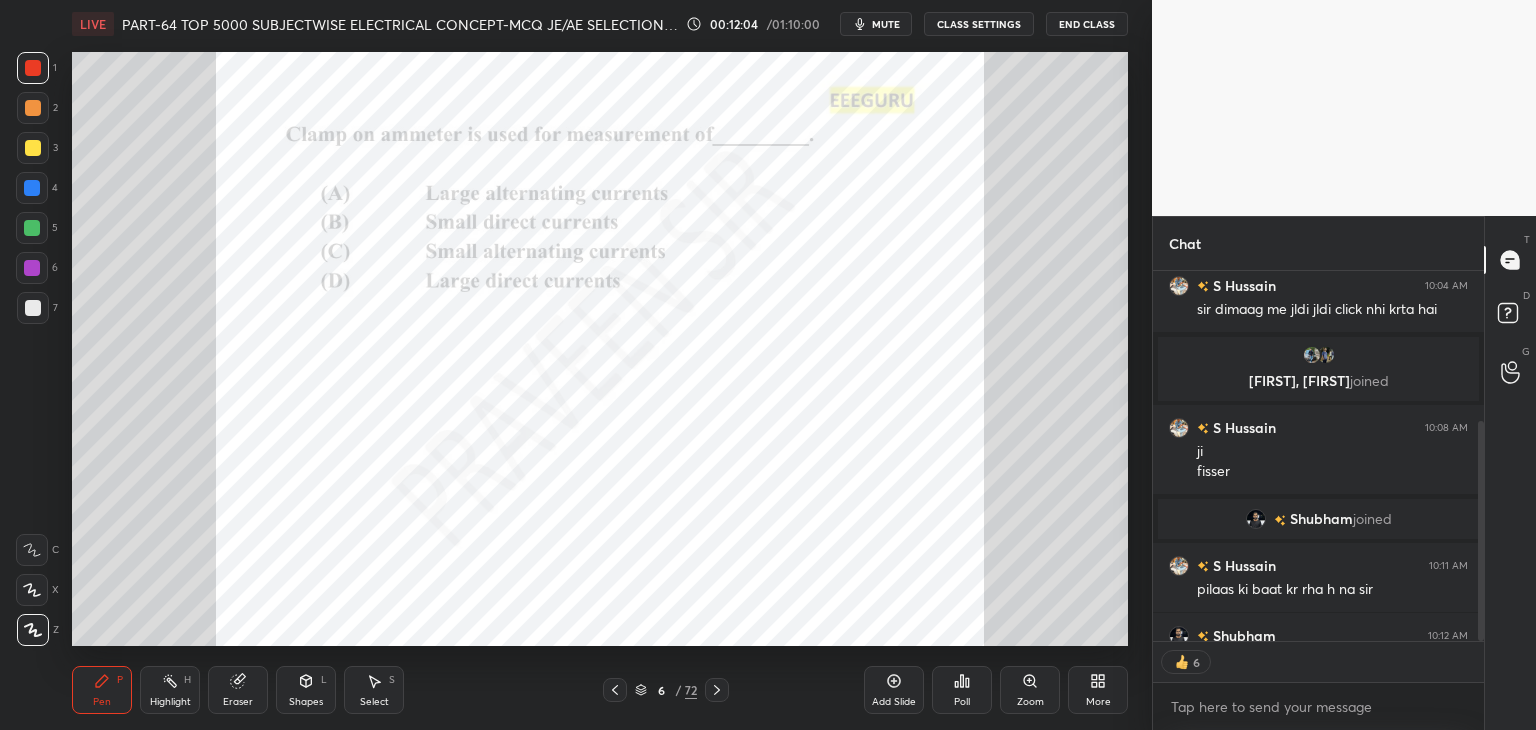 click on "Pen P" at bounding box center [102, 690] 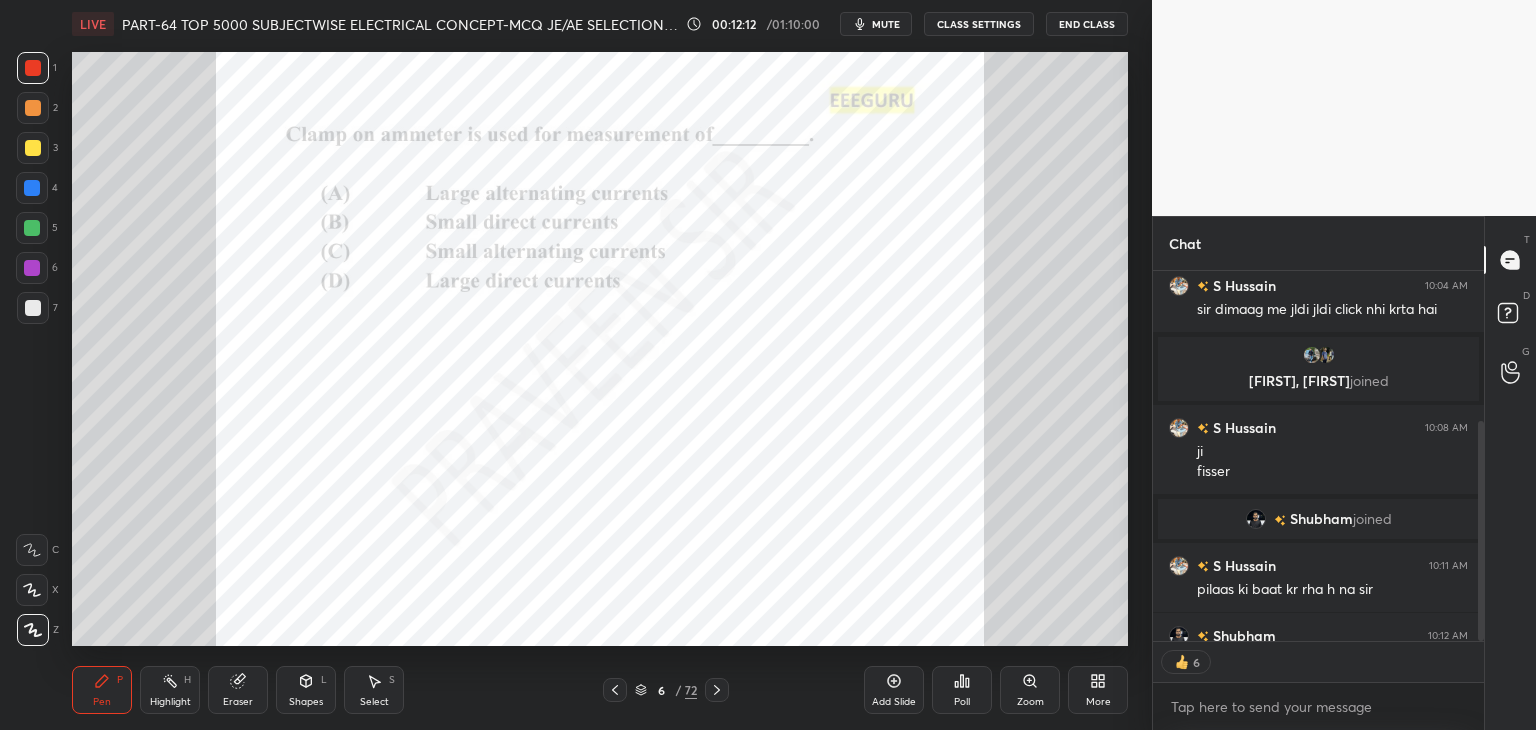click 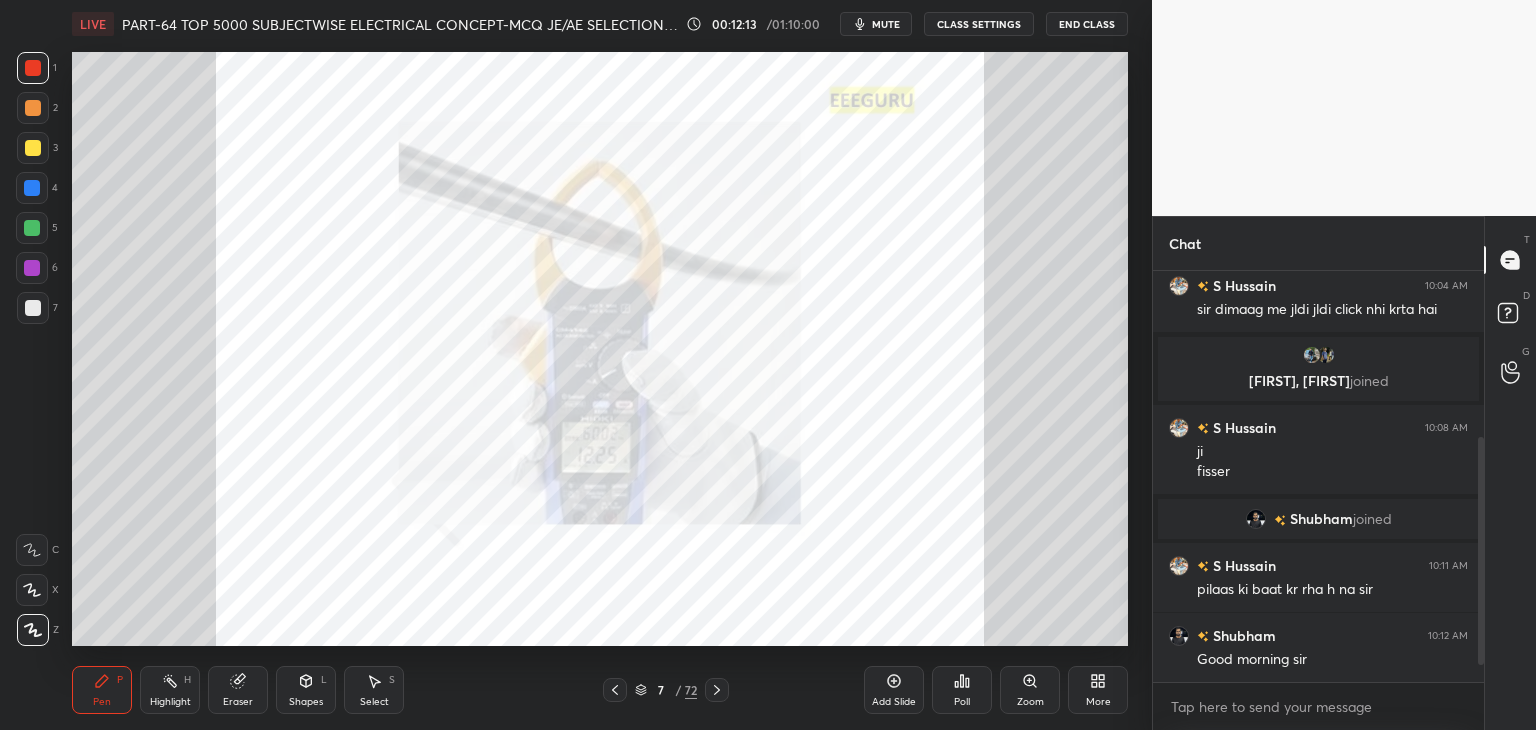 scroll, scrollTop: 6, scrollLeft: 6, axis: both 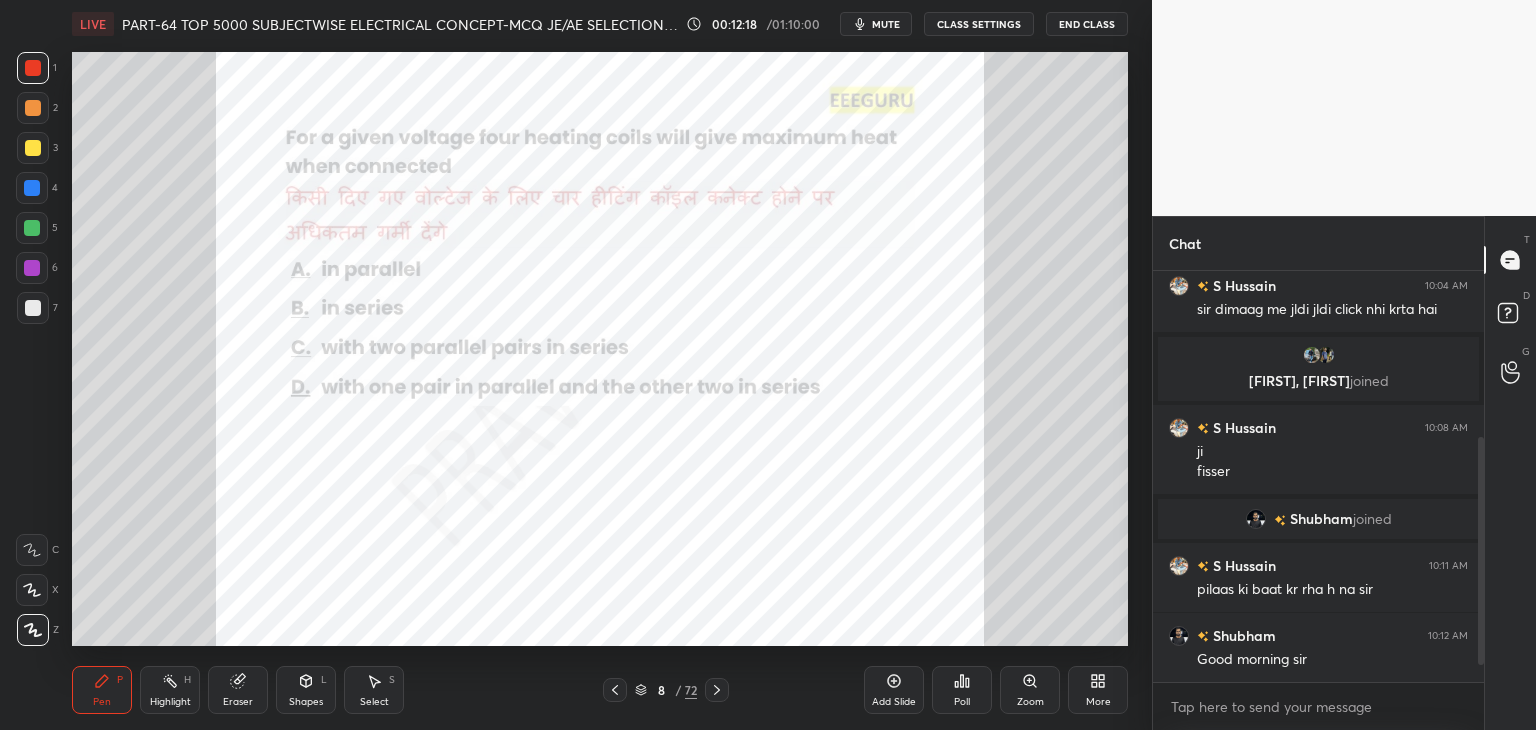 click on "Poll" at bounding box center [962, 690] 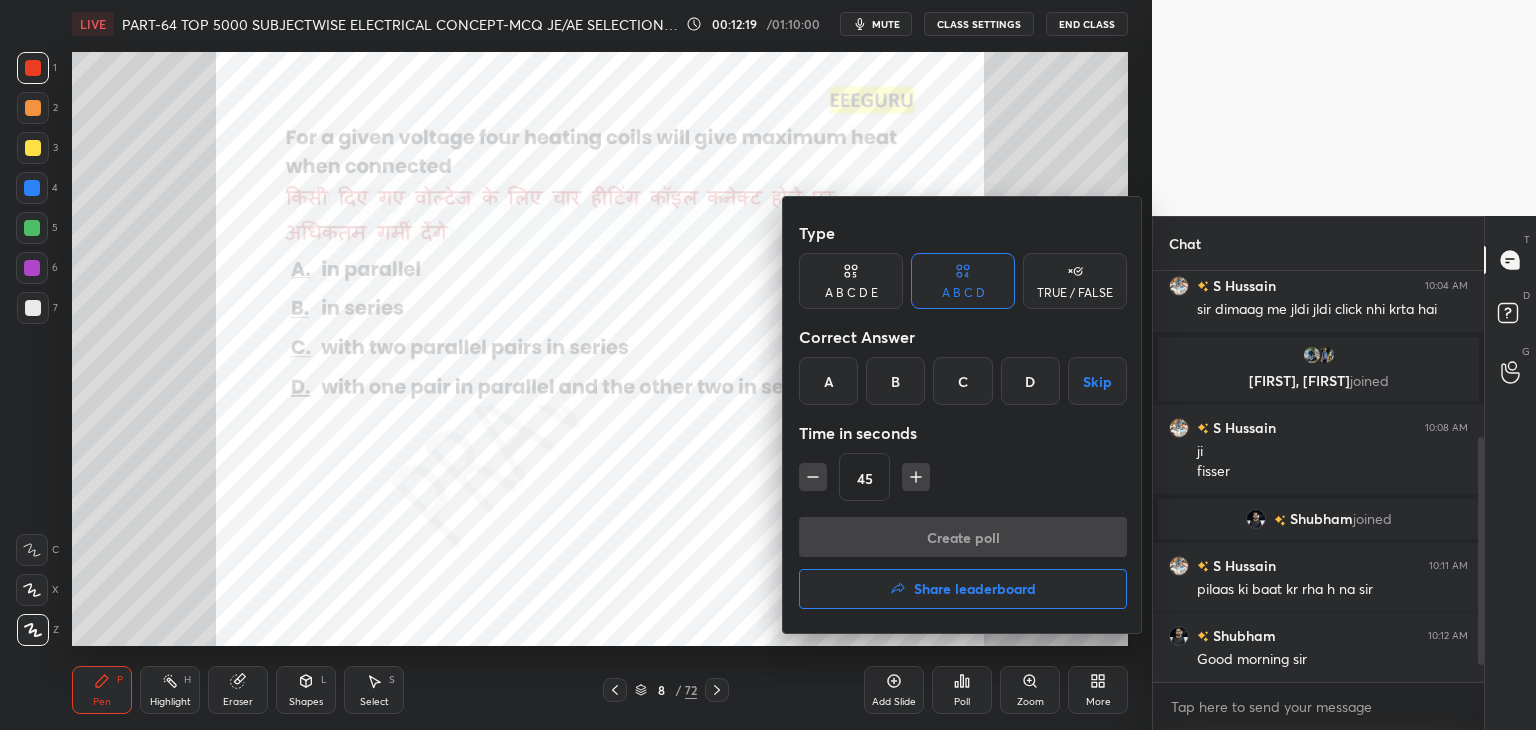 click on "A" at bounding box center [828, 381] 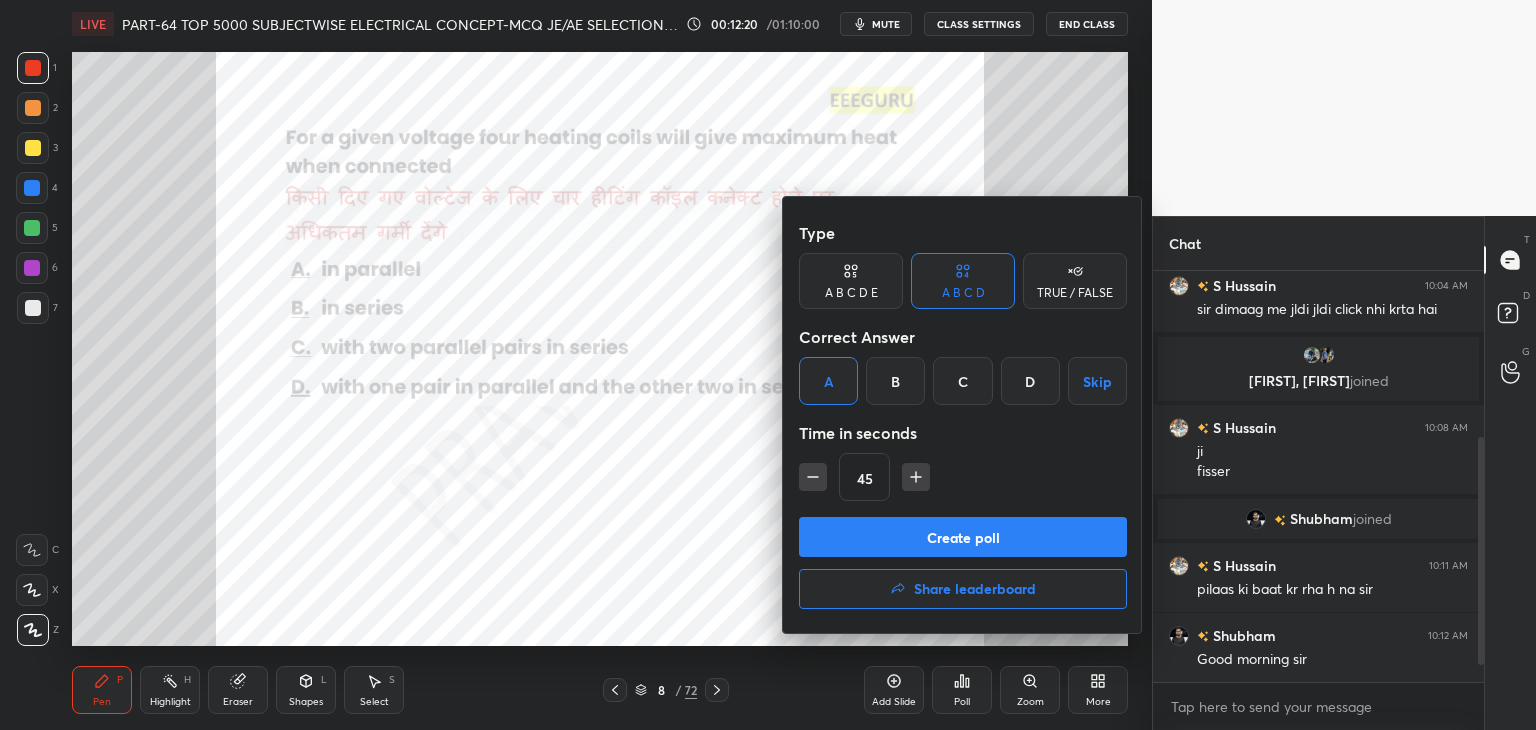 click on "Create poll" at bounding box center (963, 537) 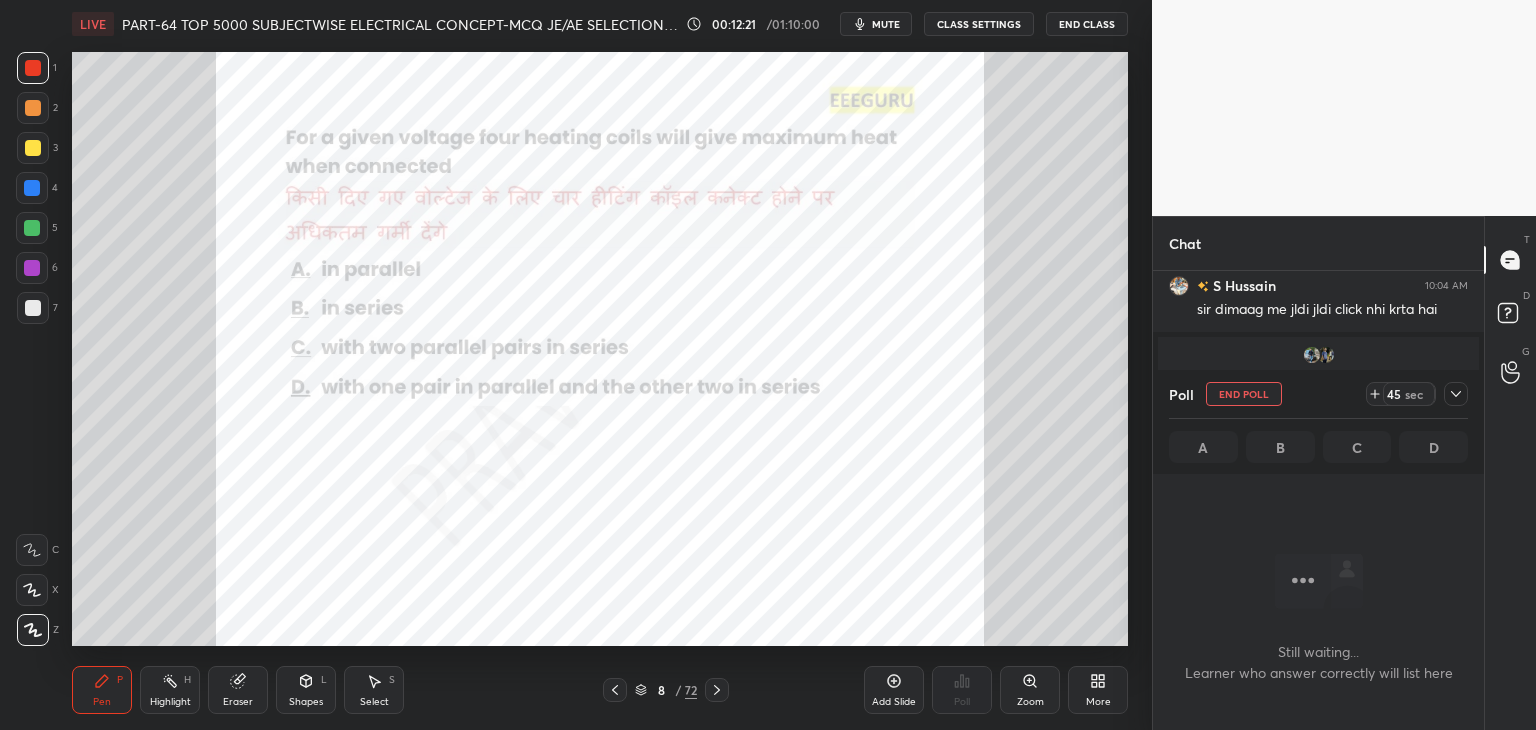 scroll, scrollTop: 372, scrollLeft: 325, axis: both 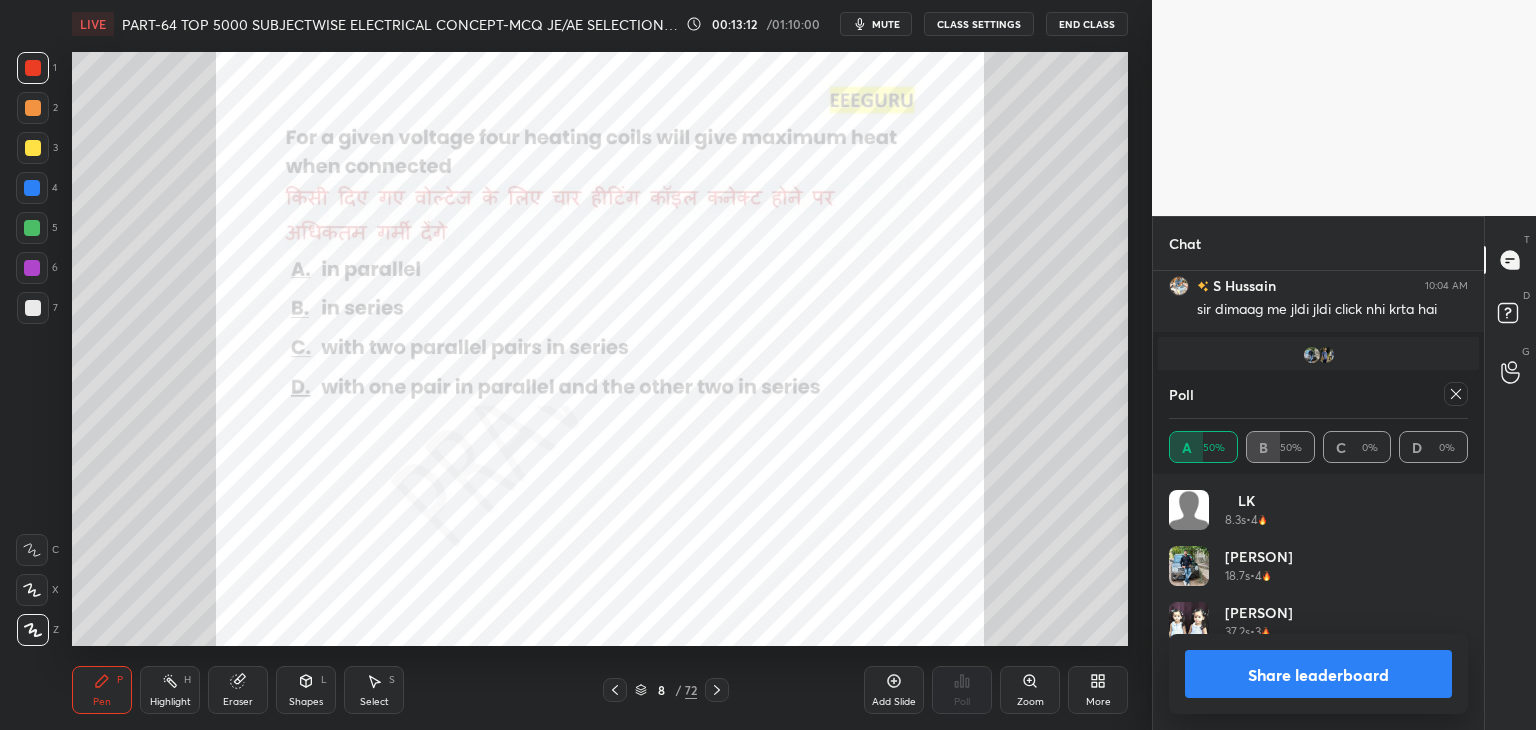 click 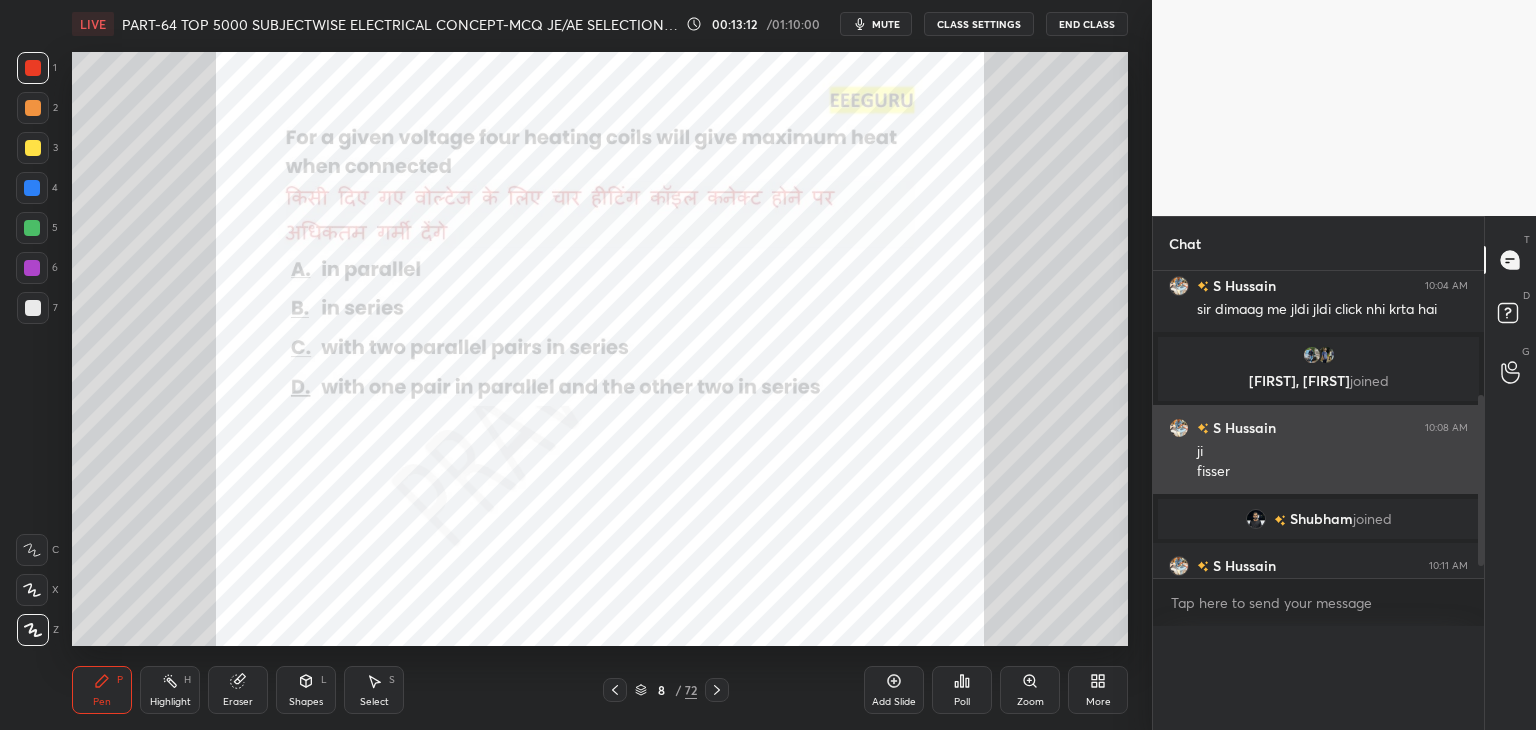 scroll, scrollTop: 0, scrollLeft: 0, axis: both 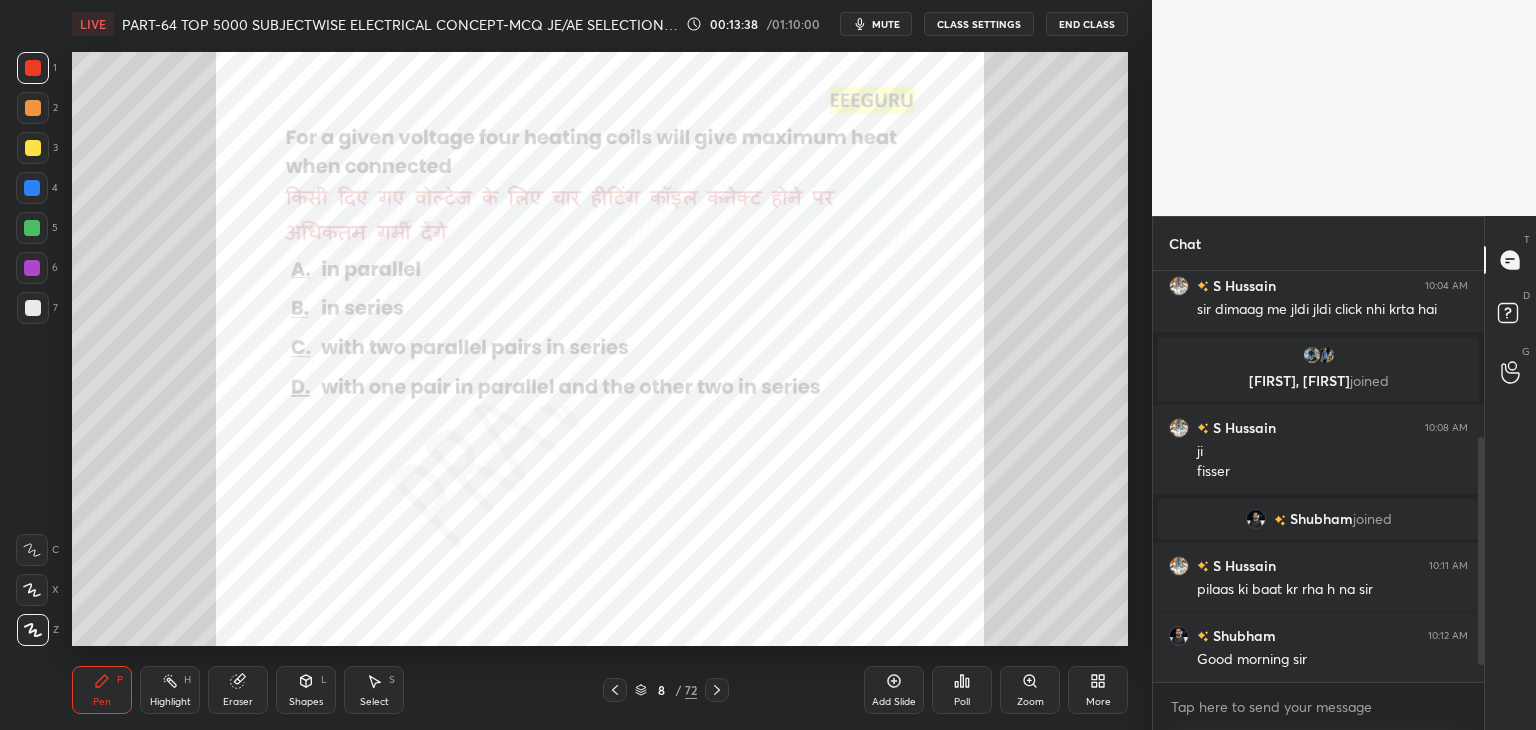 drag, startPoint x: 1480, startPoint y: 481, endPoint x: 1482, endPoint y: 521, distance: 40.04997 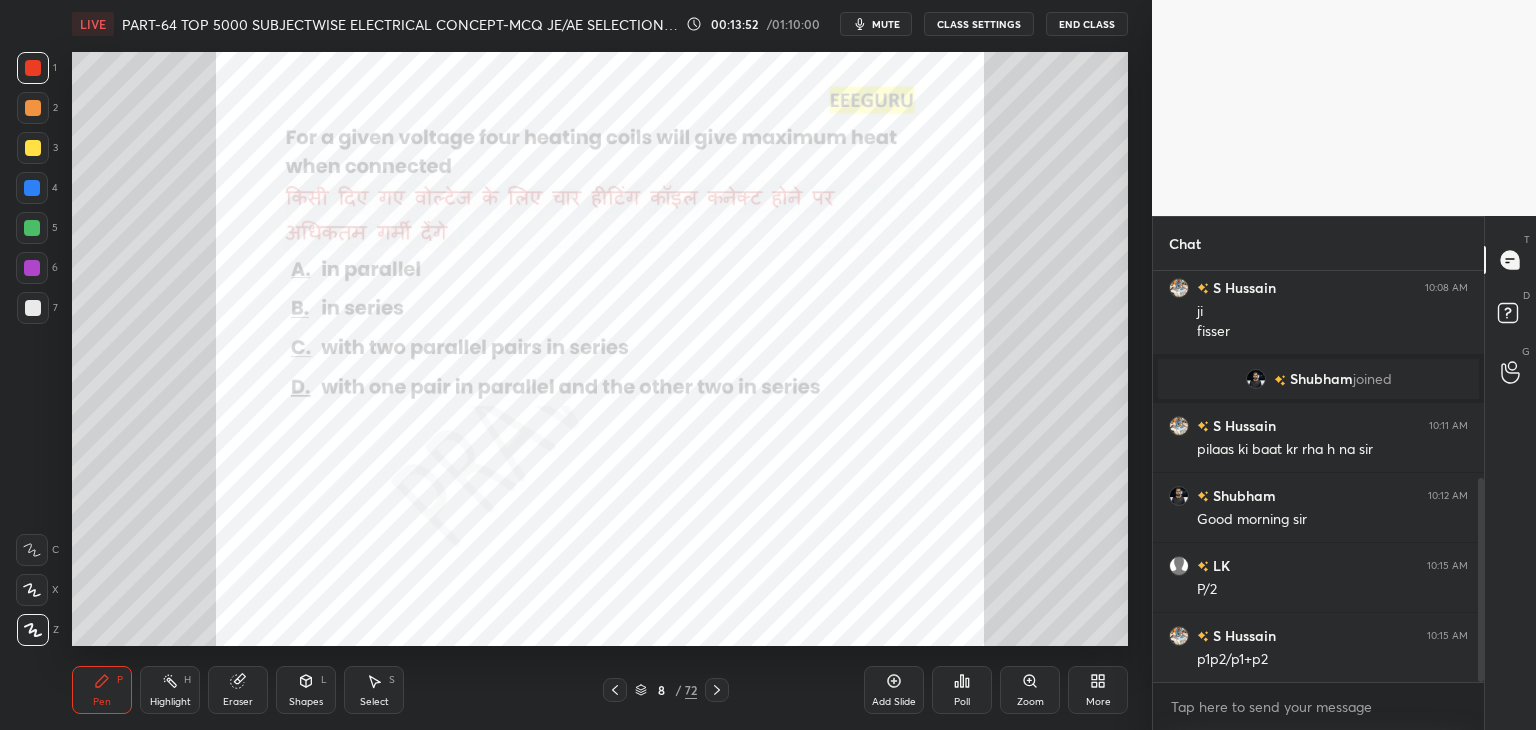 scroll, scrollTop: 490, scrollLeft: 0, axis: vertical 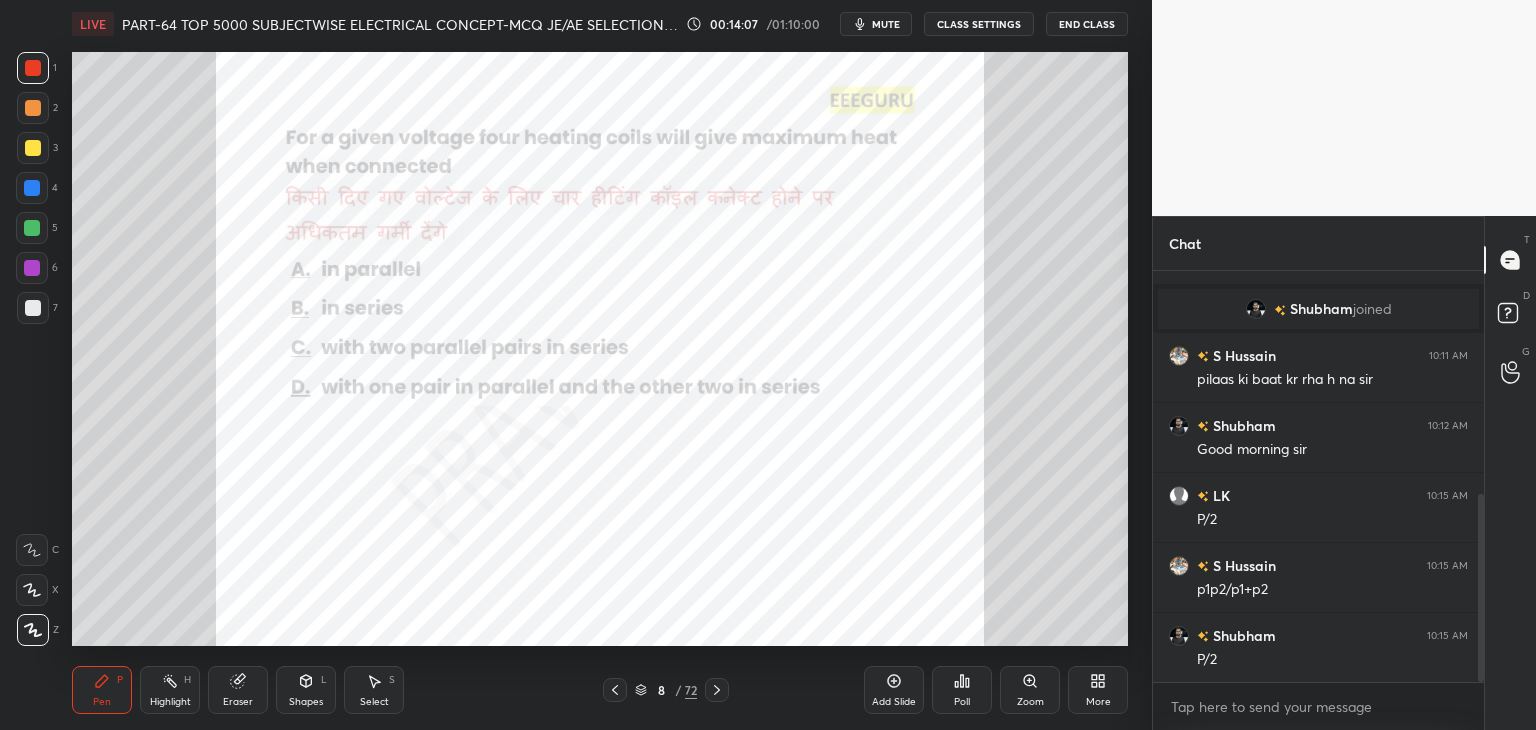 click on "Eraser" at bounding box center [238, 690] 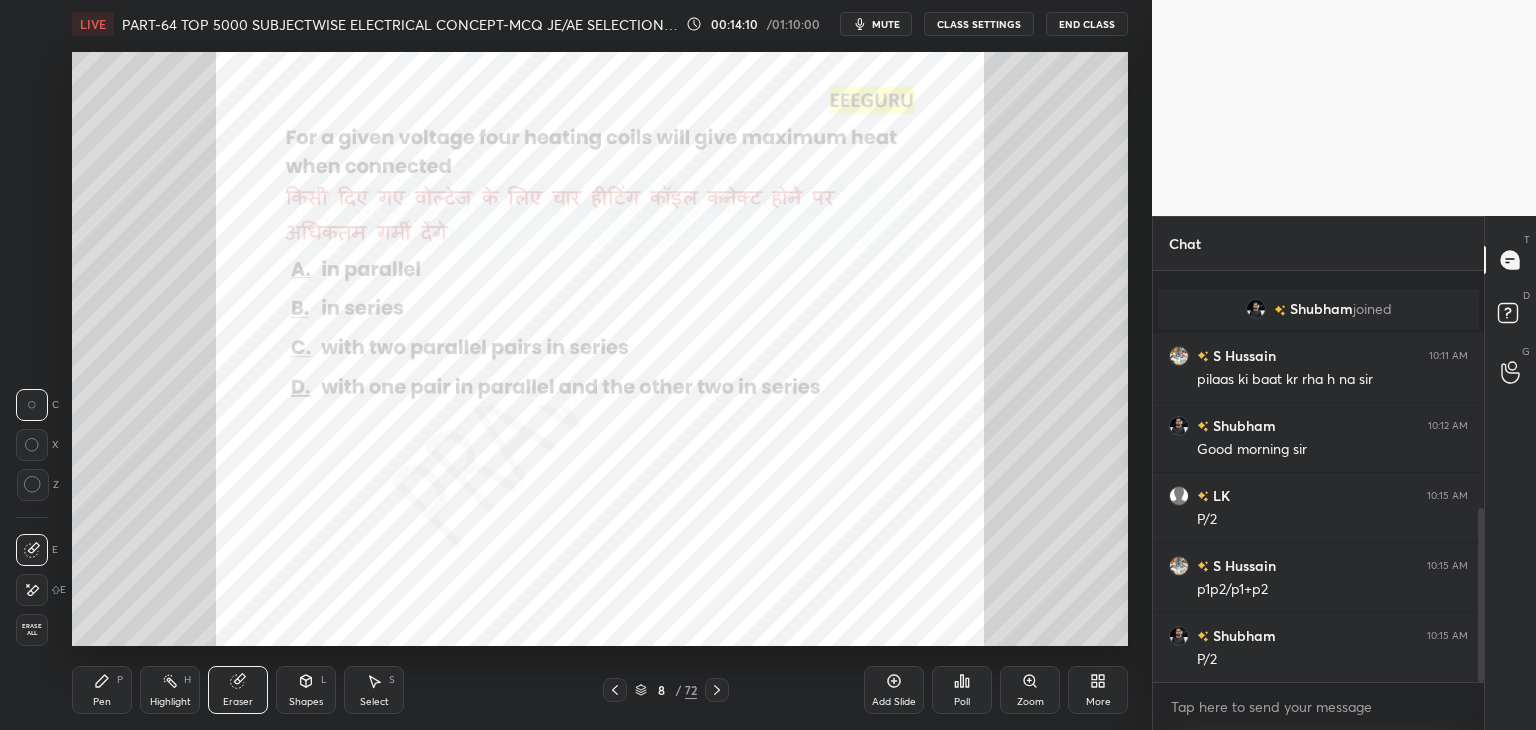 scroll, scrollTop: 560, scrollLeft: 0, axis: vertical 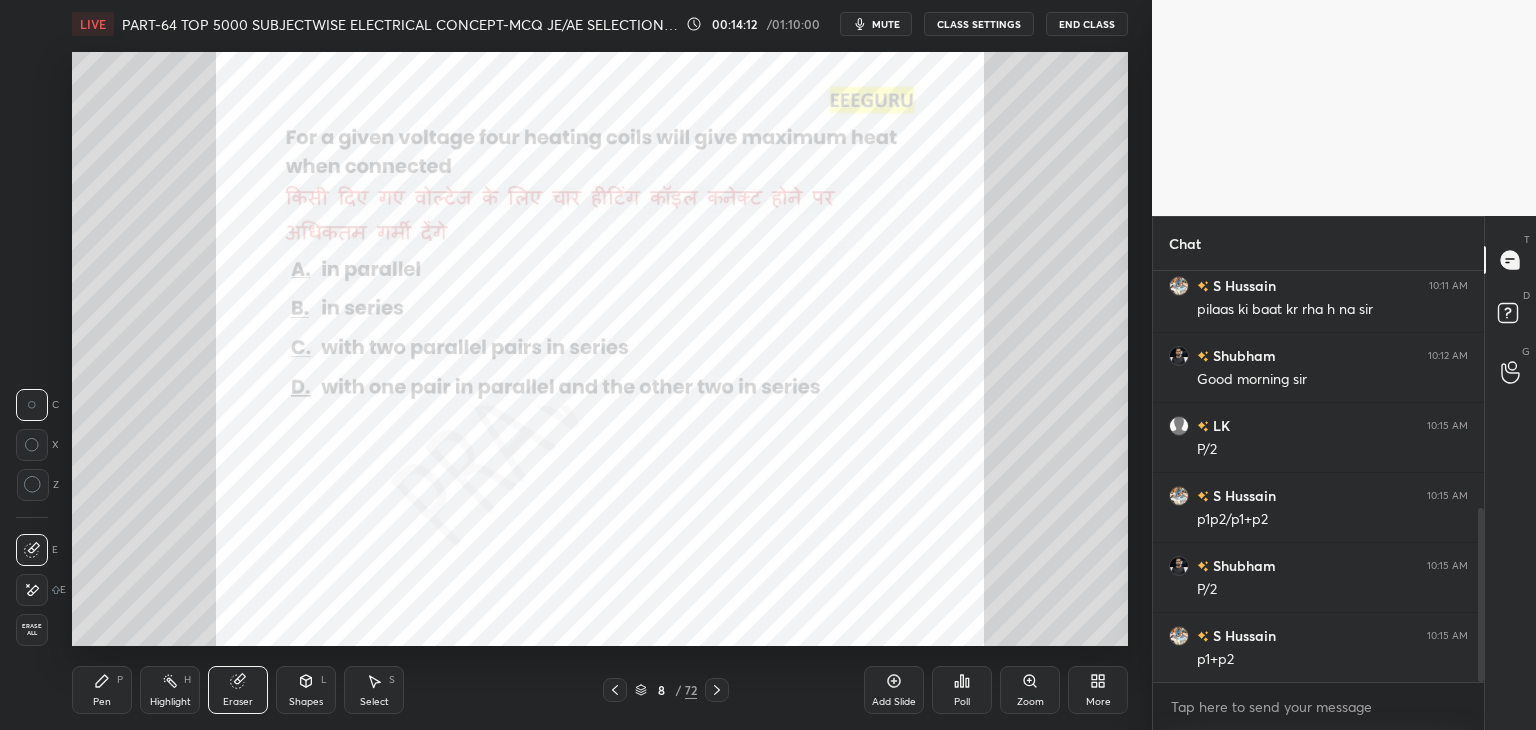 drag, startPoint x: 95, startPoint y: 689, endPoint x: 115, endPoint y: 669, distance: 28.284271 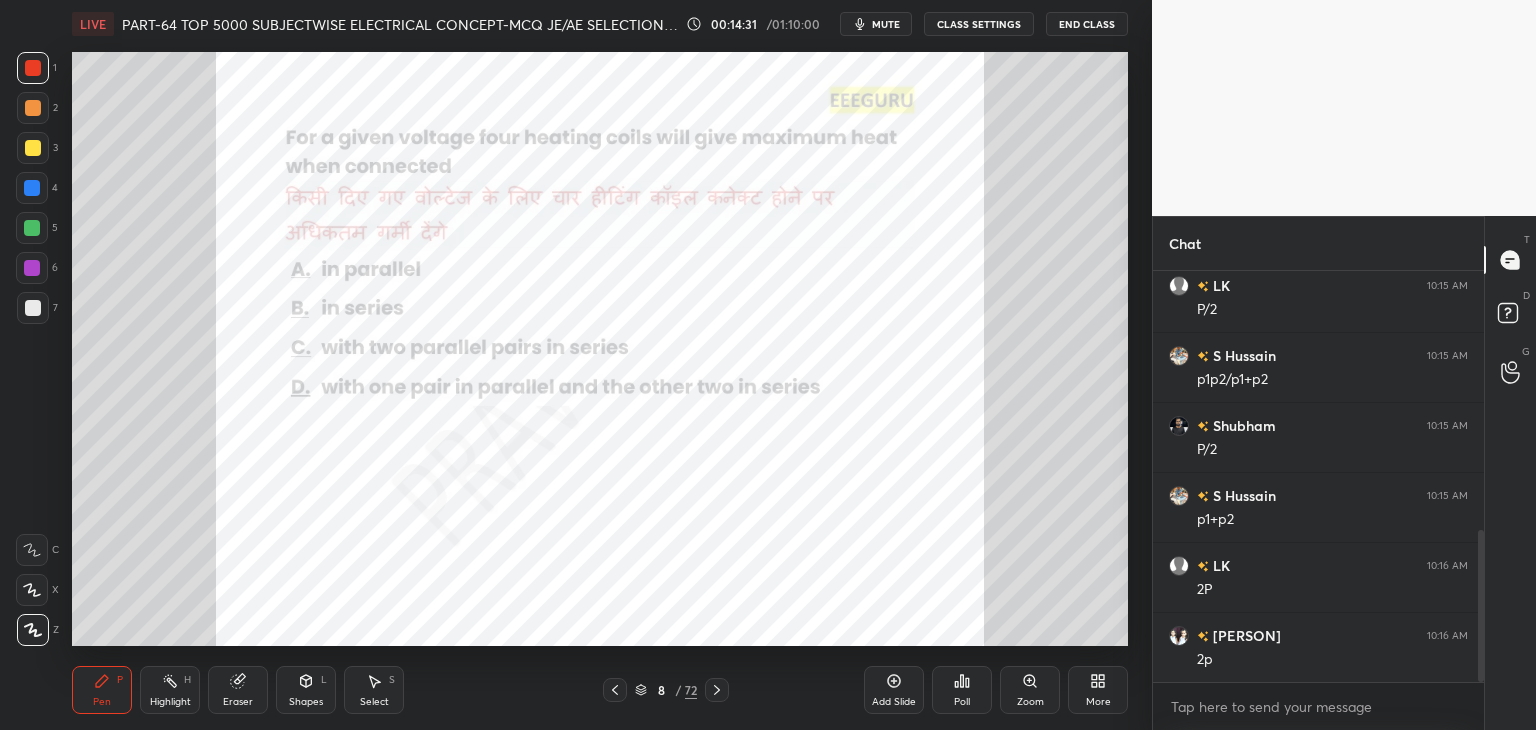 scroll, scrollTop: 720, scrollLeft: 0, axis: vertical 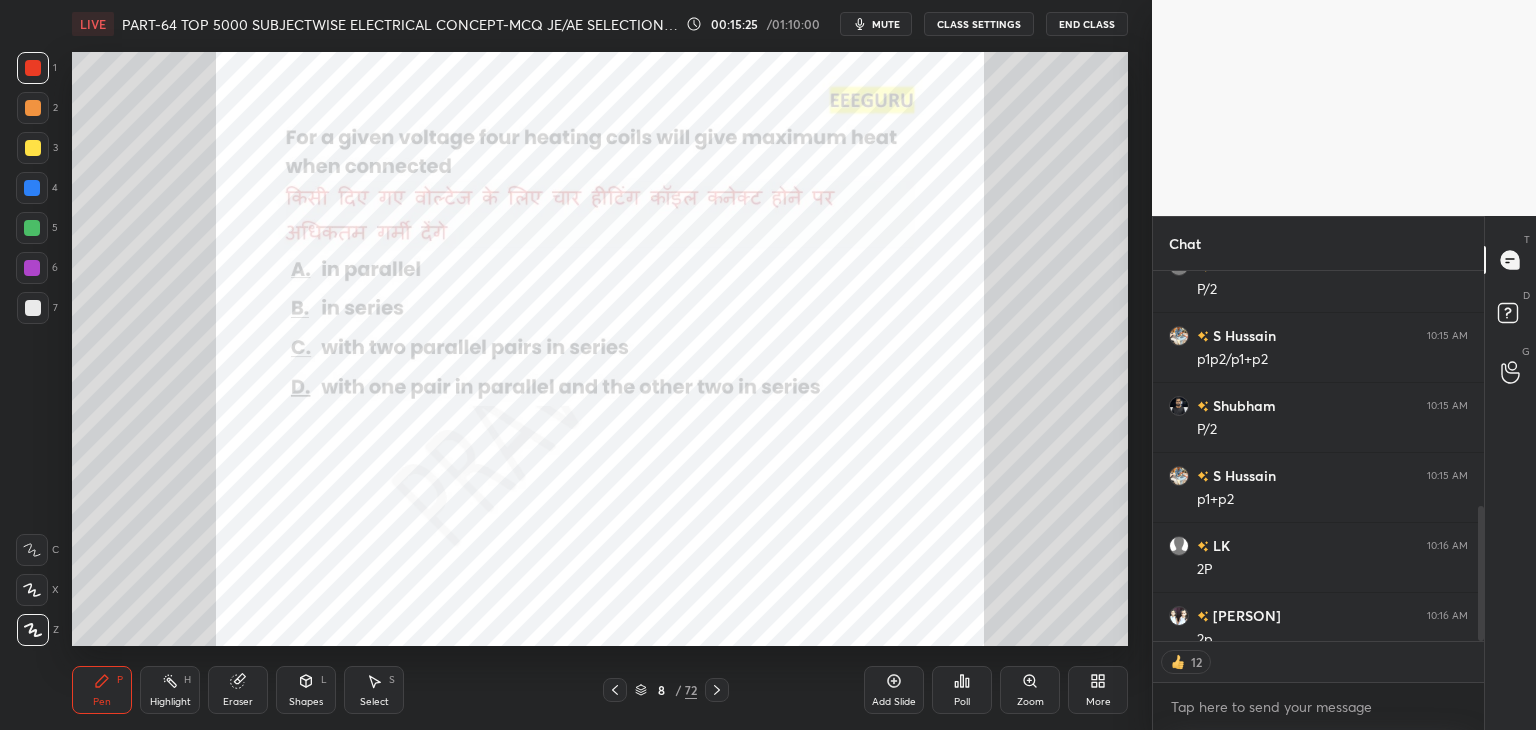 click 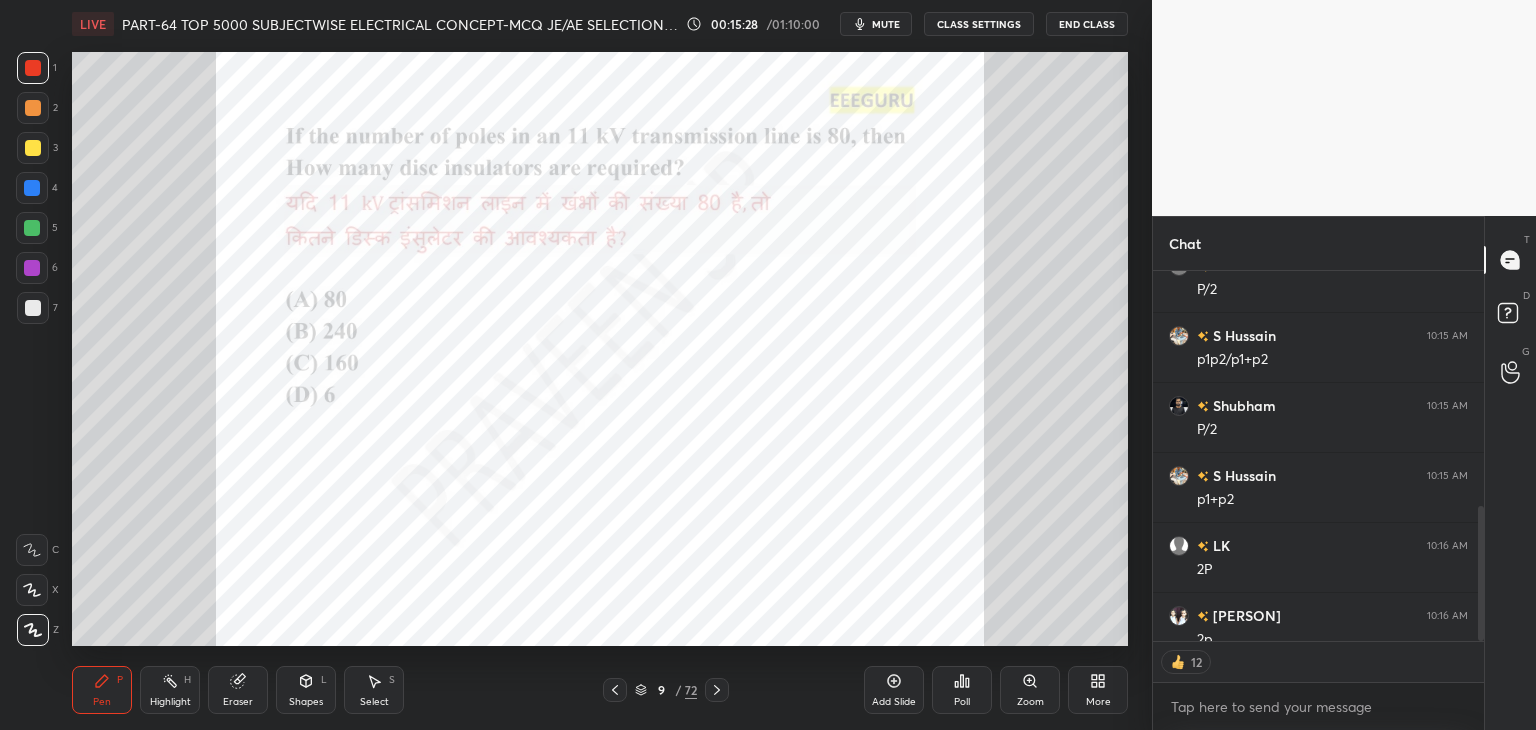 click on "Zoom" at bounding box center [1030, 690] 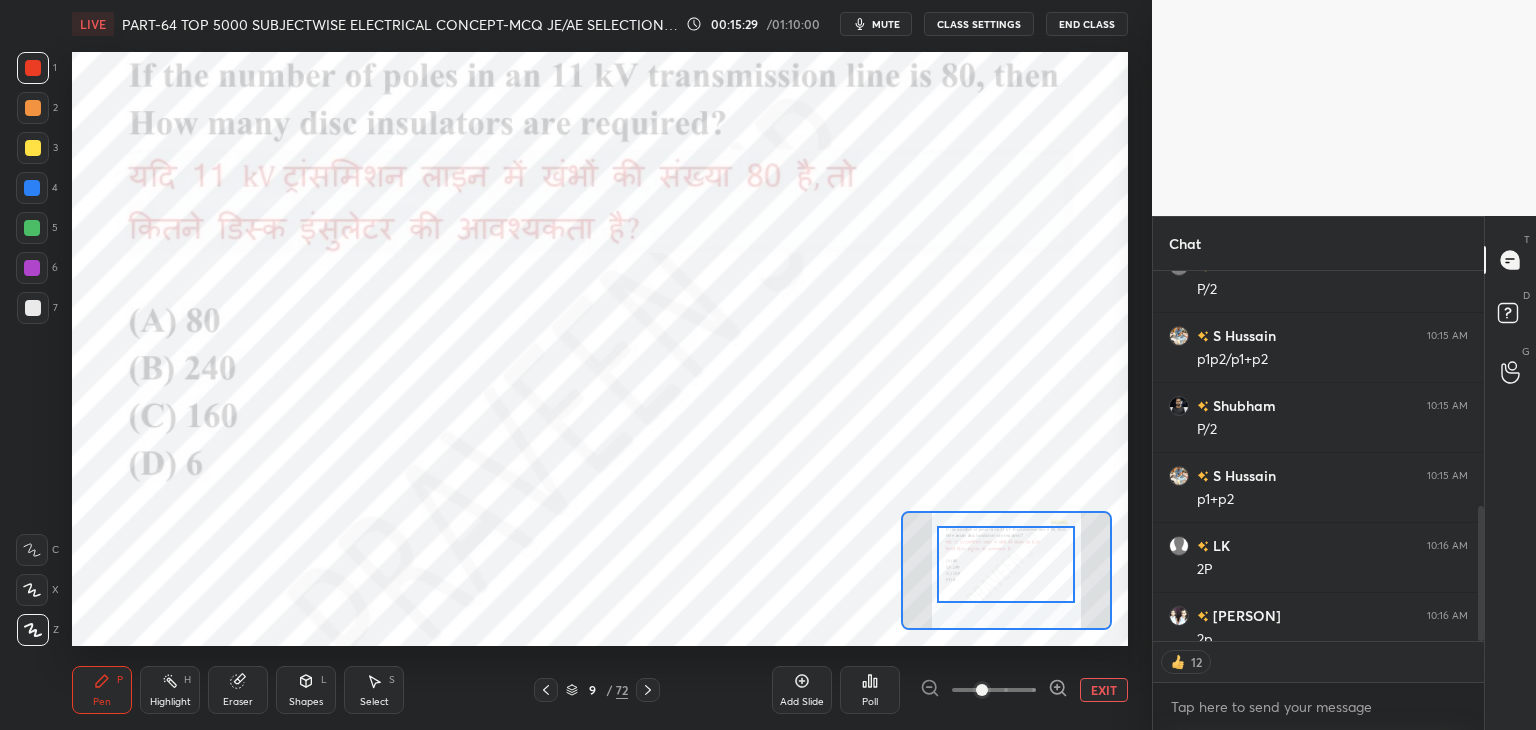 drag, startPoint x: 1000, startPoint y: 592, endPoint x: 1004, endPoint y: 562, distance: 30.265491 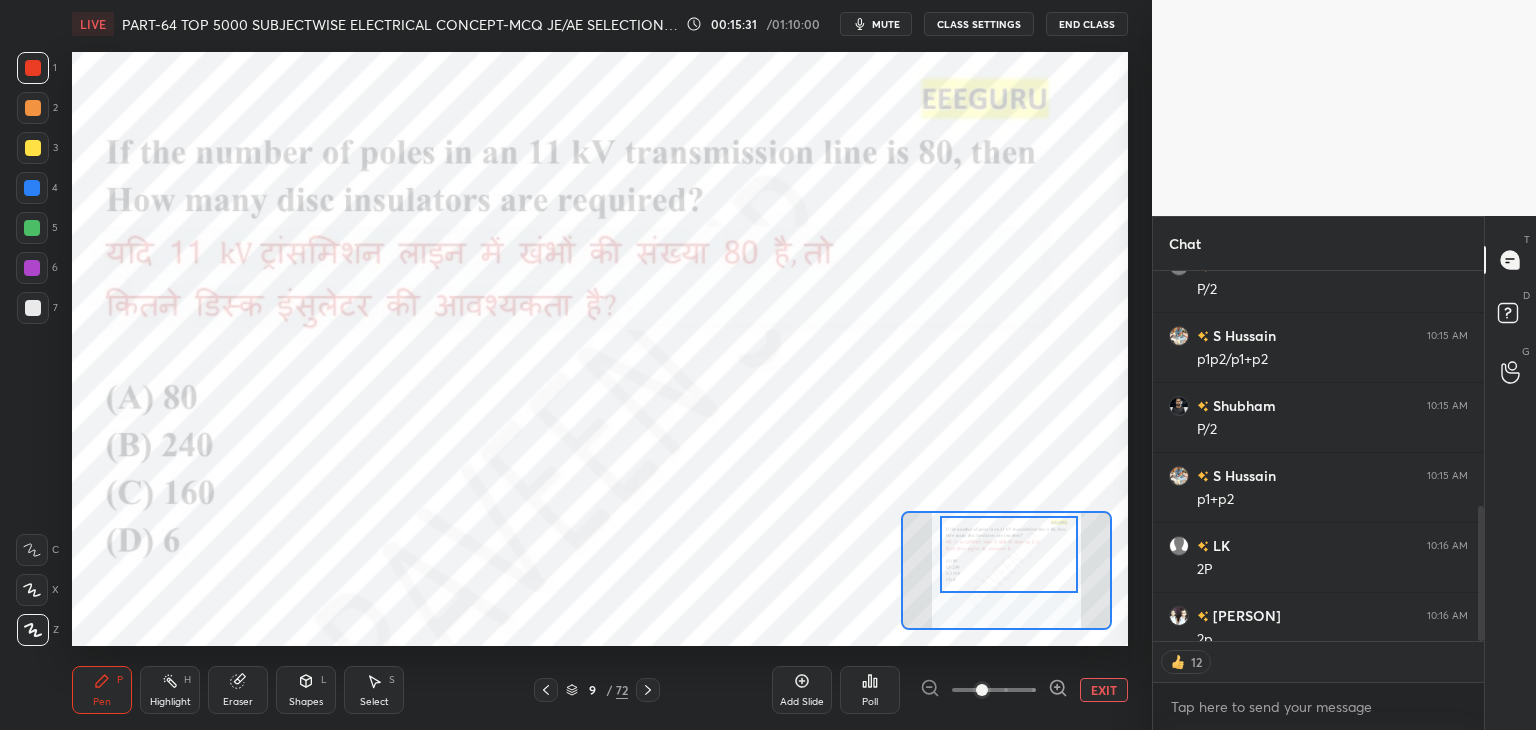 drag, startPoint x: 1013, startPoint y: 582, endPoint x: 1016, endPoint y: 570, distance: 12.369317 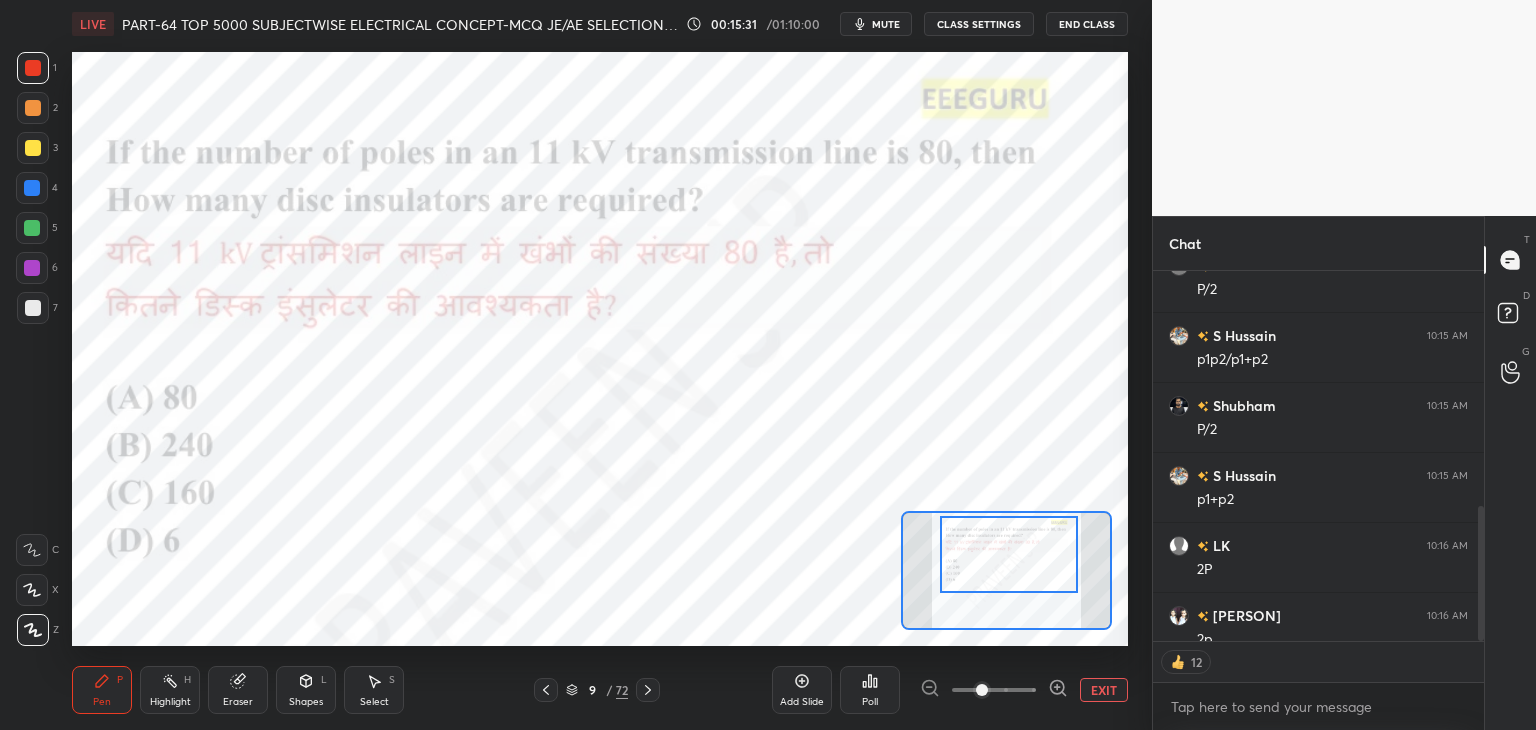 click at bounding box center [1009, 554] 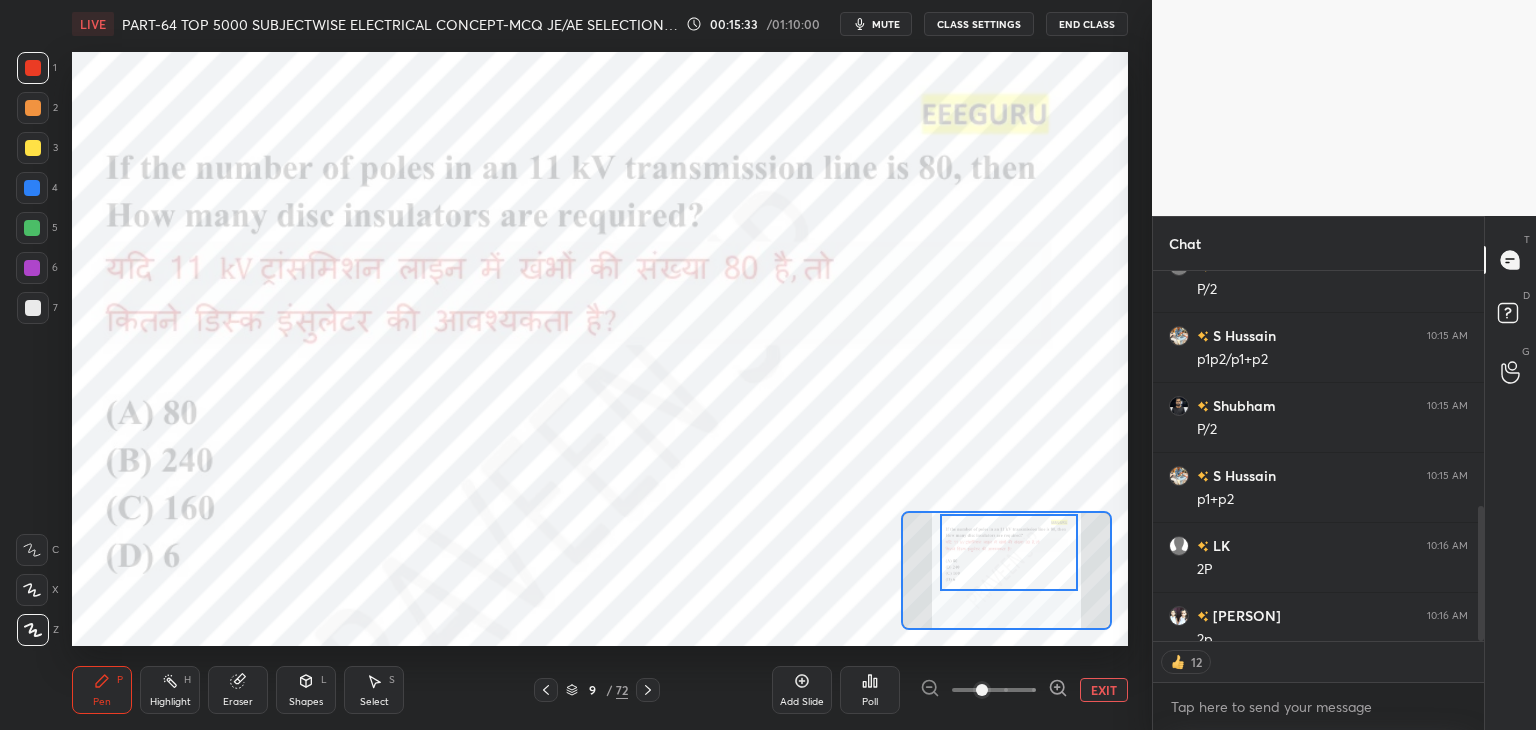 click on "Poll" at bounding box center (870, 690) 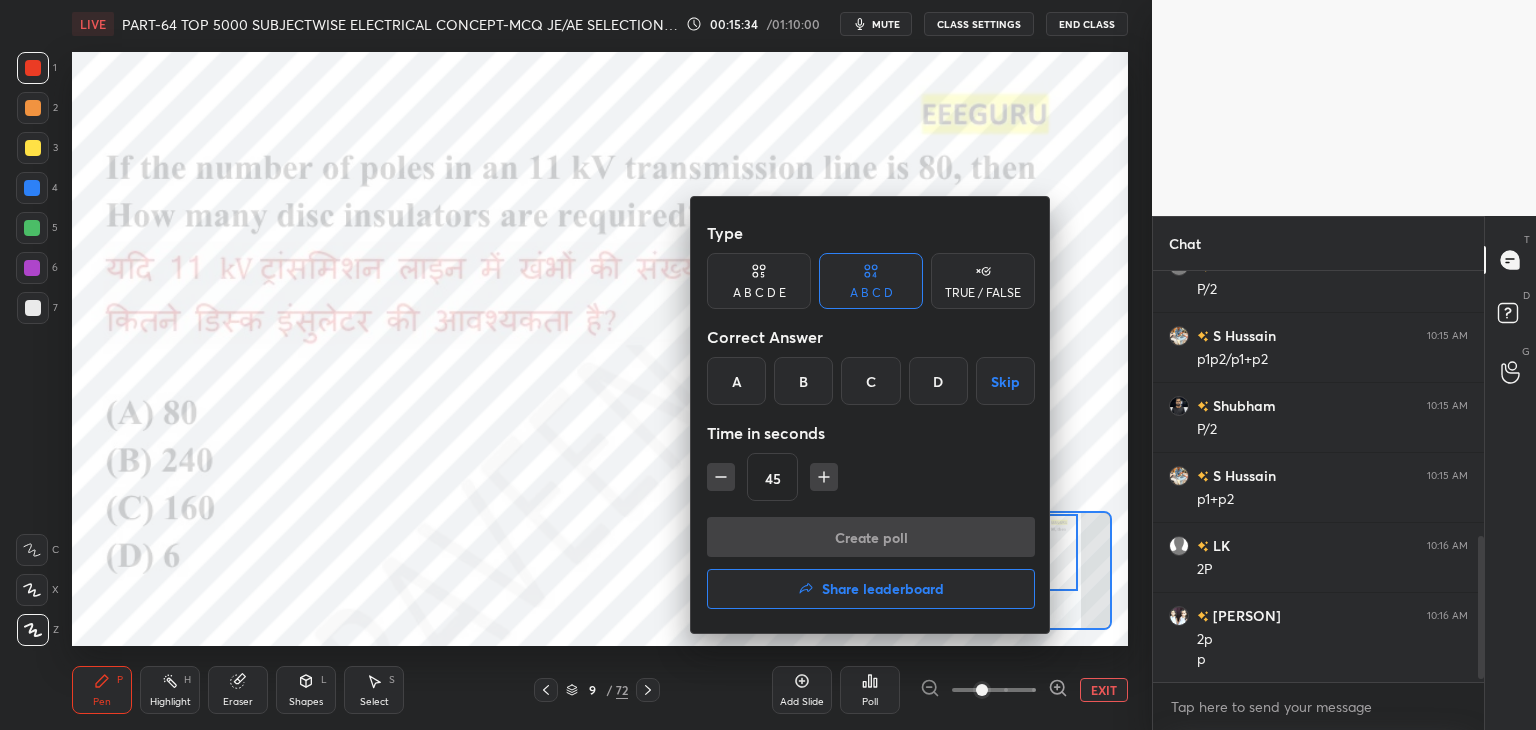 scroll, scrollTop: 6, scrollLeft: 6, axis: both 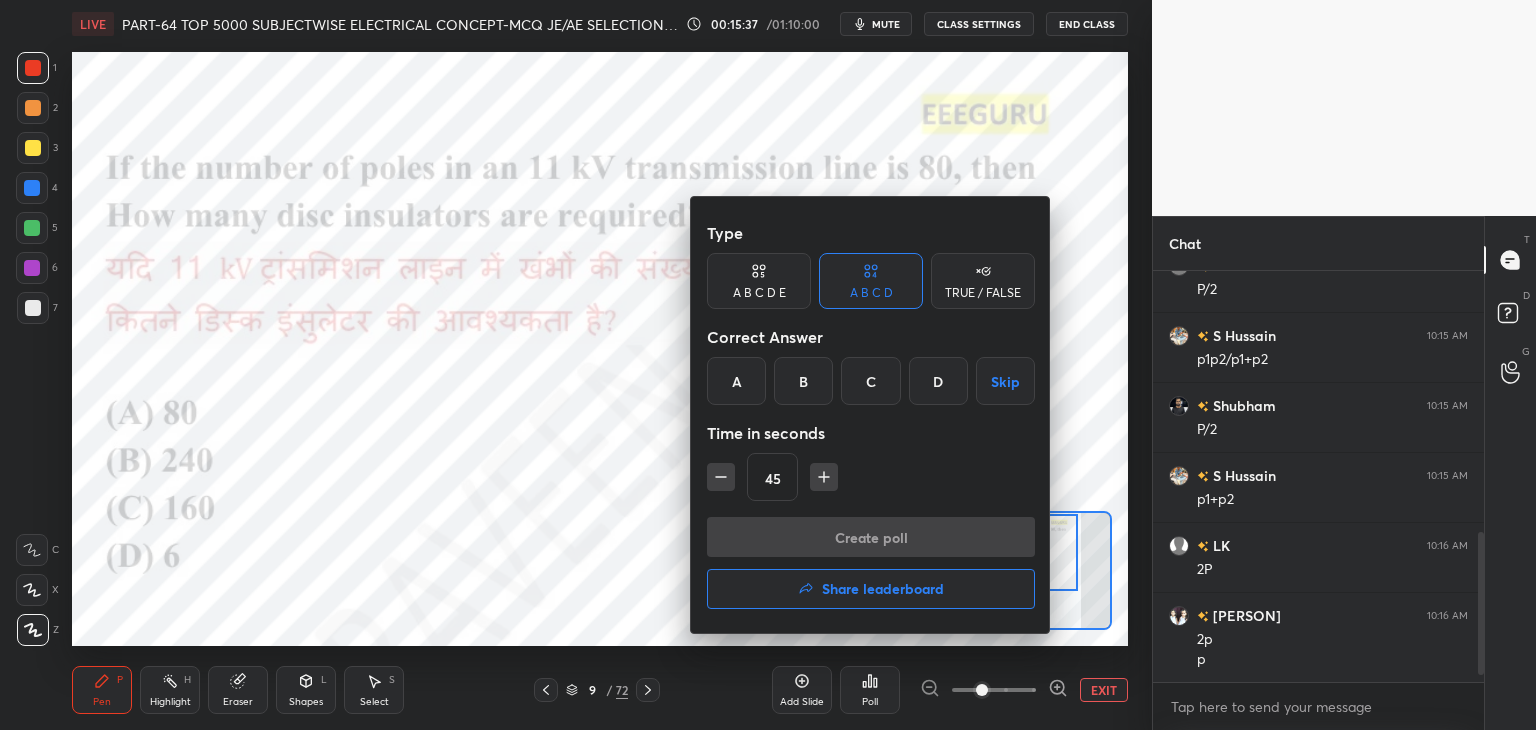 click on "B" at bounding box center [803, 381] 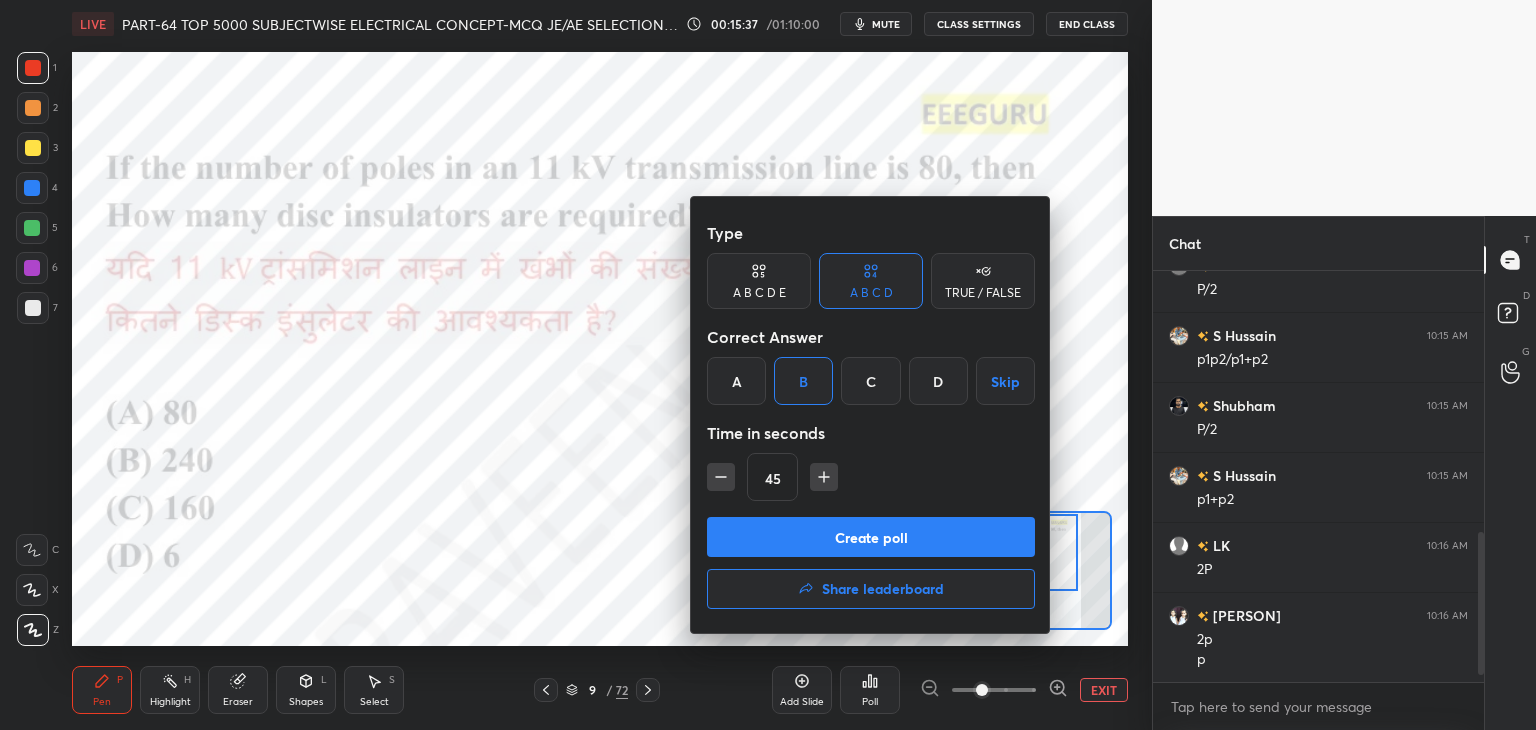 click on "Create poll" at bounding box center (871, 537) 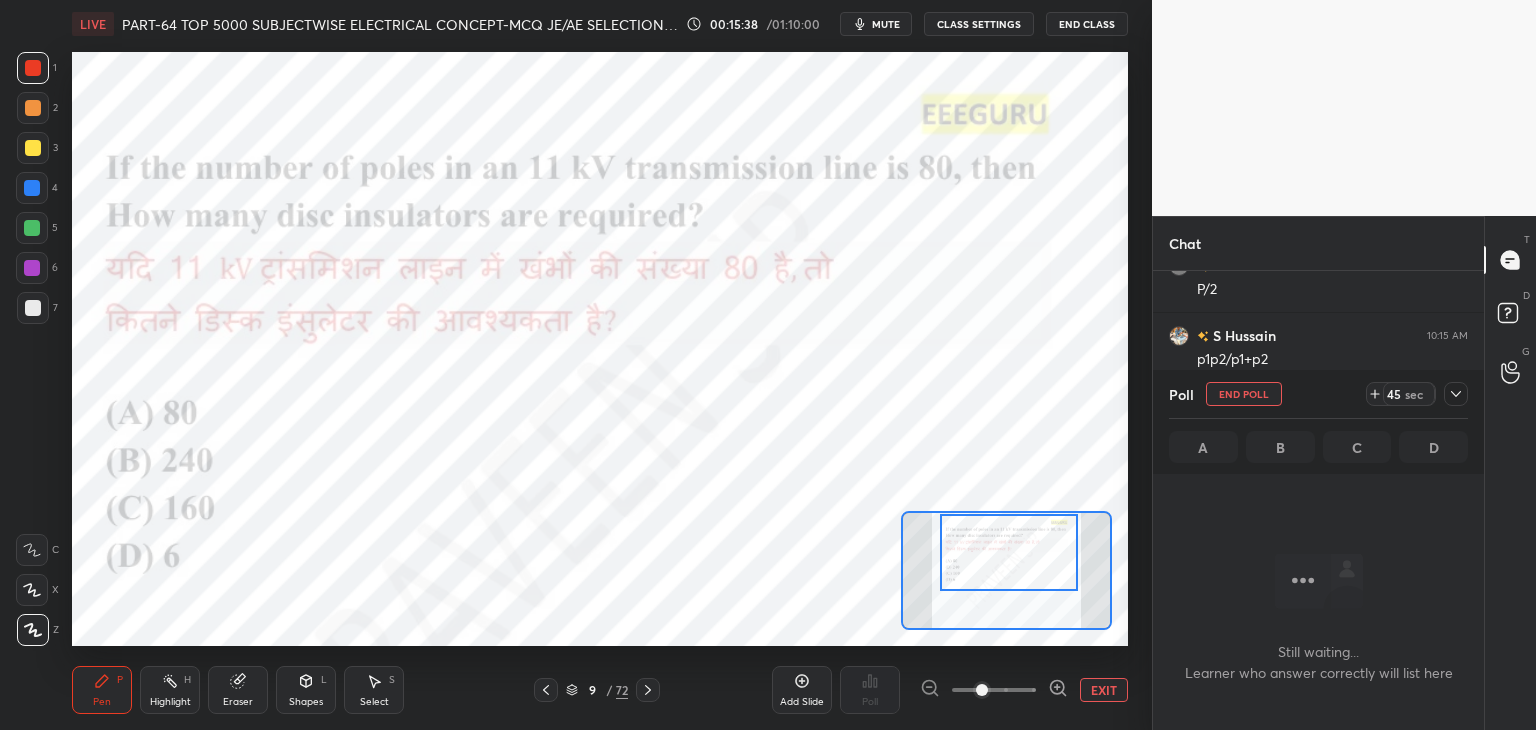 scroll, scrollTop: 364, scrollLeft: 325, axis: both 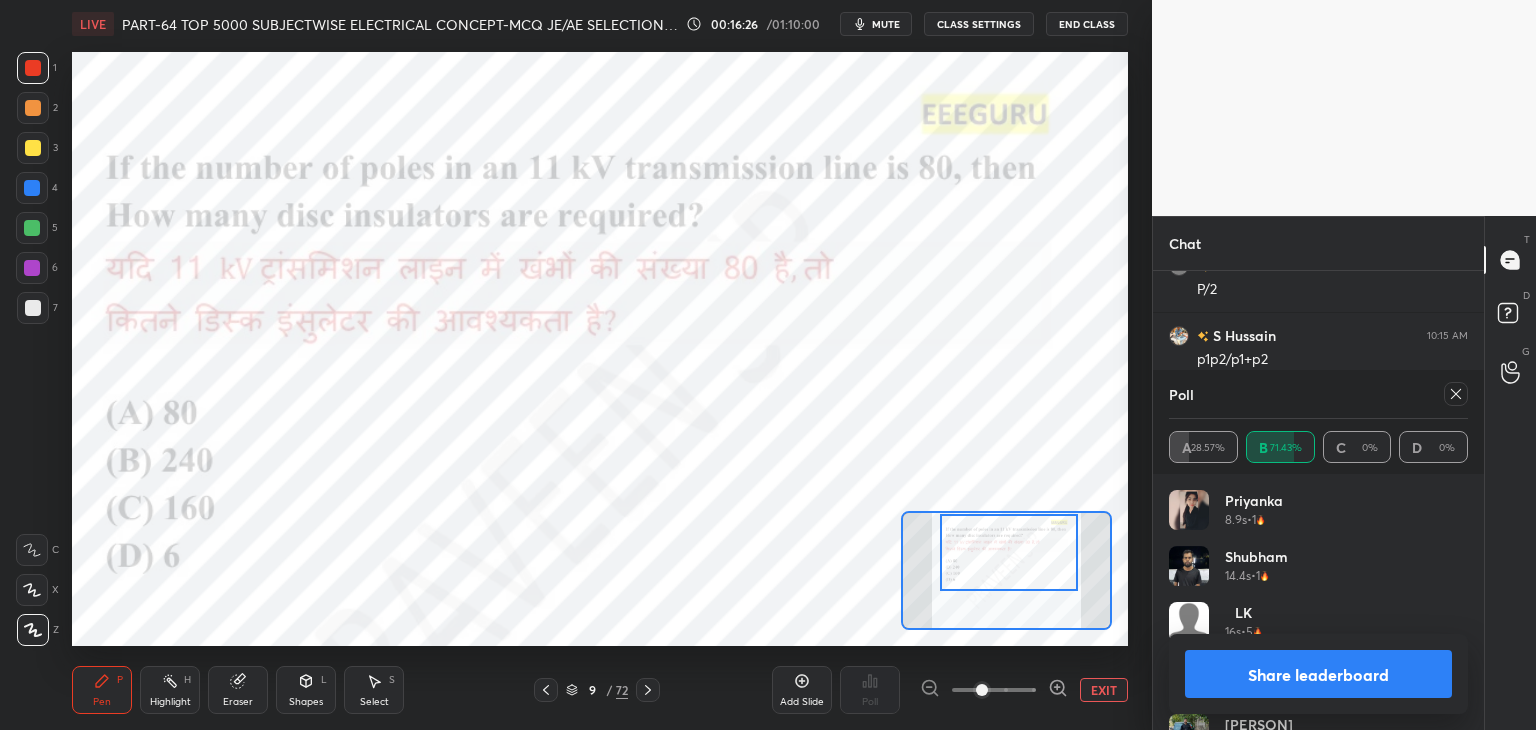 click on "Eraser" at bounding box center (238, 690) 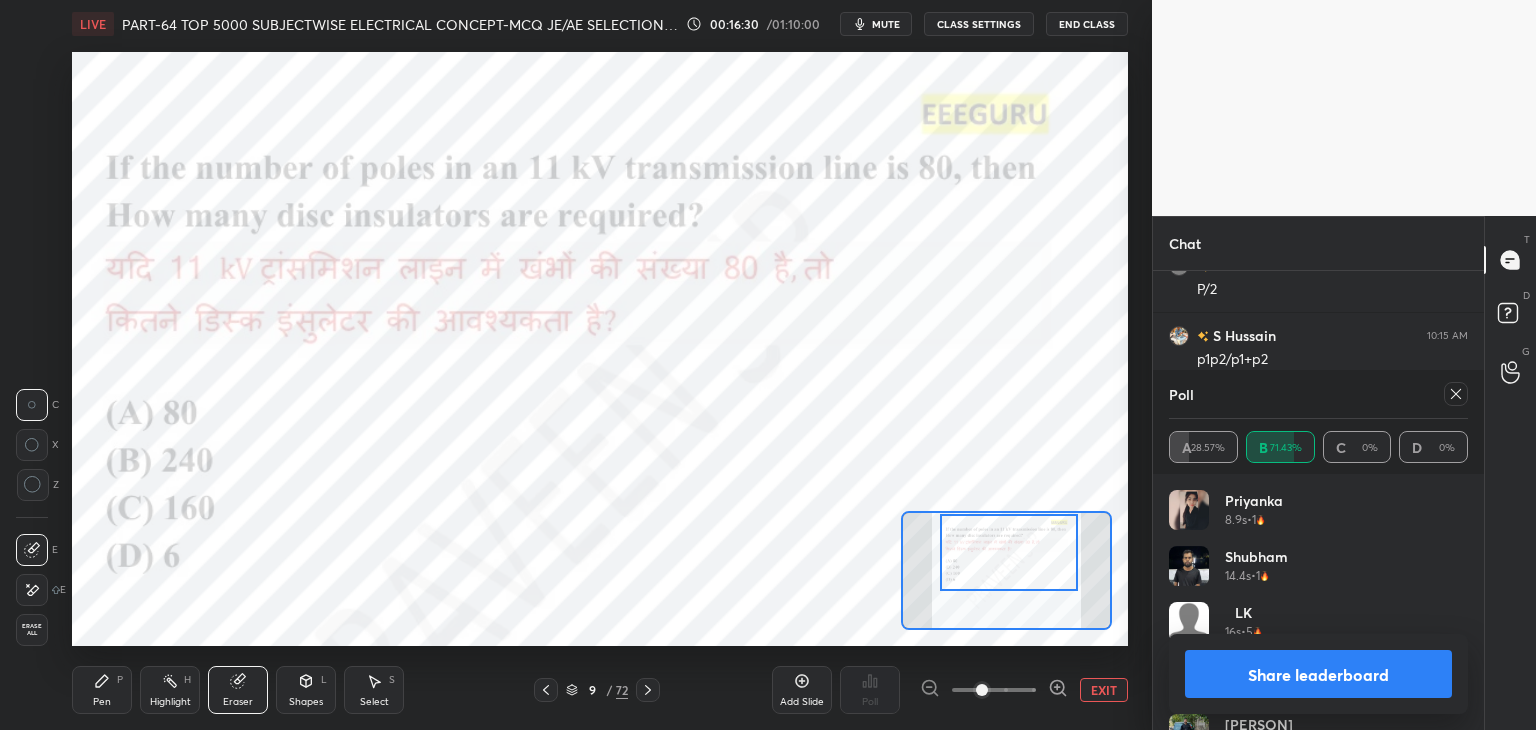 click on "Pen" at bounding box center (102, 702) 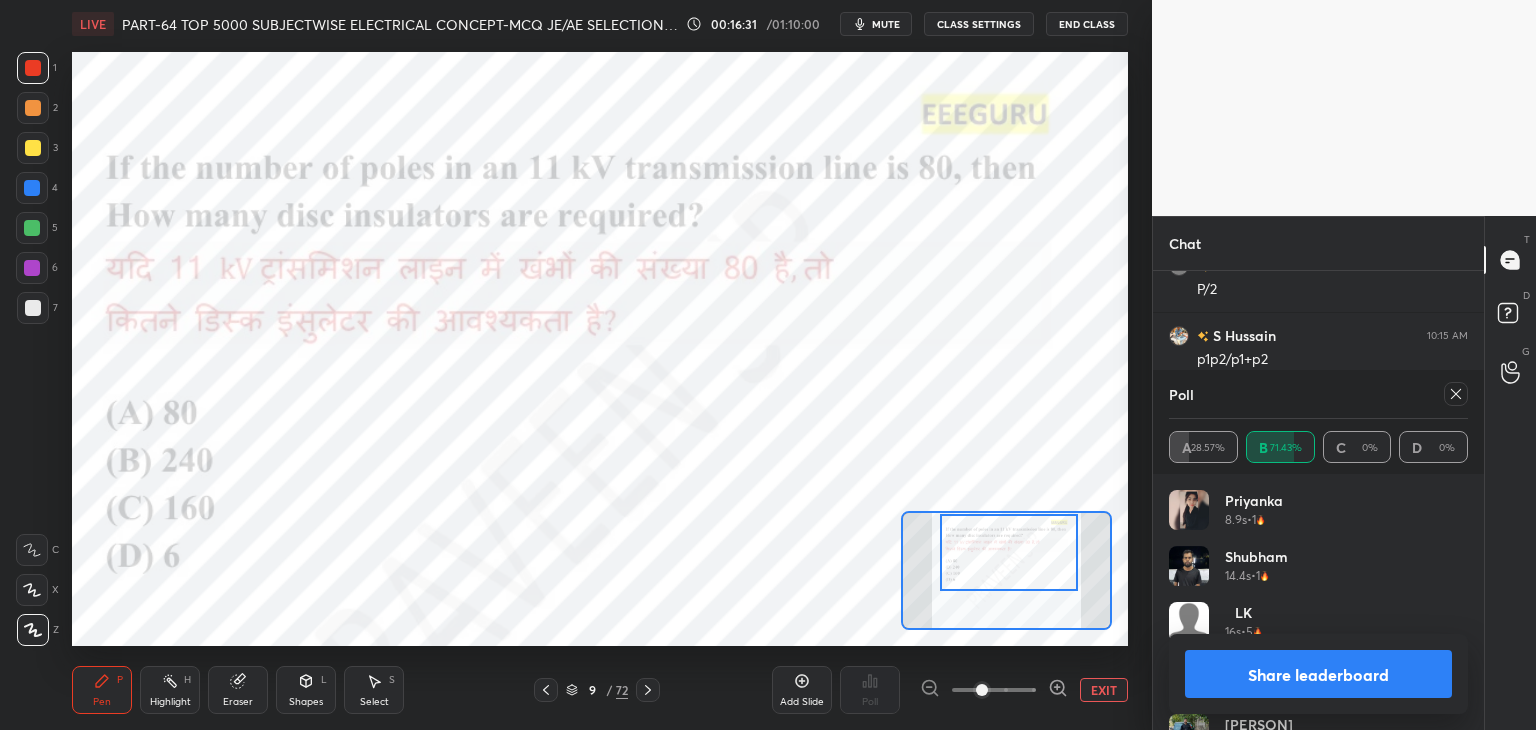 click on "Shapes" at bounding box center [306, 702] 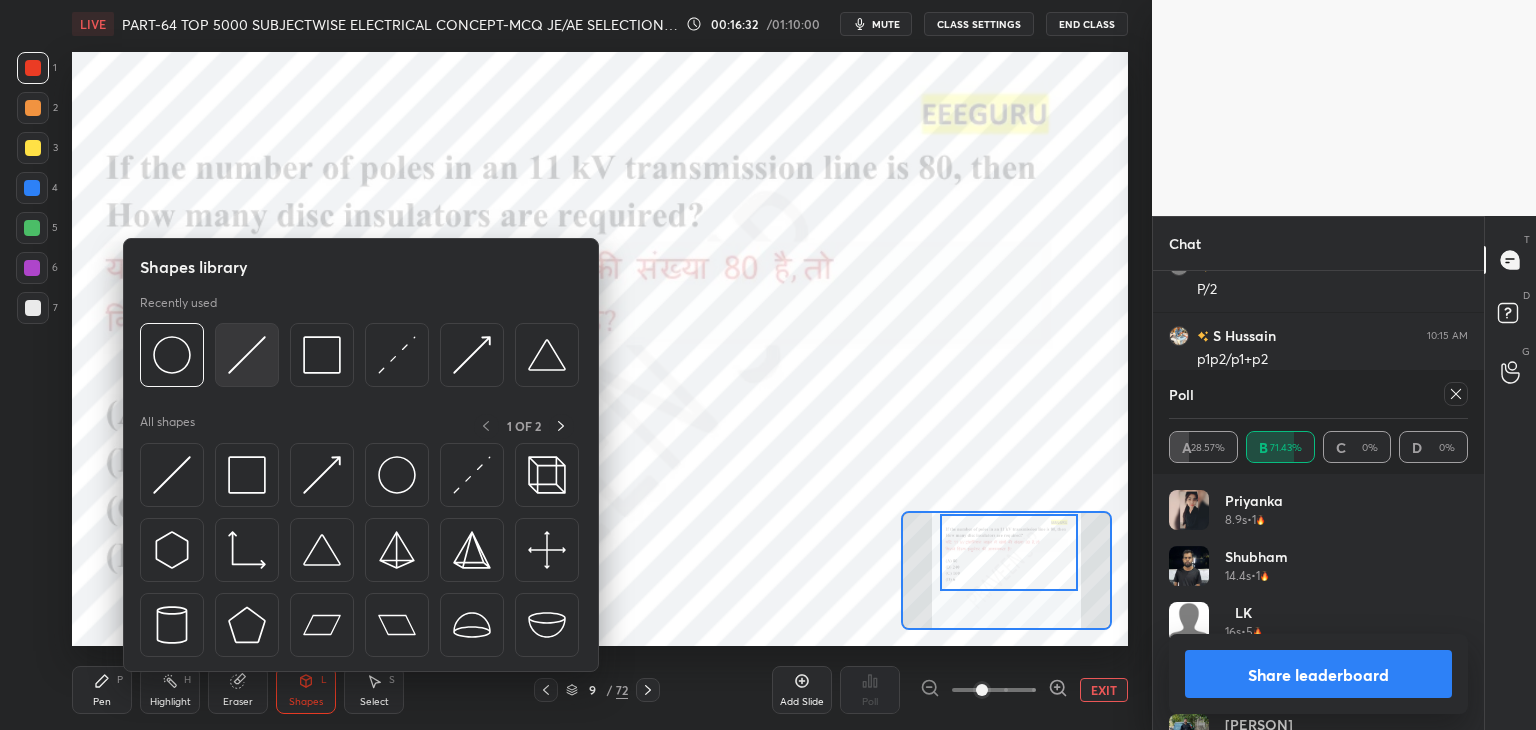 click at bounding box center [247, 355] 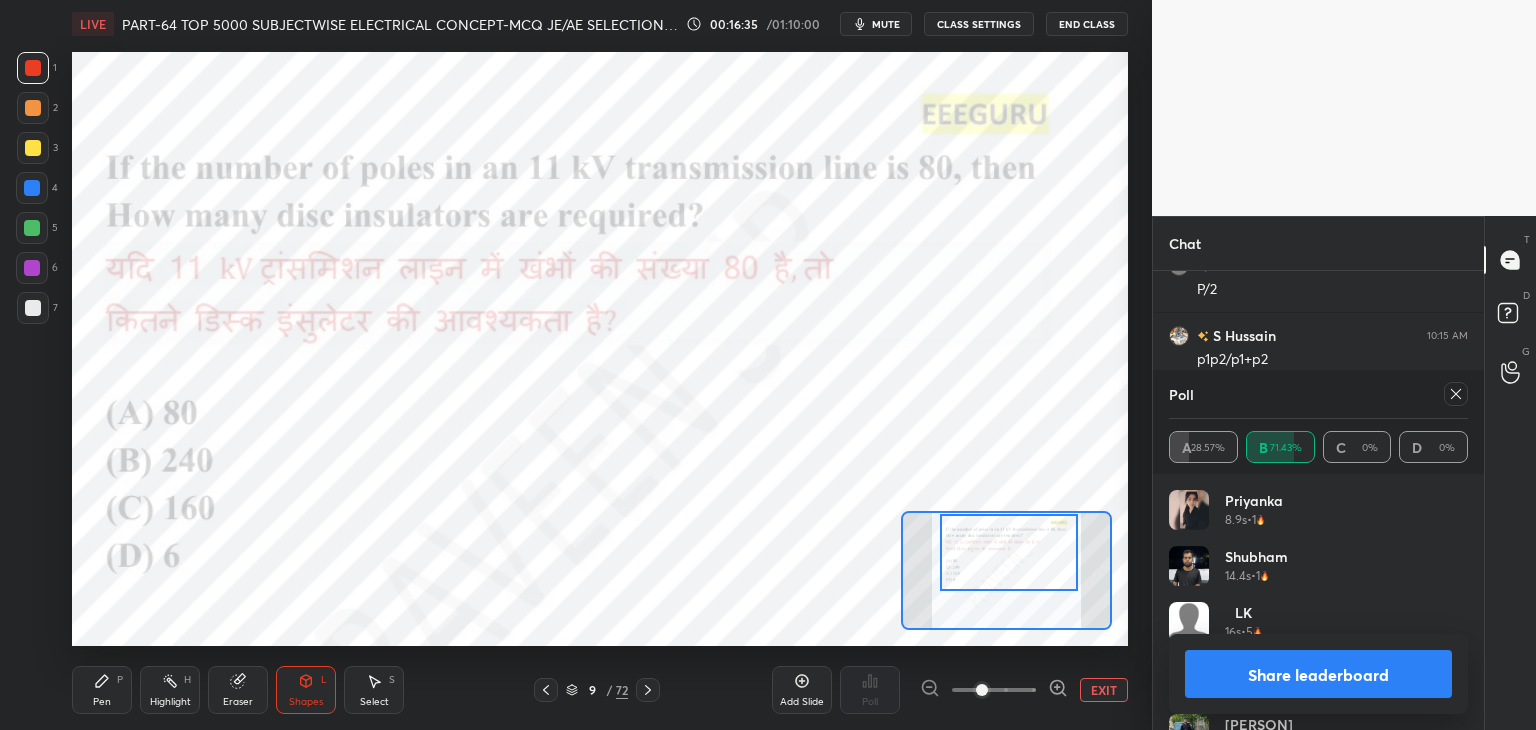 click on "Pen" at bounding box center [102, 702] 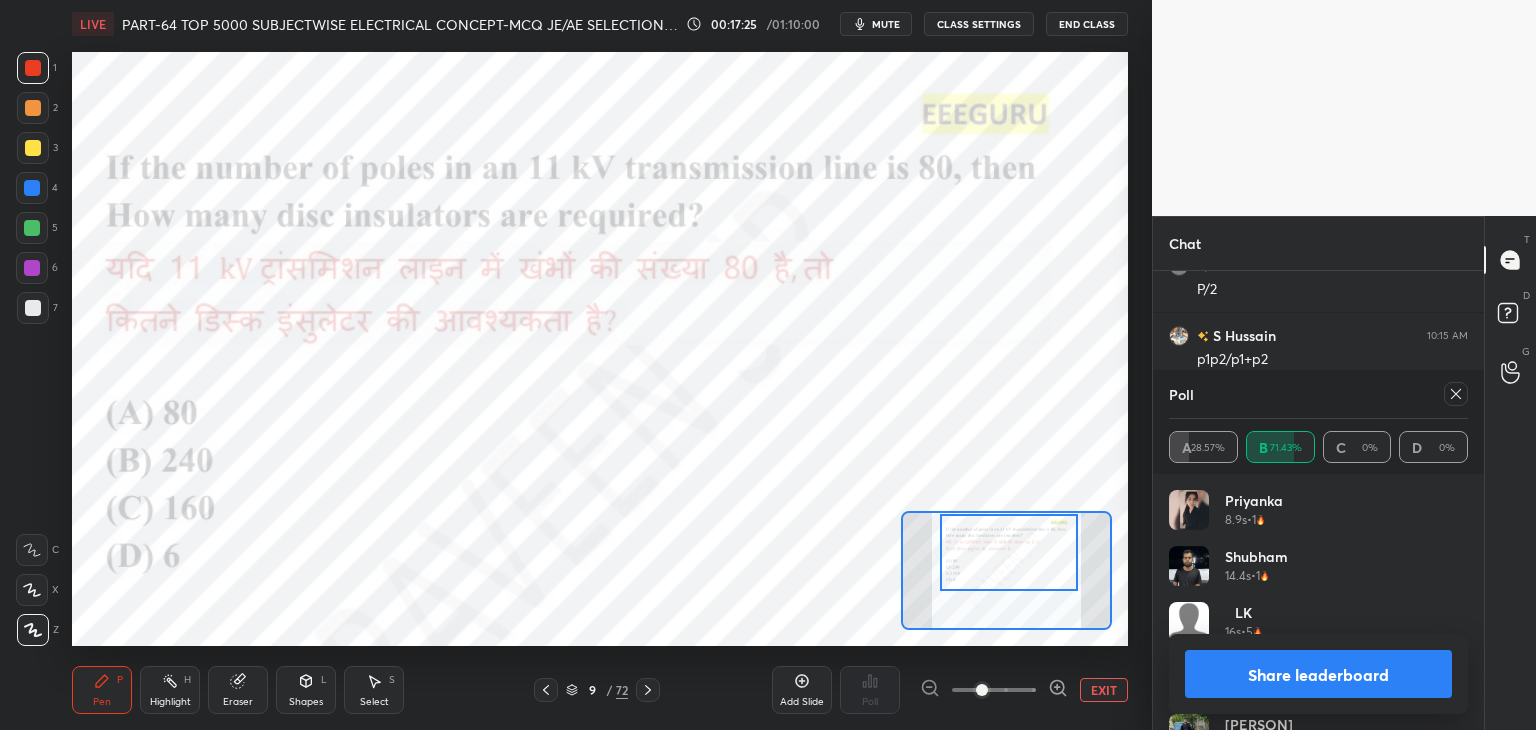 scroll, scrollTop: 872, scrollLeft: 0, axis: vertical 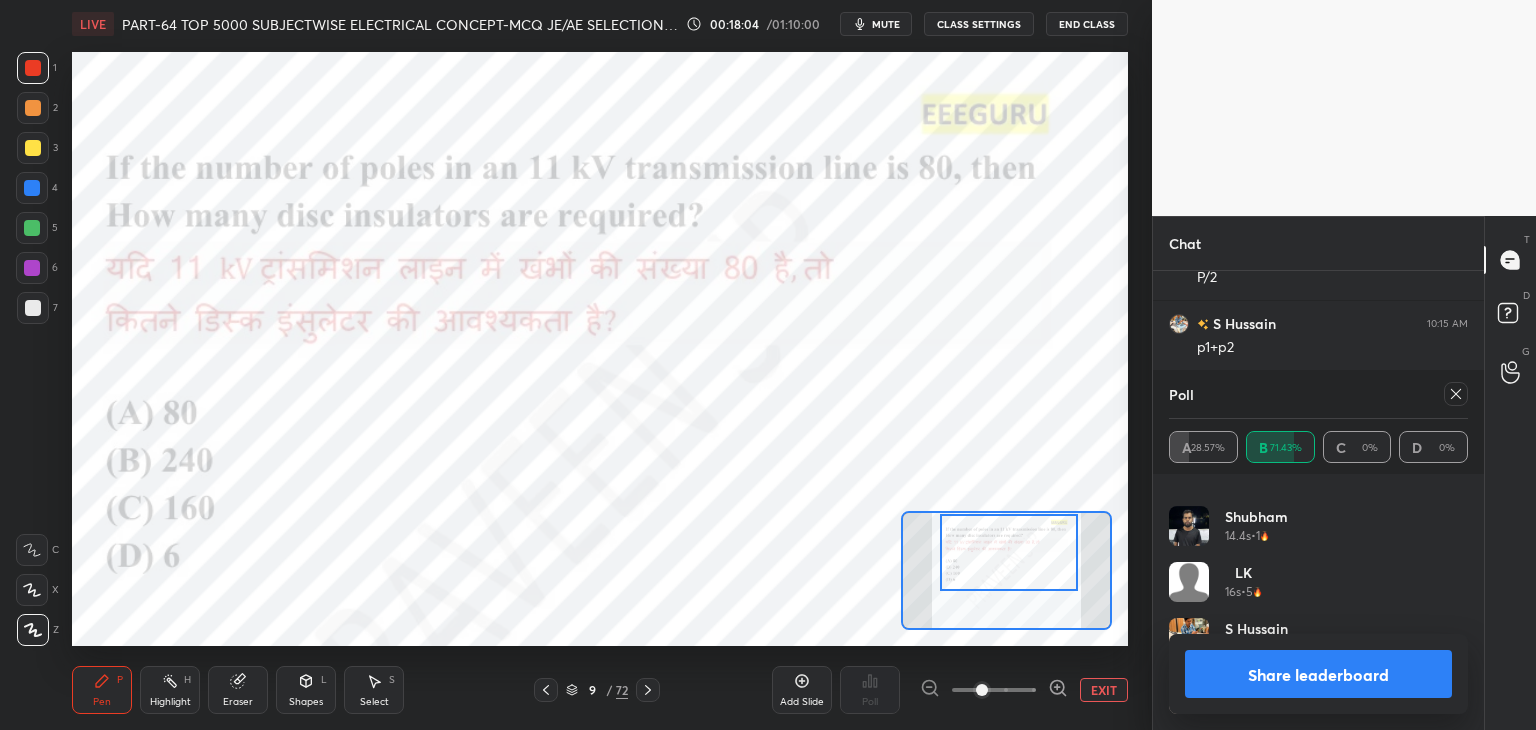 click 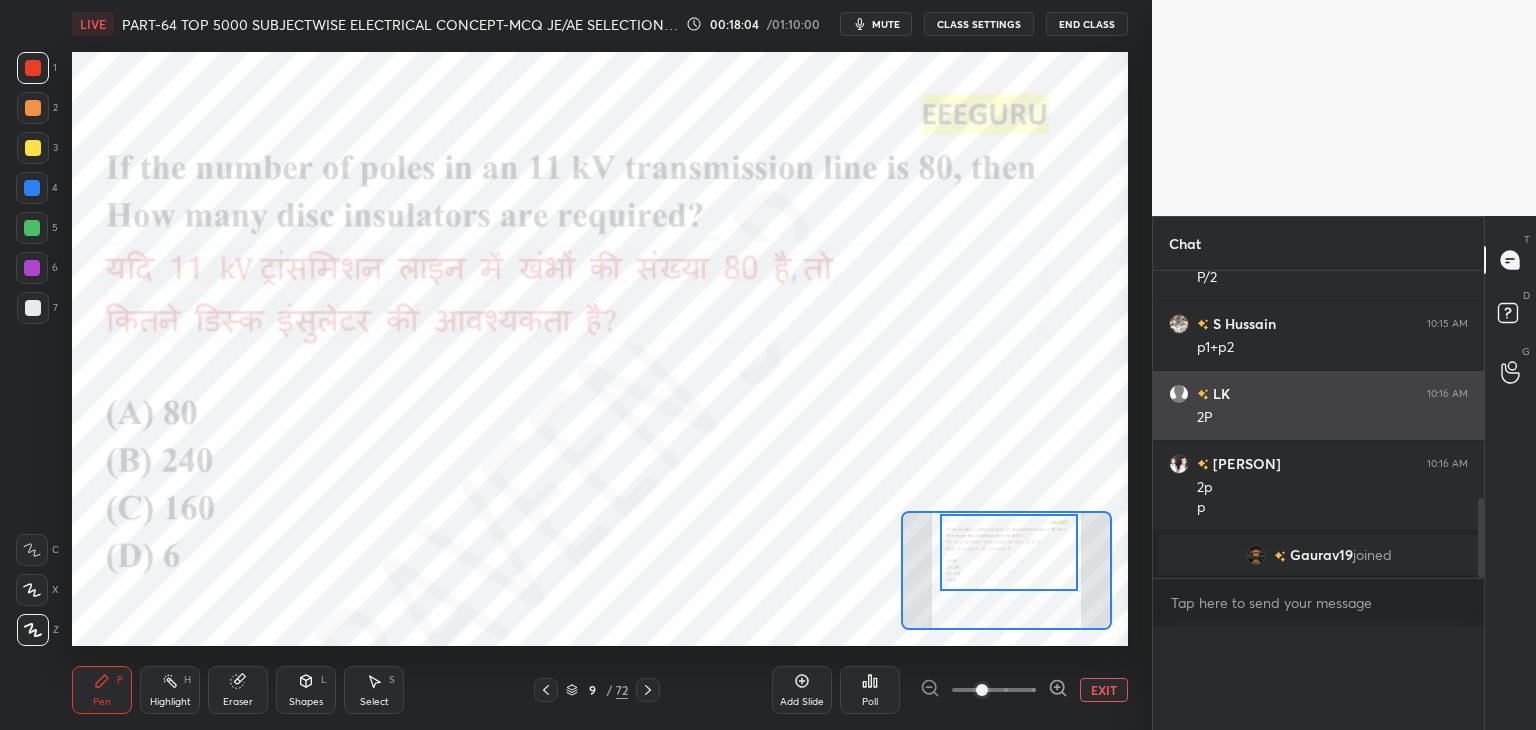 scroll, scrollTop: 149, scrollLeft: 293, axis: both 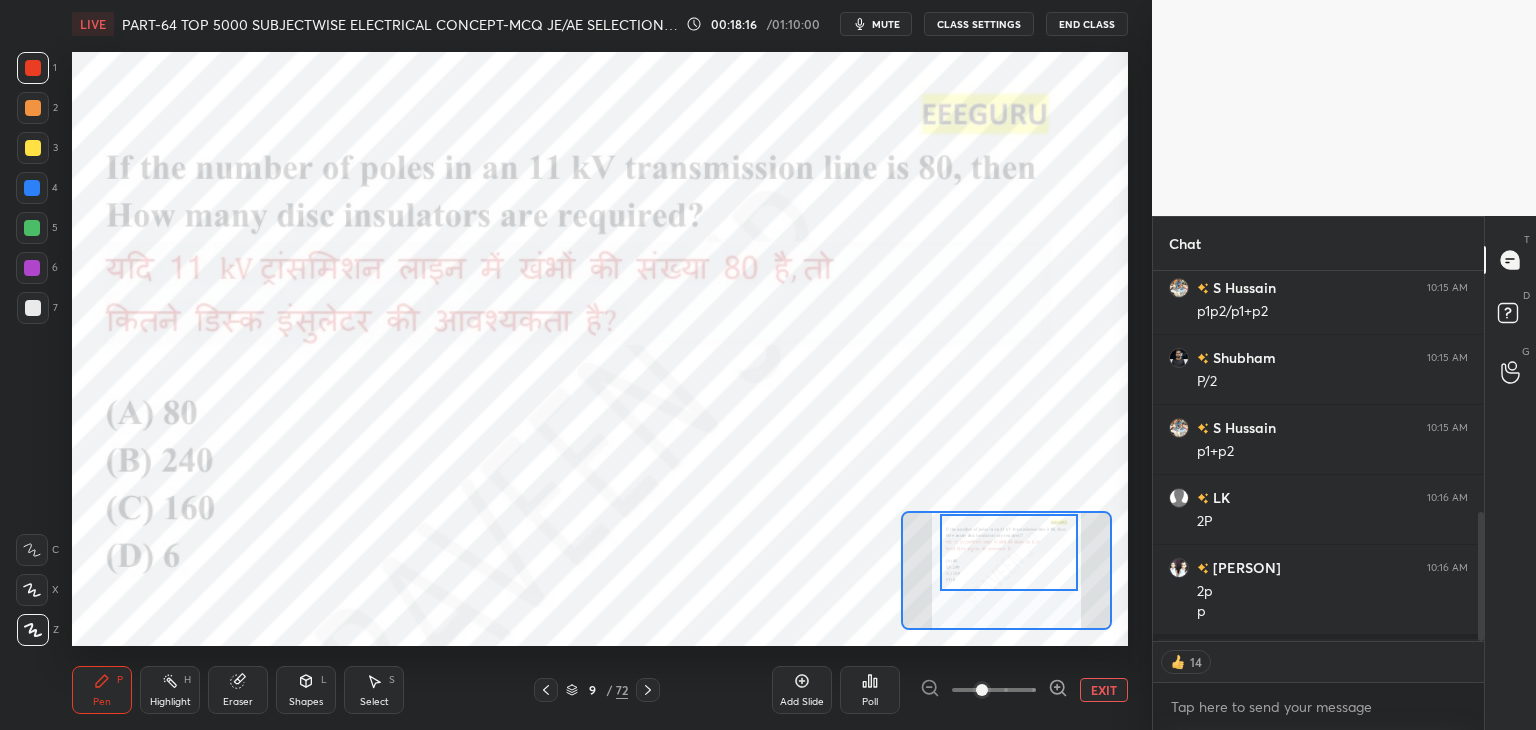 drag, startPoint x: 29, startPoint y: 633, endPoint x: 92, endPoint y: 676, distance: 76.27582 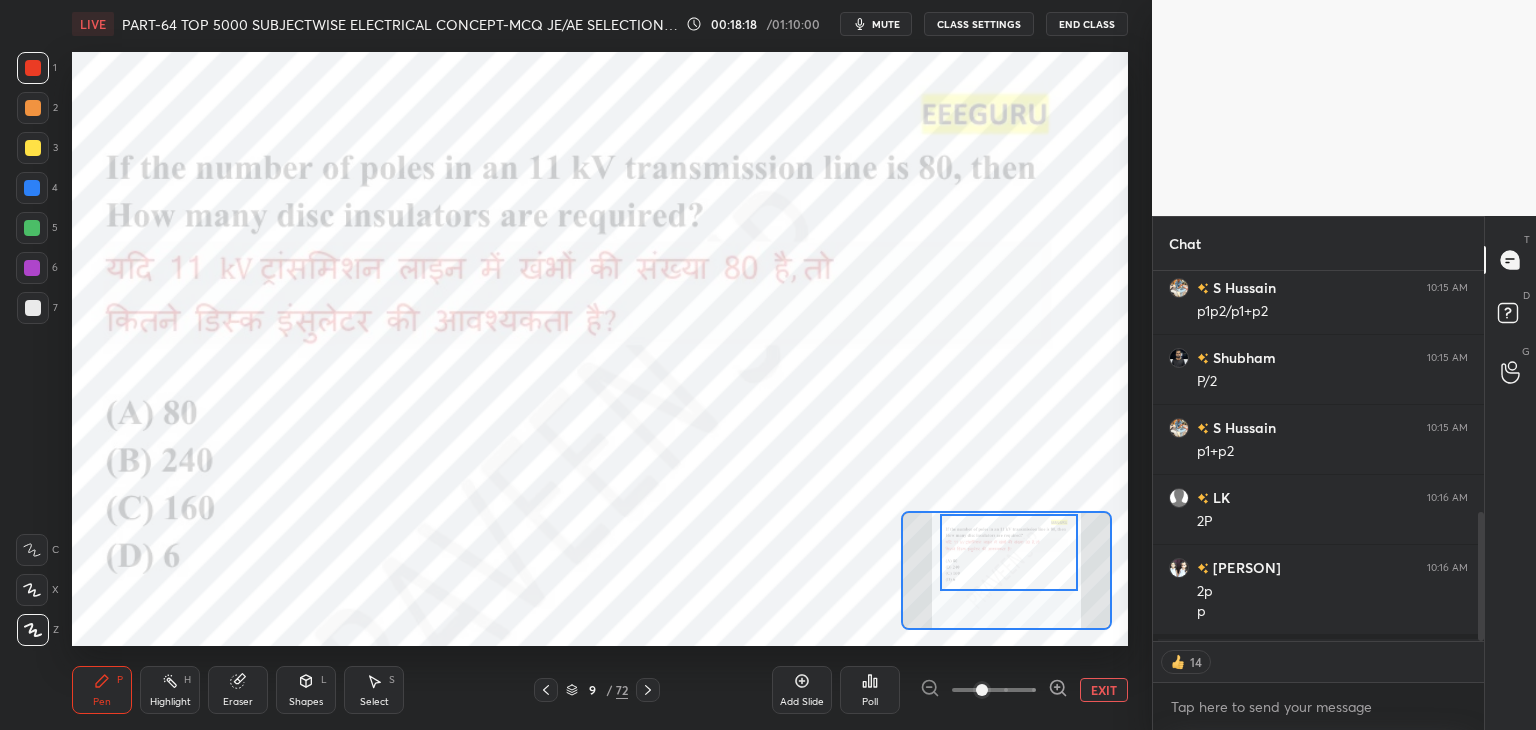 drag, startPoint x: 240, startPoint y: 693, endPoint x: 182, endPoint y: 702, distance: 58.694122 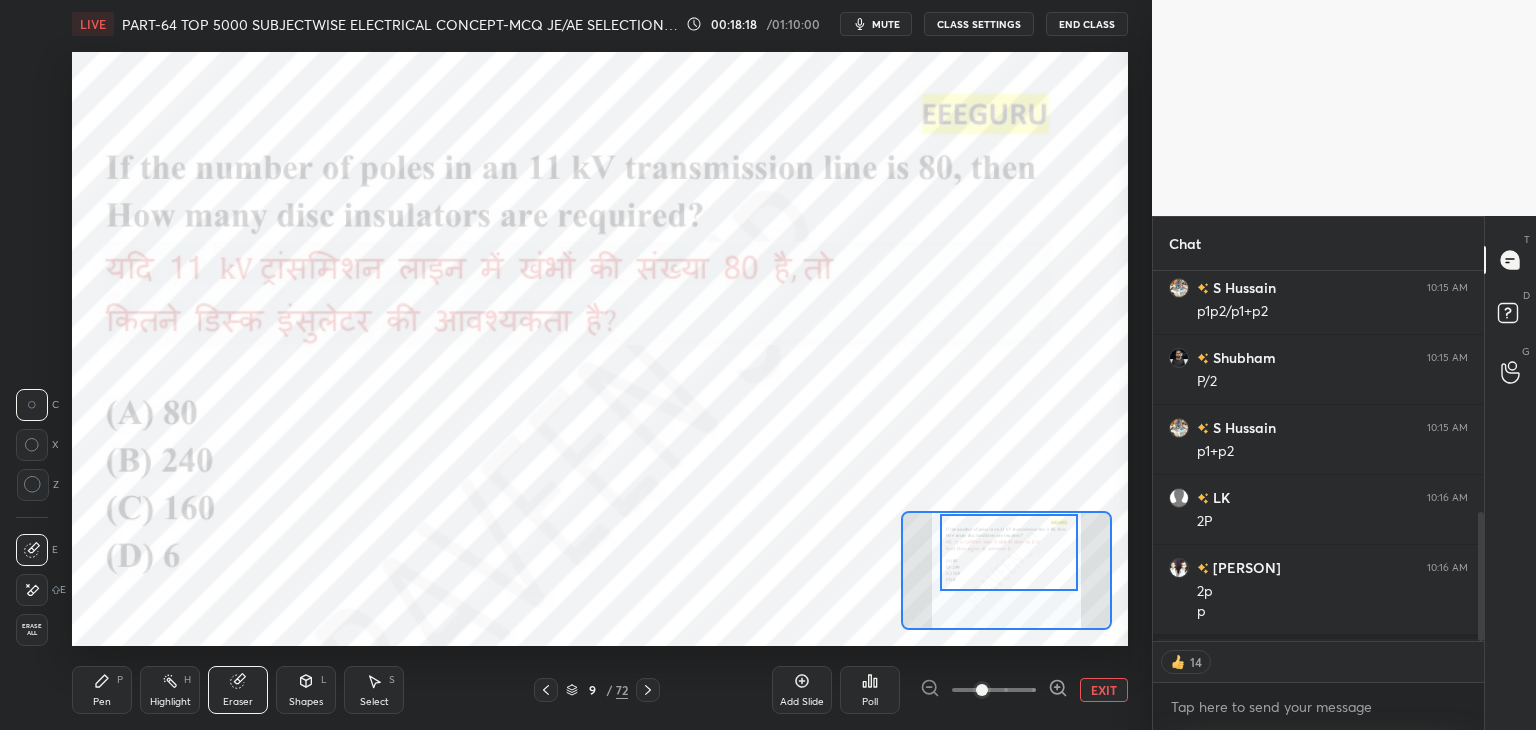 click on "Erase all" at bounding box center [32, 630] 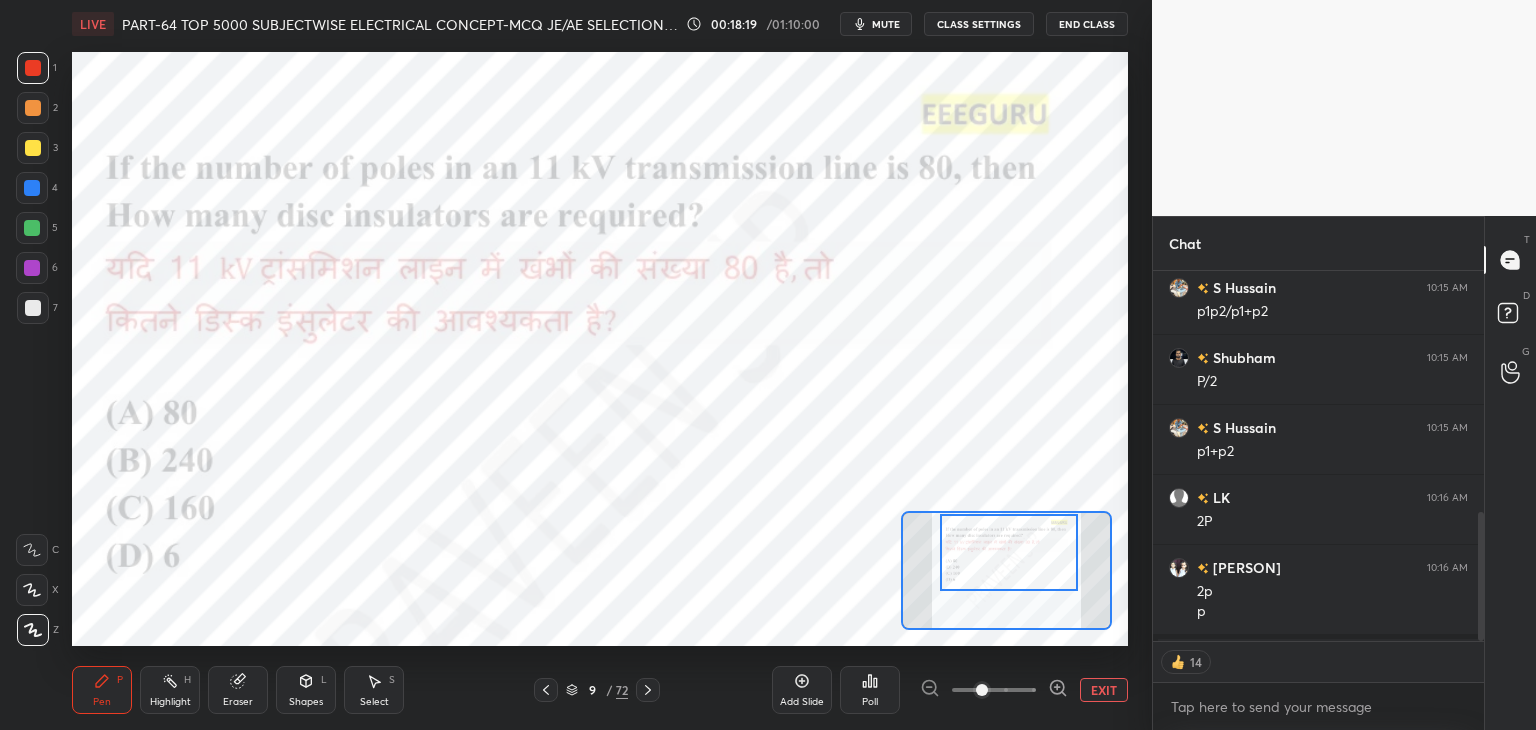 click on "Pen P" at bounding box center [102, 690] 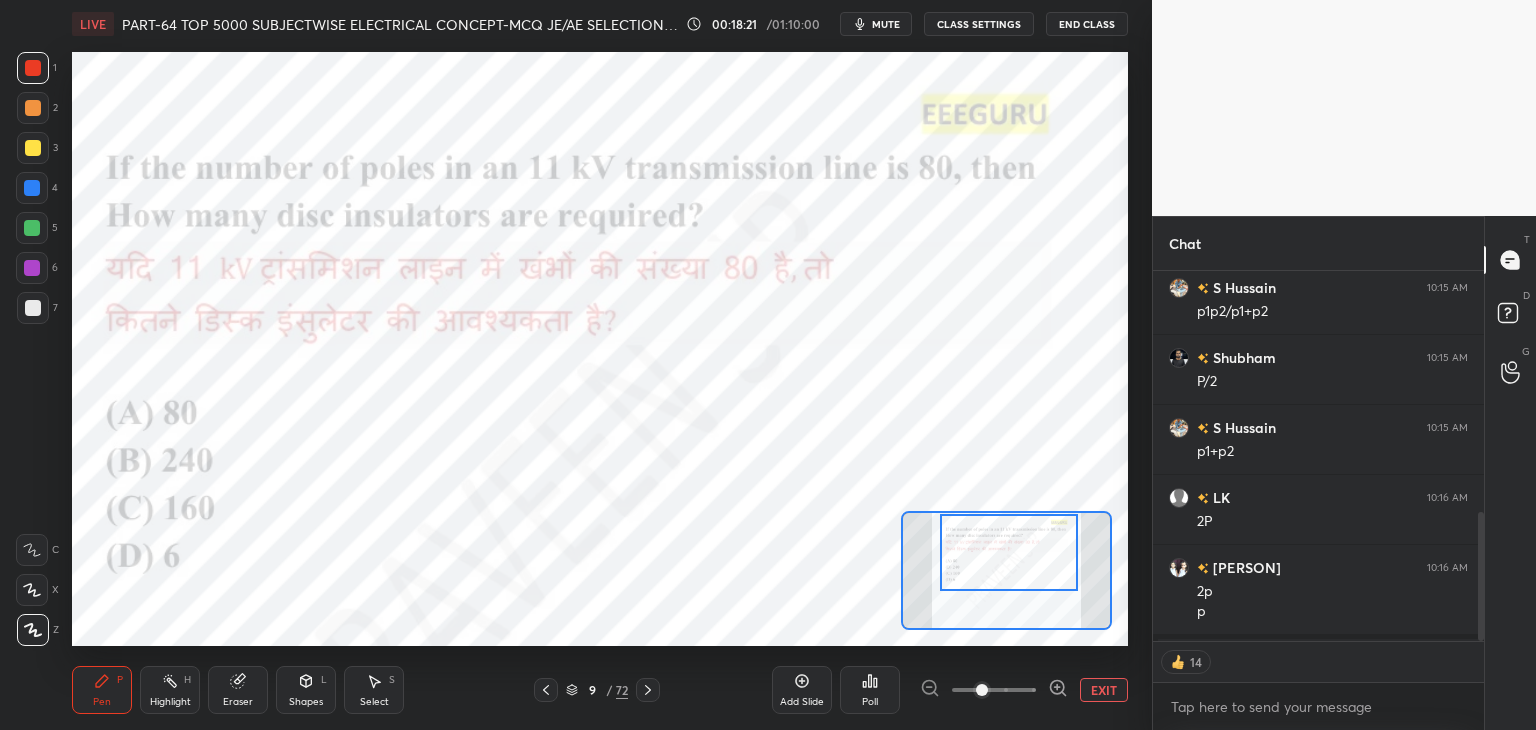 click 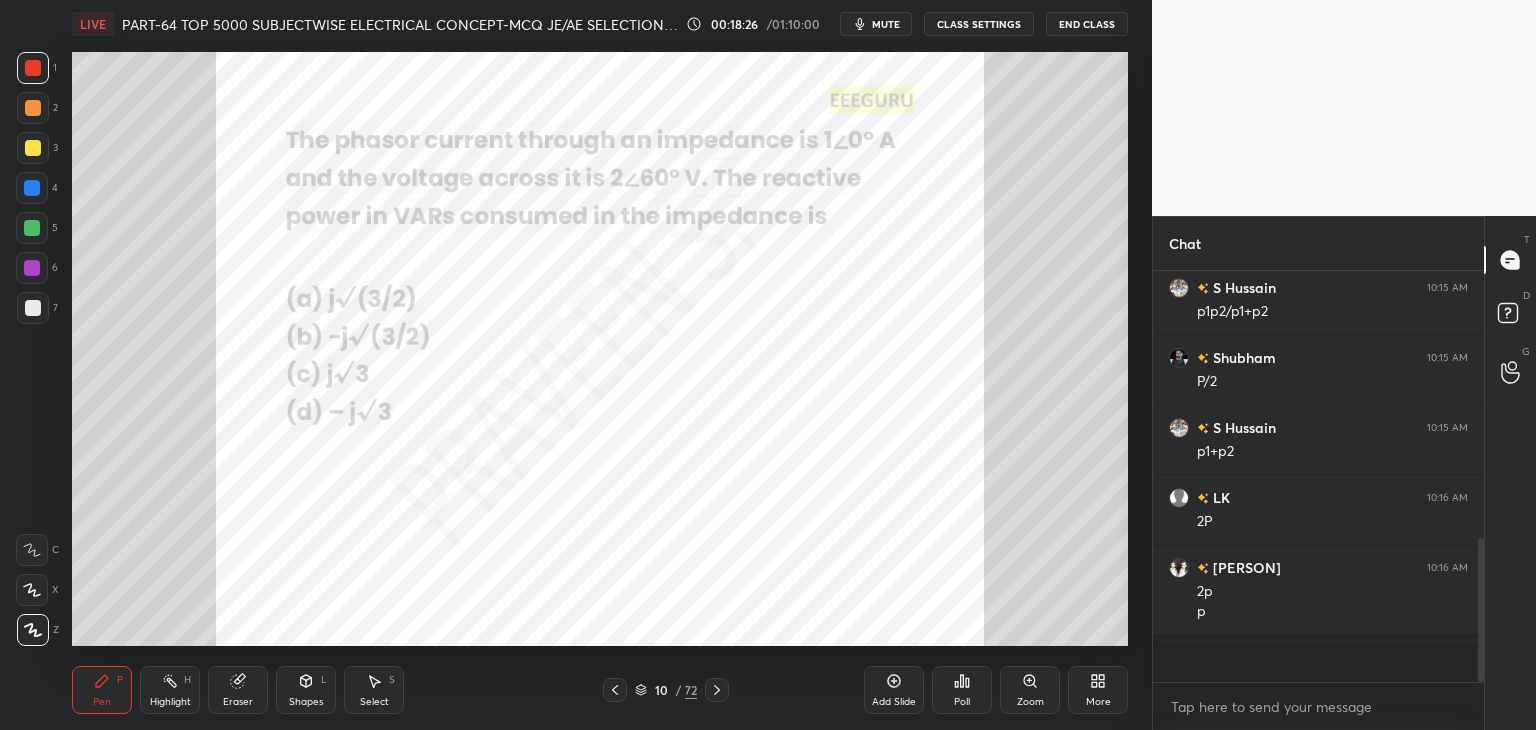 scroll, scrollTop: 6, scrollLeft: 6, axis: both 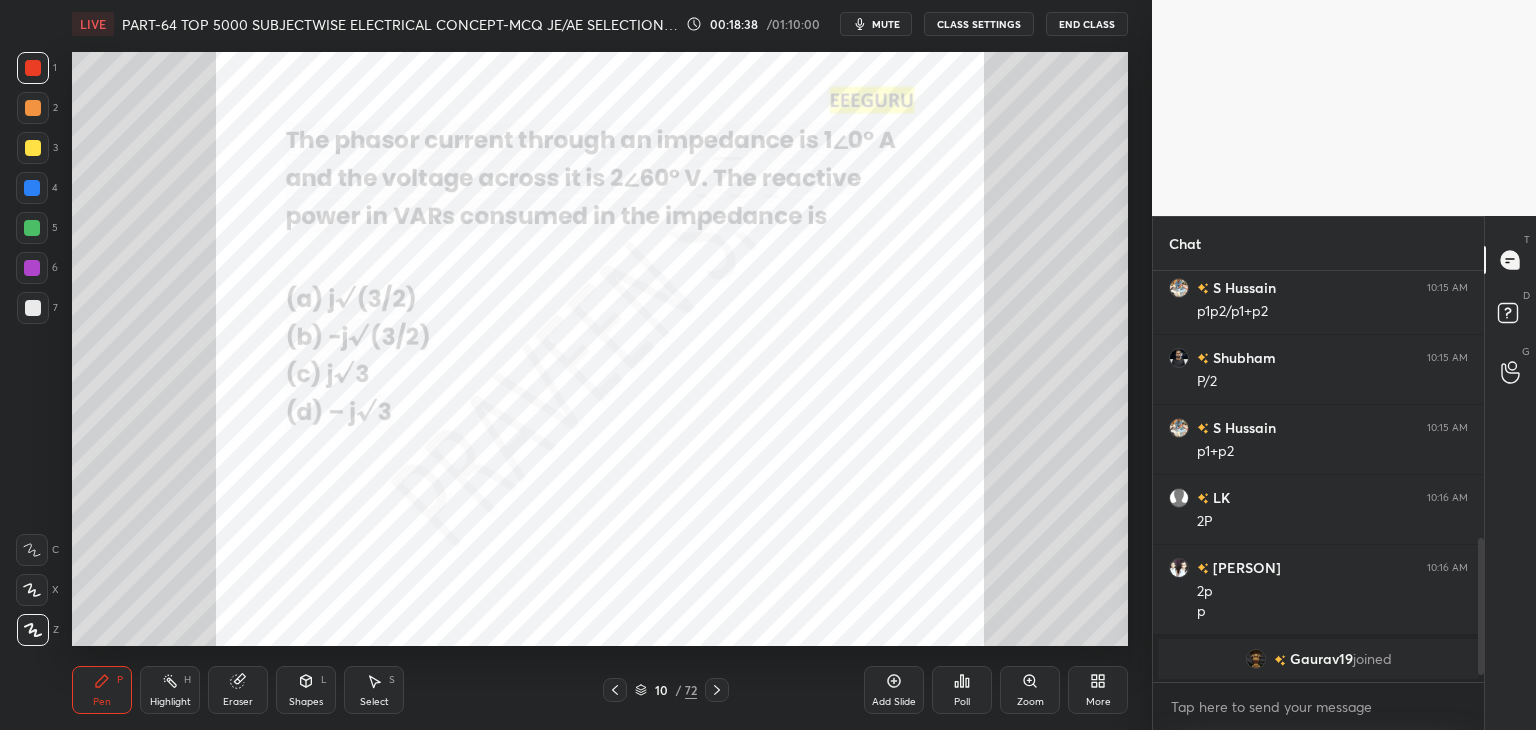 click on "Poll" at bounding box center (962, 690) 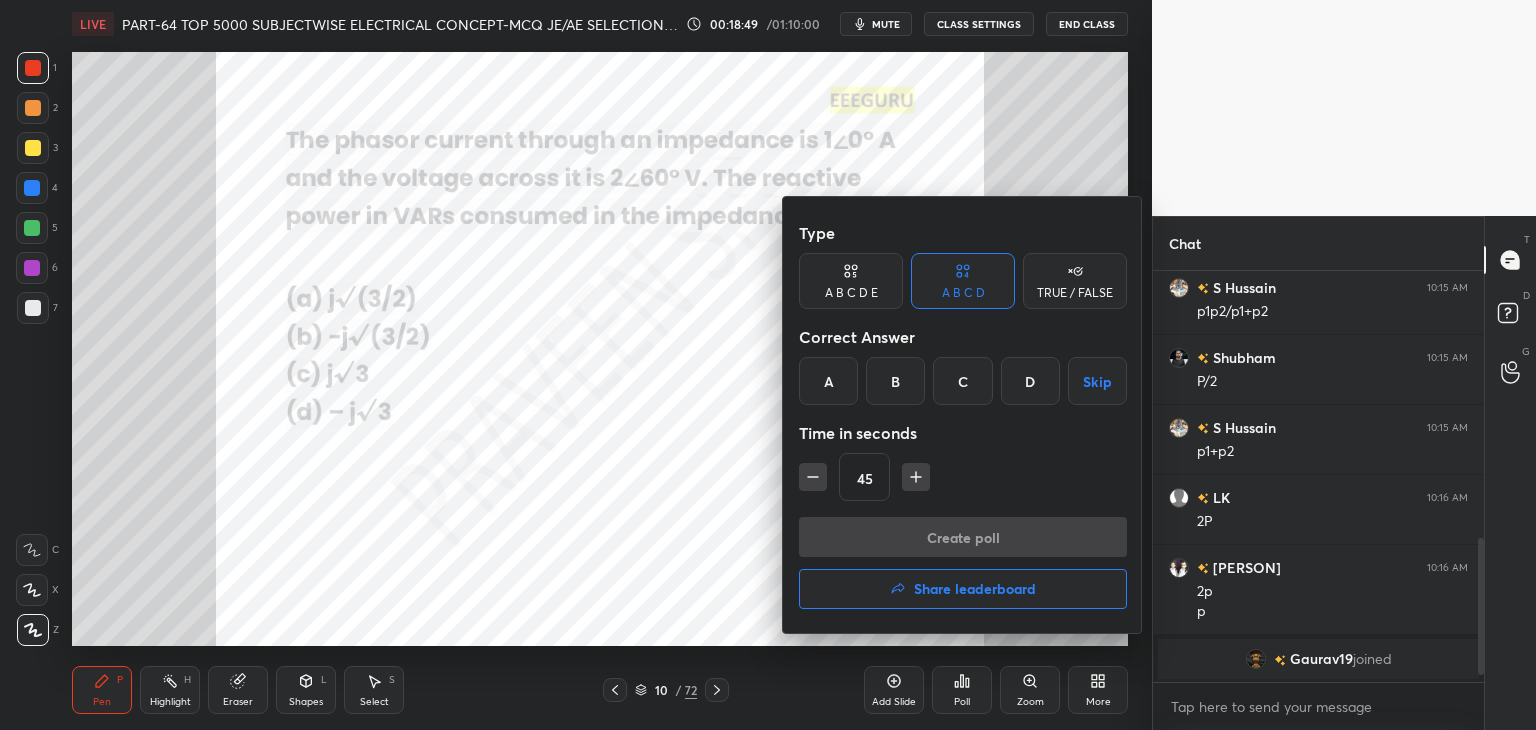 click on "C" at bounding box center [962, 381] 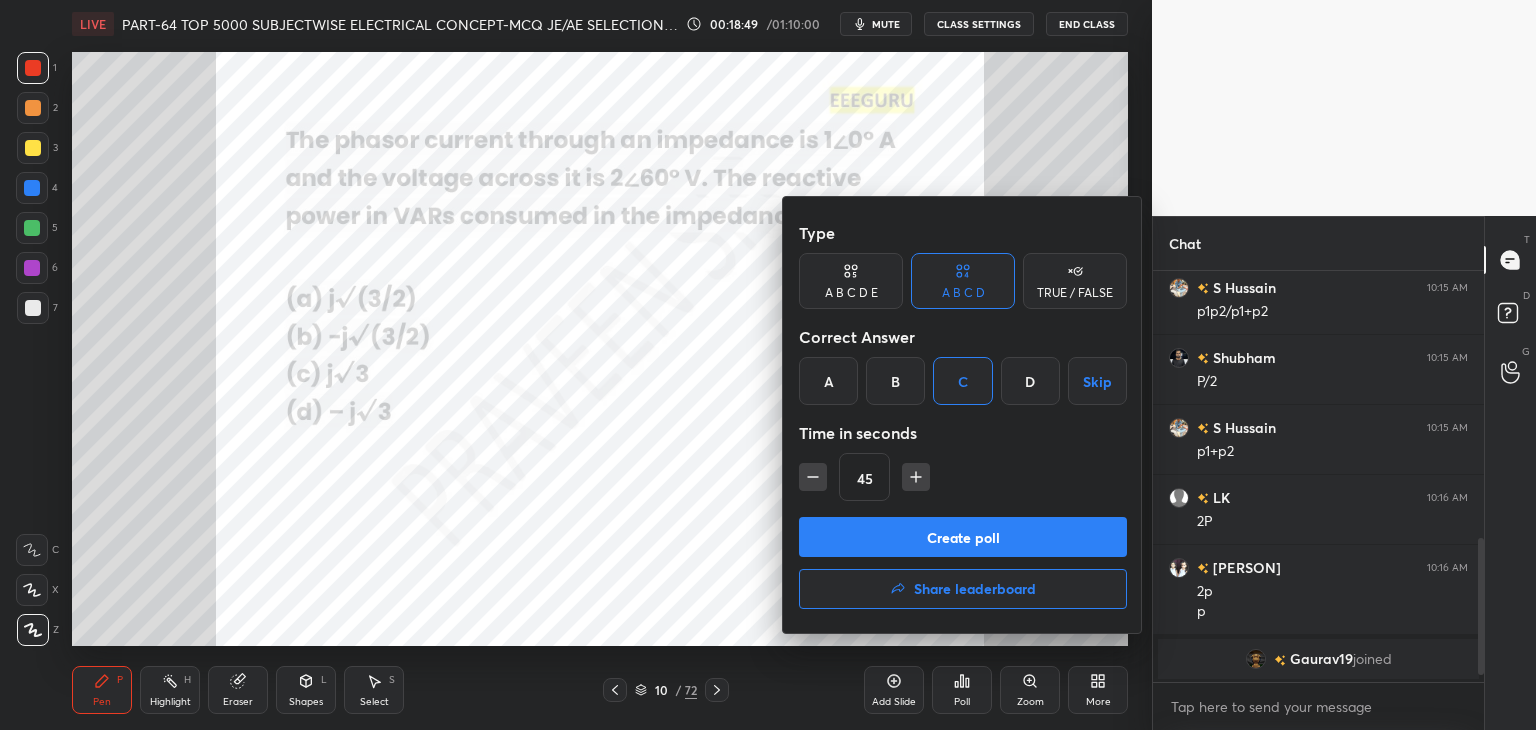 click on "Create poll" at bounding box center [963, 537] 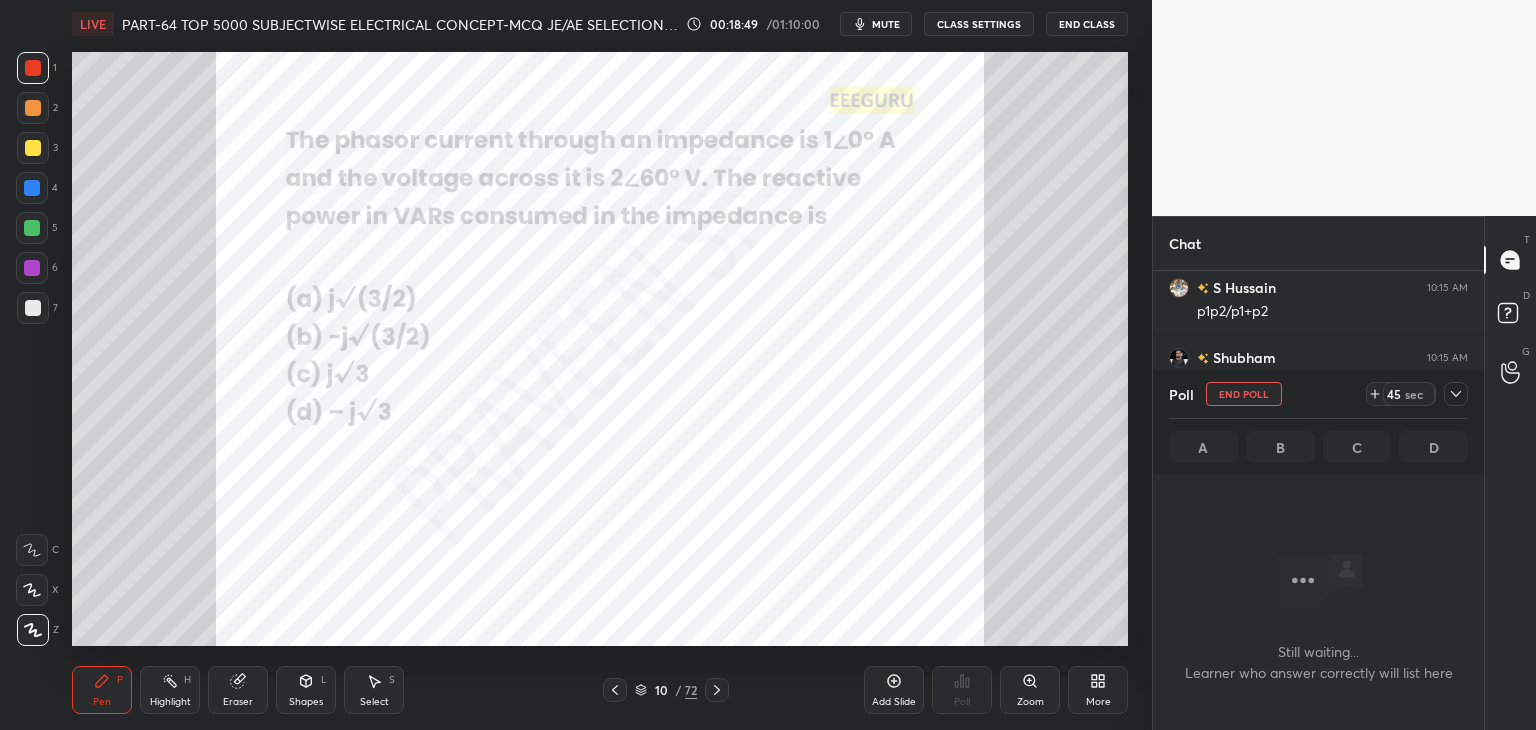 scroll, scrollTop: 372, scrollLeft: 325, axis: both 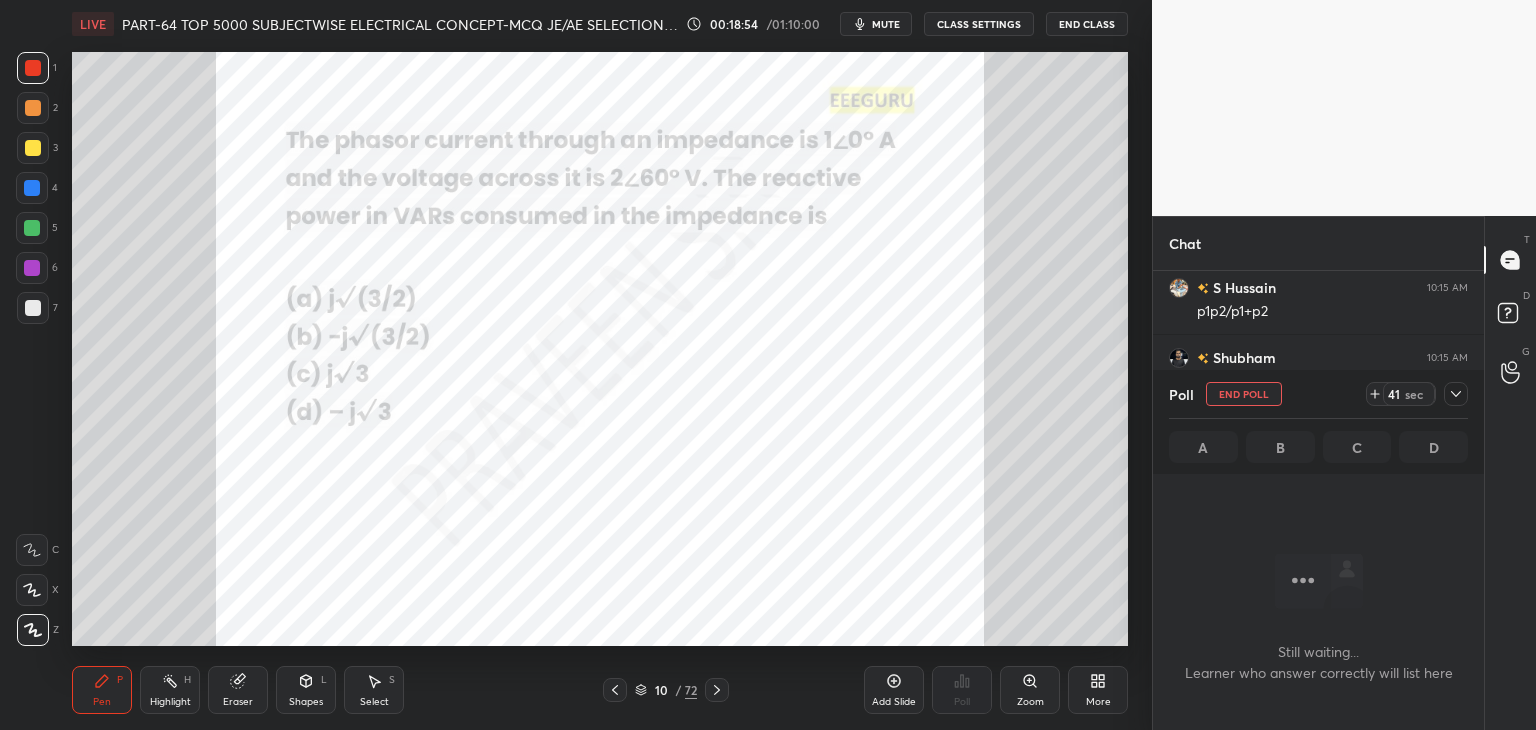 click 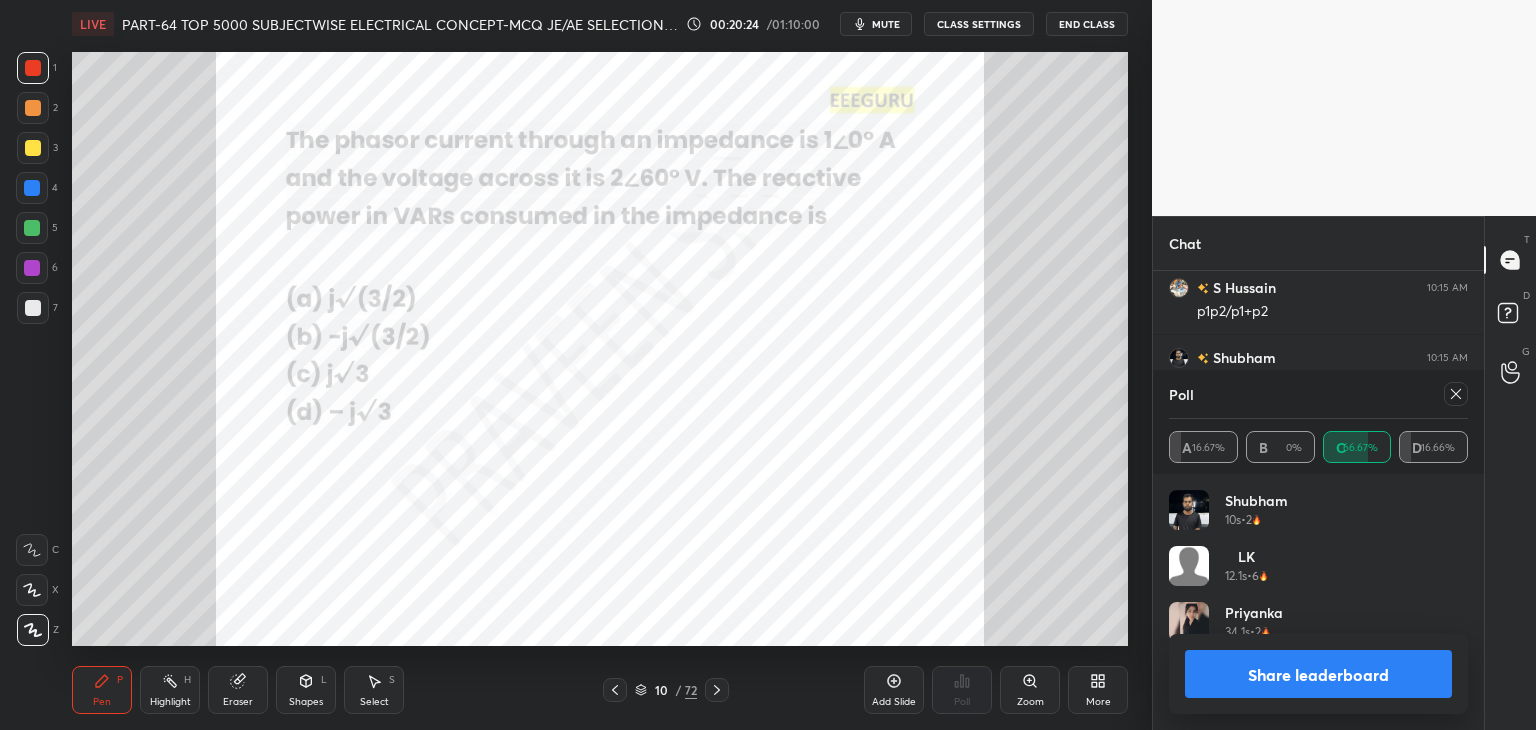 click 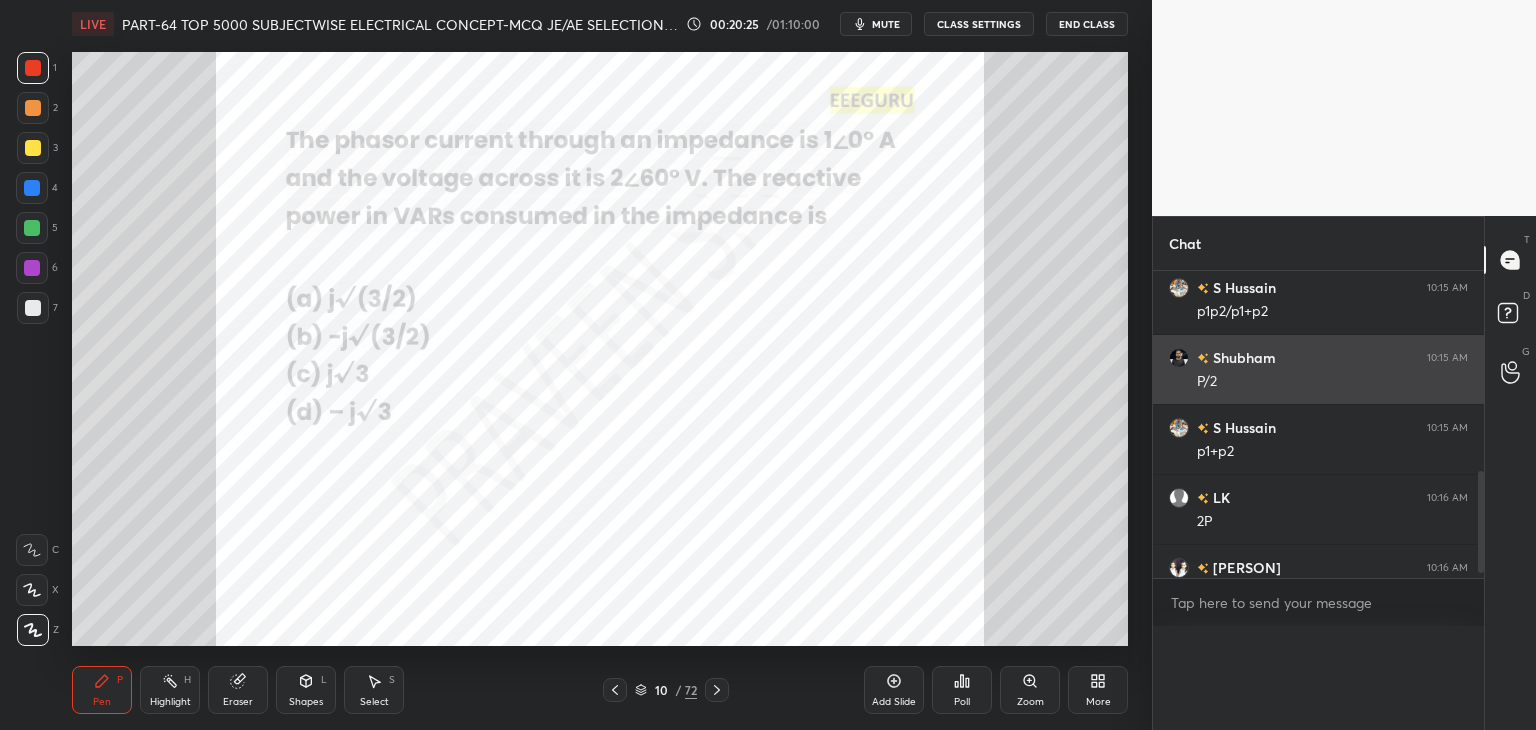 scroll, scrollTop: 0, scrollLeft: 0, axis: both 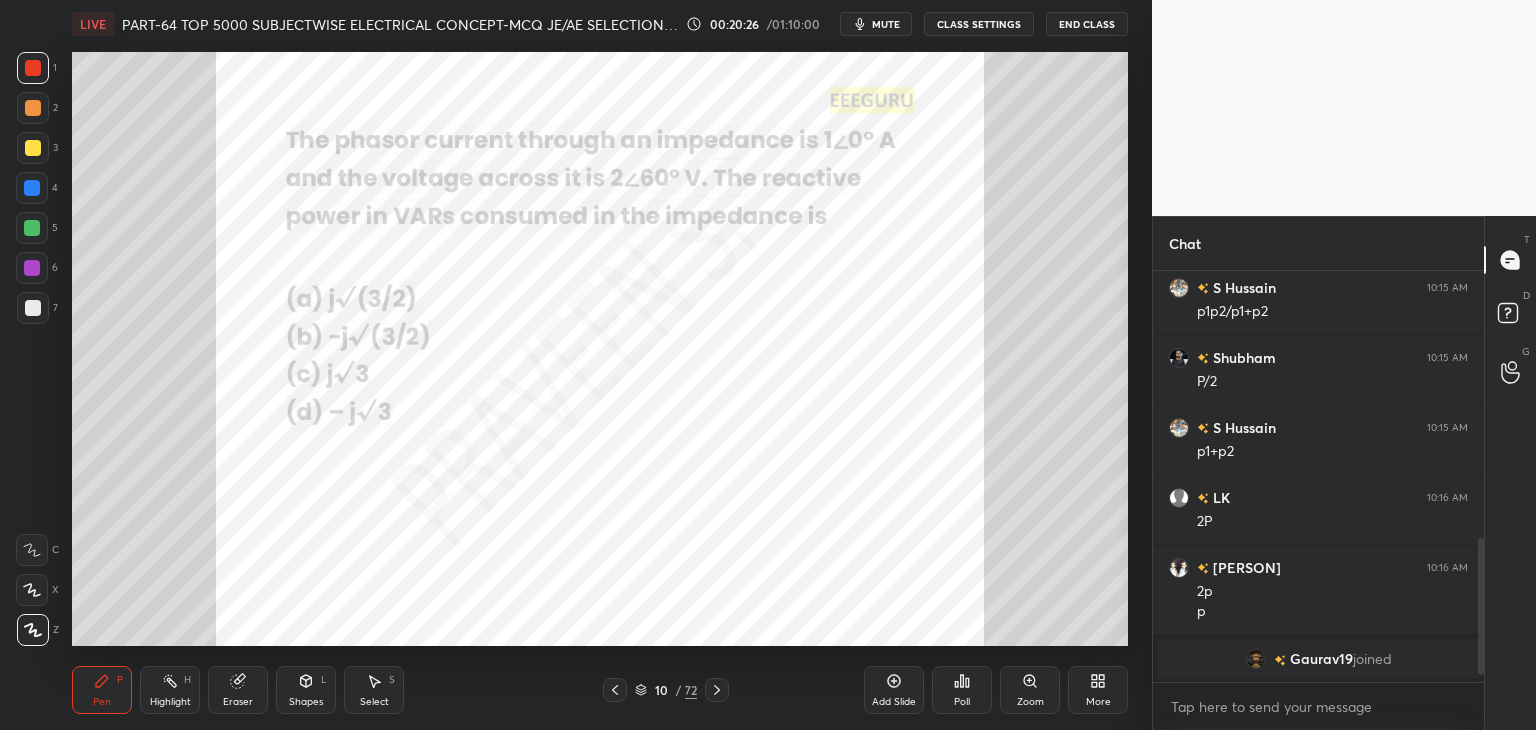 click on "Eraser" at bounding box center (238, 690) 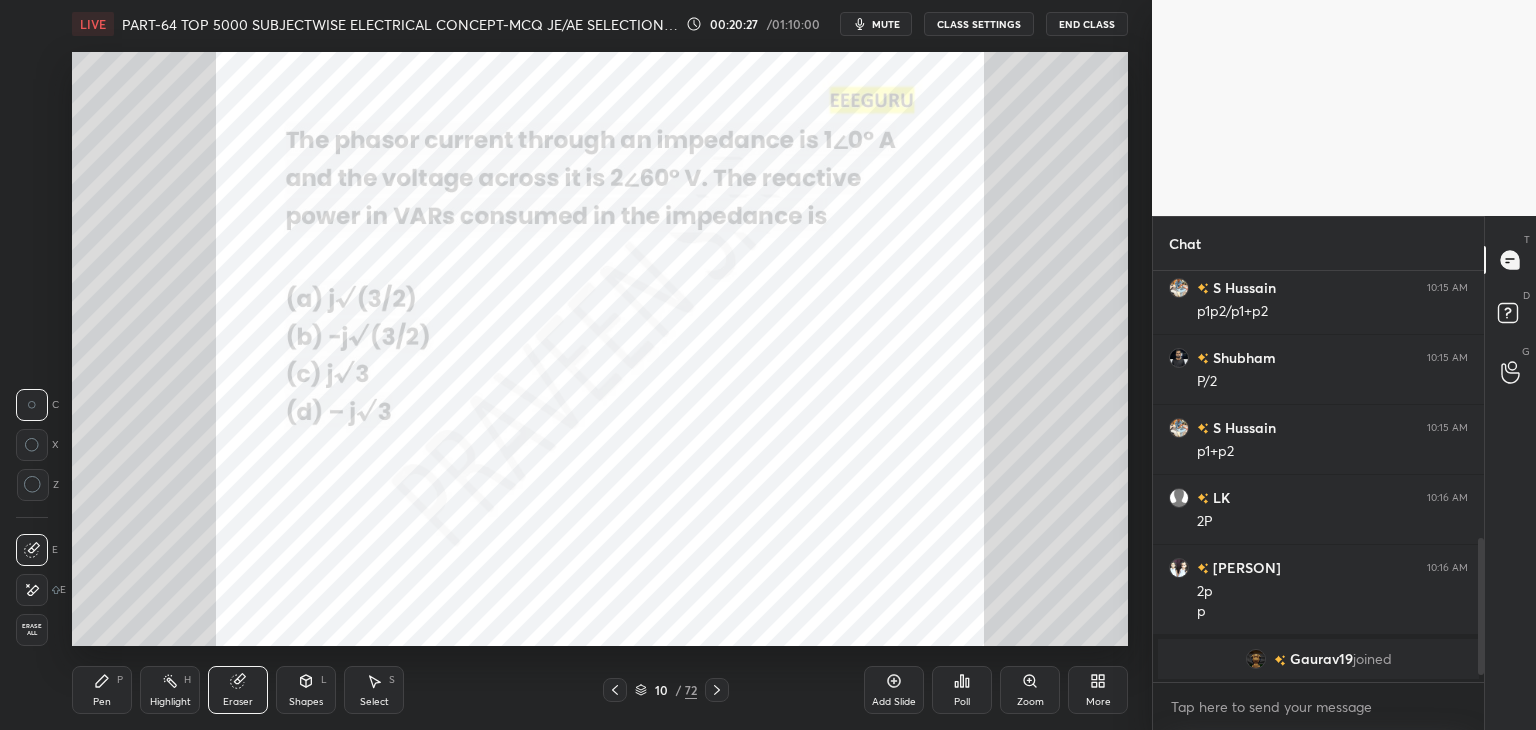 drag, startPoint x: 30, startPoint y: 635, endPoint x: 88, endPoint y: 697, distance: 84.89994 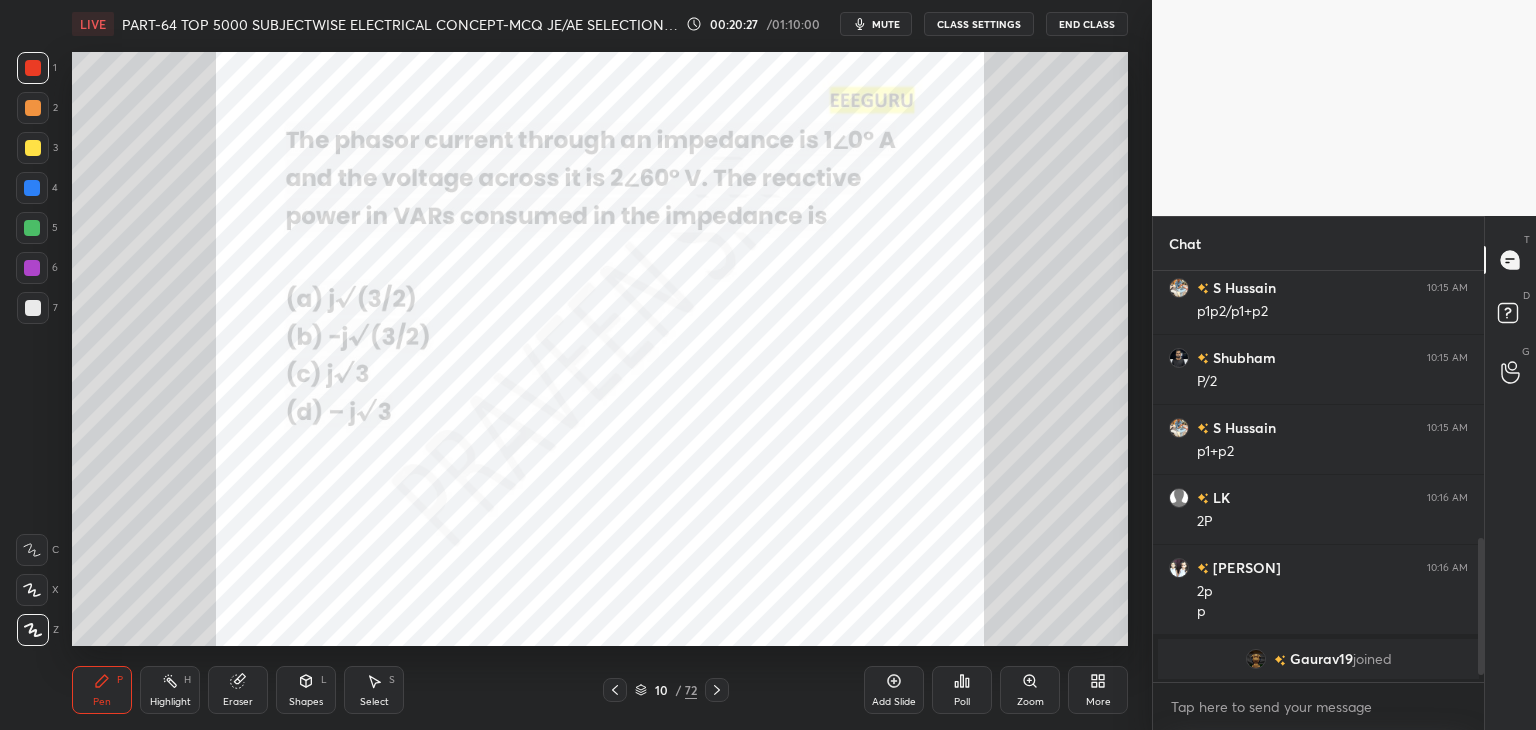 drag, startPoint x: 90, startPoint y: 699, endPoint x: 84, endPoint y: 711, distance: 13.416408 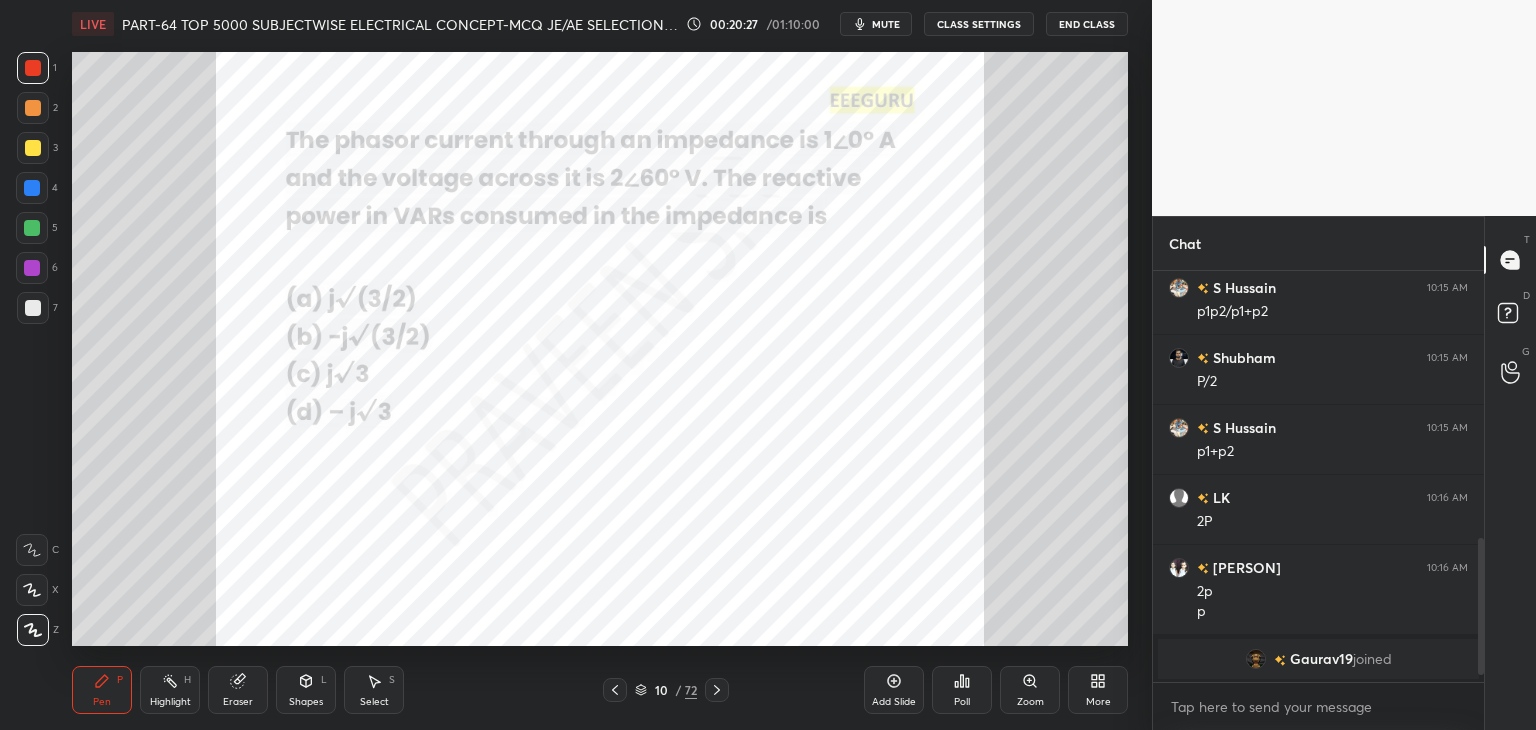 click on "Pen P" at bounding box center [102, 690] 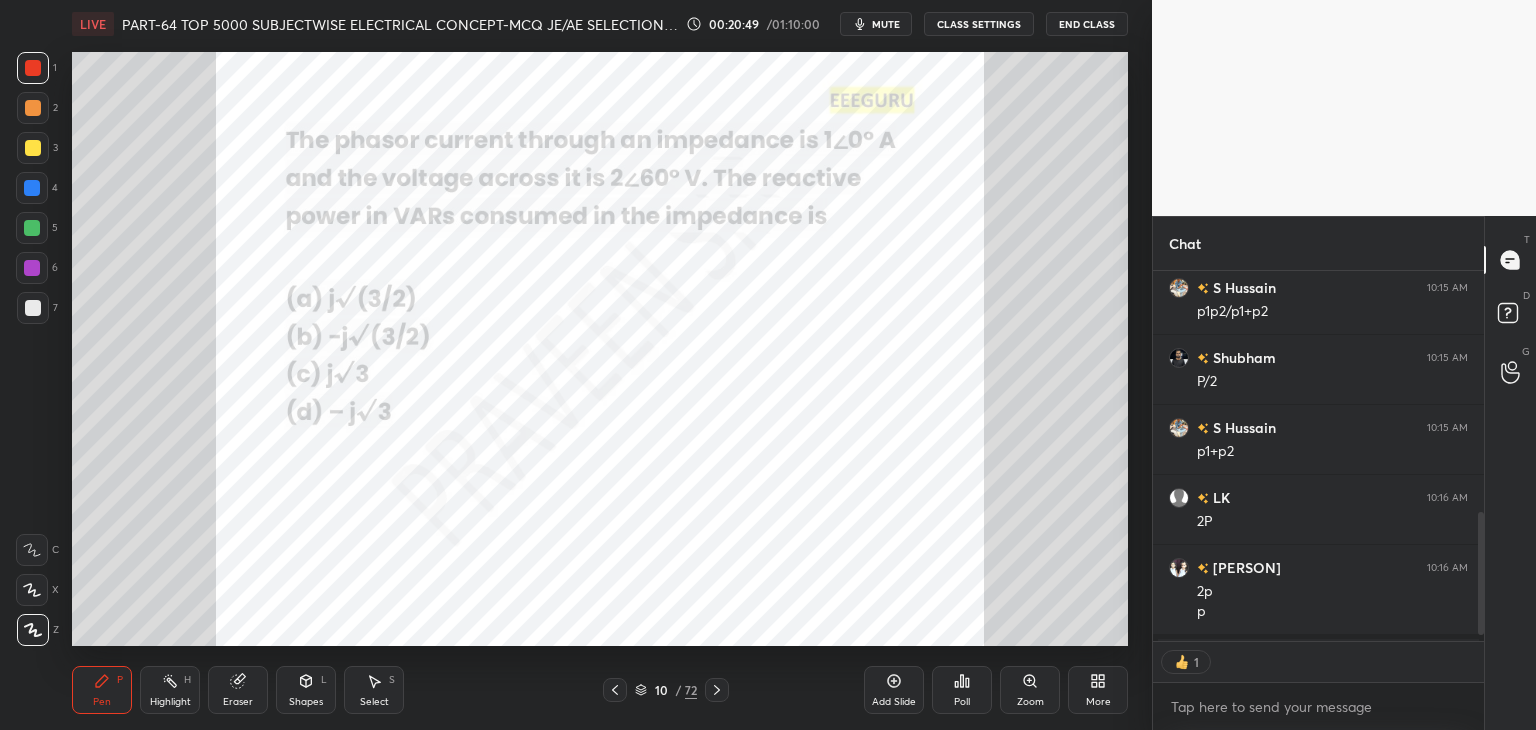 scroll, scrollTop: 365, scrollLeft: 325, axis: both 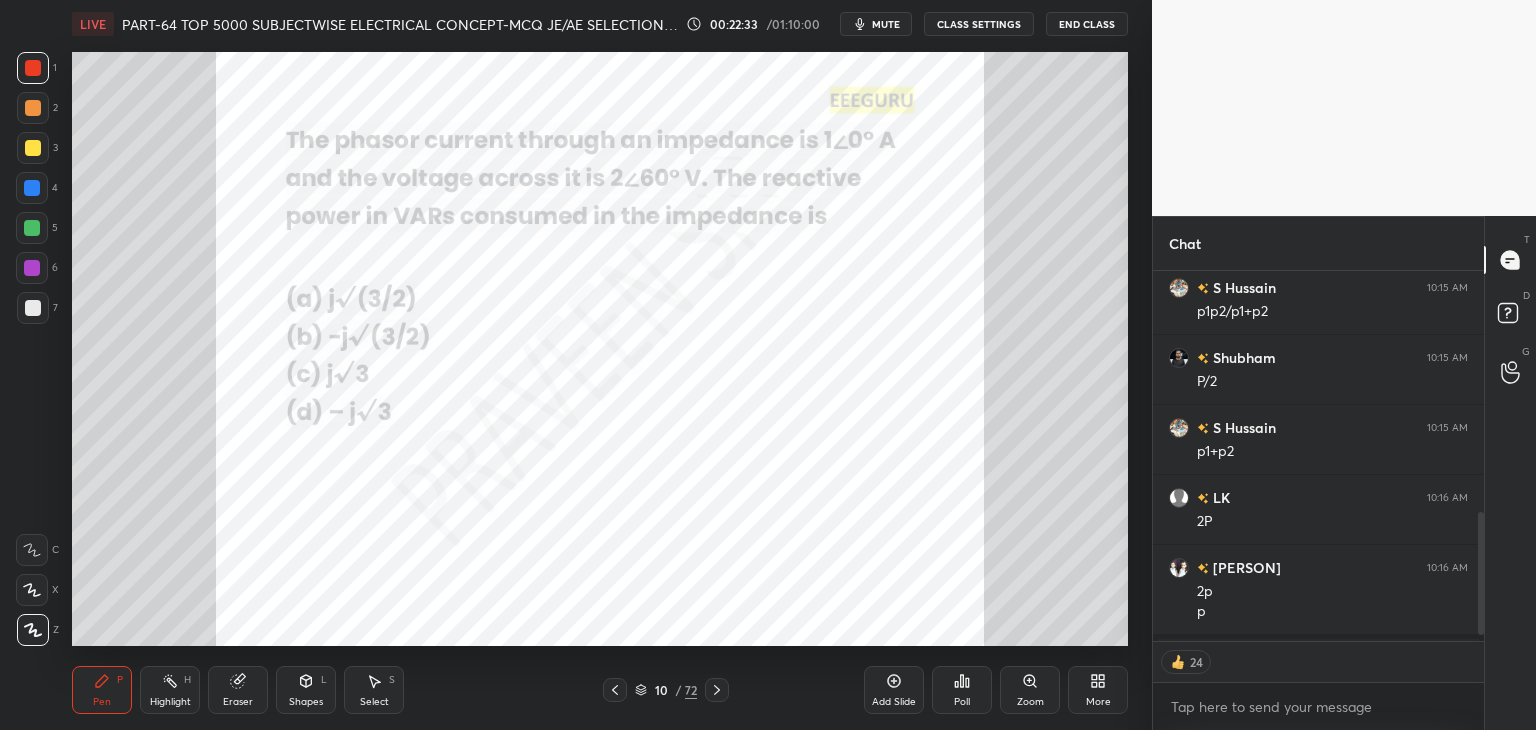click at bounding box center (32, 268) 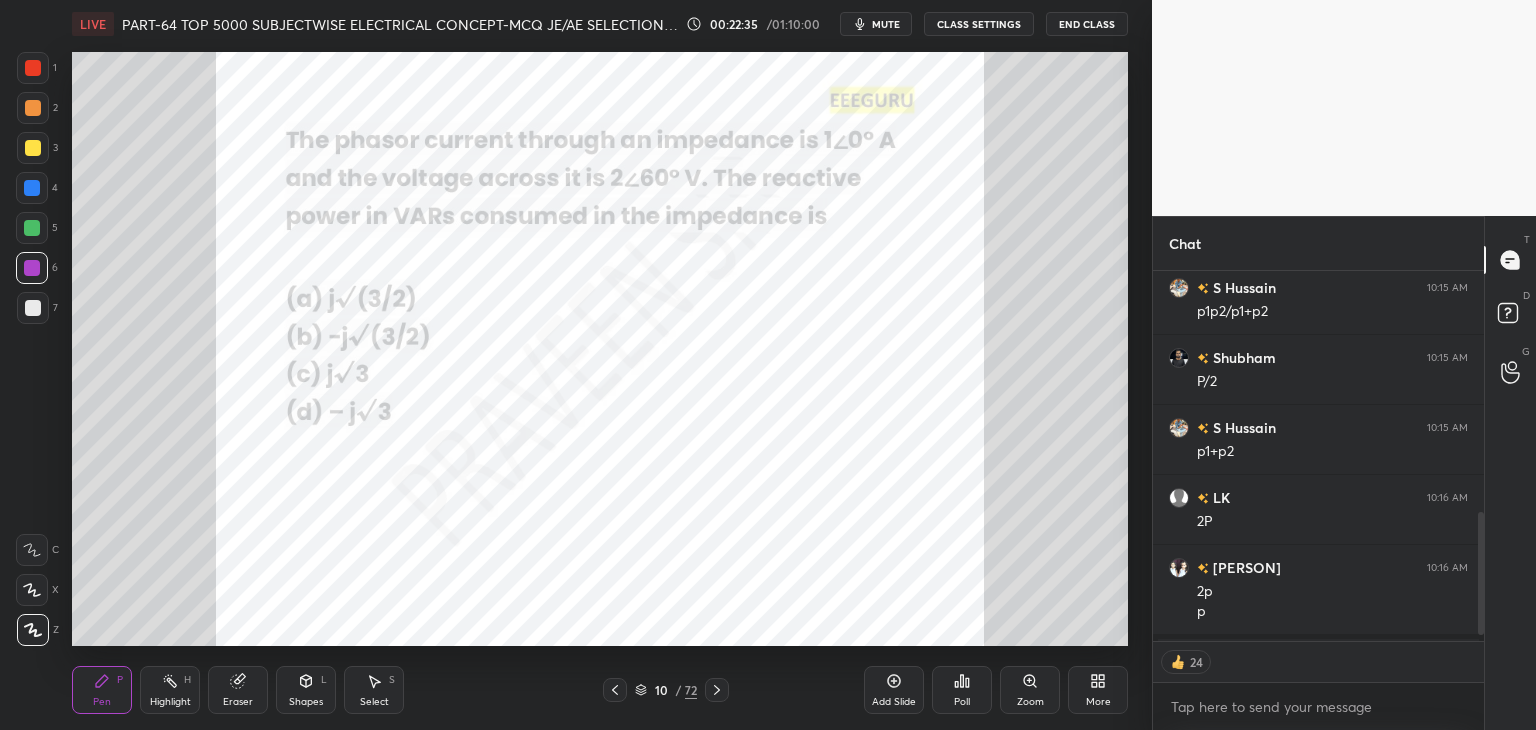click on "Pen P" at bounding box center [102, 690] 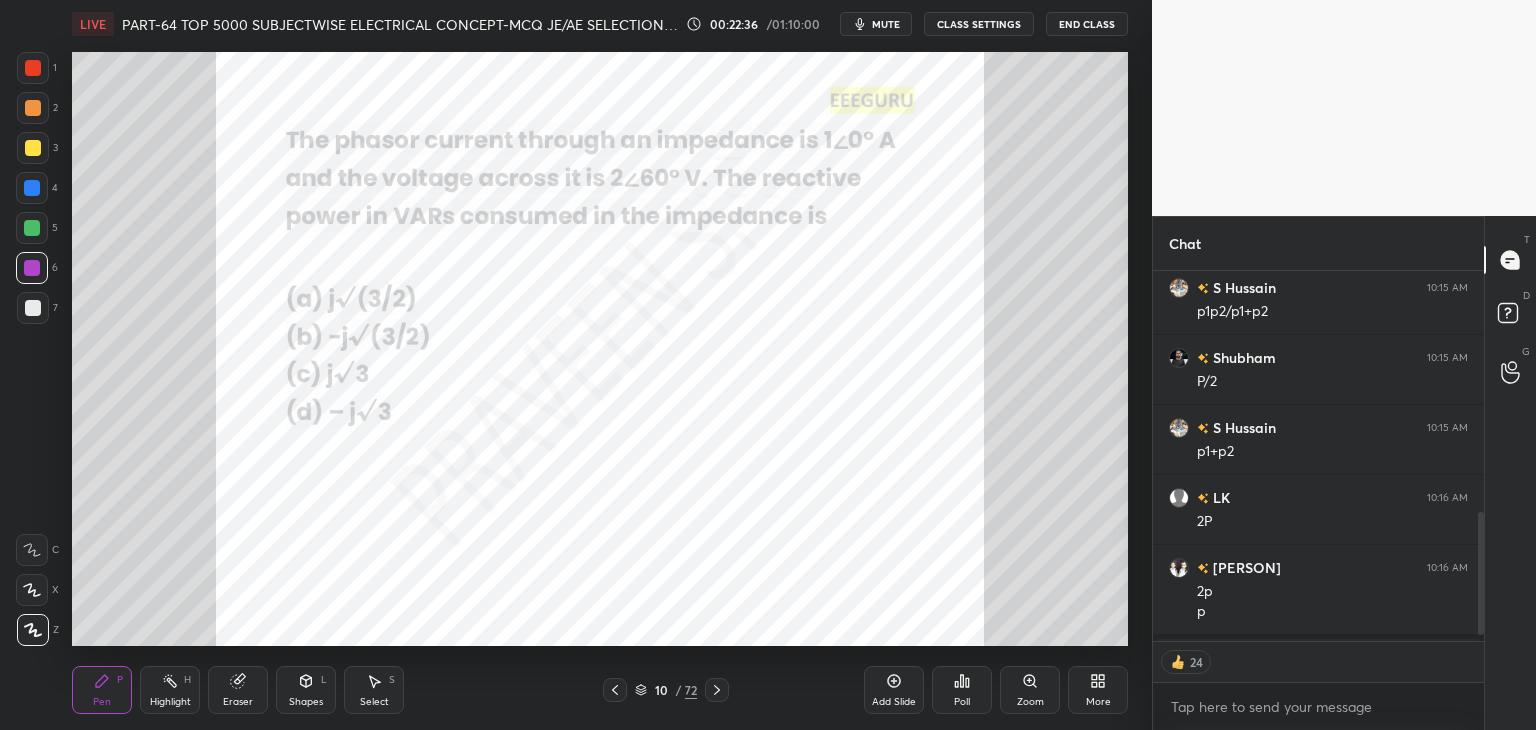 click at bounding box center (717, 690) 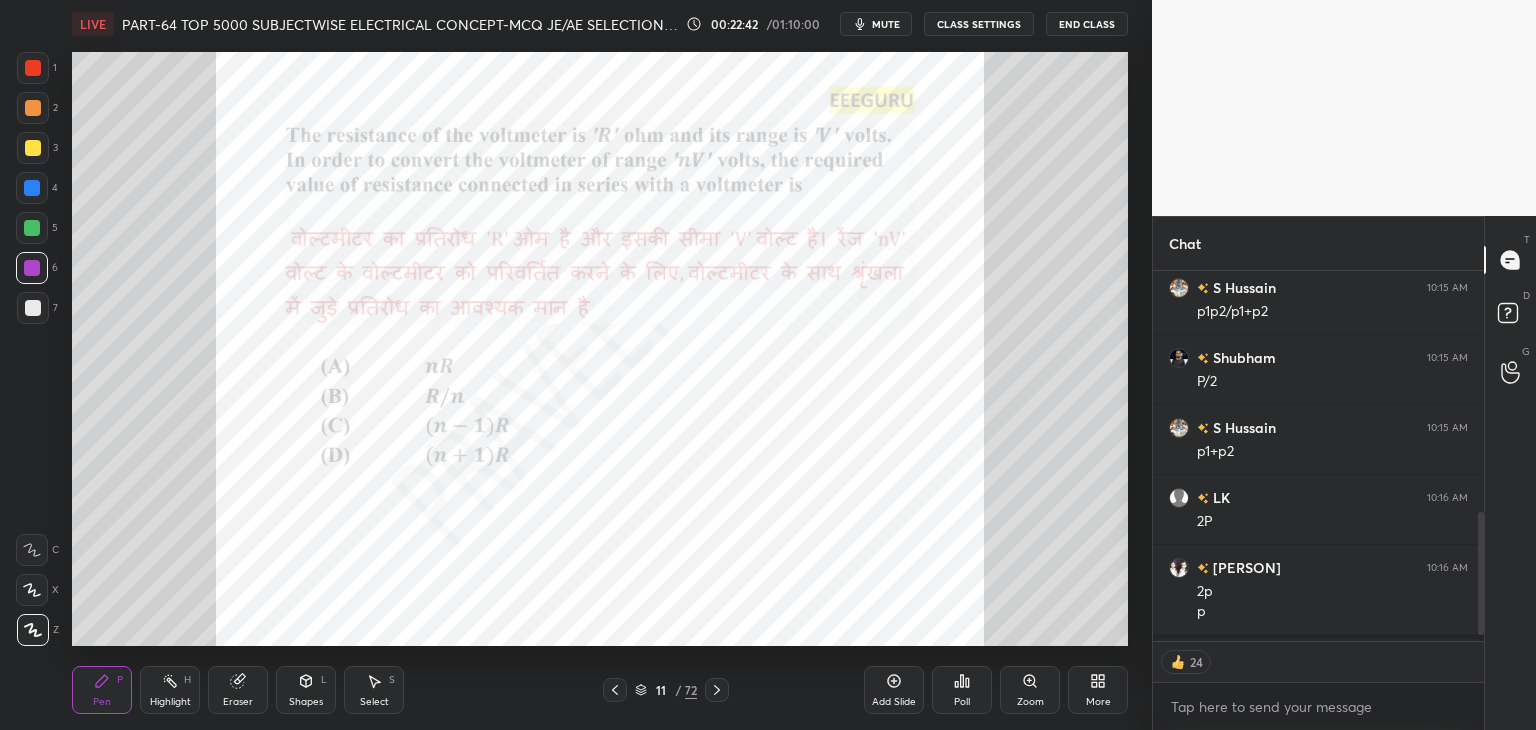 click on "Zoom" at bounding box center (1030, 702) 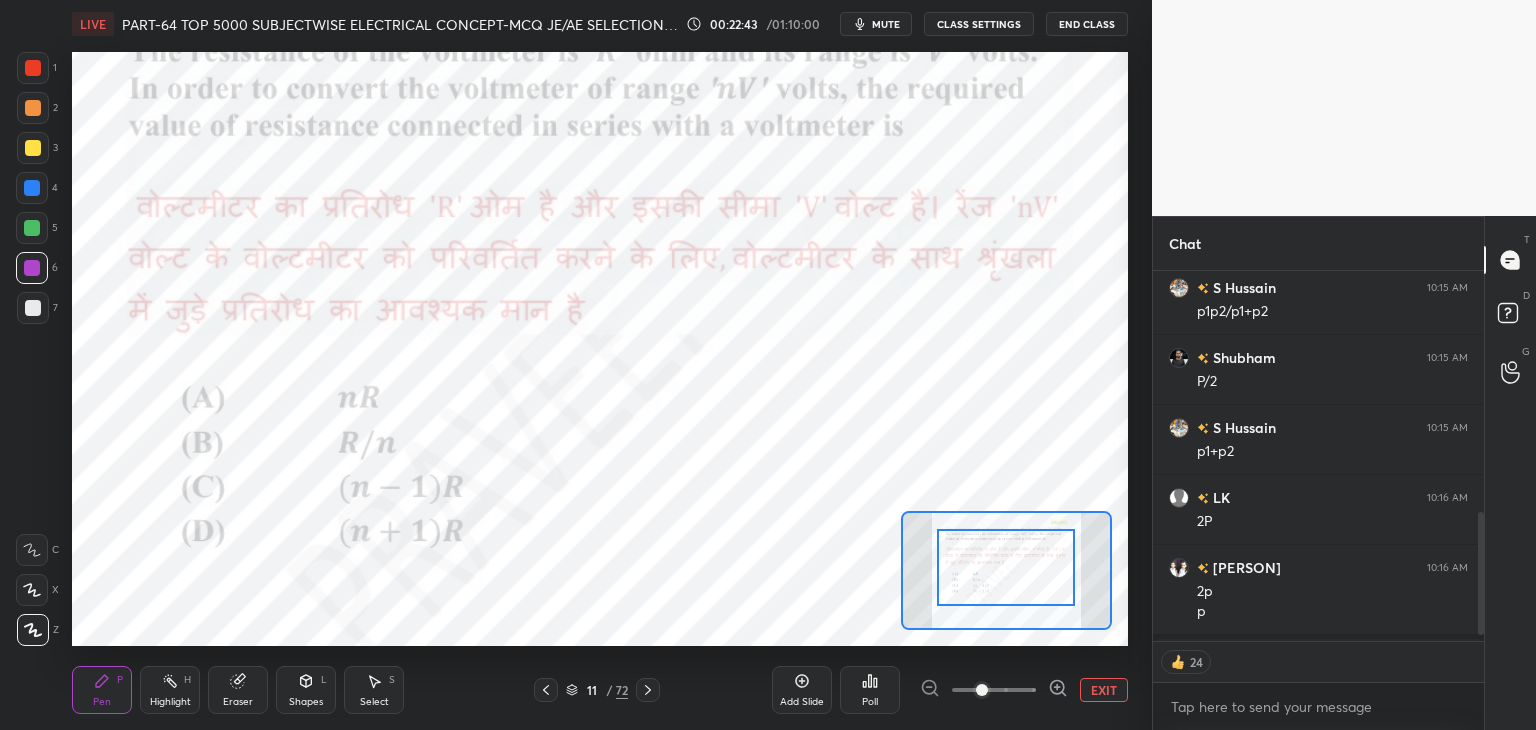 scroll, scrollTop: 6, scrollLeft: 6, axis: both 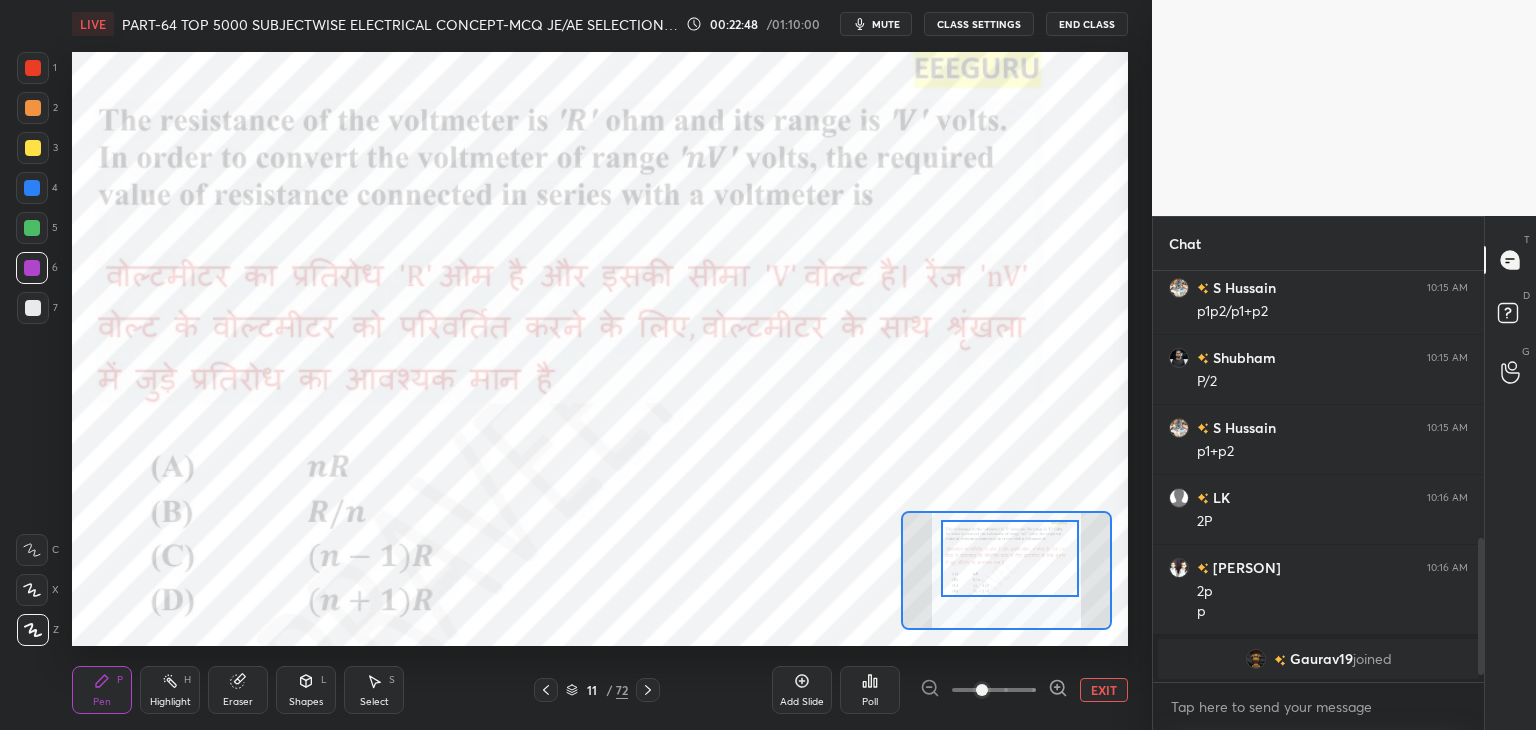 click at bounding box center (1010, 558) 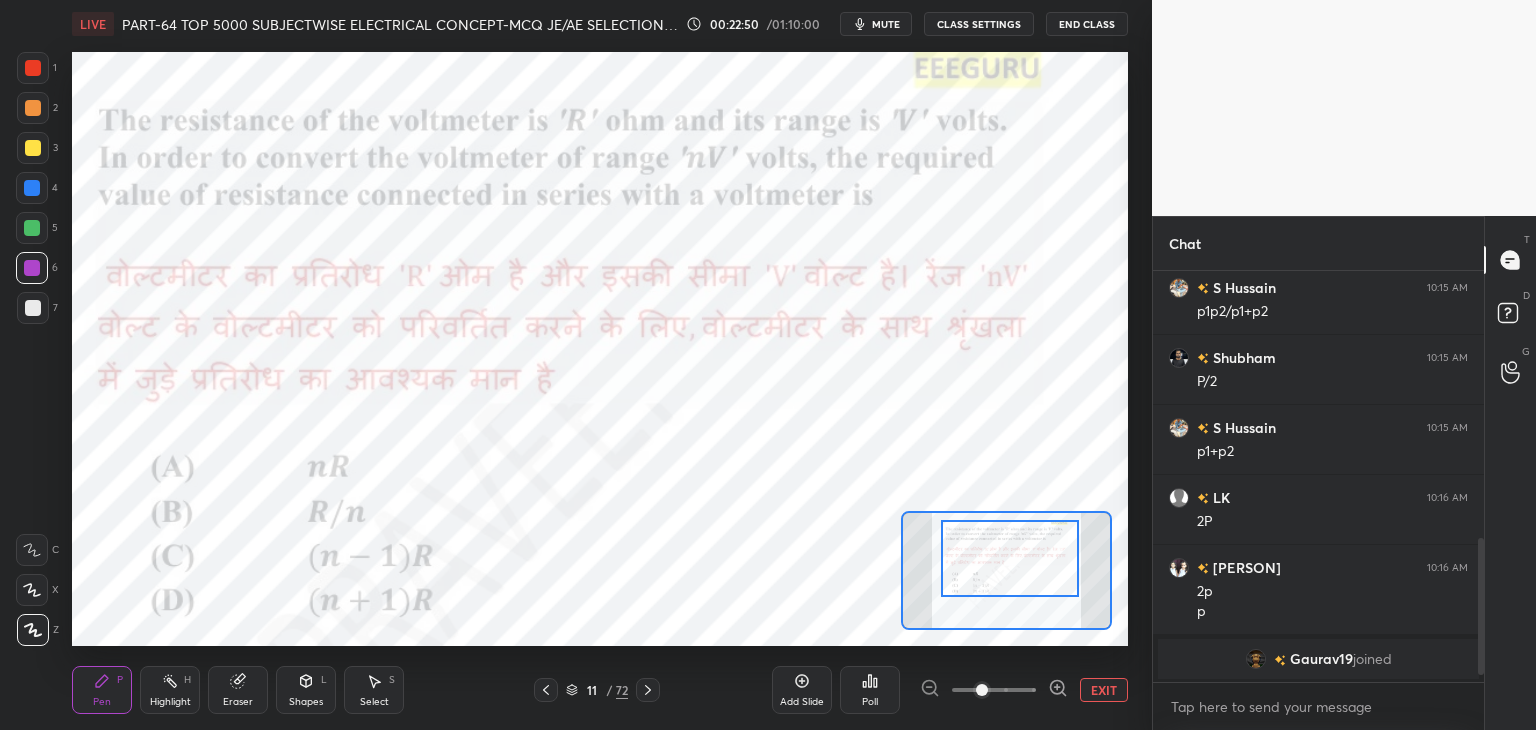 click on "Poll" at bounding box center (870, 702) 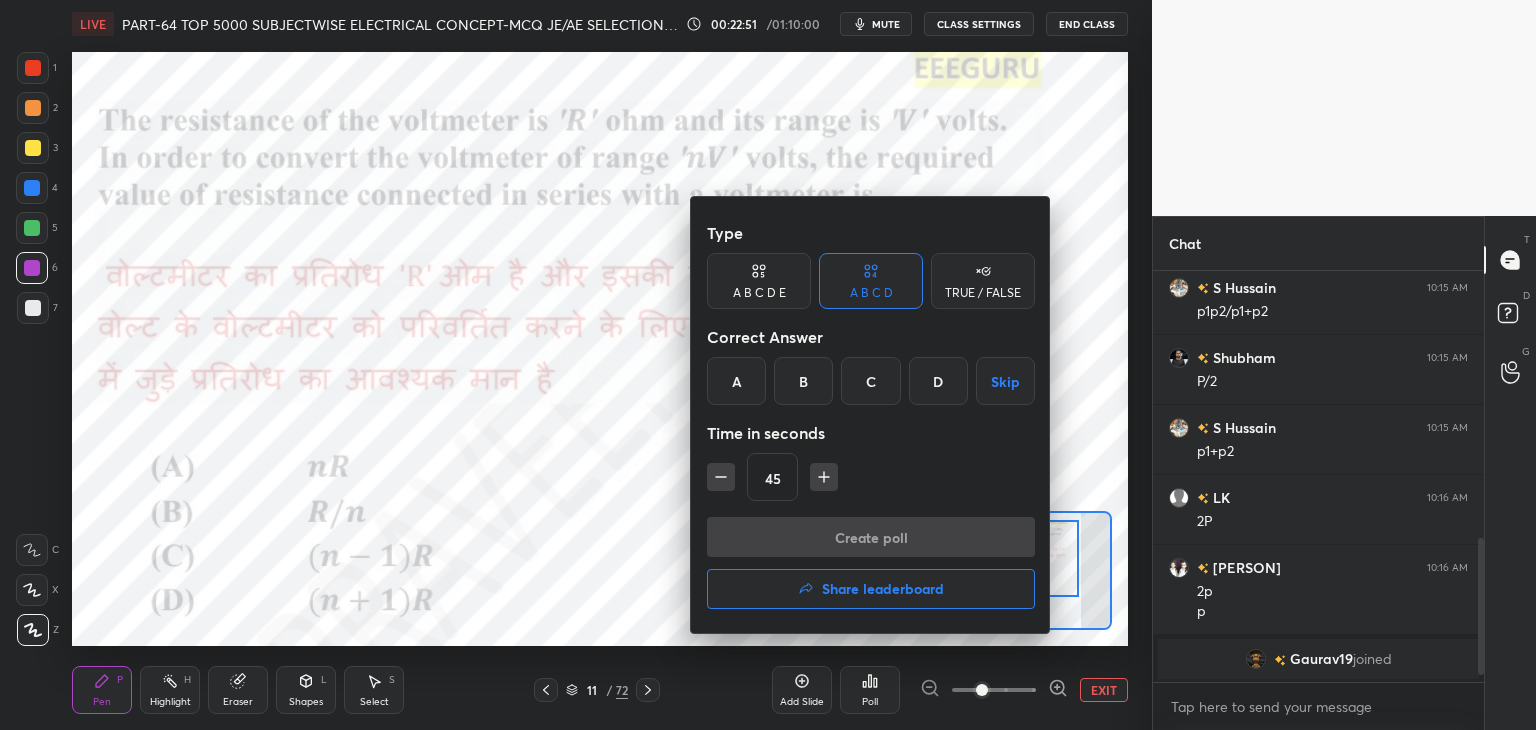 click on "C" at bounding box center [870, 381] 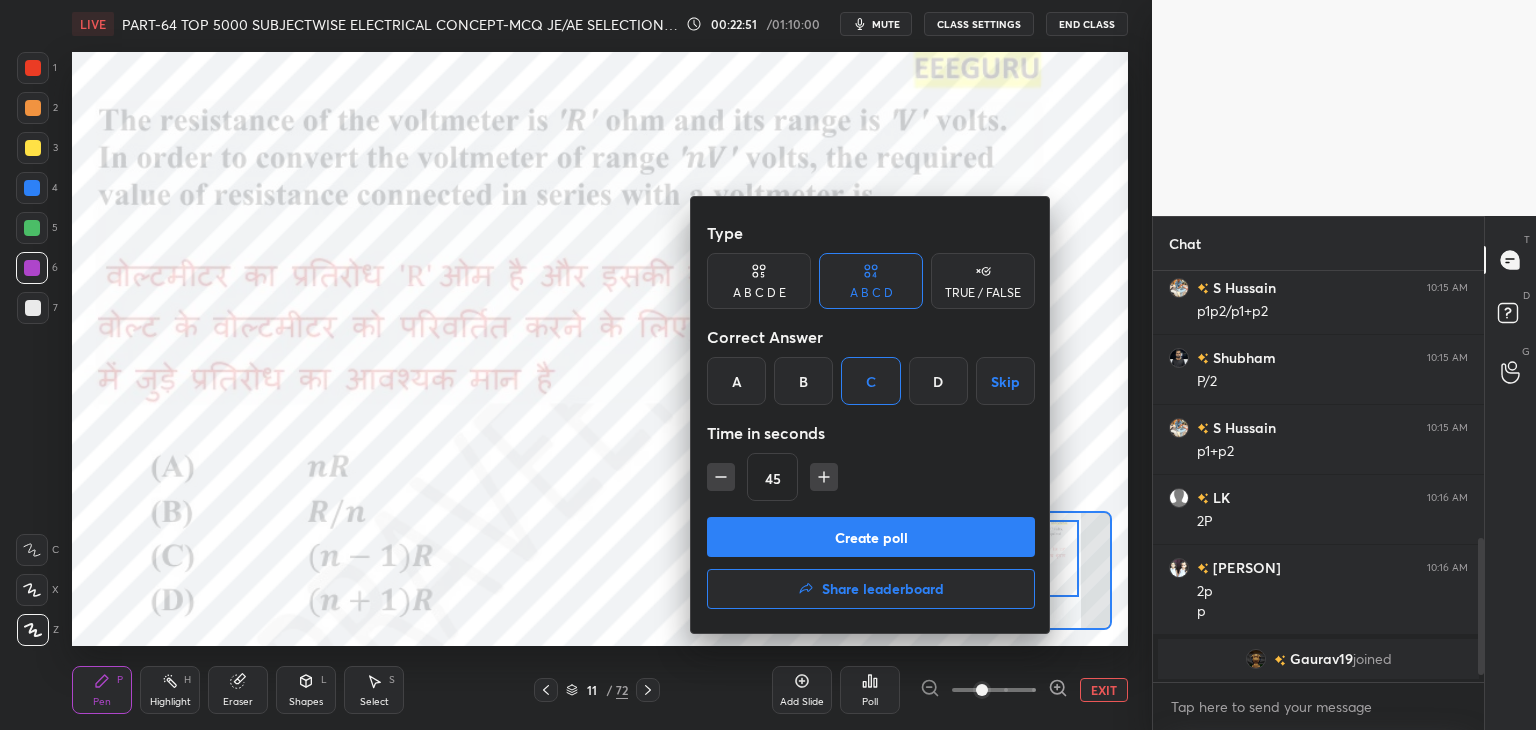 click on "Create poll" at bounding box center (871, 537) 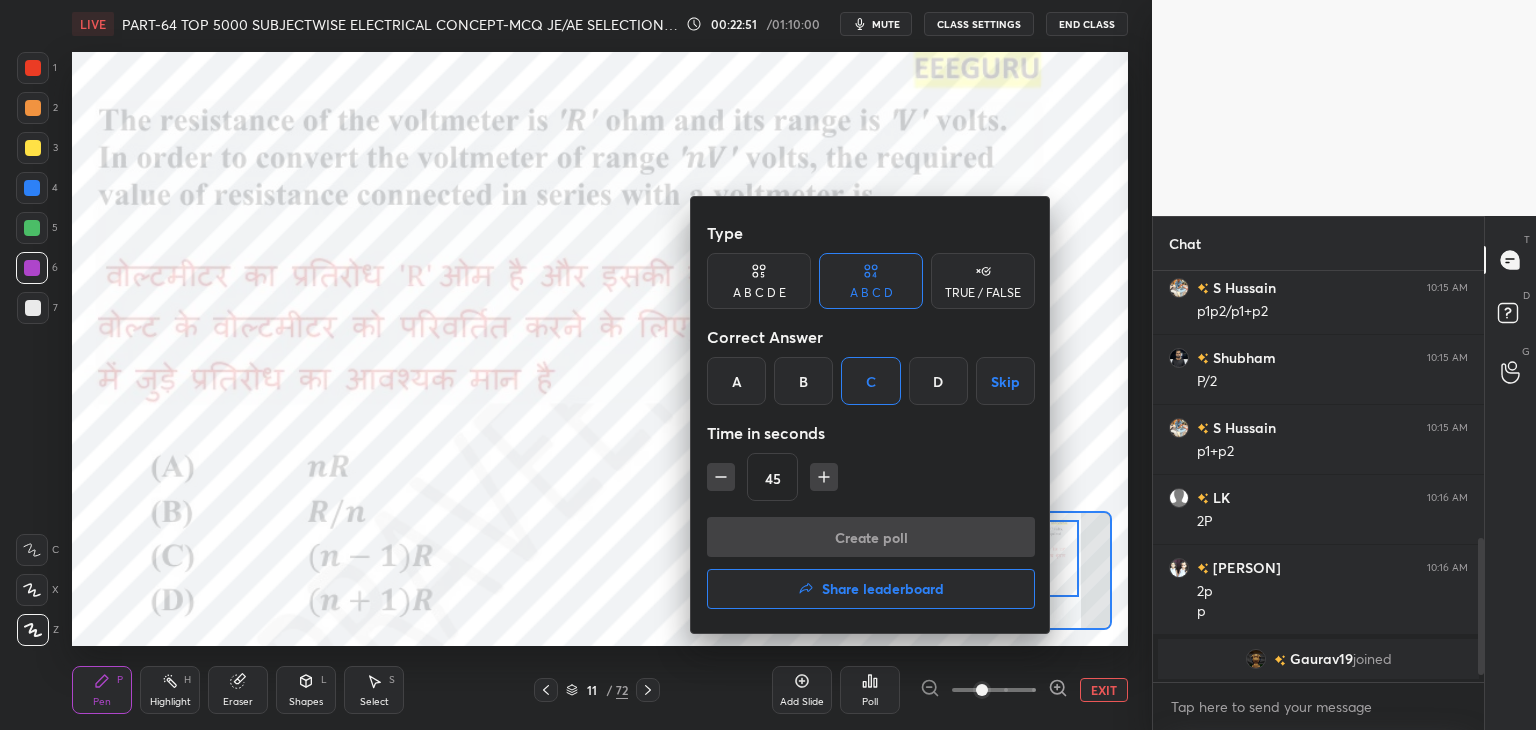 scroll, scrollTop: 372, scrollLeft: 325, axis: both 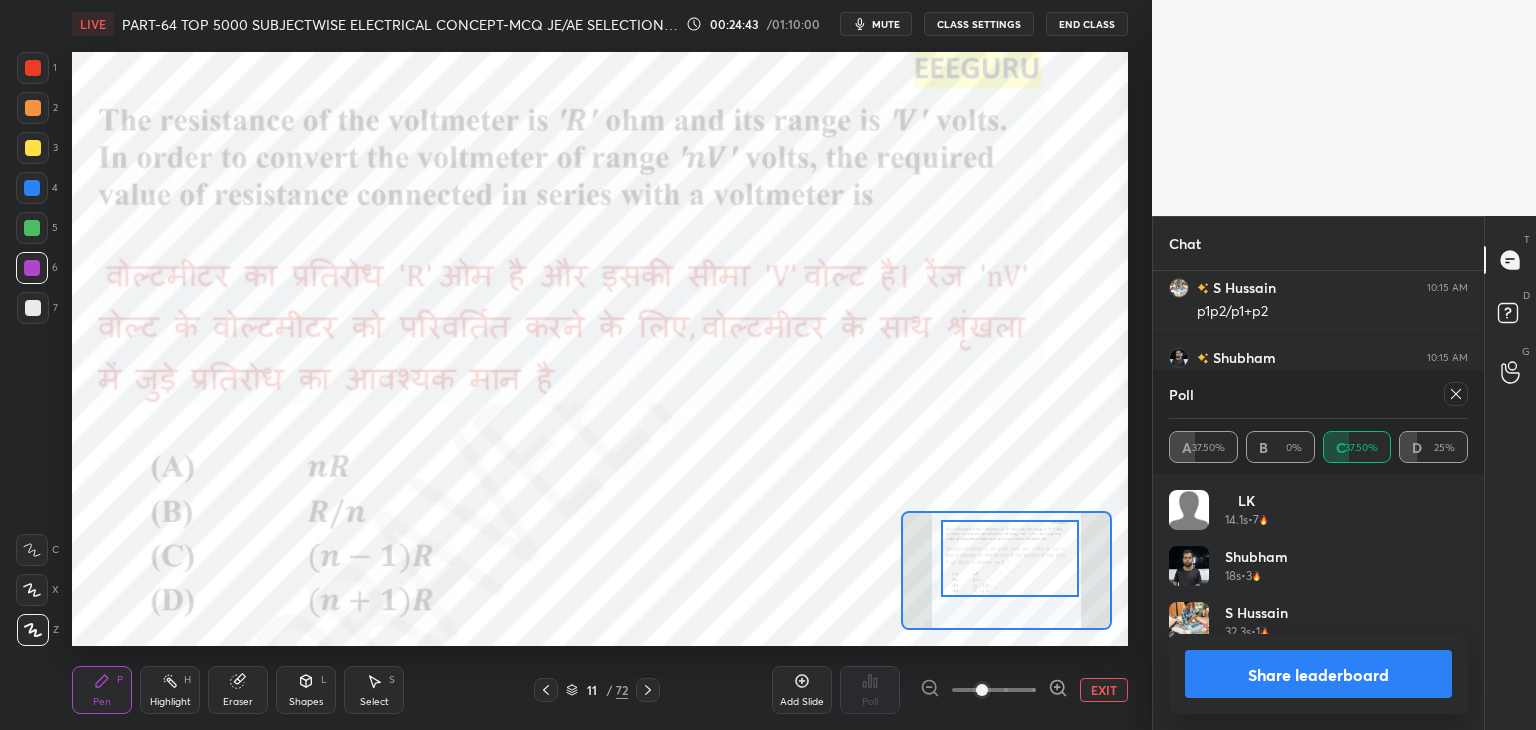 click 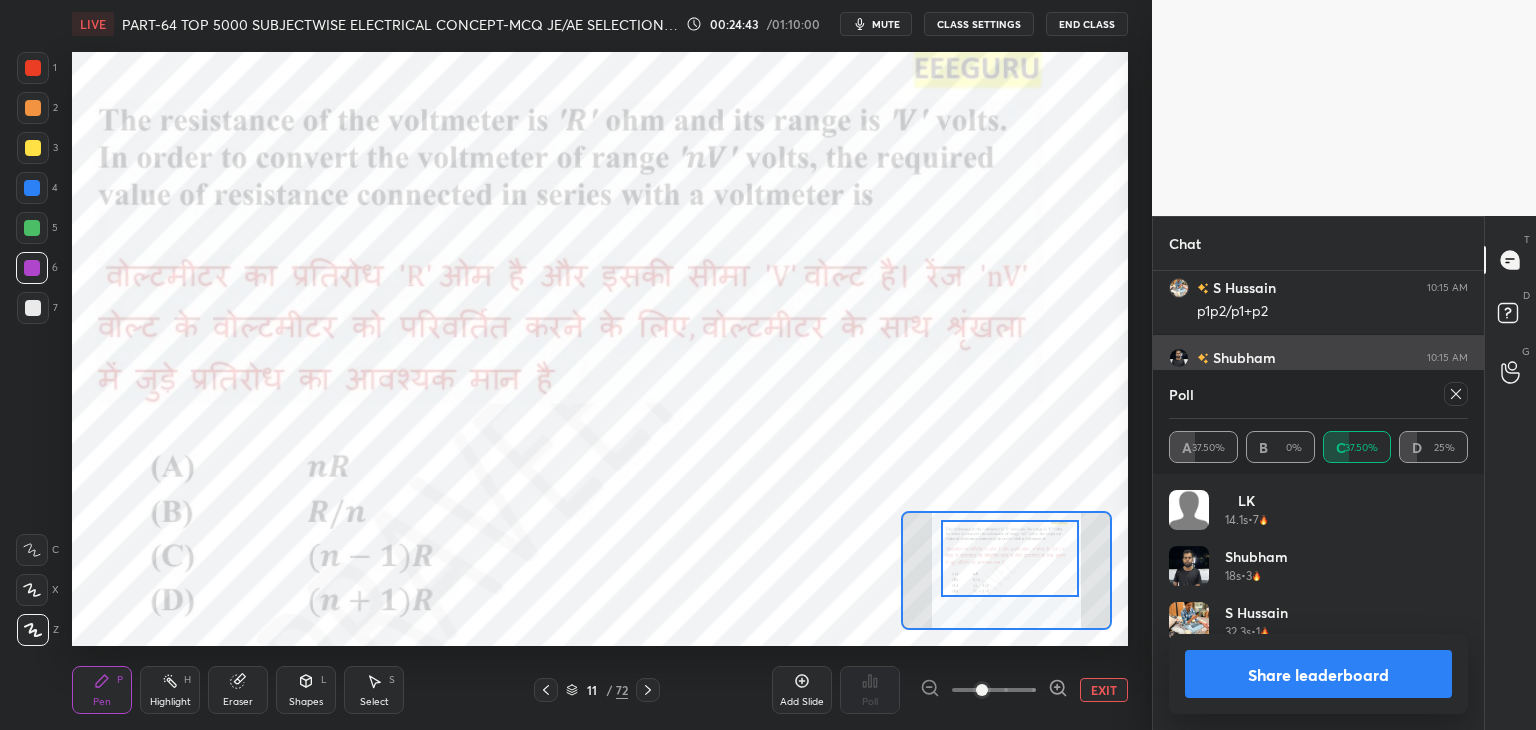 scroll, scrollTop: 121, scrollLeft: 293, axis: both 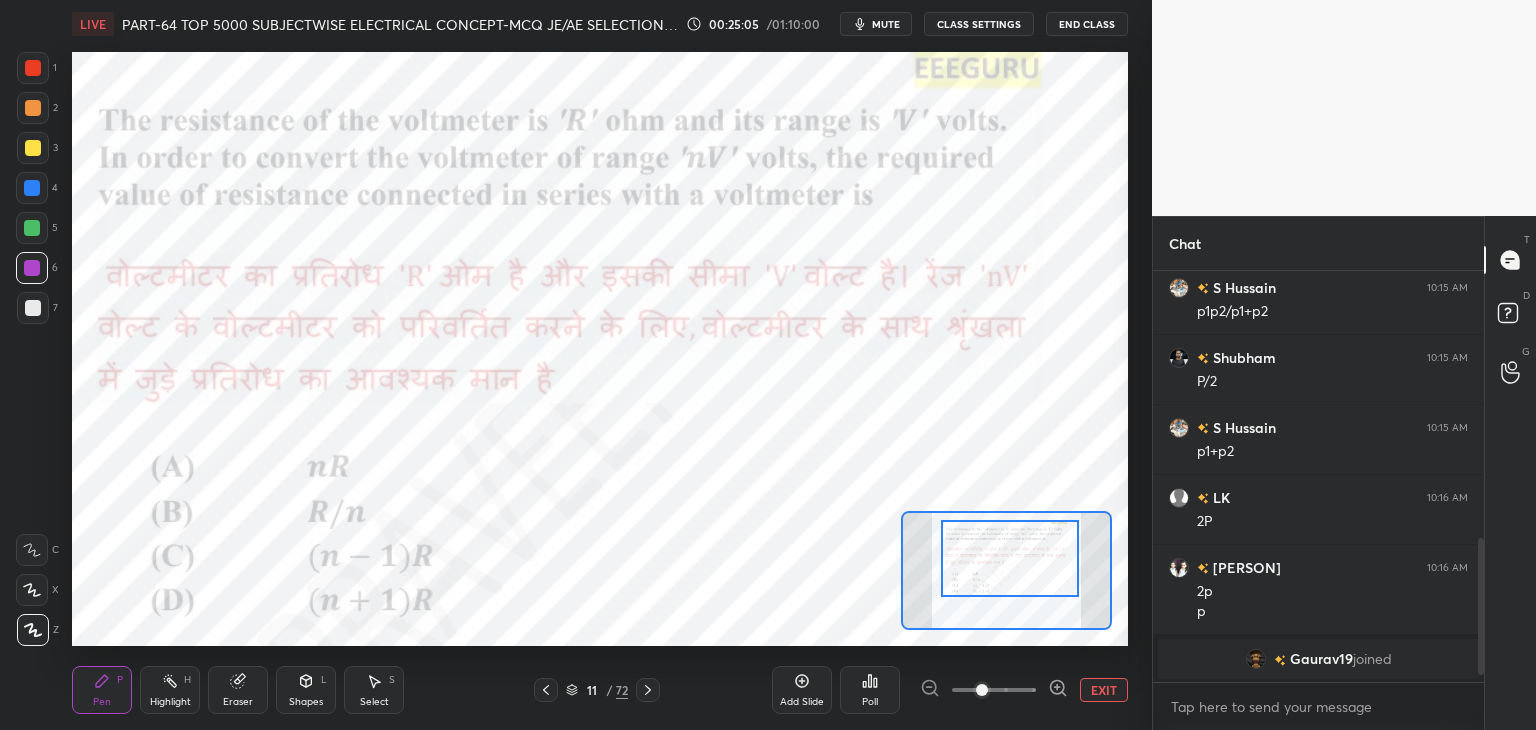 click 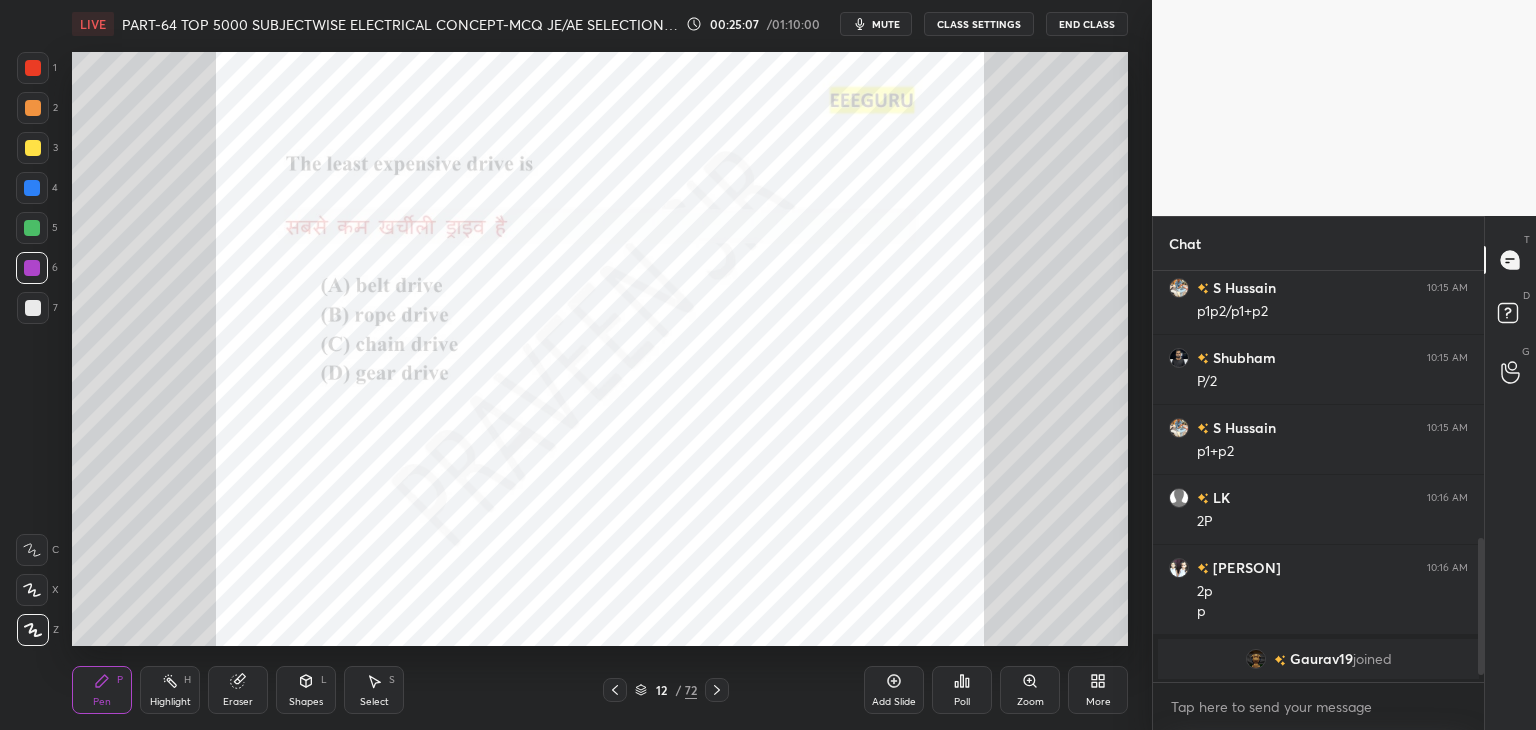 click on "Zoom" at bounding box center [1030, 690] 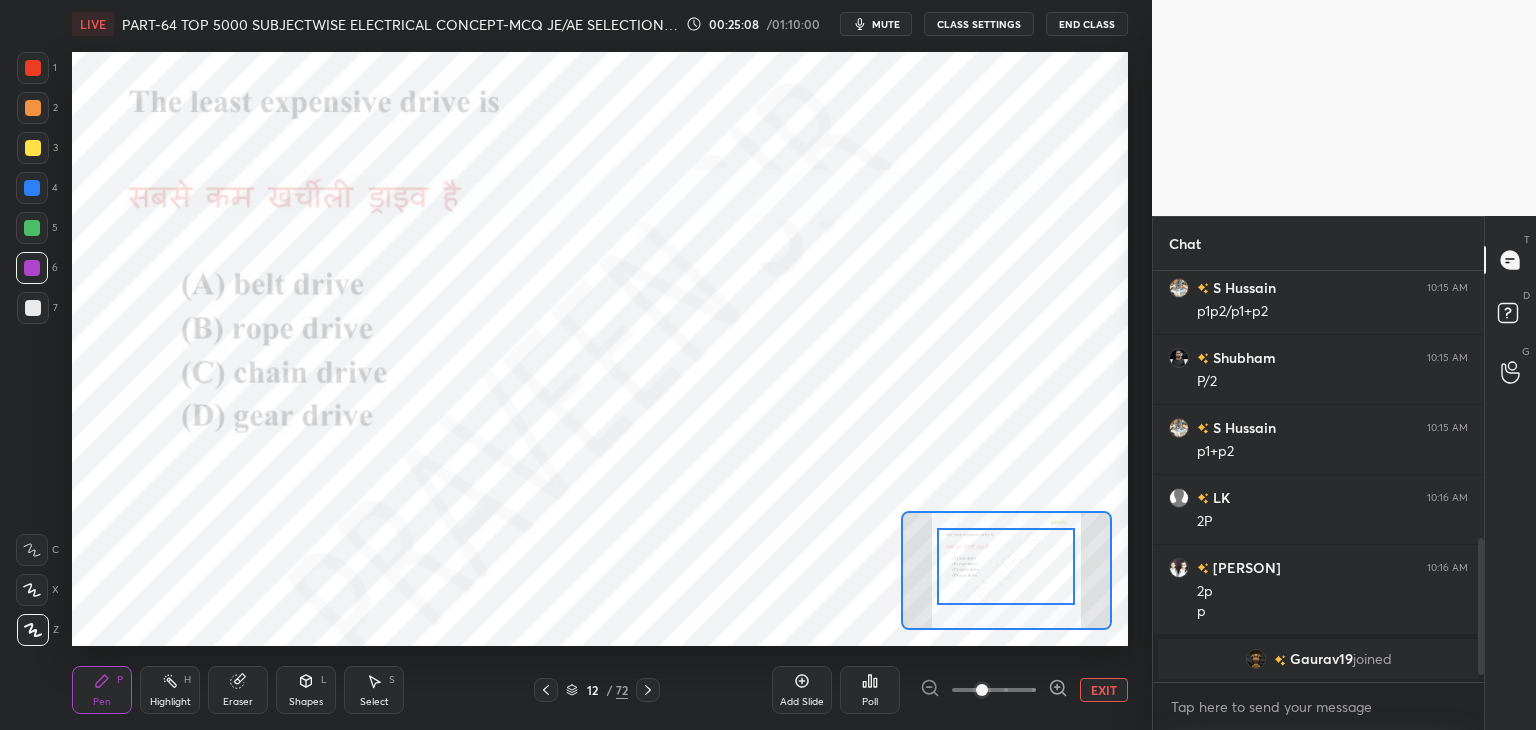 drag, startPoint x: 1007, startPoint y: 584, endPoint x: 1004, endPoint y: 565, distance: 19.235384 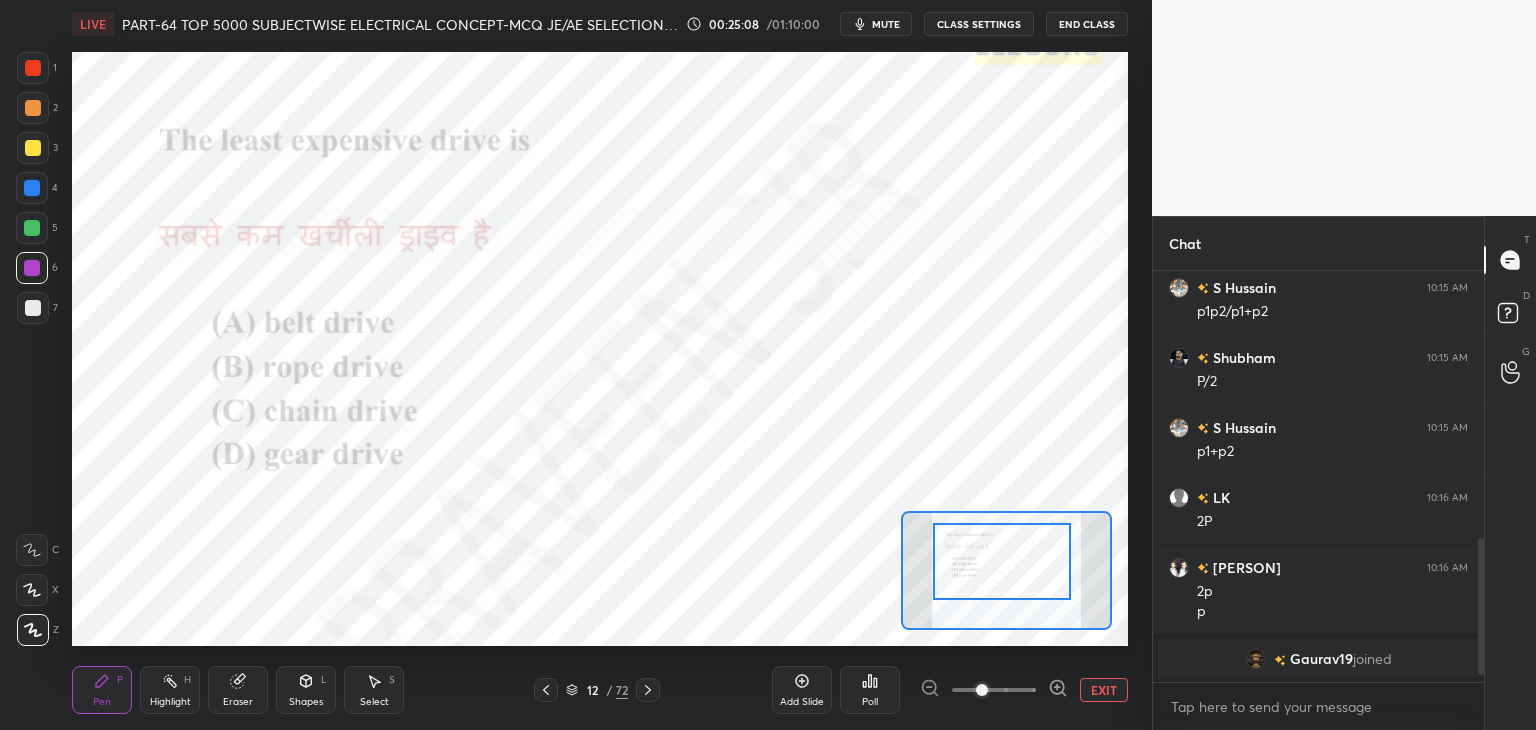click at bounding box center (1002, 561) 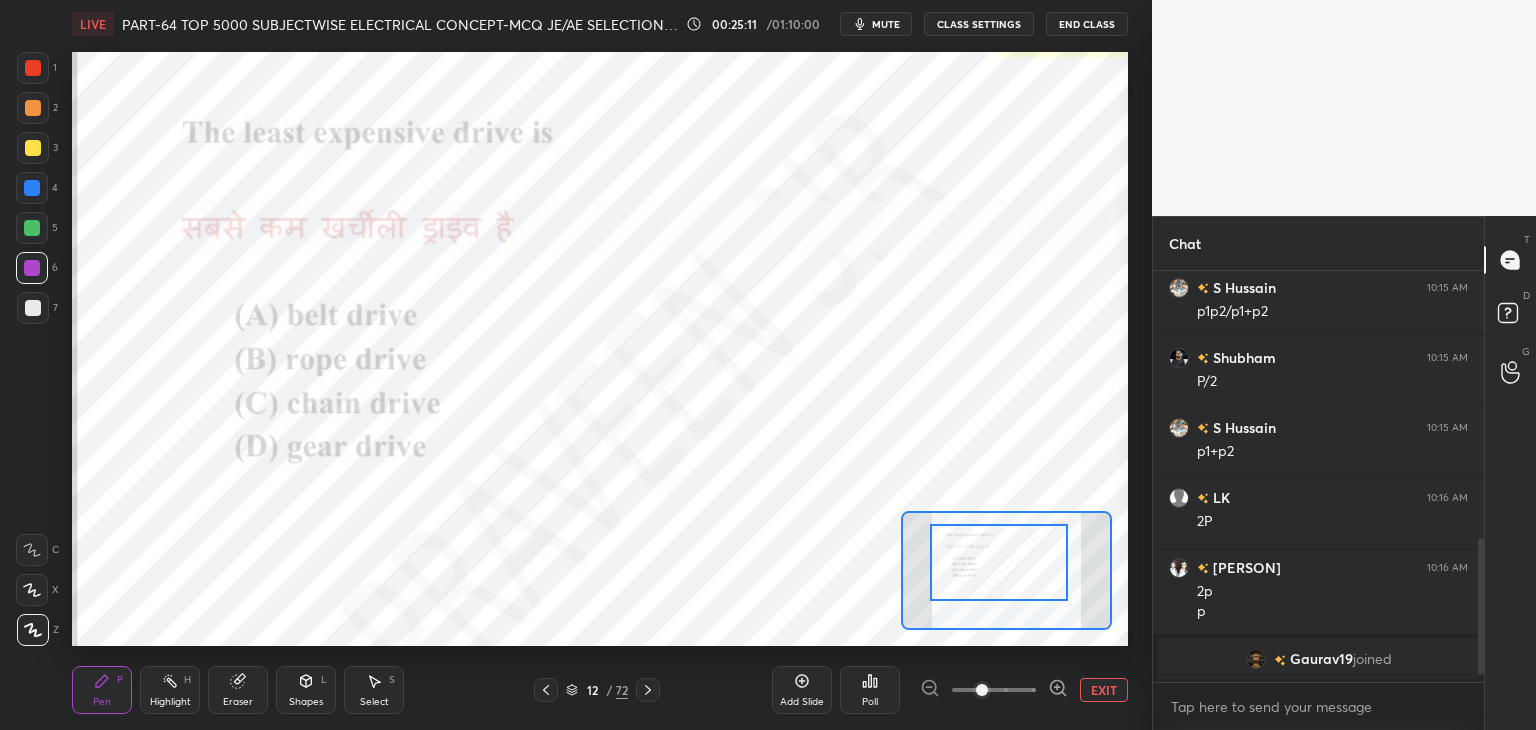 click on "Poll" at bounding box center (870, 690) 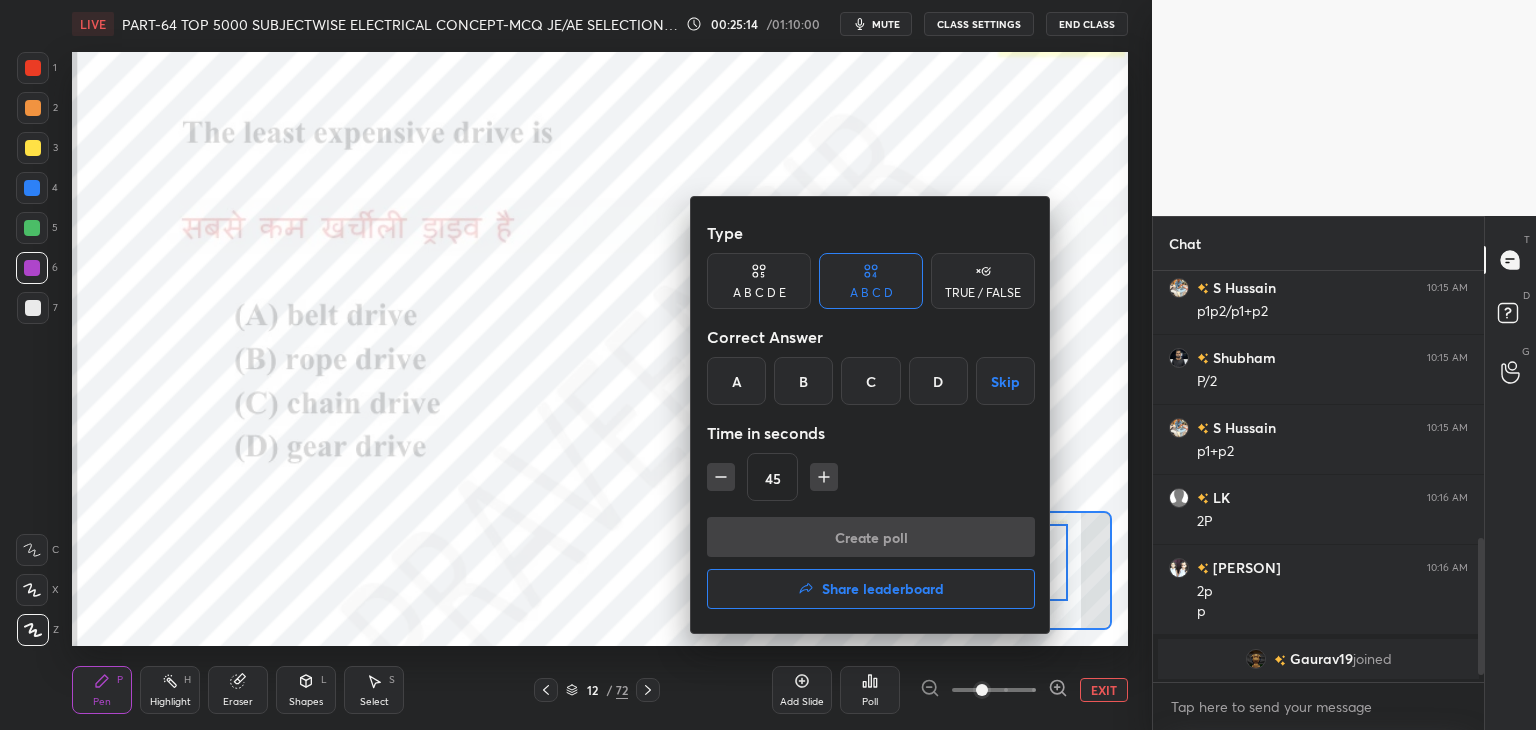 click on "A" at bounding box center (736, 381) 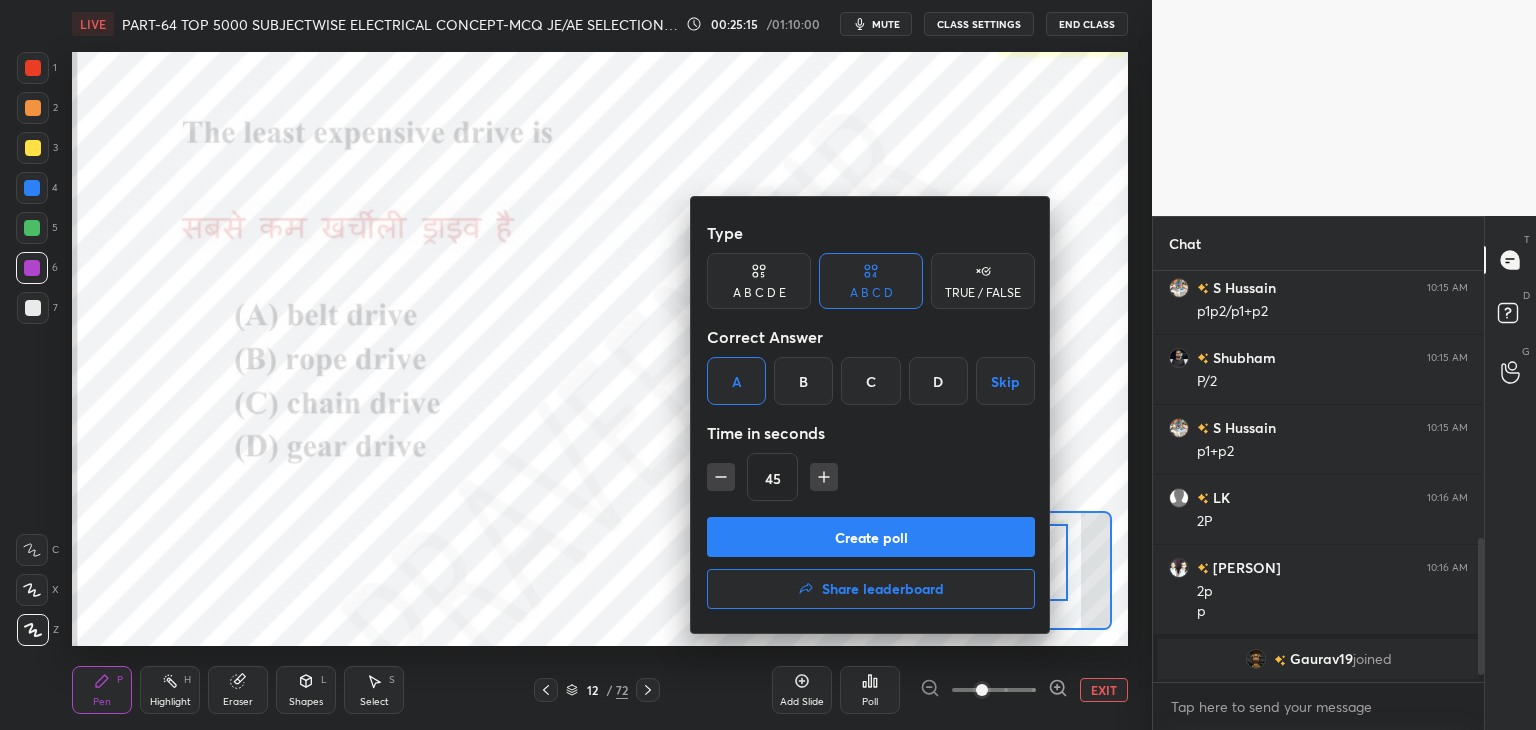 click on "Create poll" at bounding box center (871, 537) 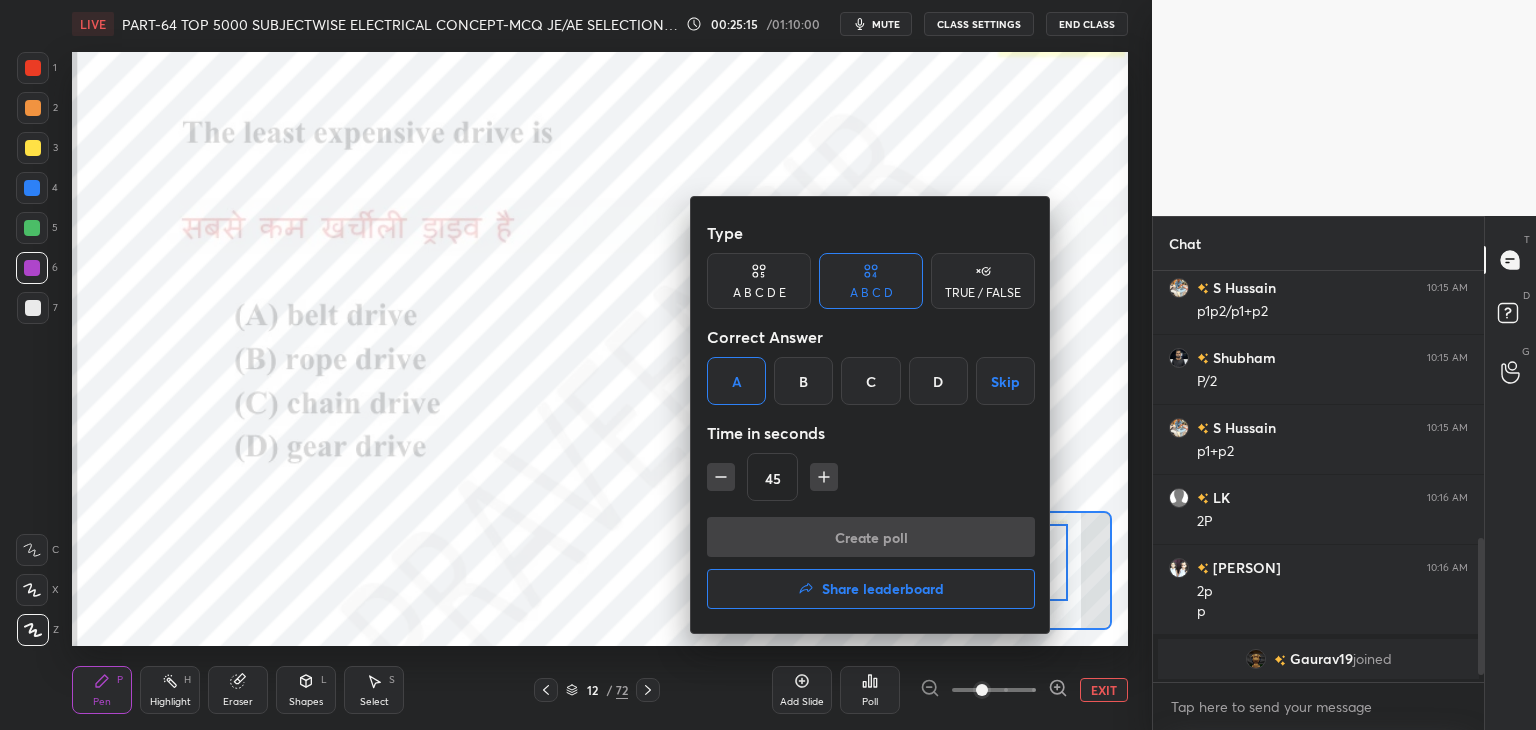 scroll, scrollTop: 372, scrollLeft: 325, axis: both 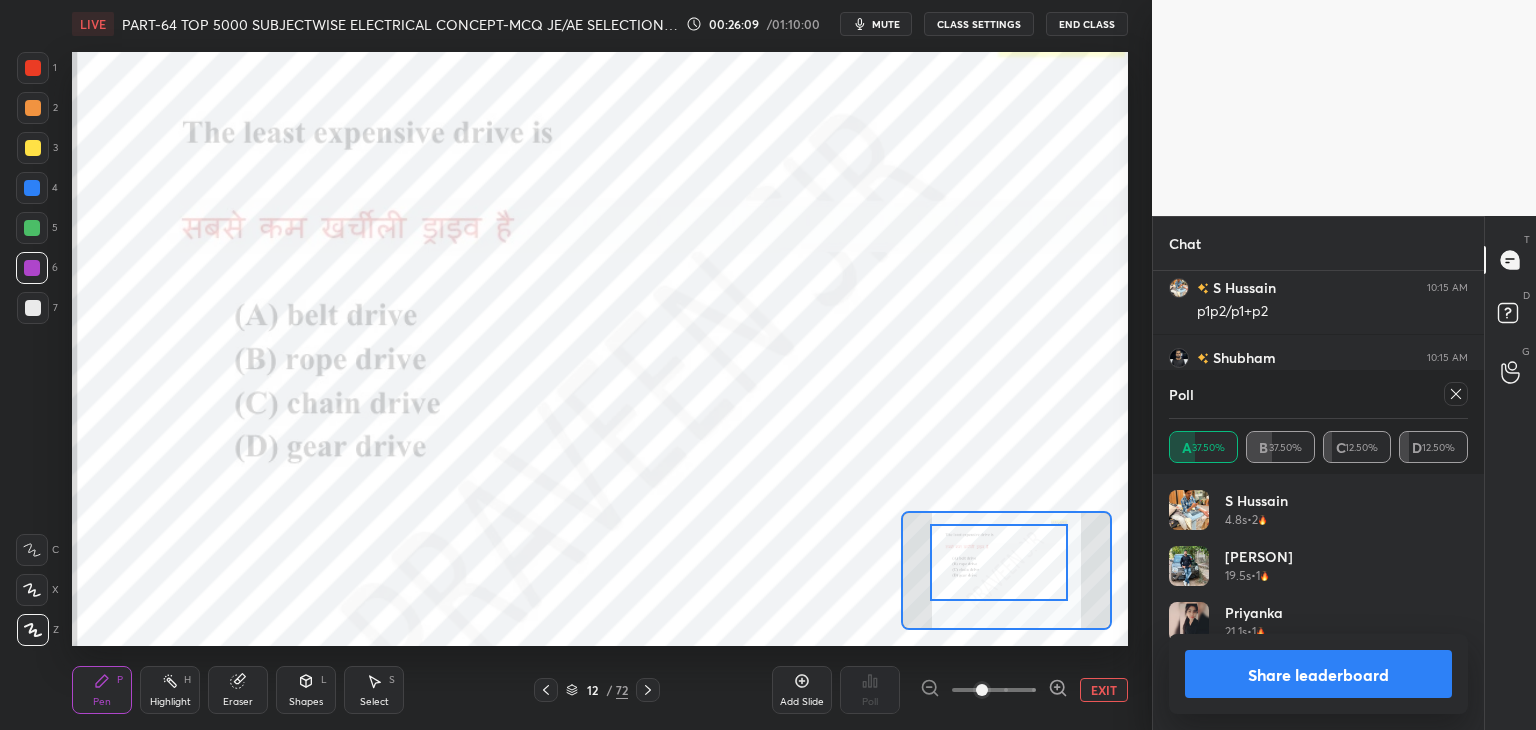click 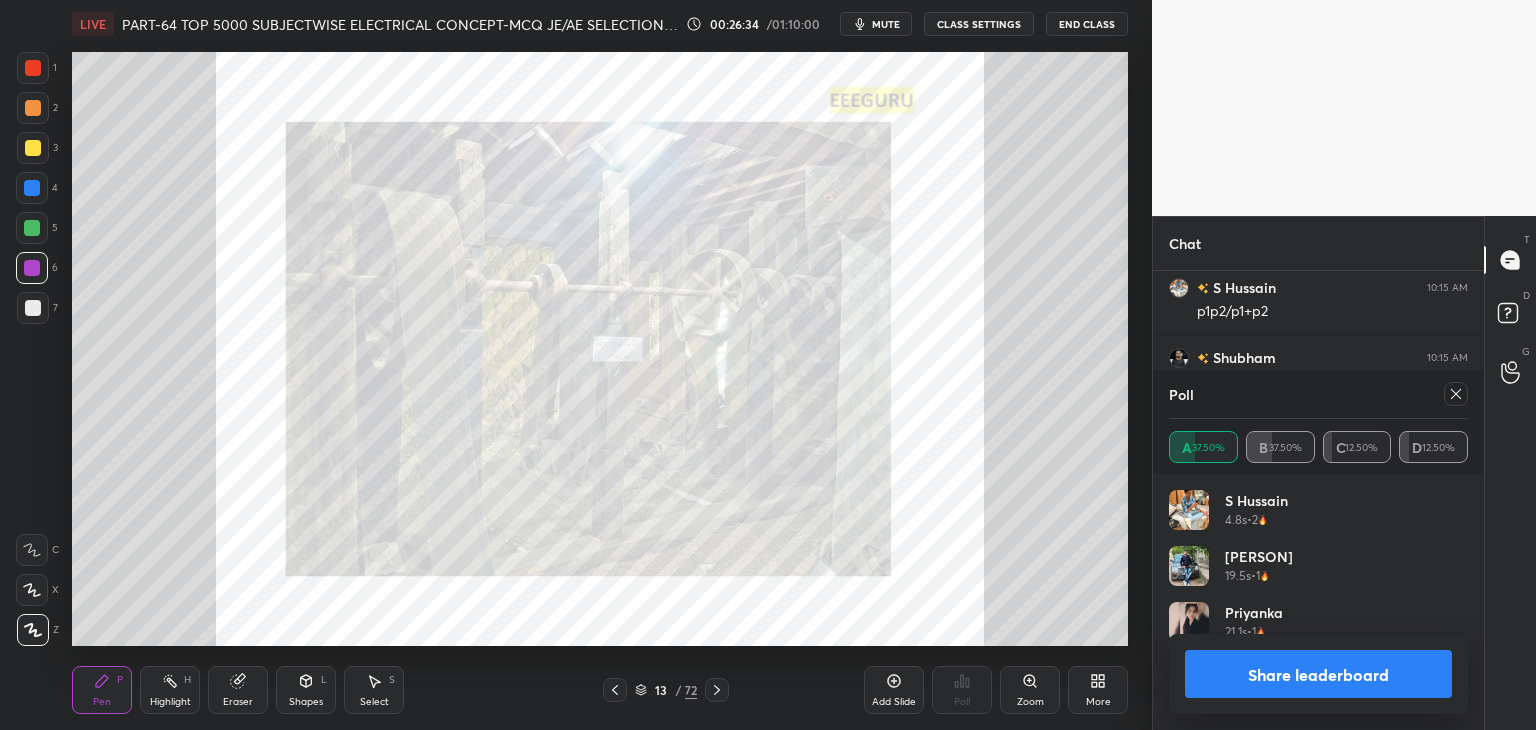 click at bounding box center (615, 690) 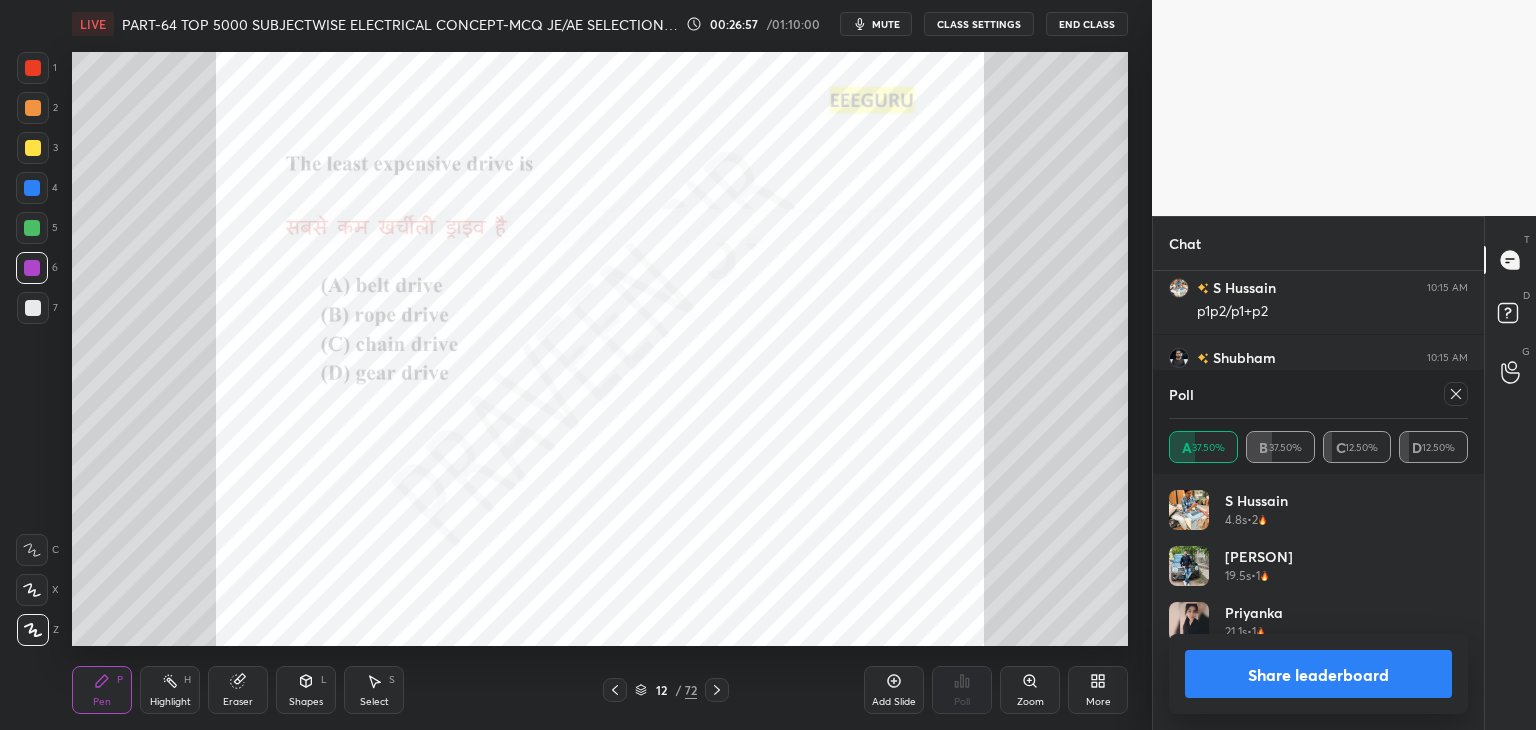 click at bounding box center [1456, 394] 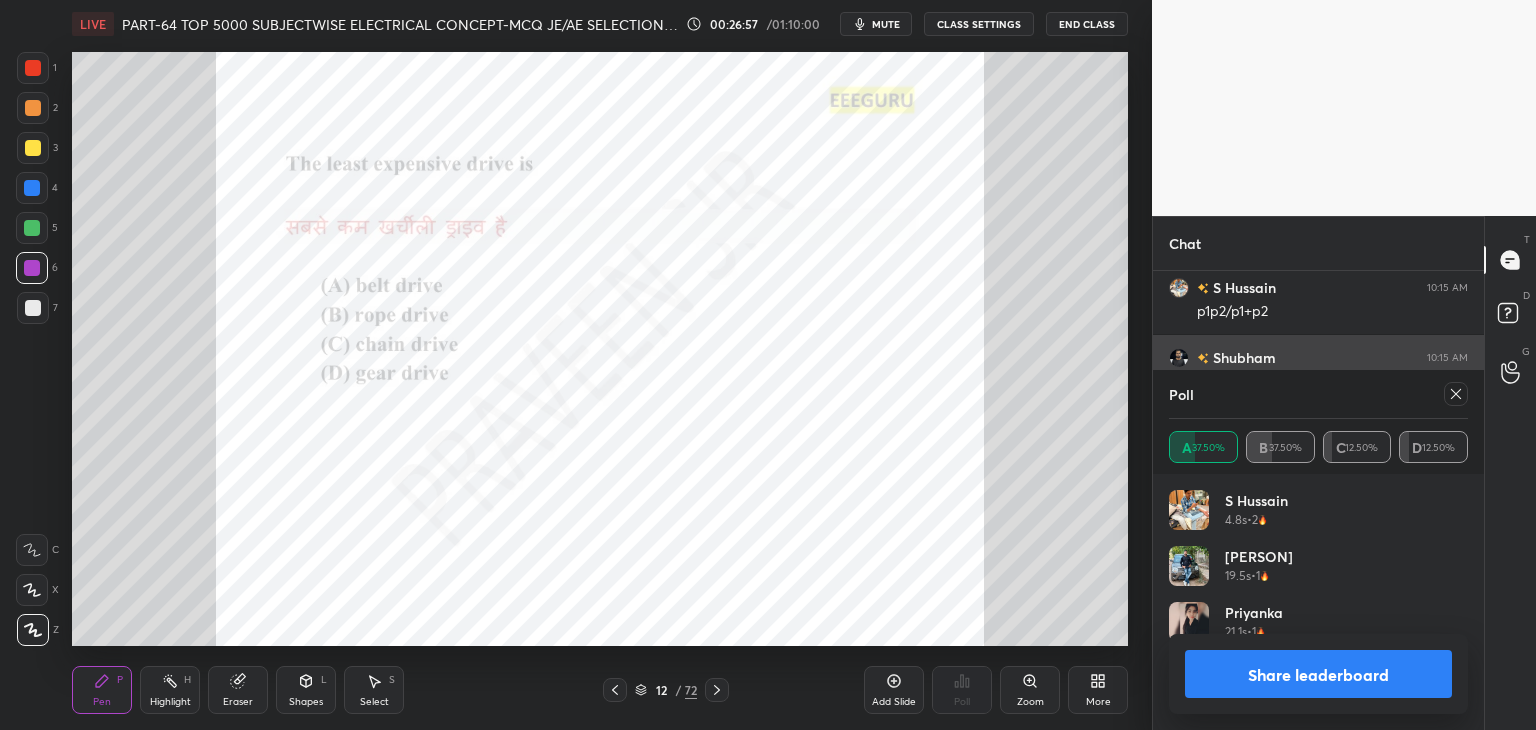 scroll, scrollTop: 20, scrollLeft: 293, axis: both 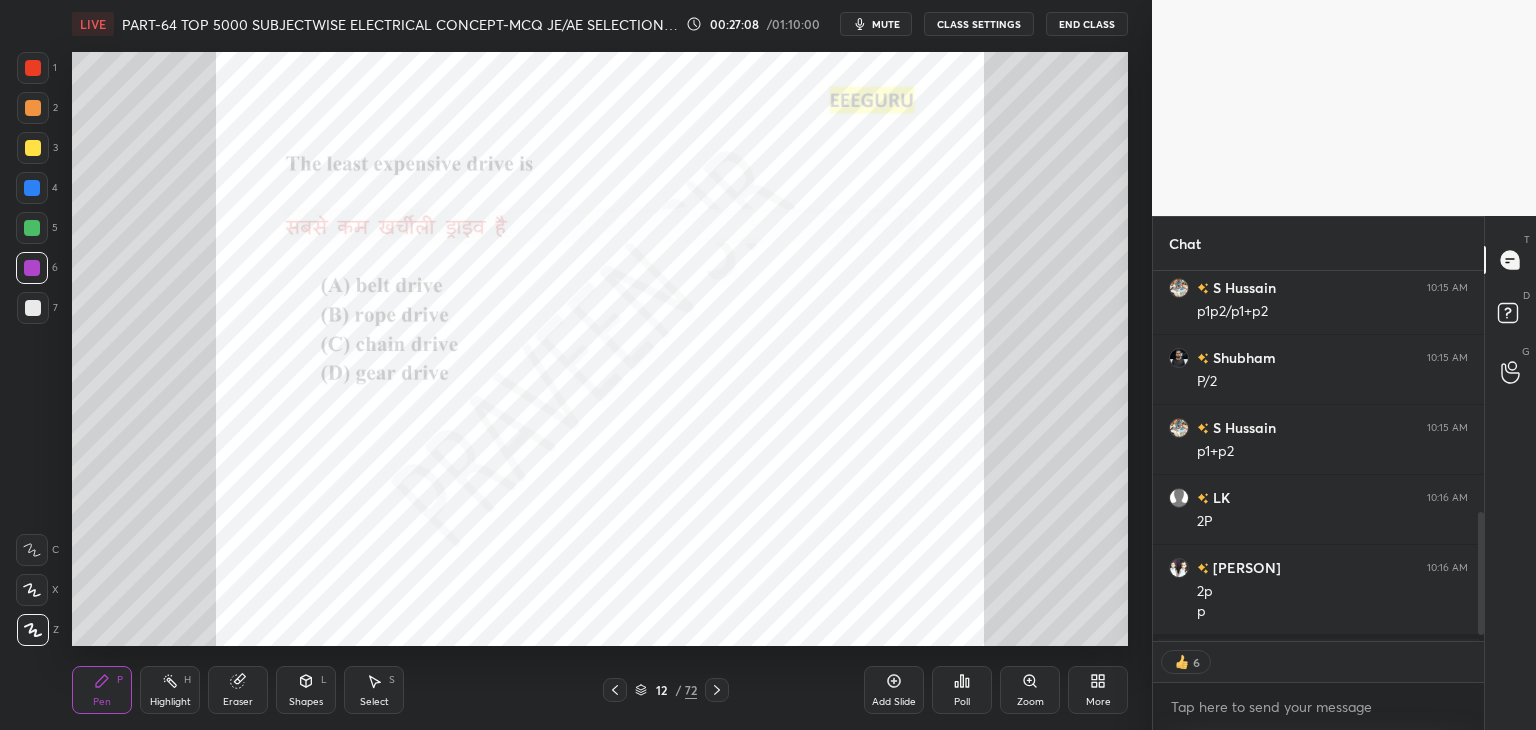 click 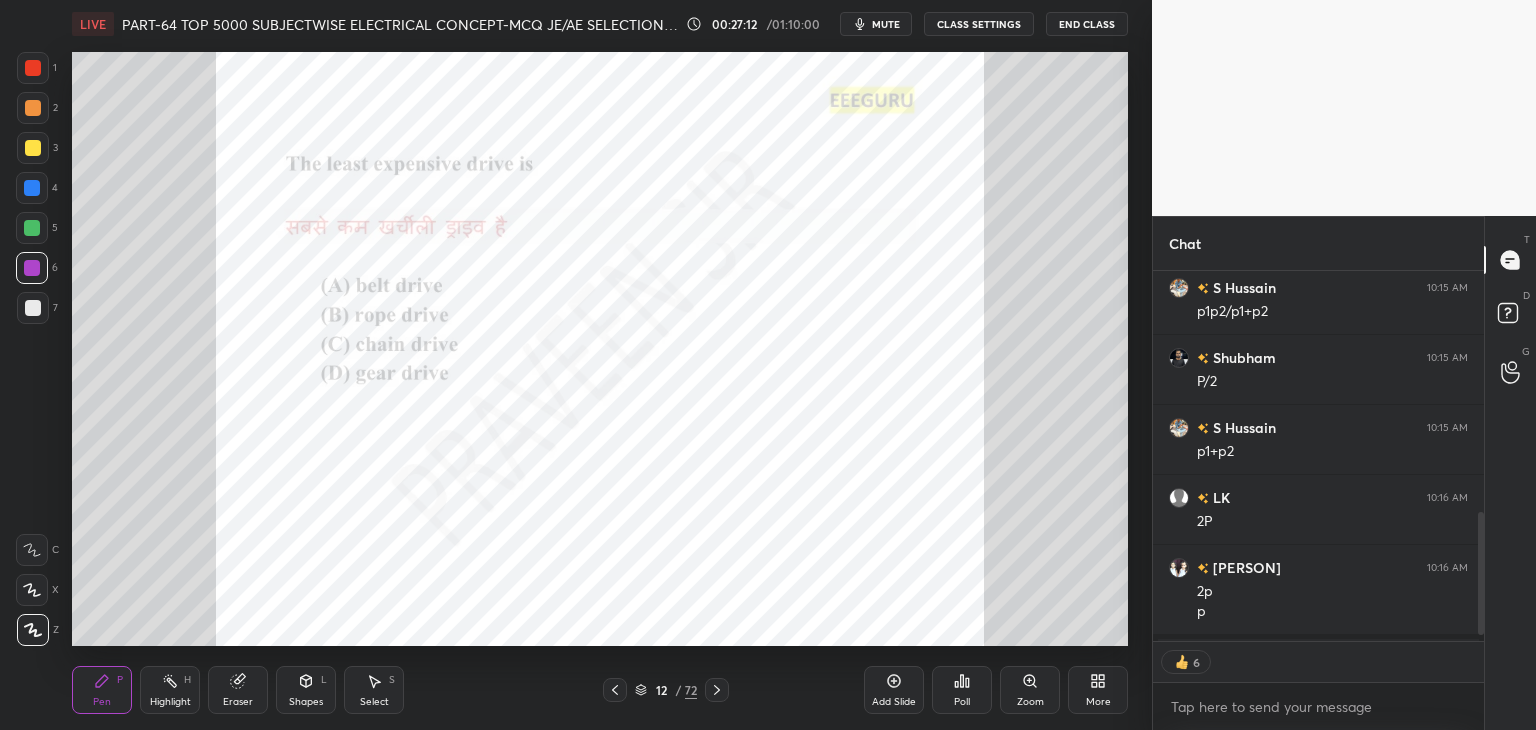 click 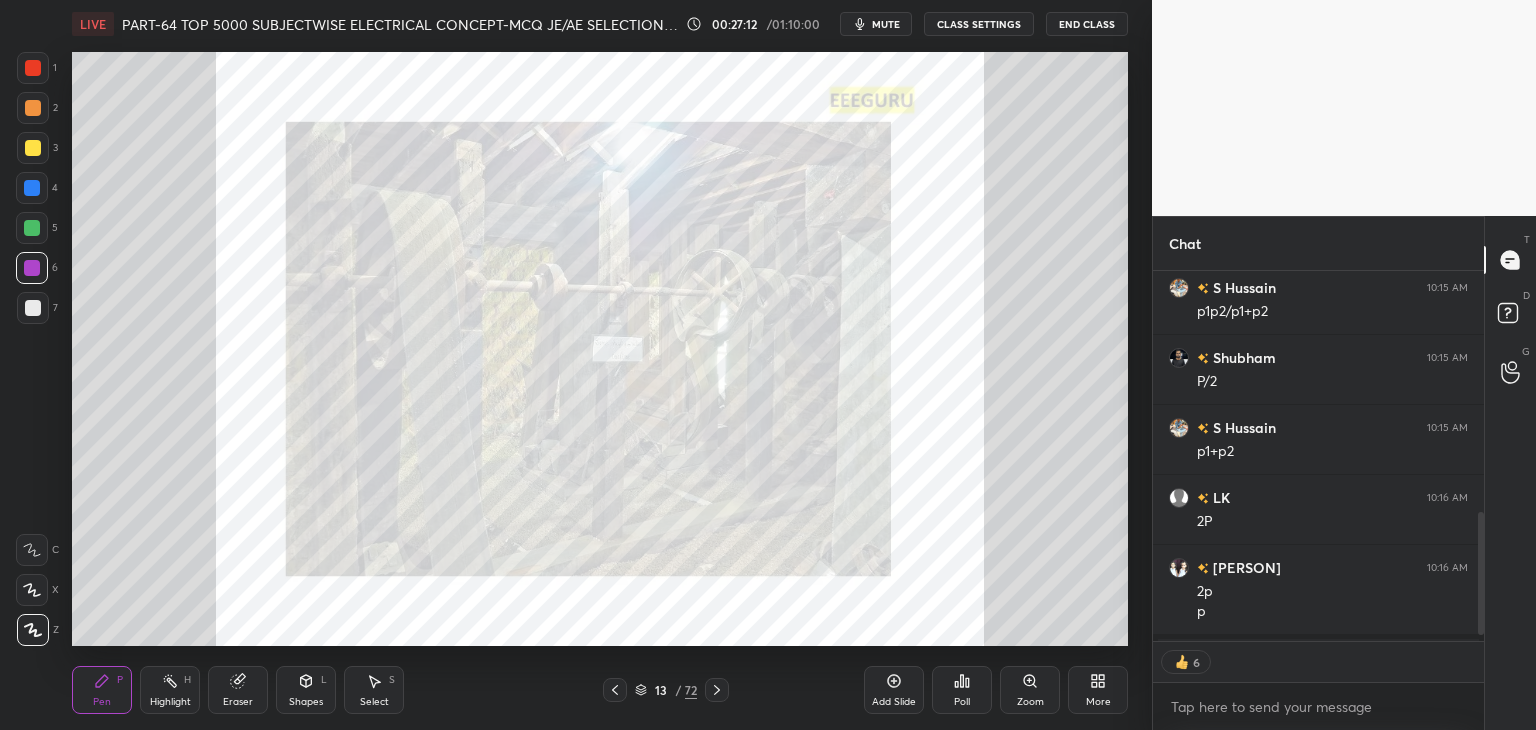 click 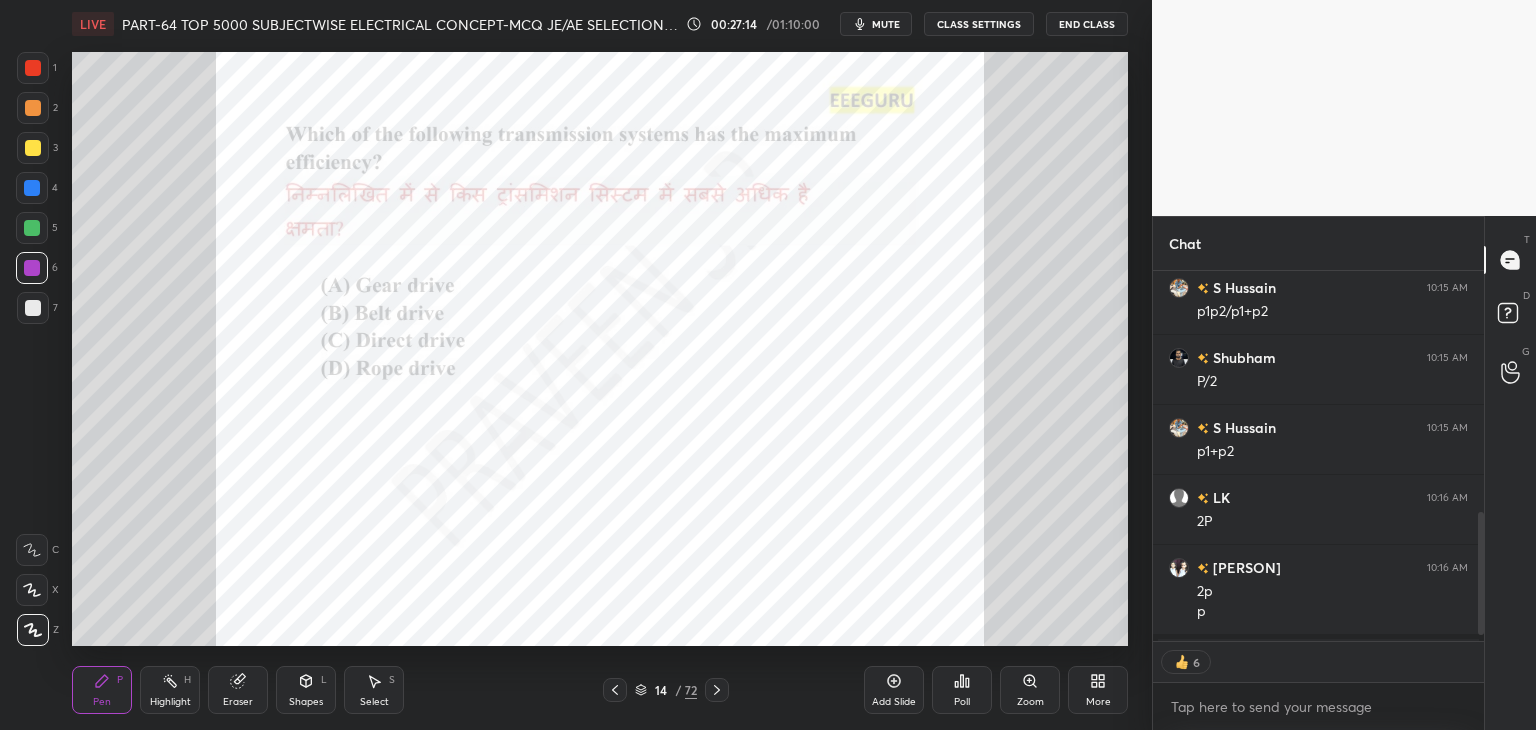 scroll, scrollTop: 7, scrollLeft: 6, axis: both 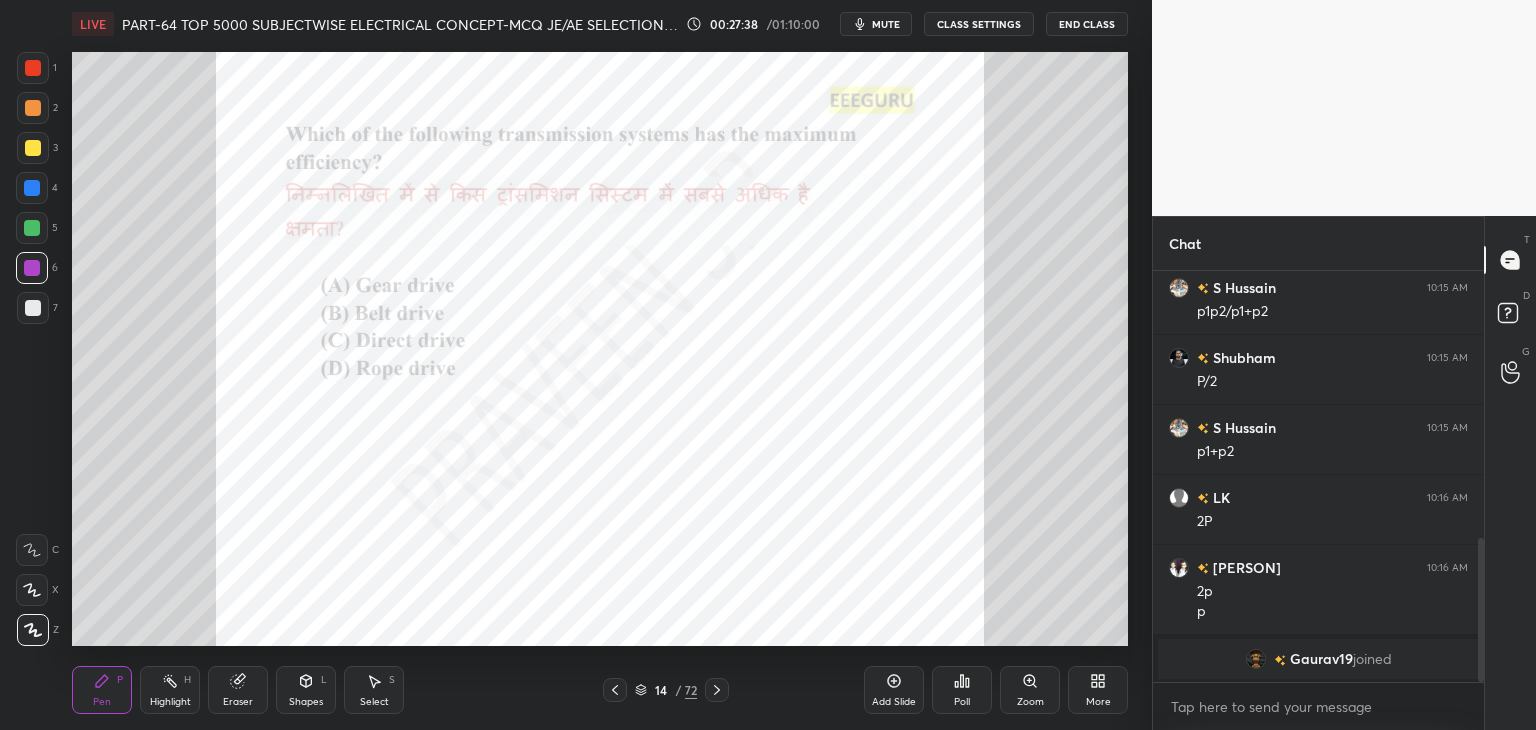 click on "Poll" at bounding box center [962, 690] 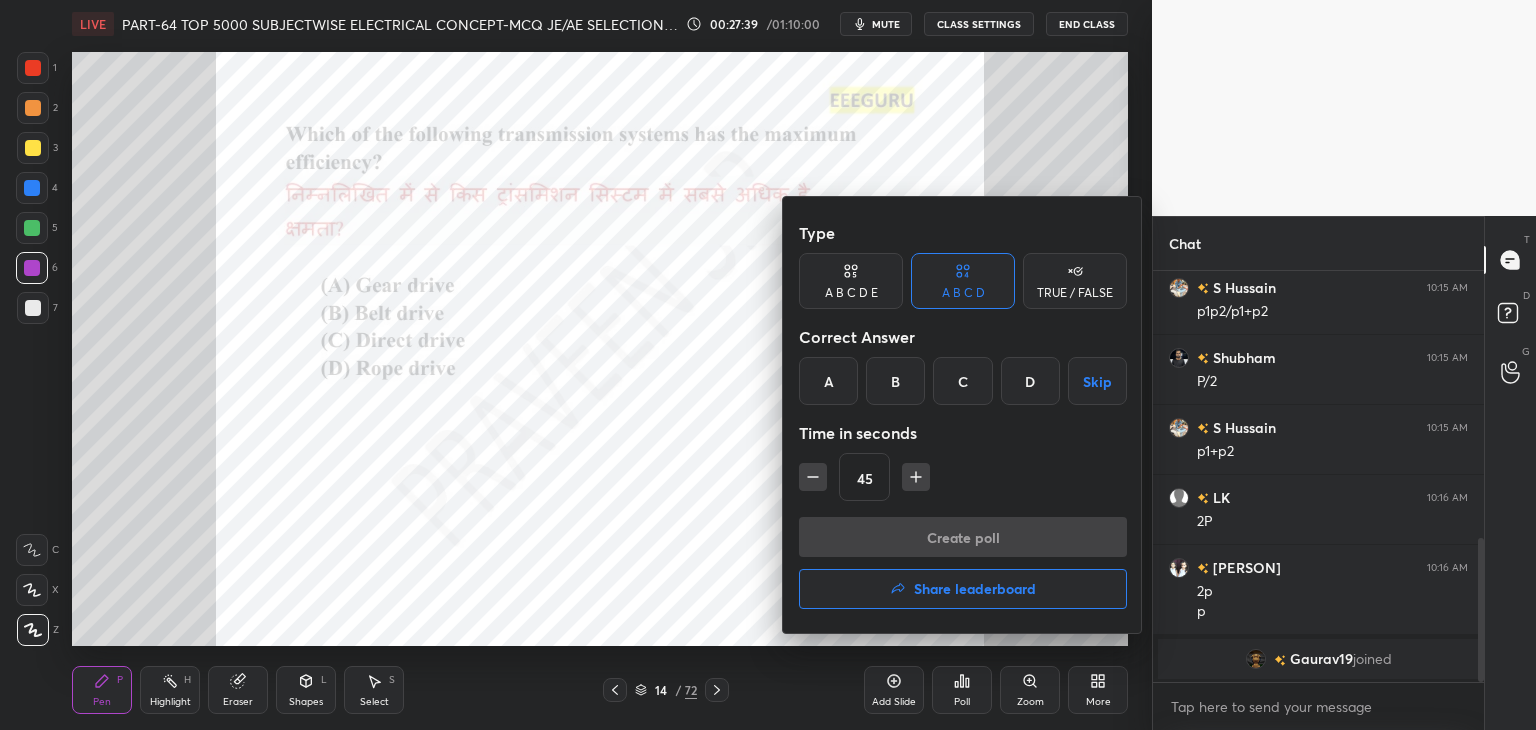 drag, startPoint x: 964, startPoint y: 381, endPoint x: 922, endPoint y: 461, distance: 90.35486 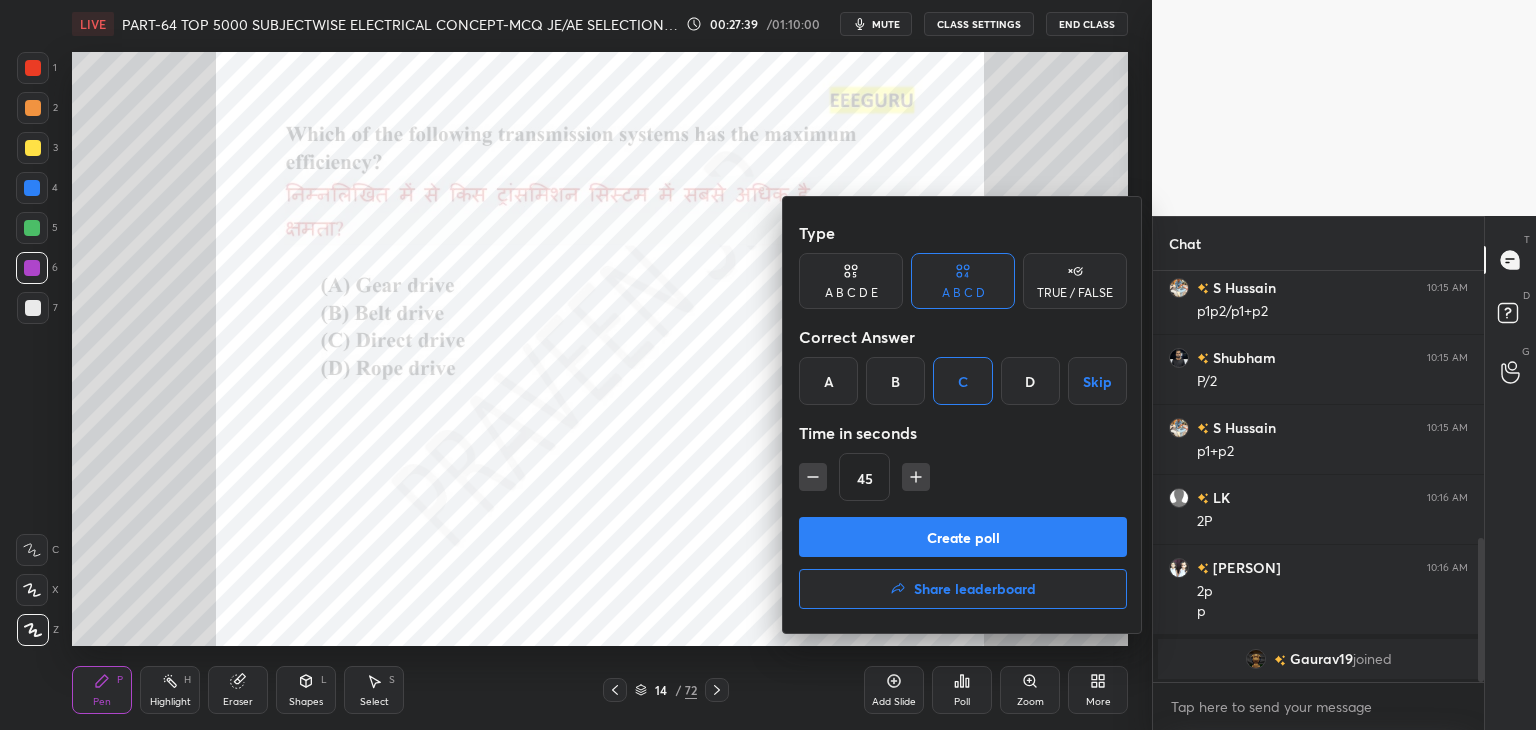 click on "Create poll" at bounding box center [963, 537] 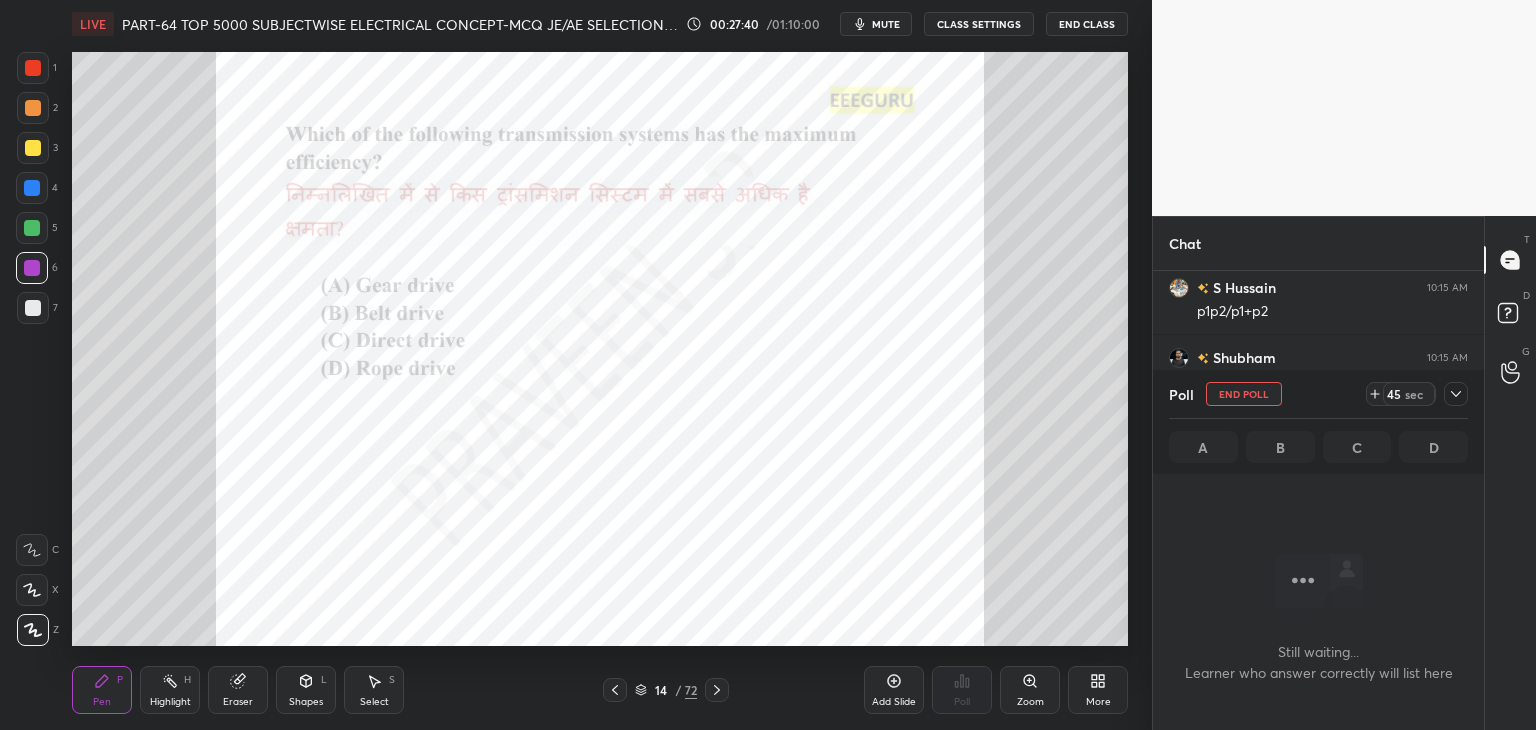 scroll, scrollTop: 364, scrollLeft: 325, axis: both 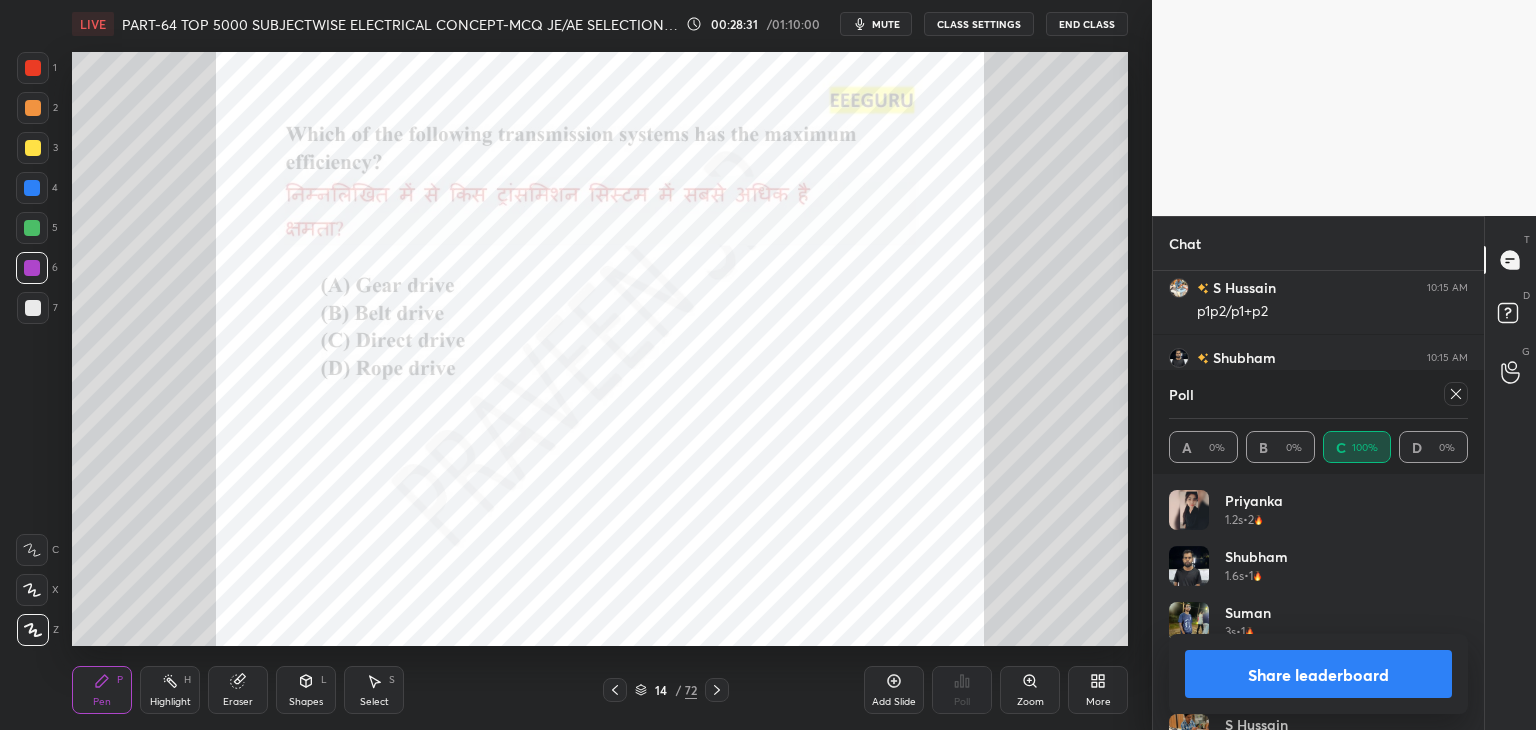 click 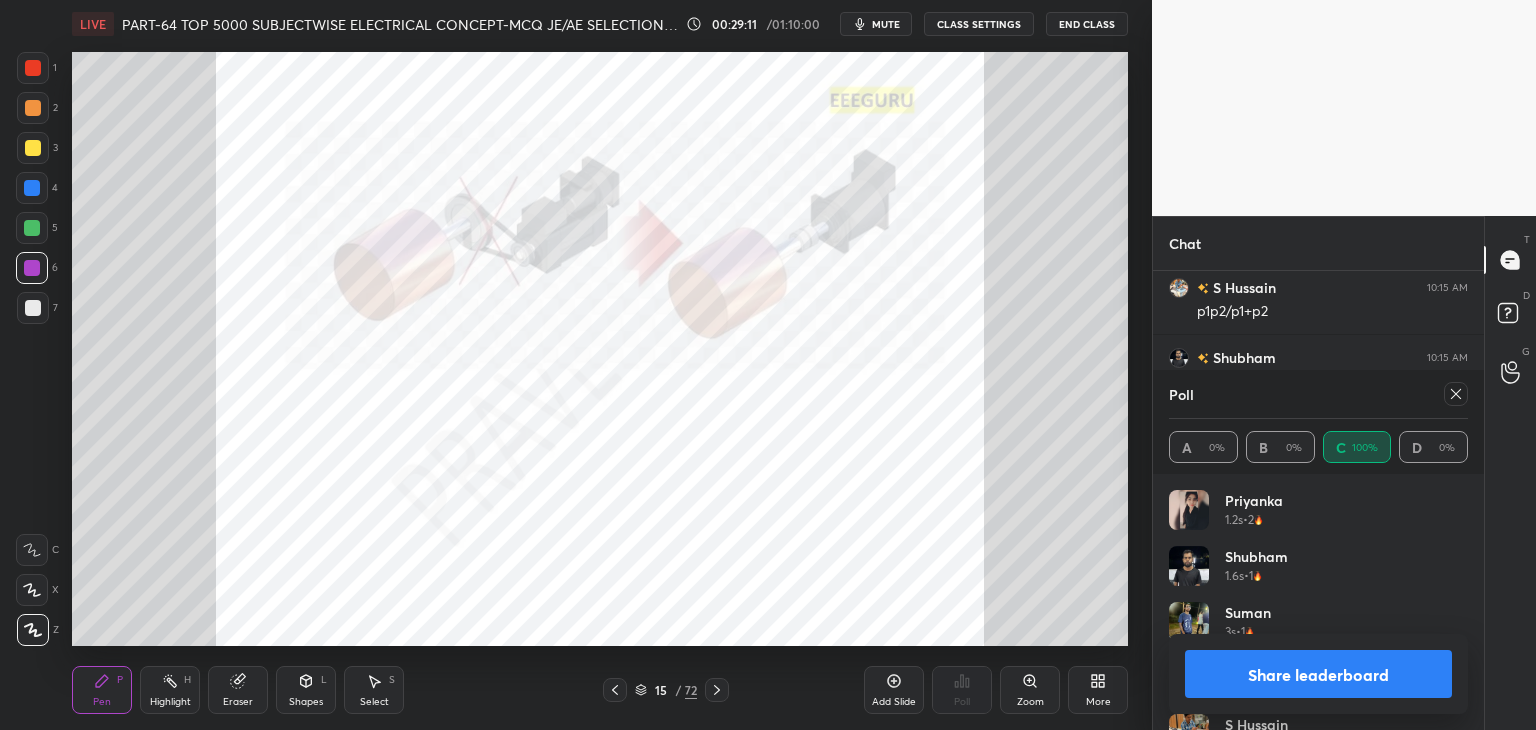 click 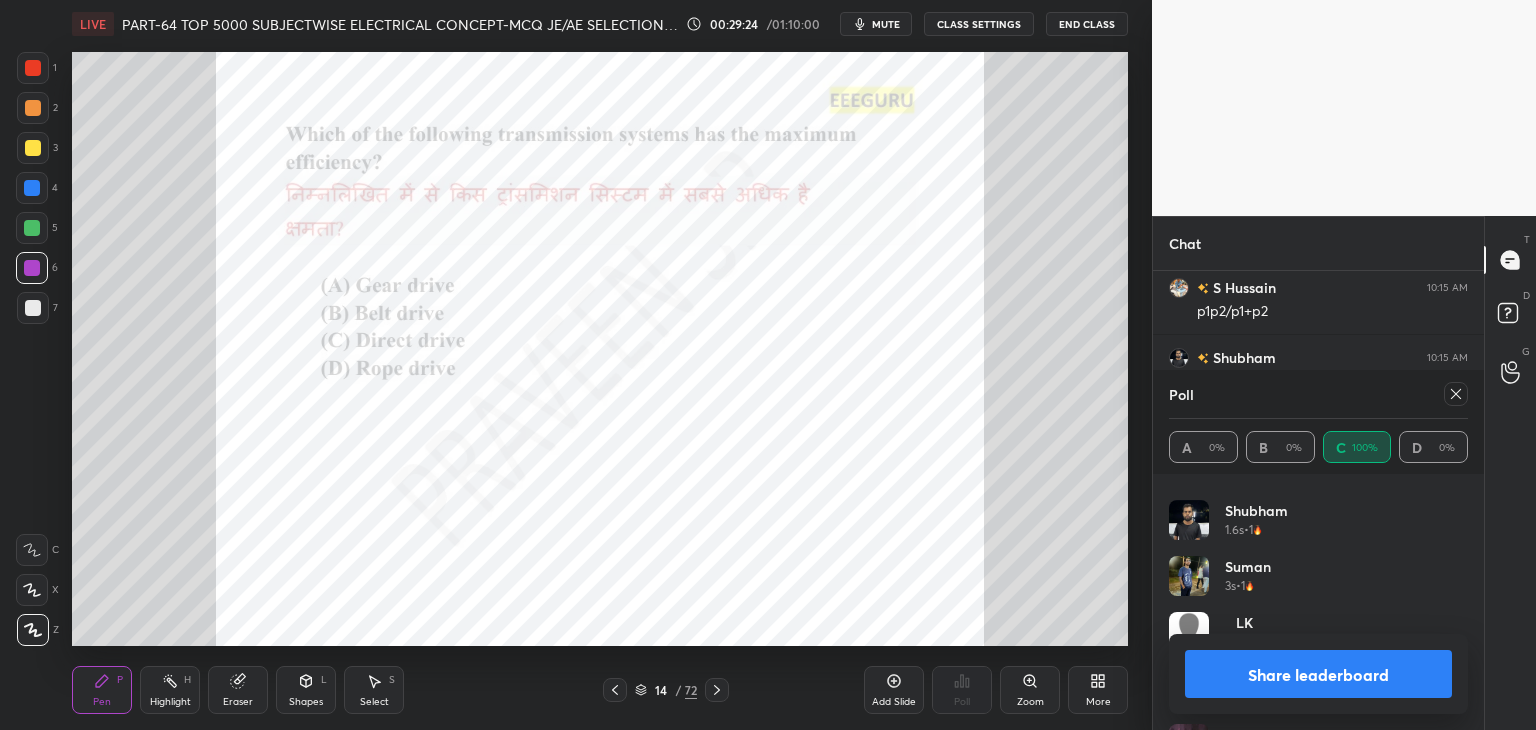 scroll, scrollTop: 0, scrollLeft: 0, axis: both 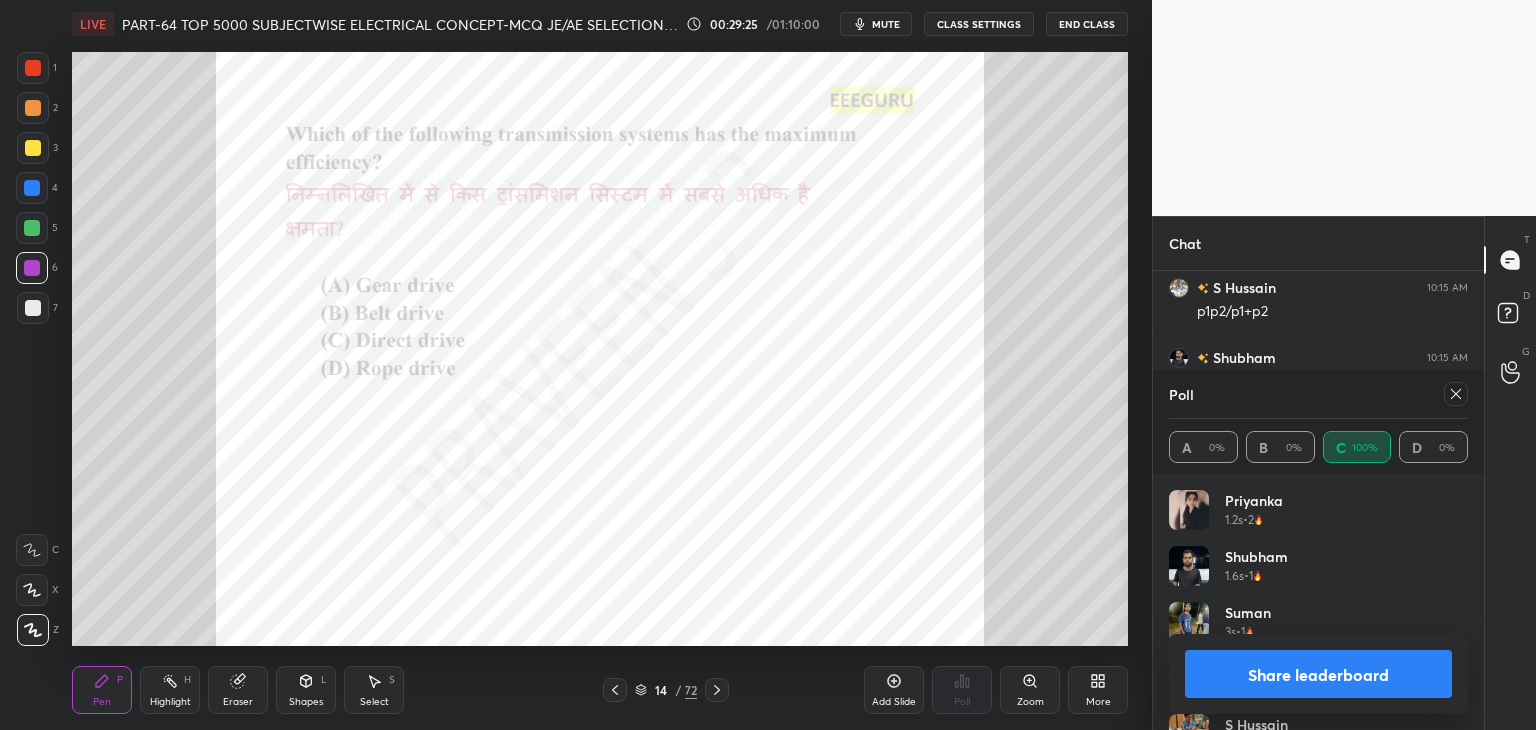 click 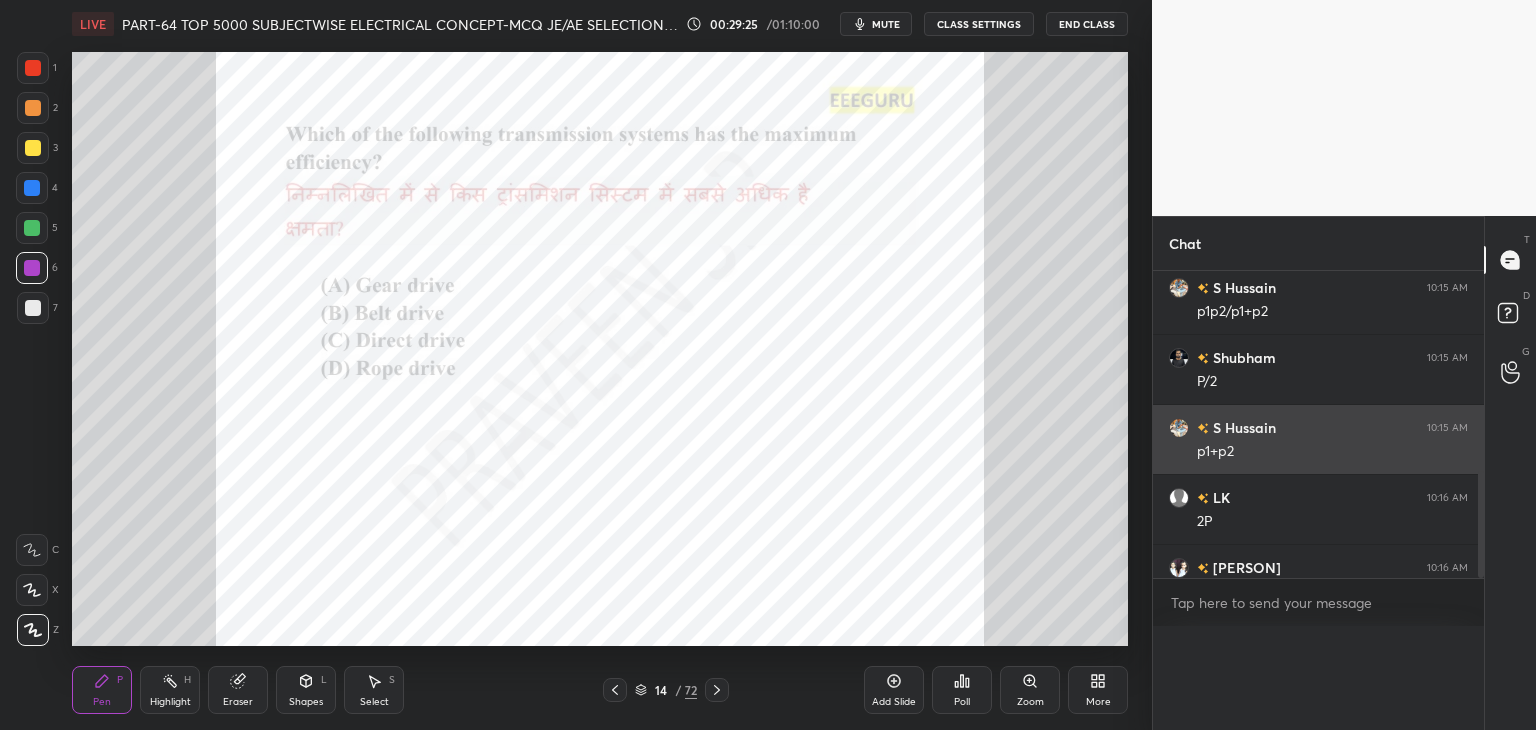 scroll, scrollTop: 88, scrollLeft: 293, axis: both 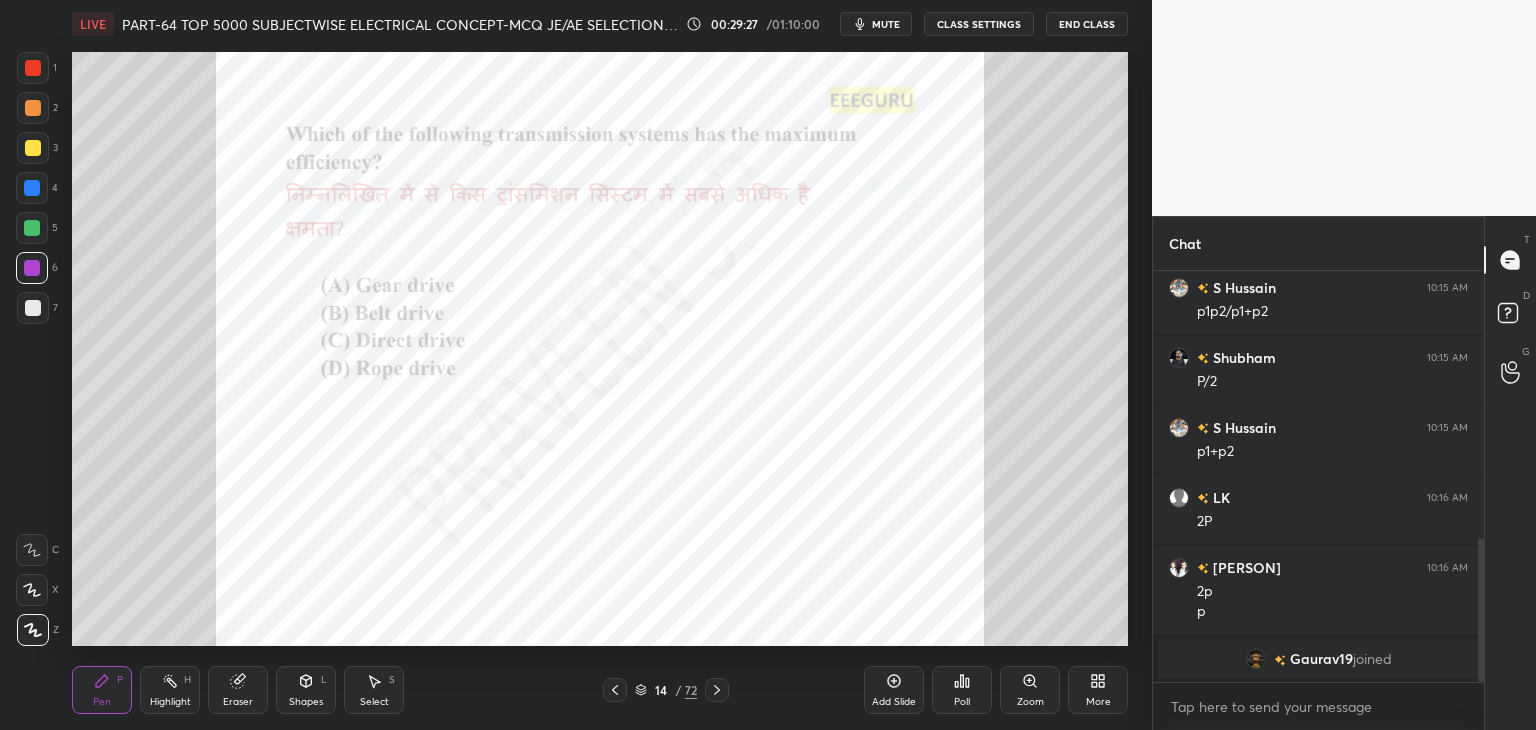 click 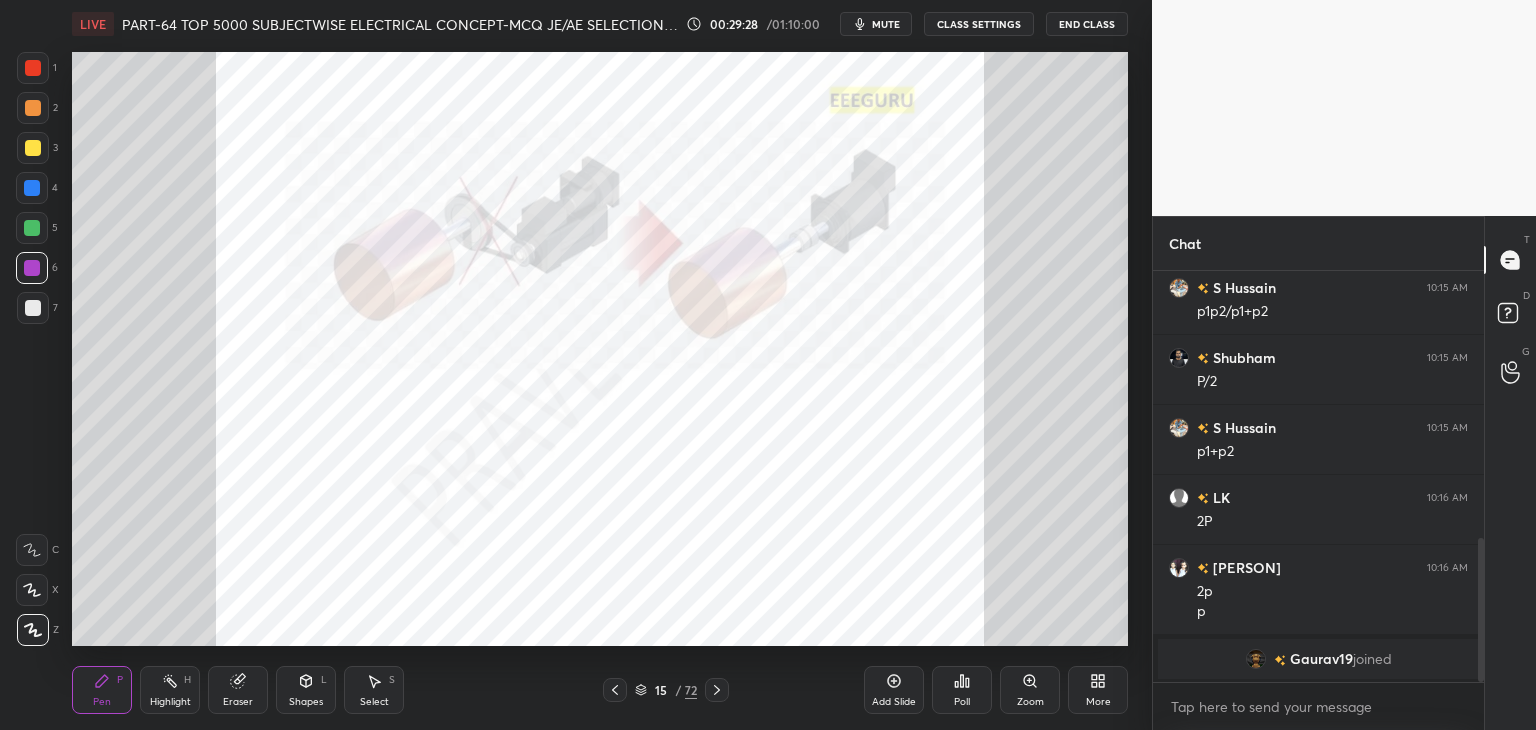 click 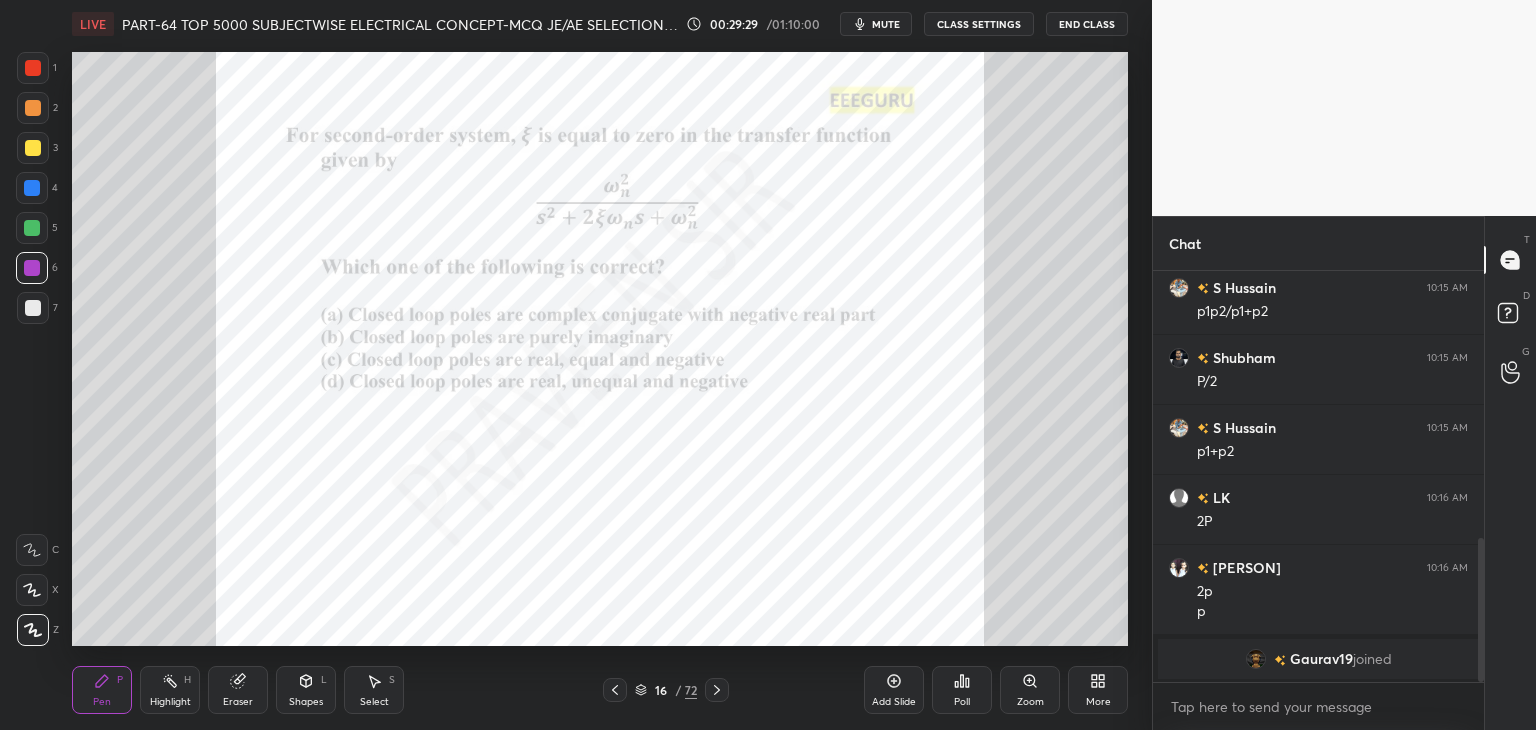 click 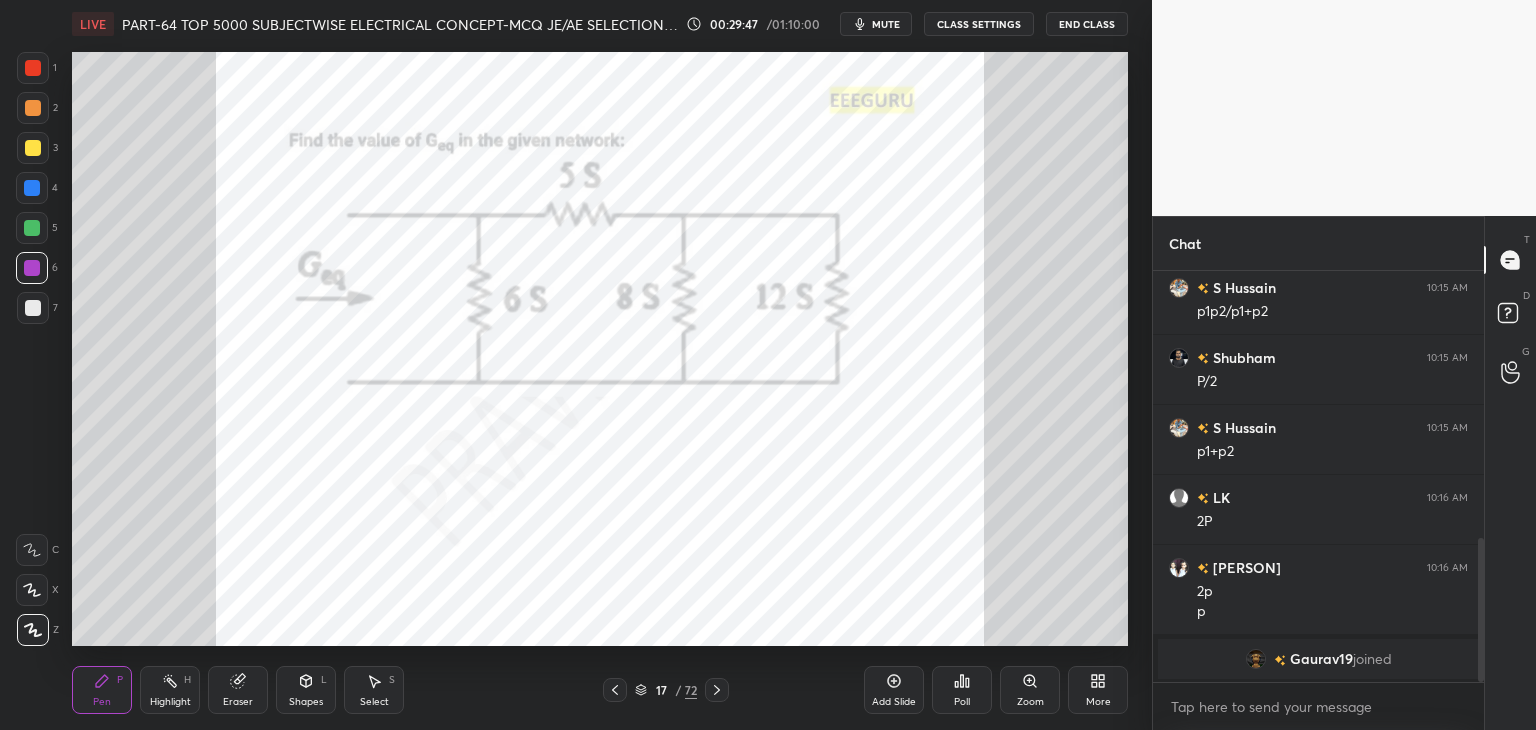 click on "Eraser" at bounding box center (238, 690) 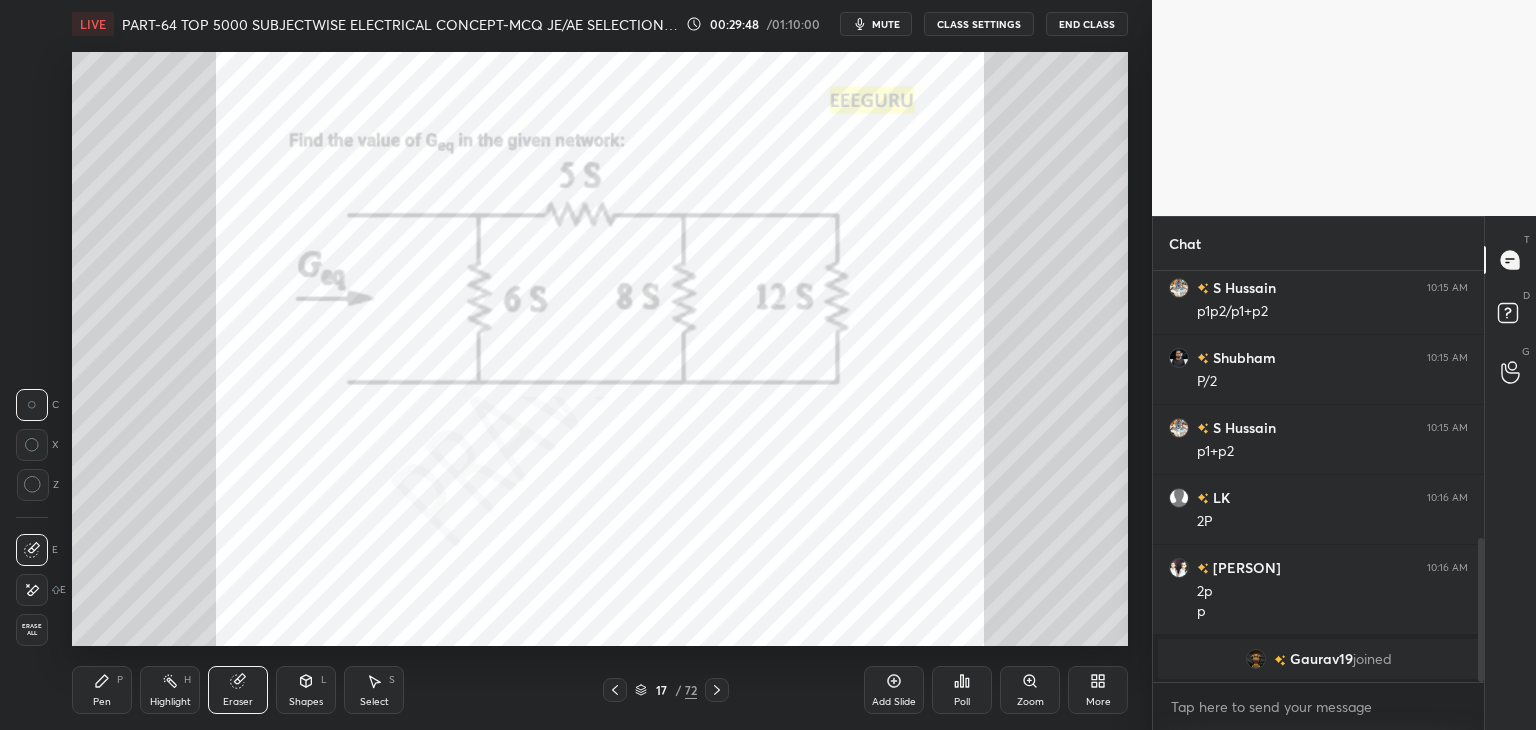 drag, startPoint x: 36, startPoint y: 631, endPoint x: 89, endPoint y: 679, distance: 71.50524 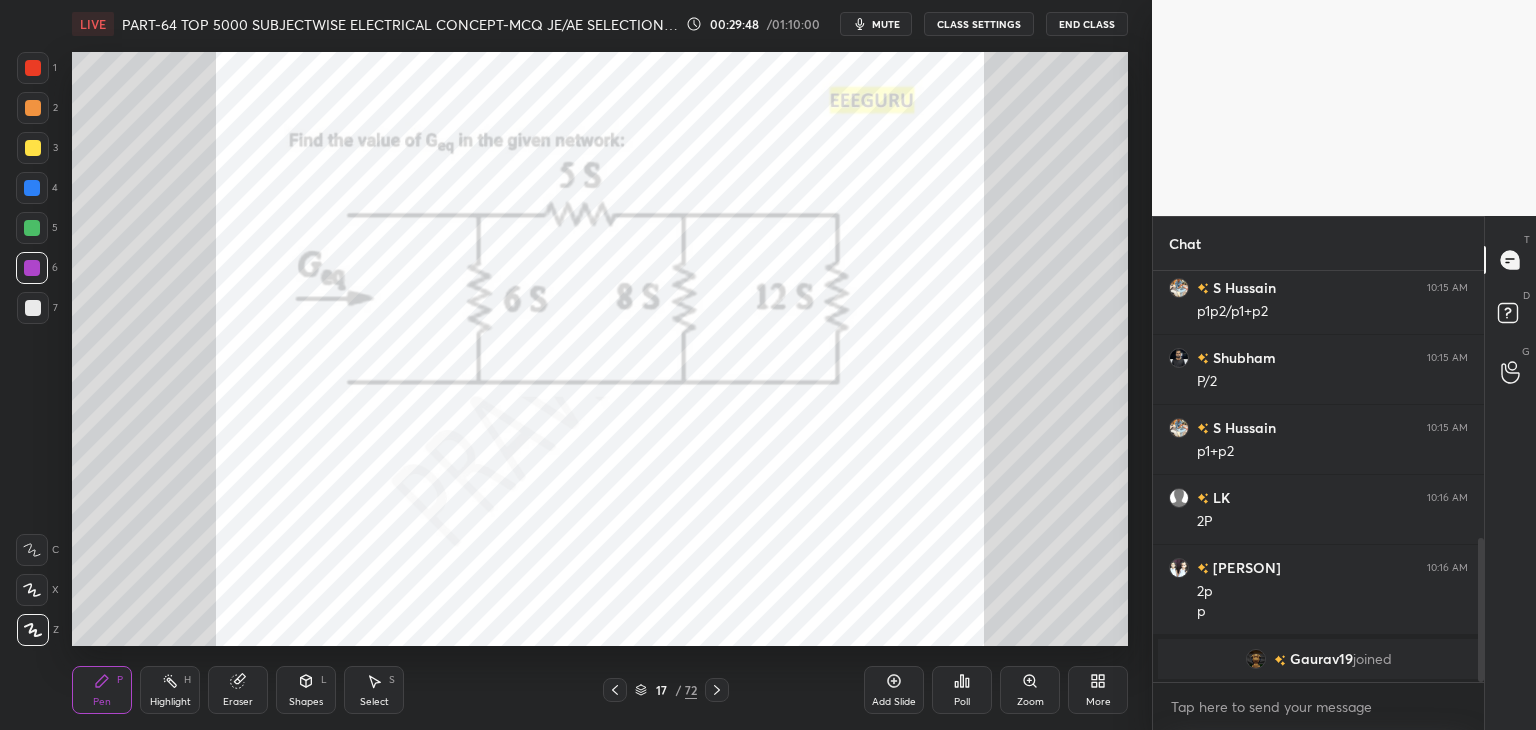 click 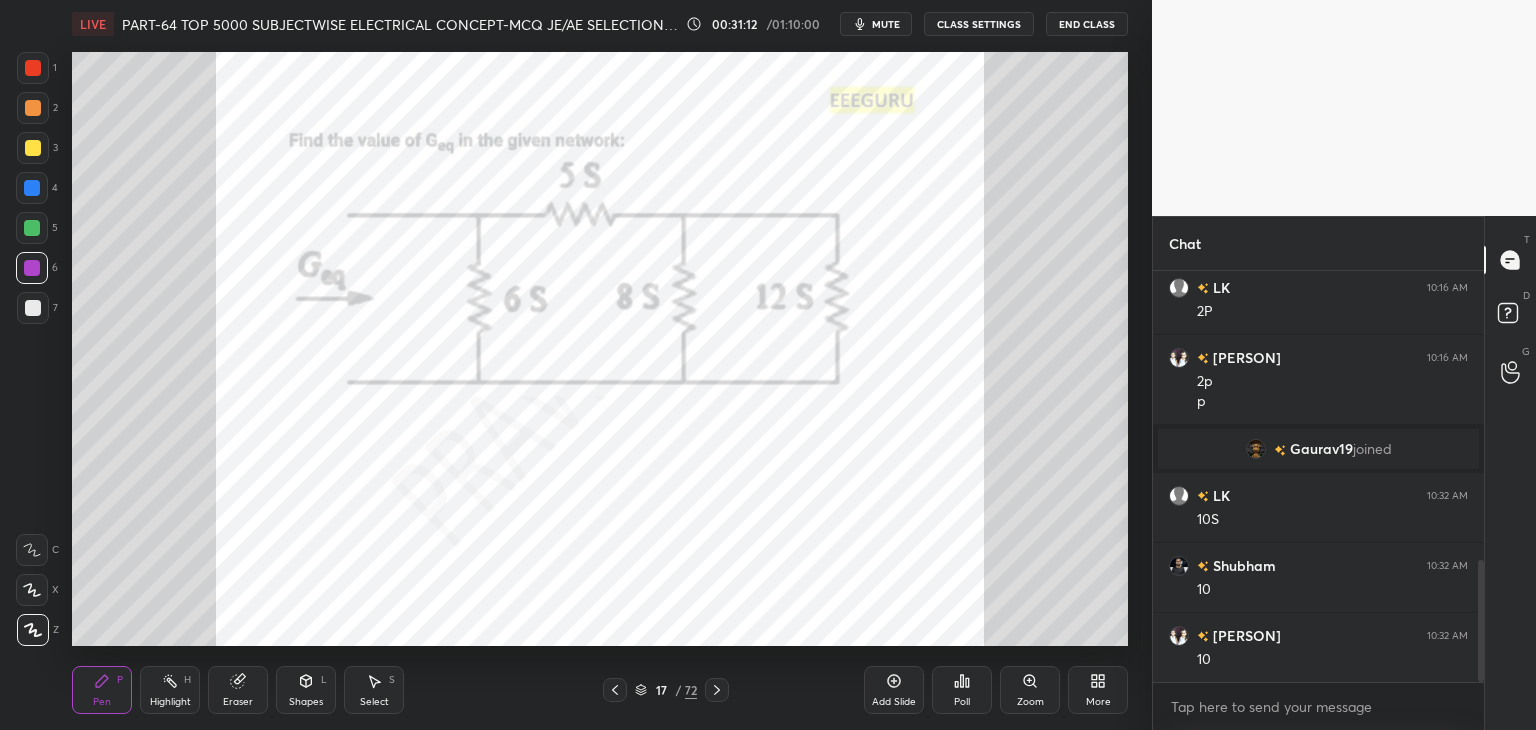 scroll, scrollTop: 1048, scrollLeft: 0, axis: vertical 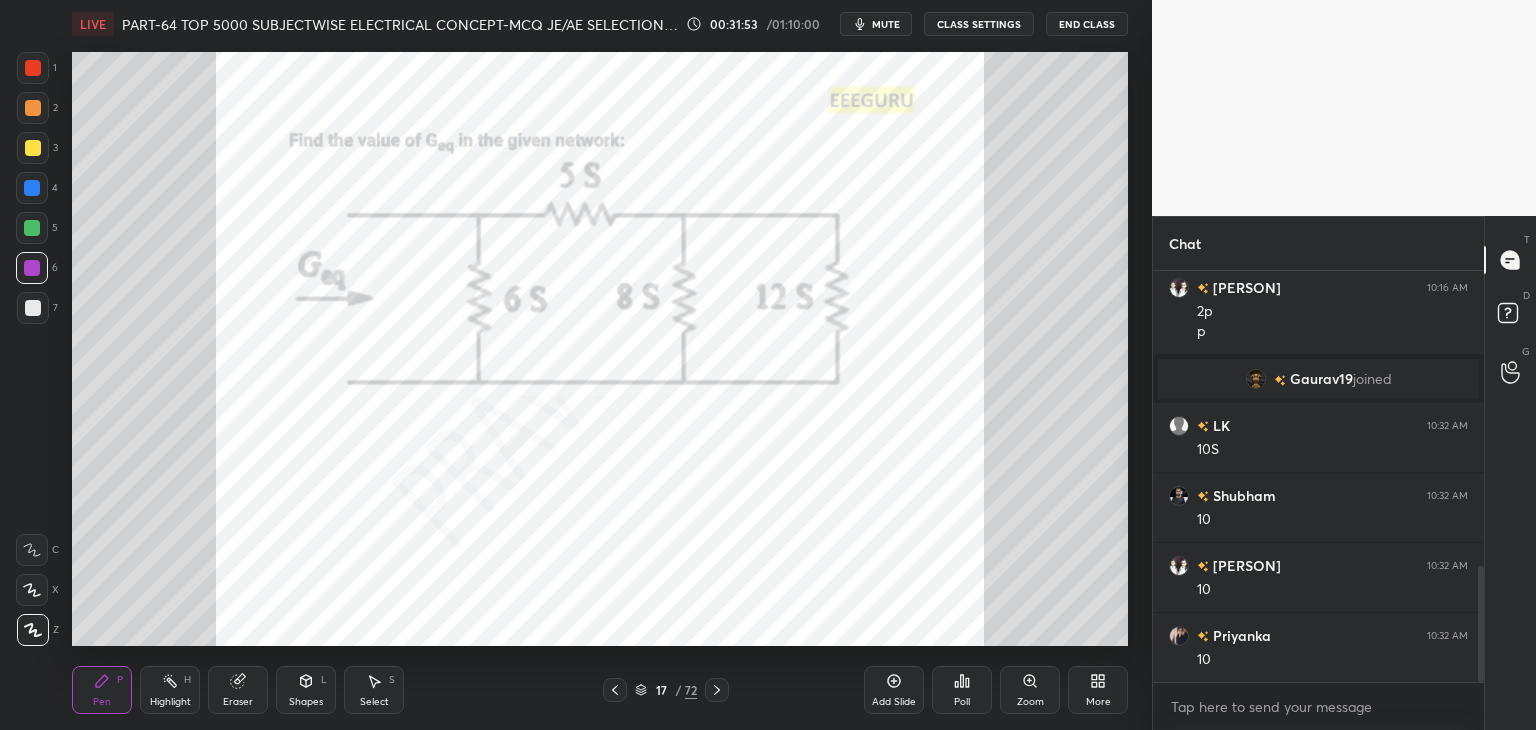 click 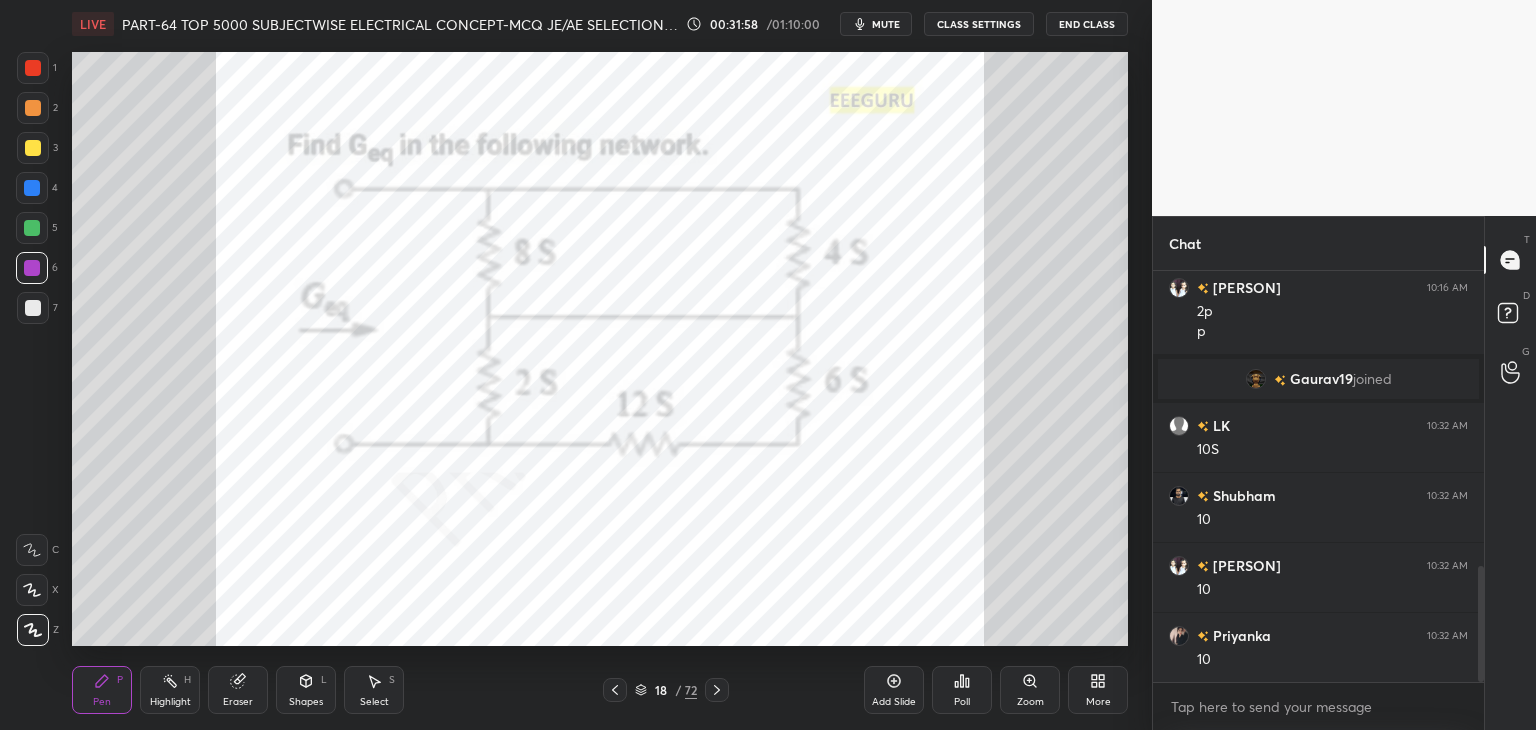 scroll, scrollTop: 365, scrollLeft: 325, axis: both 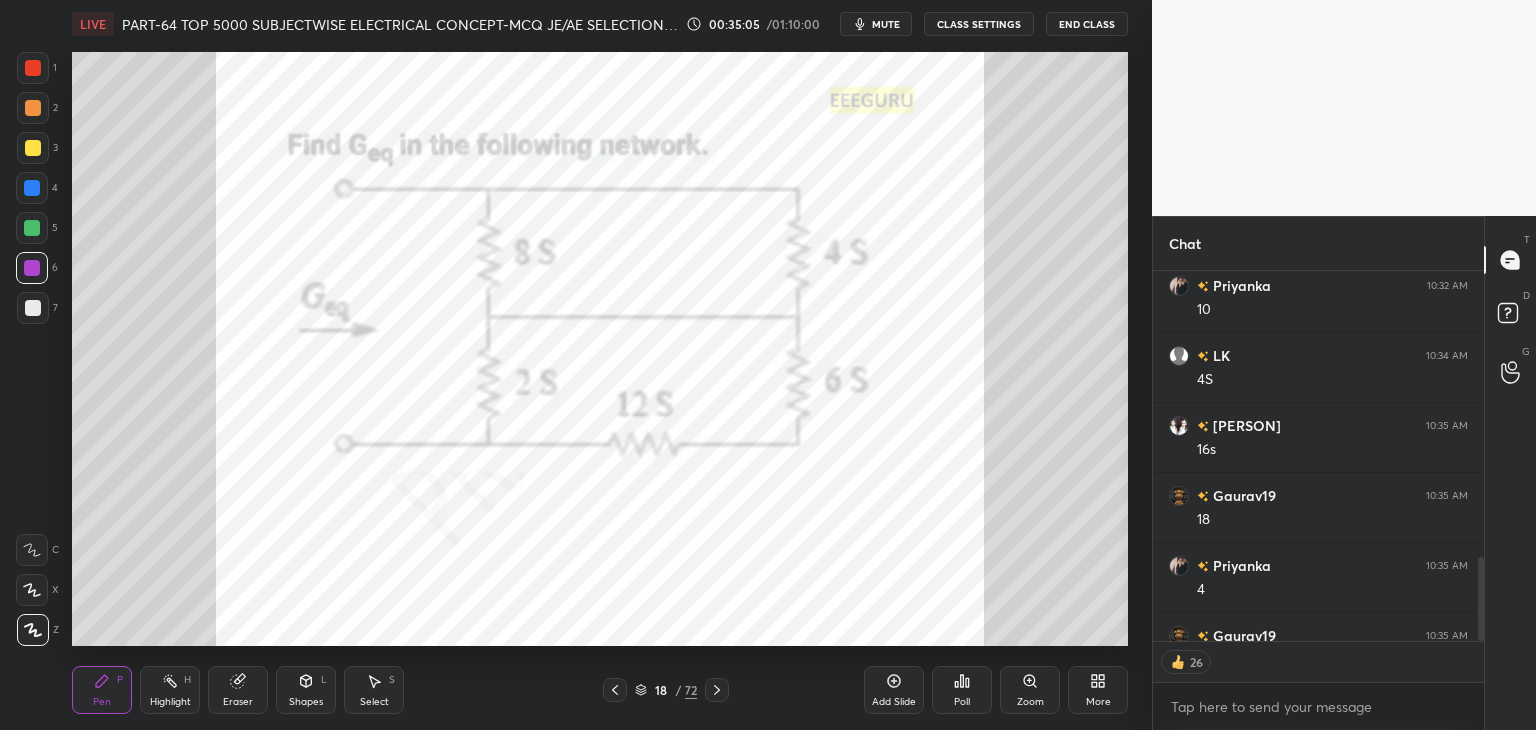 click 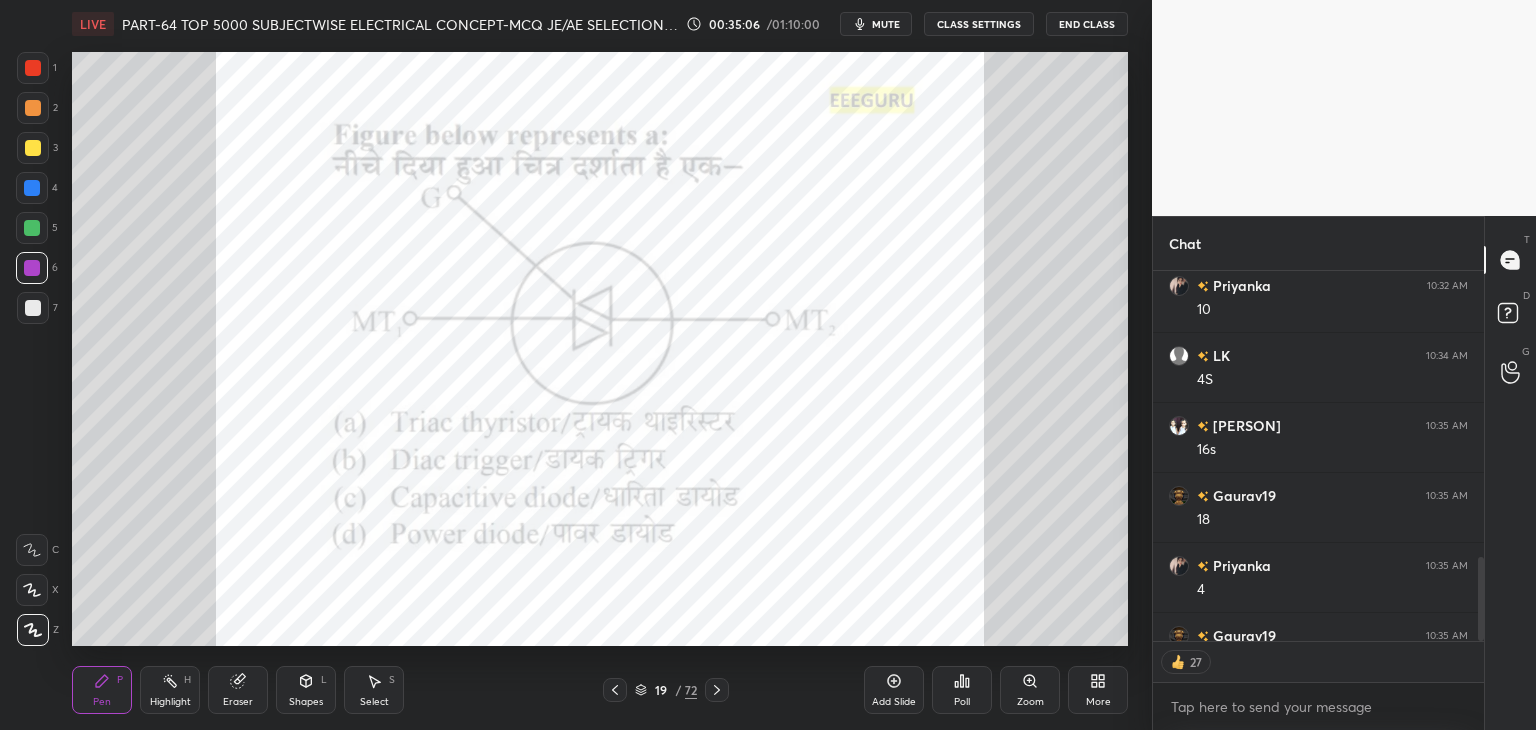 click 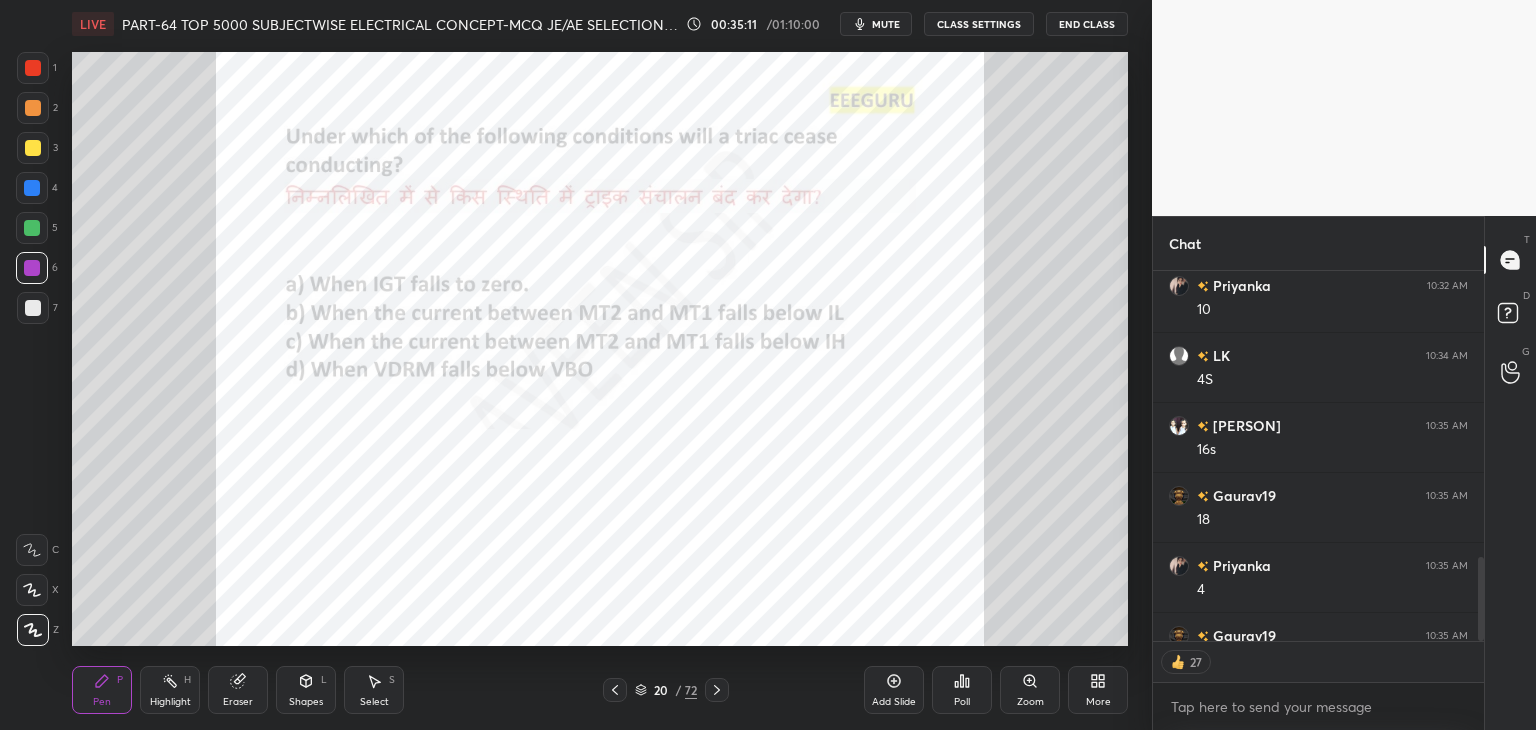 click at bounding box center [615, 690] 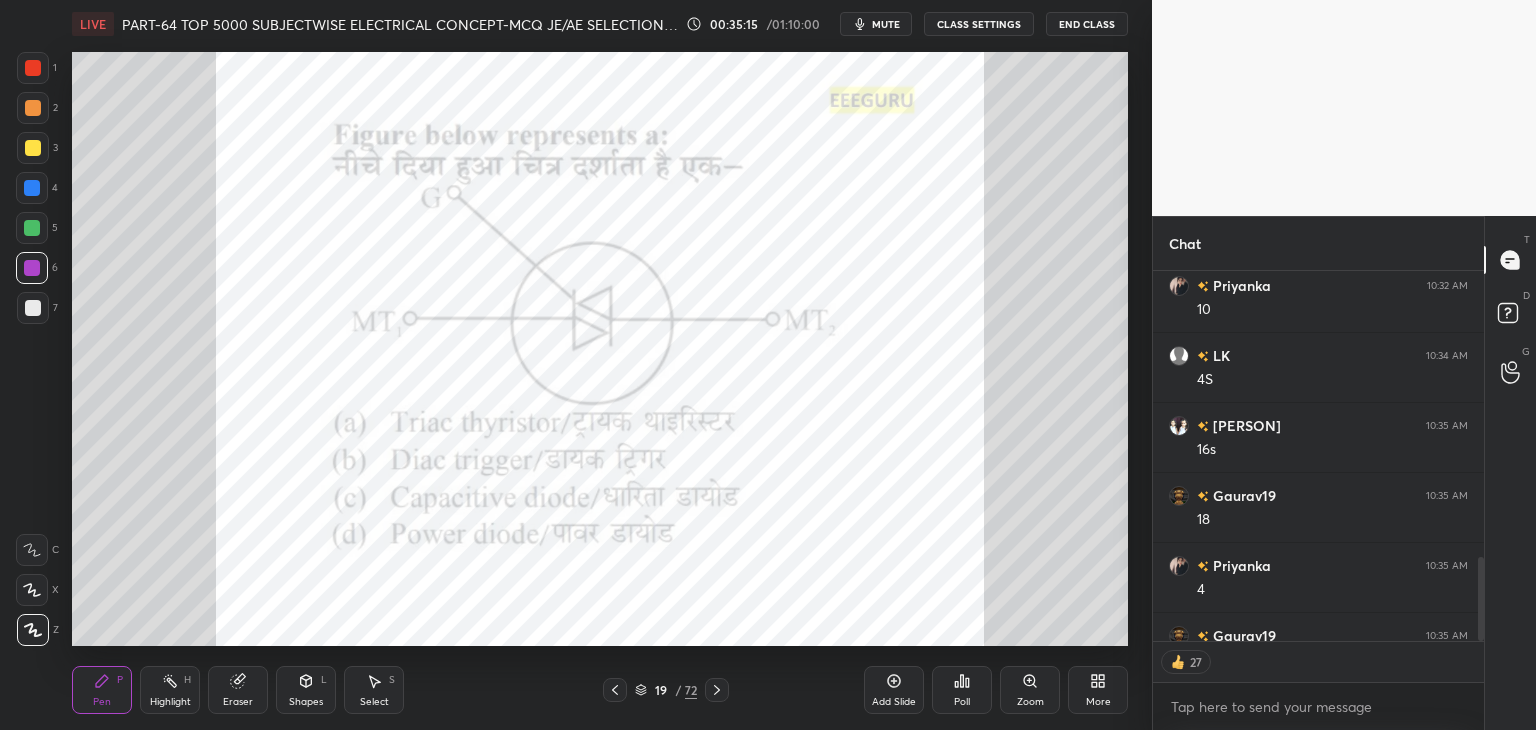 scroll, scrollTop: 7, scrollLeft: 6, axis: both 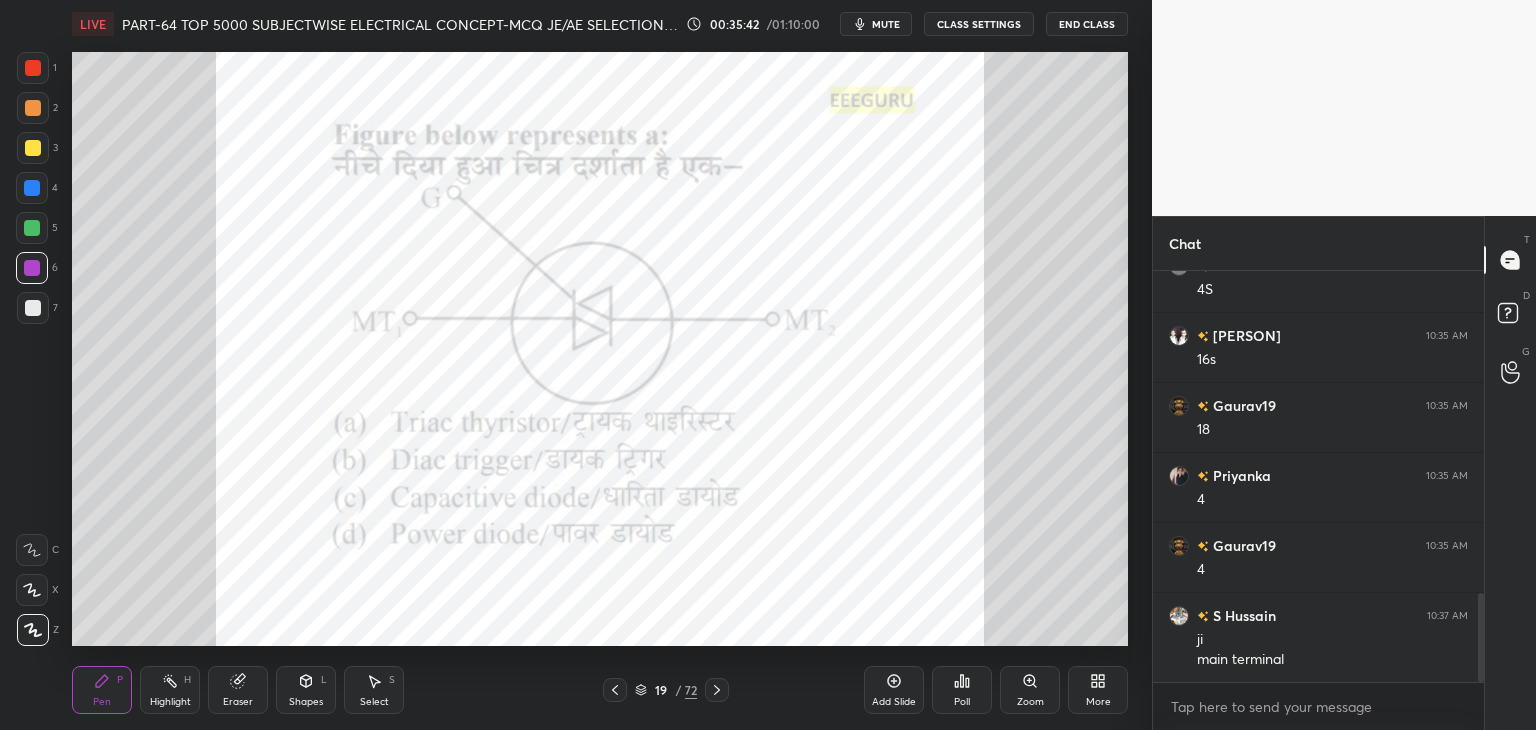 click 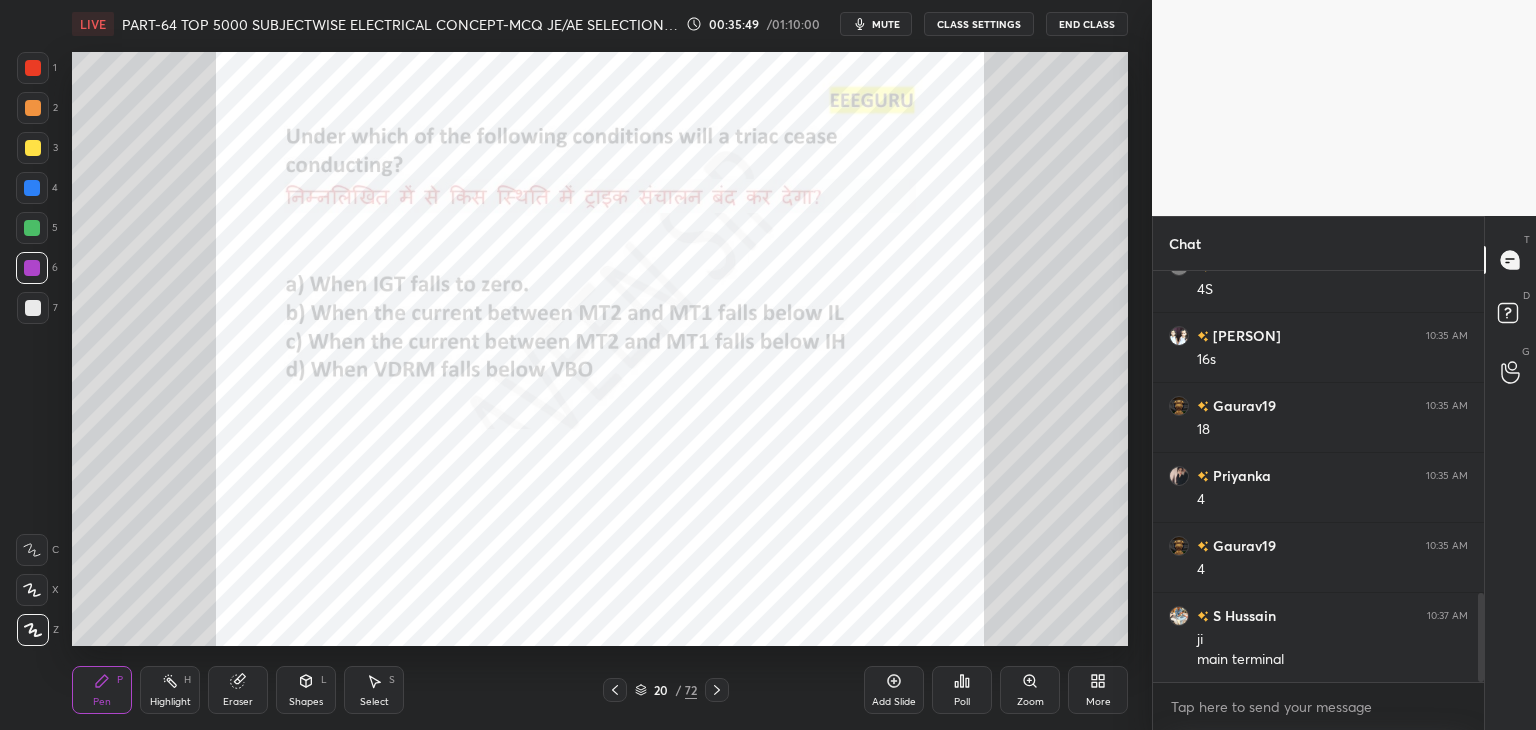 click on "Poll" at bounding box center [962, 690] 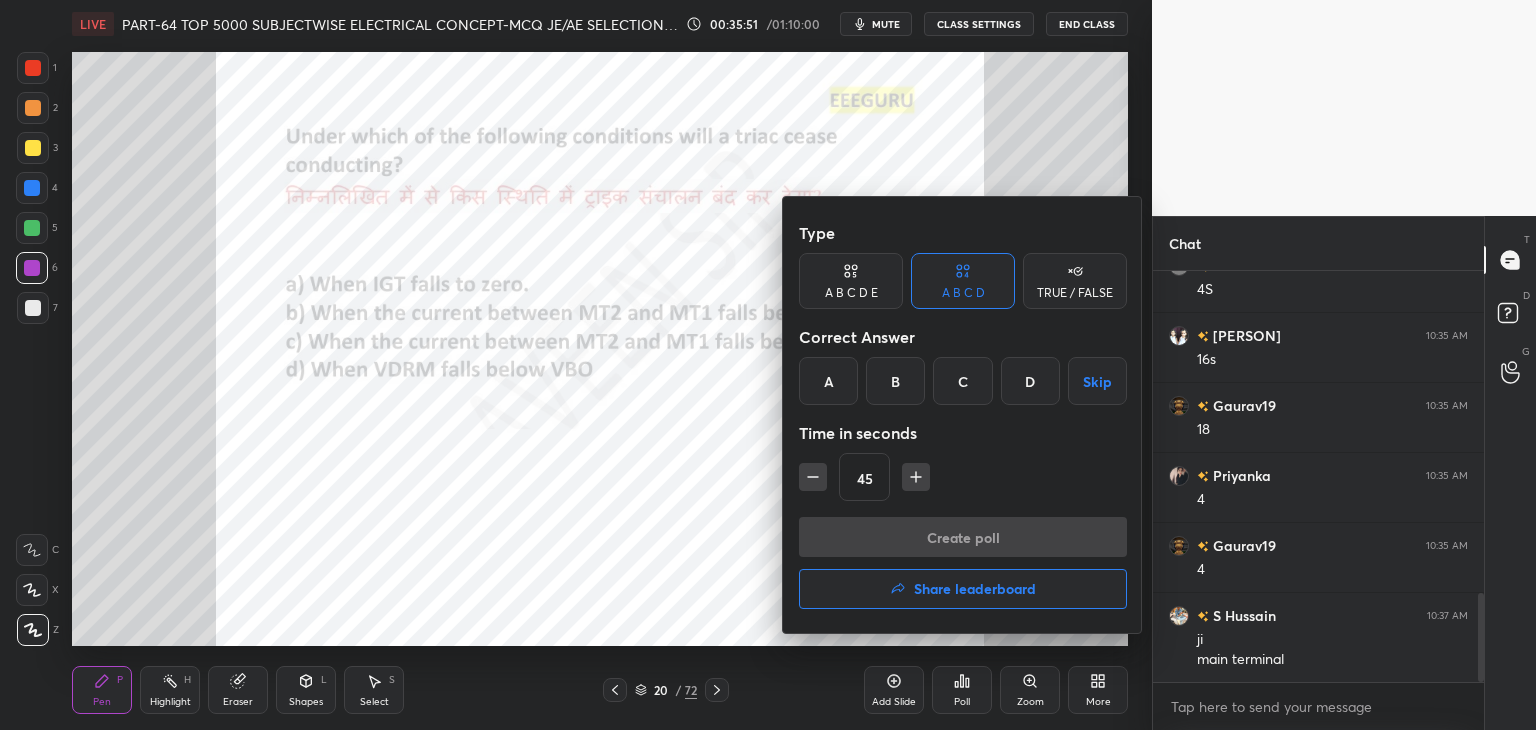 click on "C" at bounding box center (962, 381) 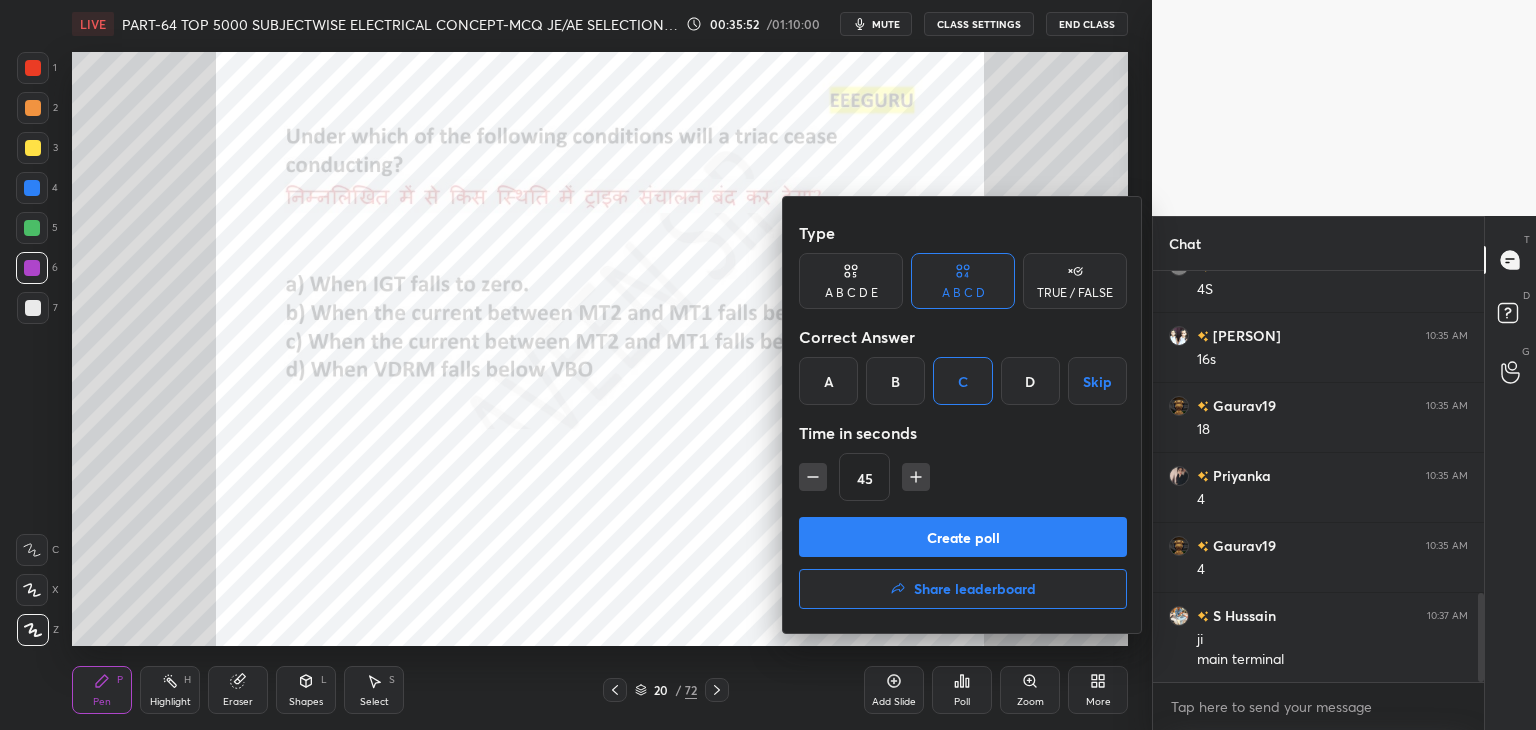 click on "Create poll" at bounding box center [963, 537] 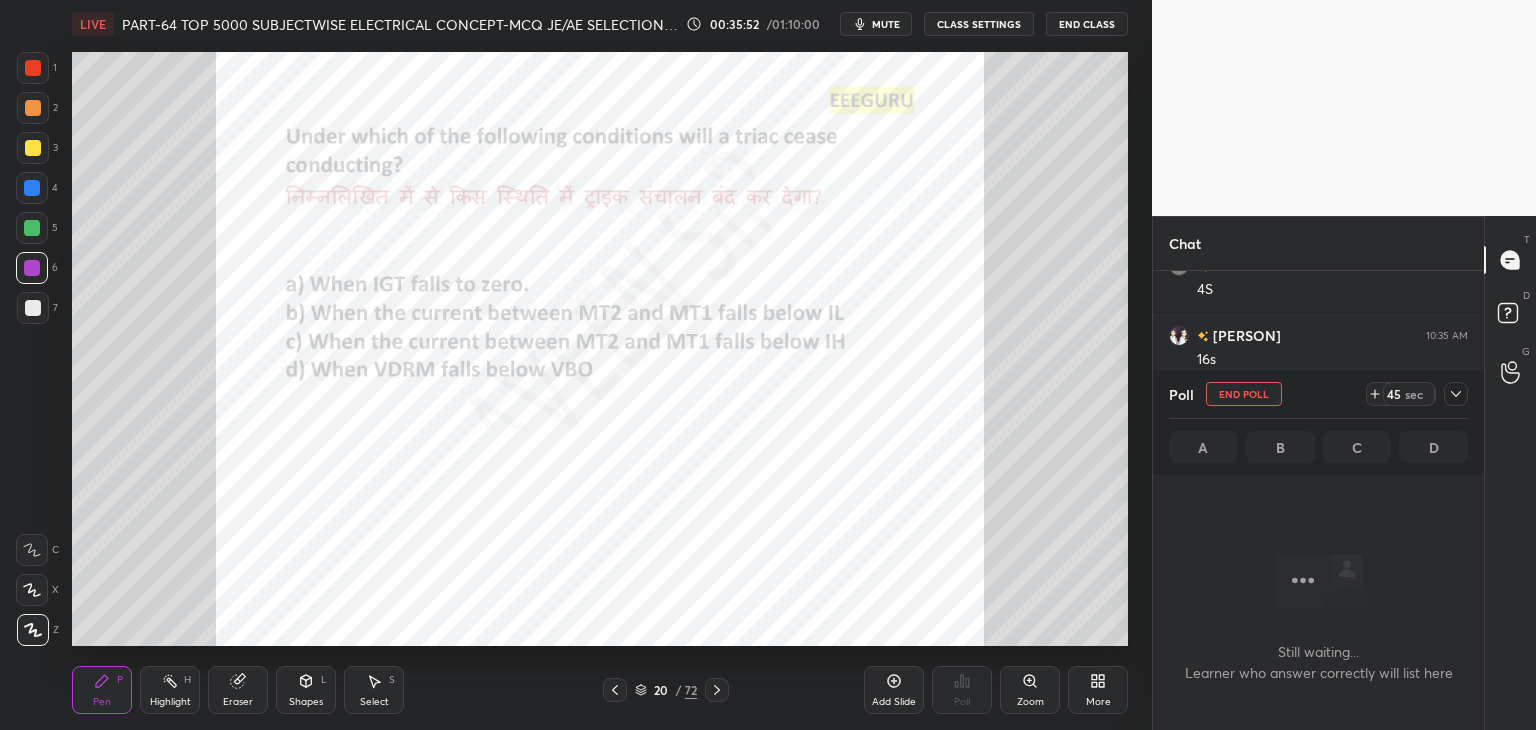 scroll, scrollTop: 381, scrollLeft: 325, axis: both 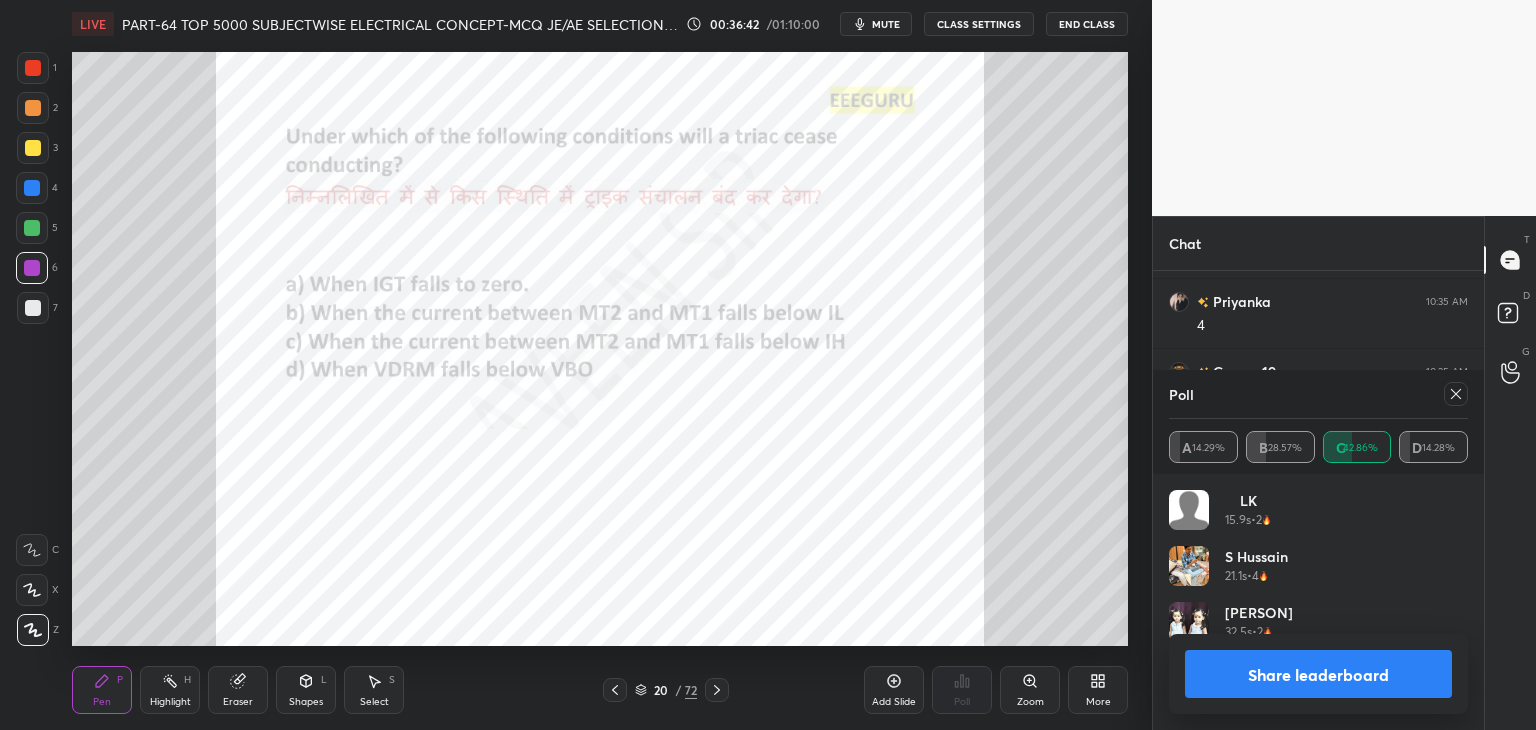 click at bounding box center [33, 68] 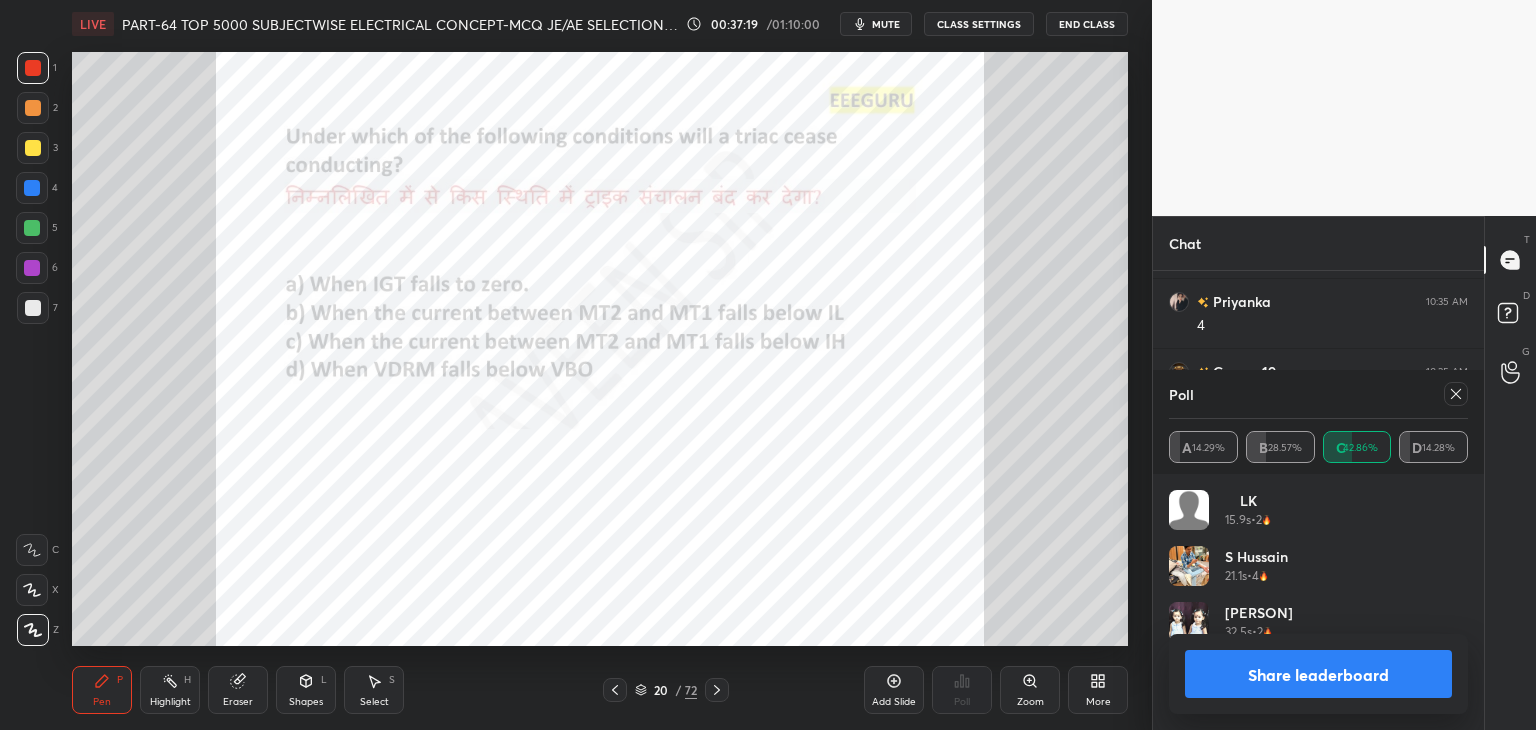 click 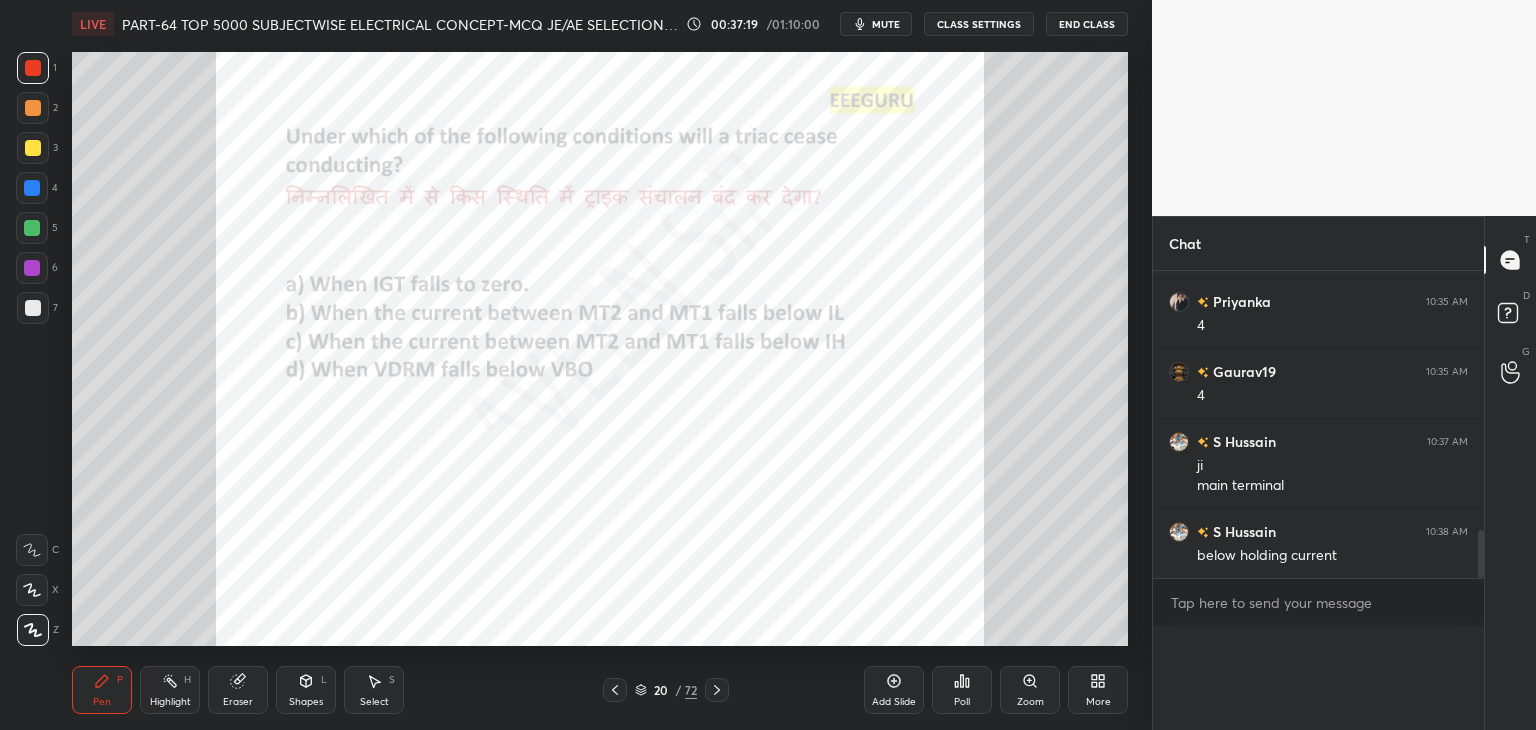 scroll, scrollTop: 88, scrollLeft: 293, axis: both 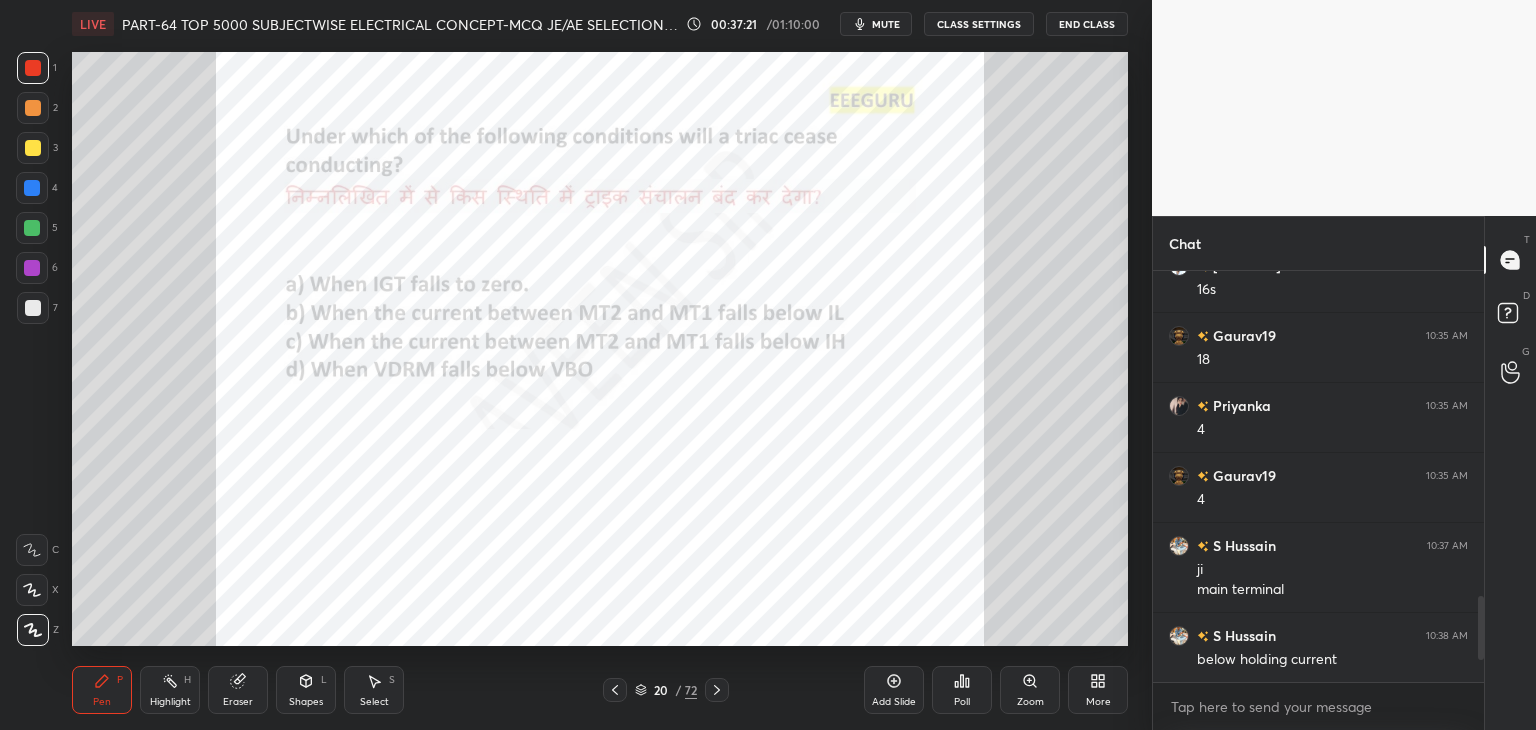 click 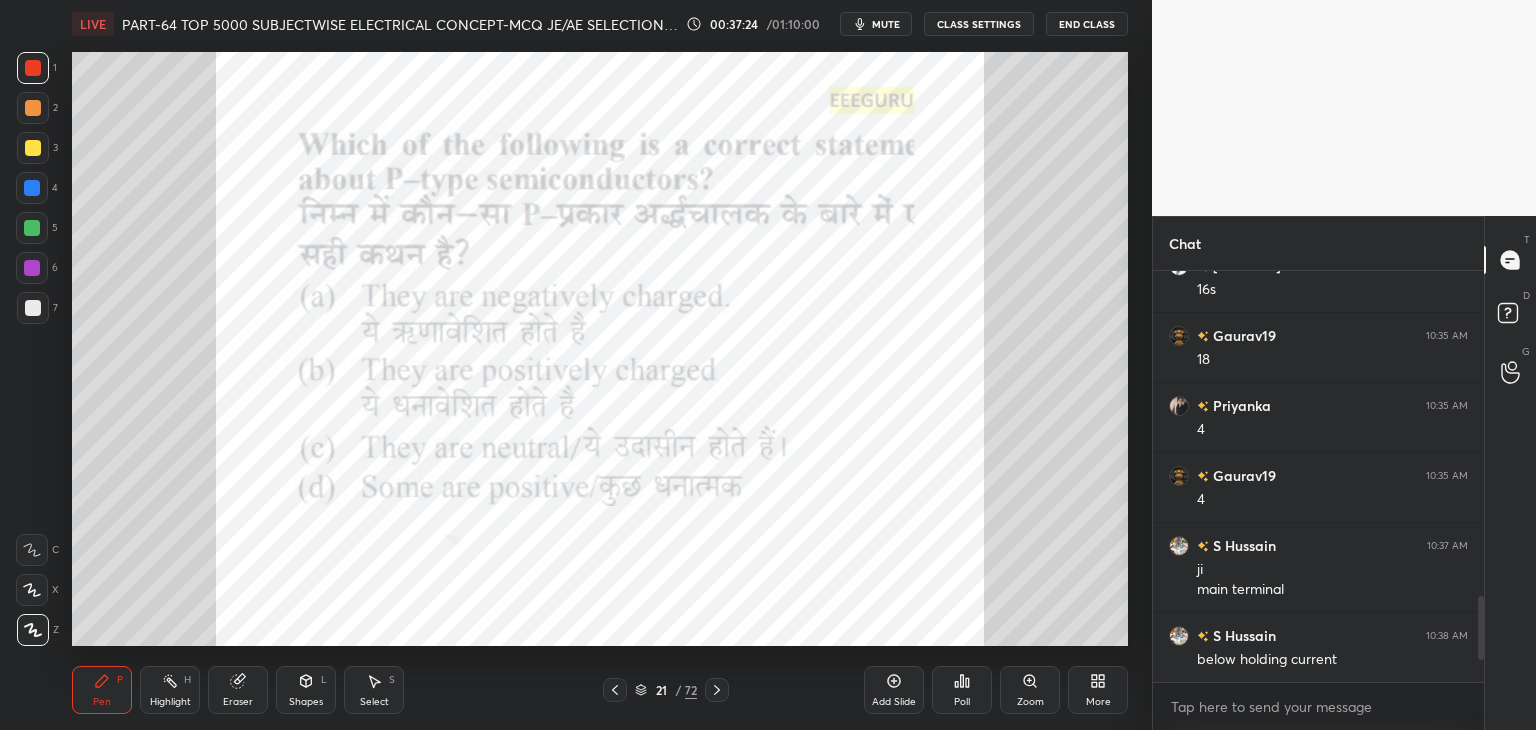 click on "Poll" at bounding box center [962, 702] 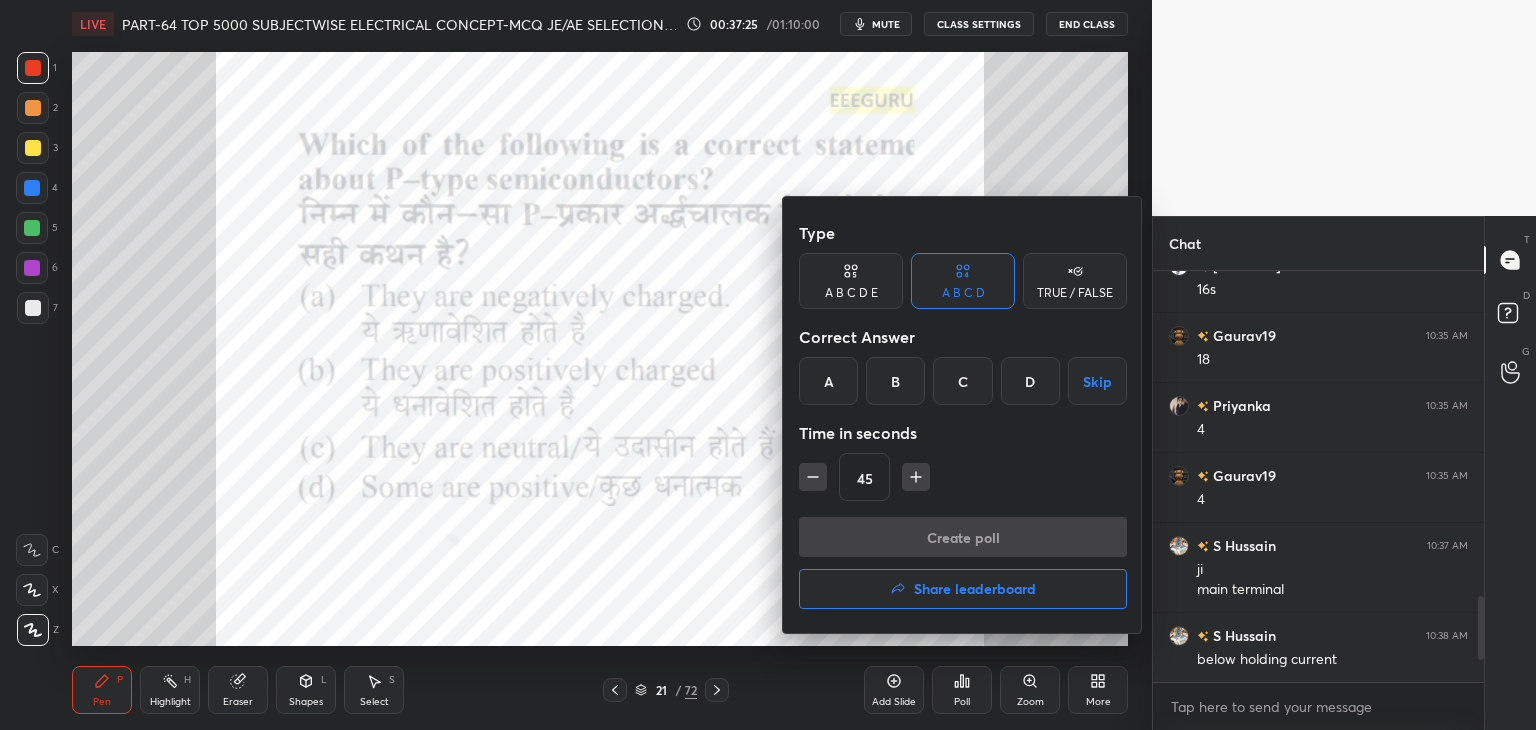 click on "C" at bounding box center [962, 381] 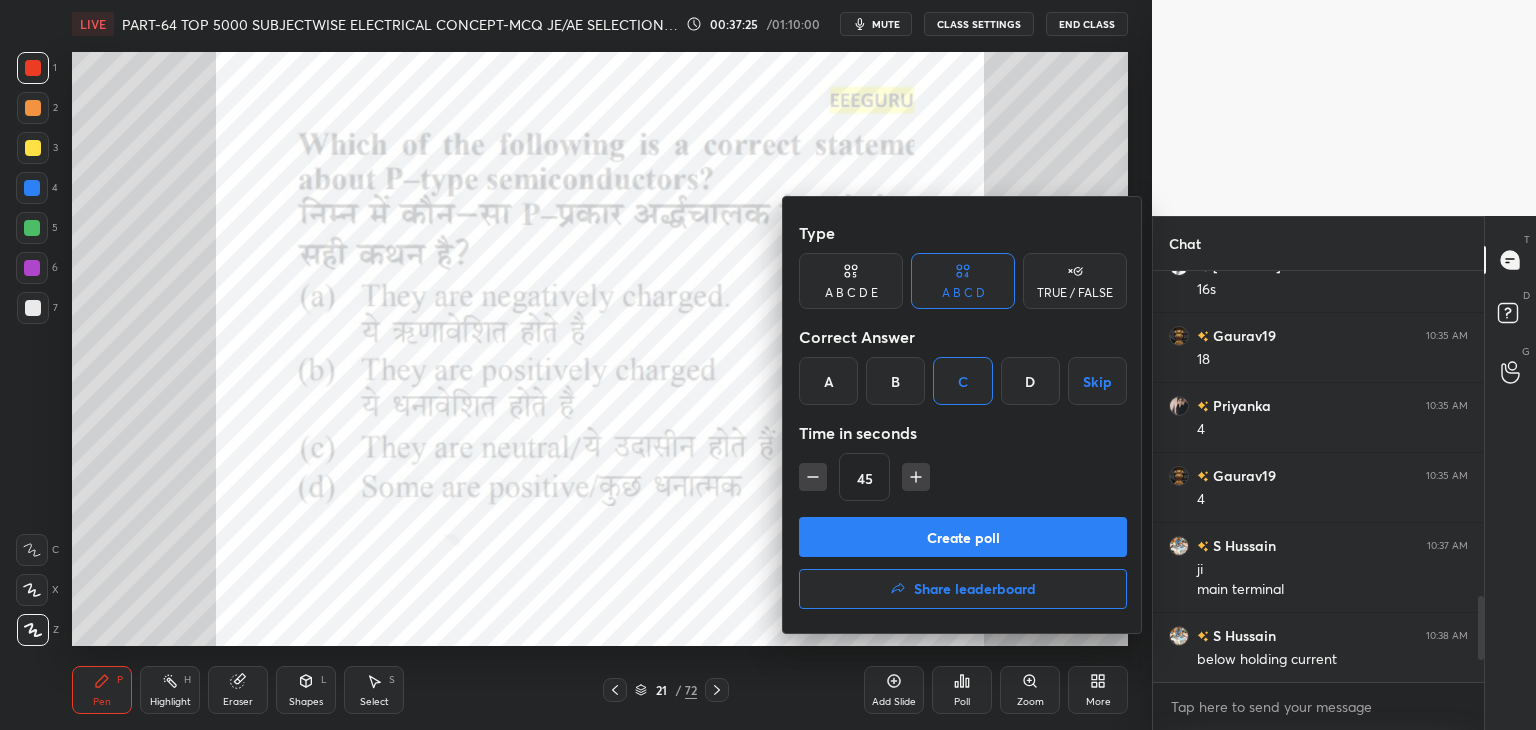 click at bounding box center [813, 477] 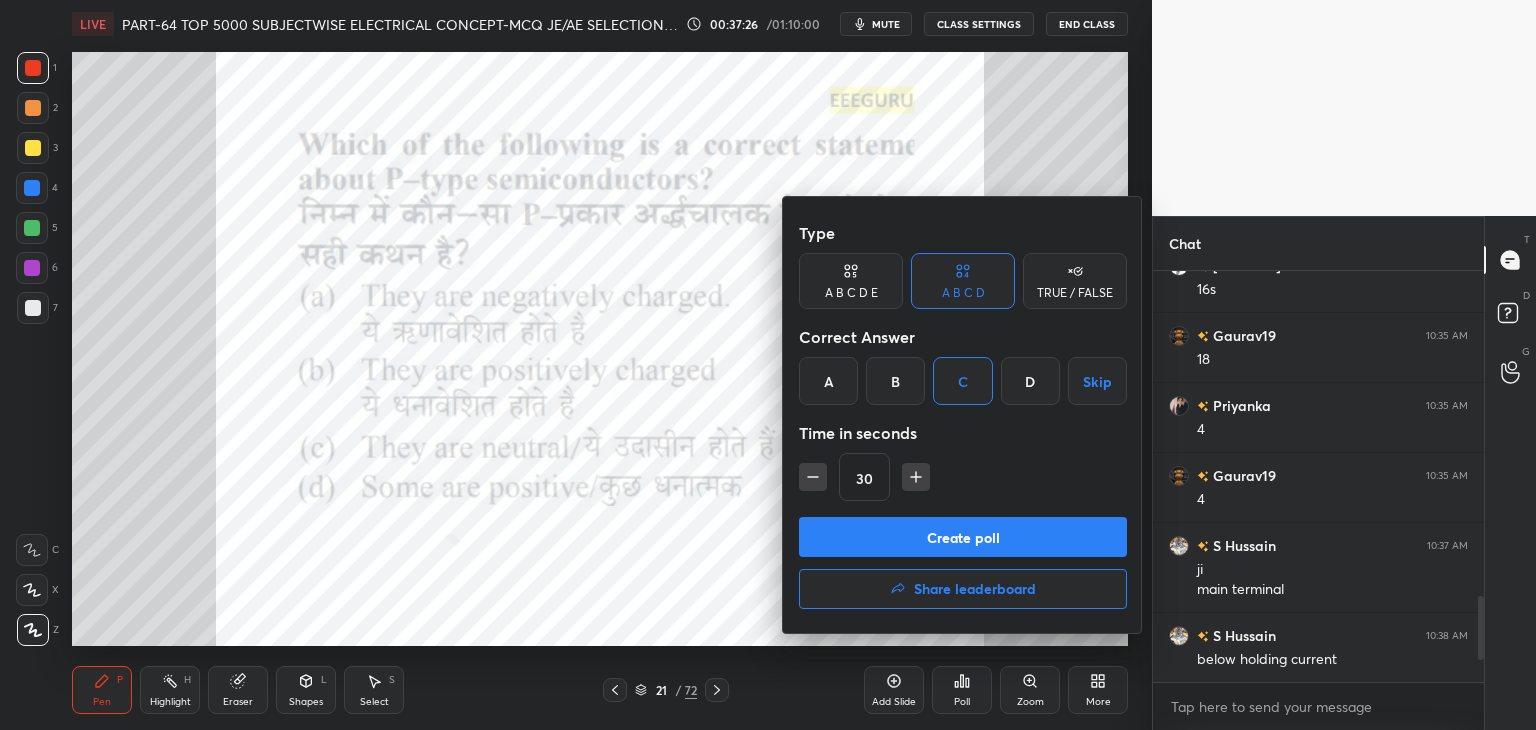 click on "Create poll" at bounding box center [963, 537] 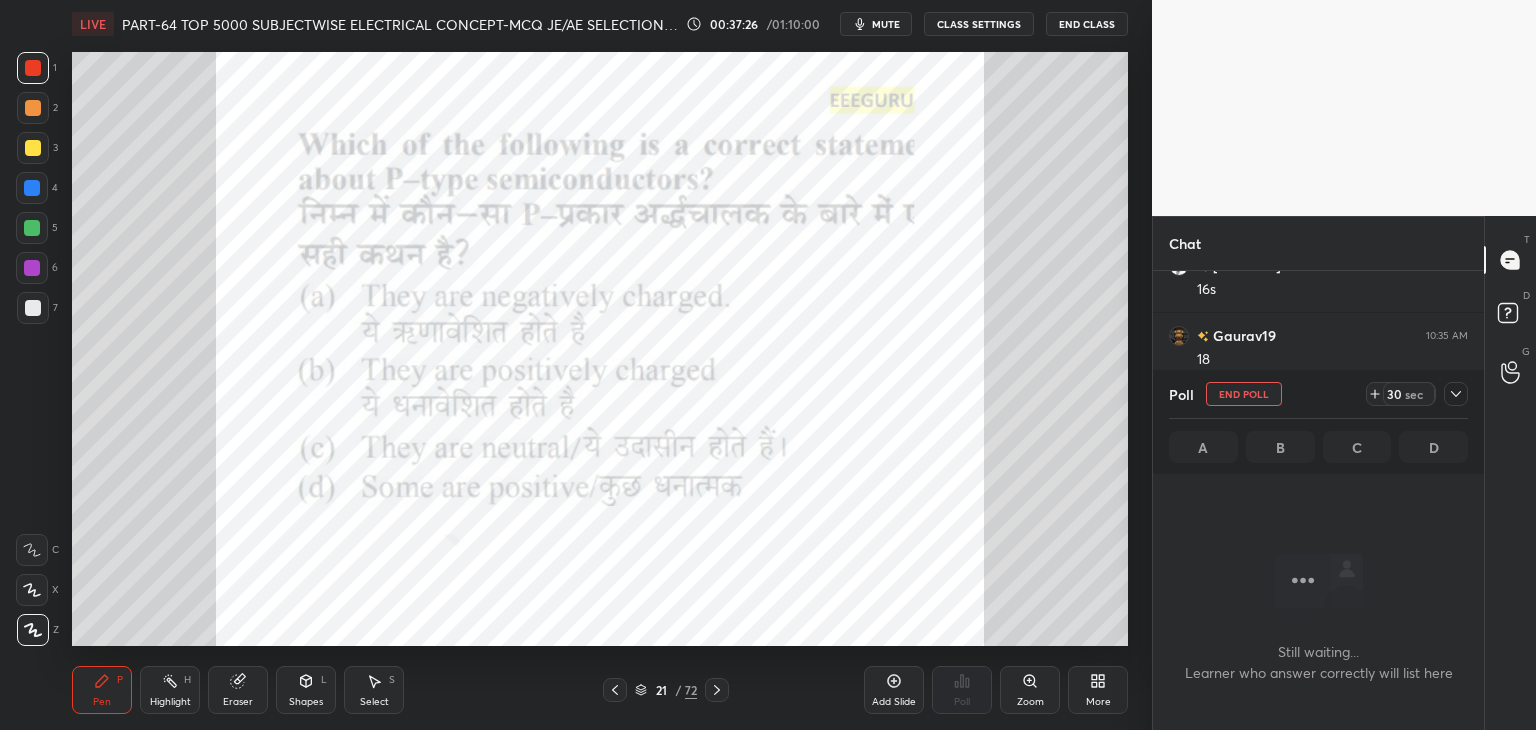 scroll, scrollTop: 312, scrollLeft: 325, axis: both 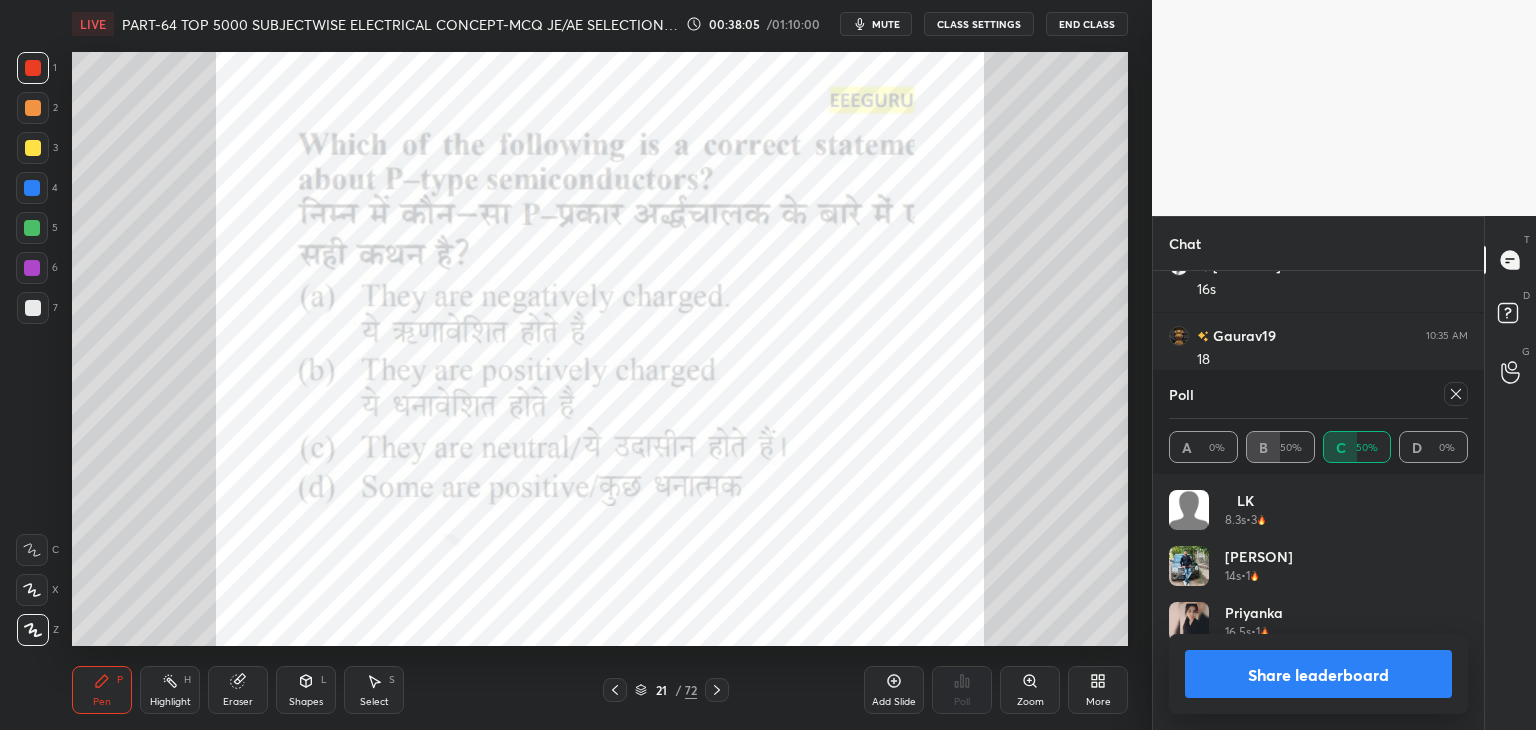 drag, startPoint x: 1356, startPoint y: 604, endPoint x: 1369, endPoint y: 573, distance: 33.61547 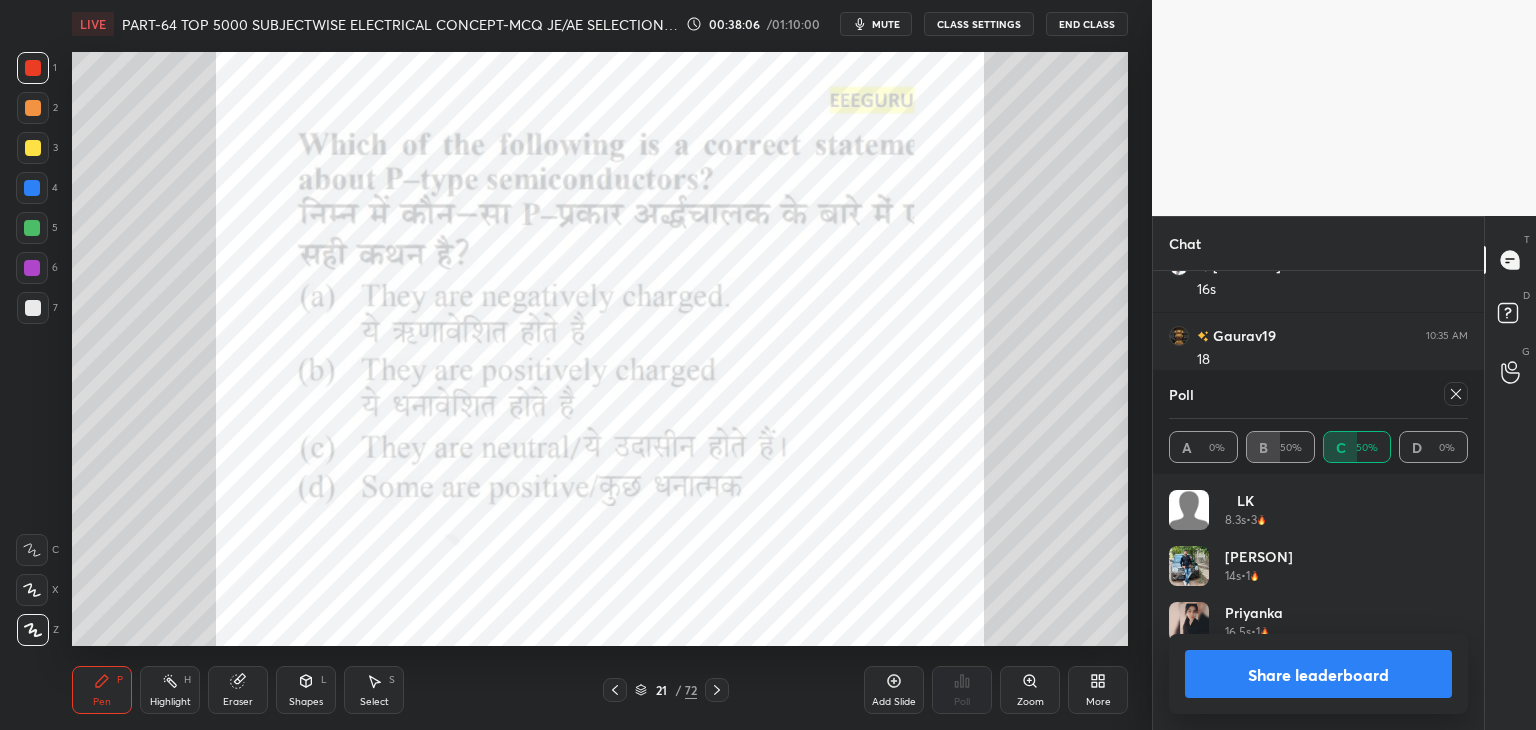 click 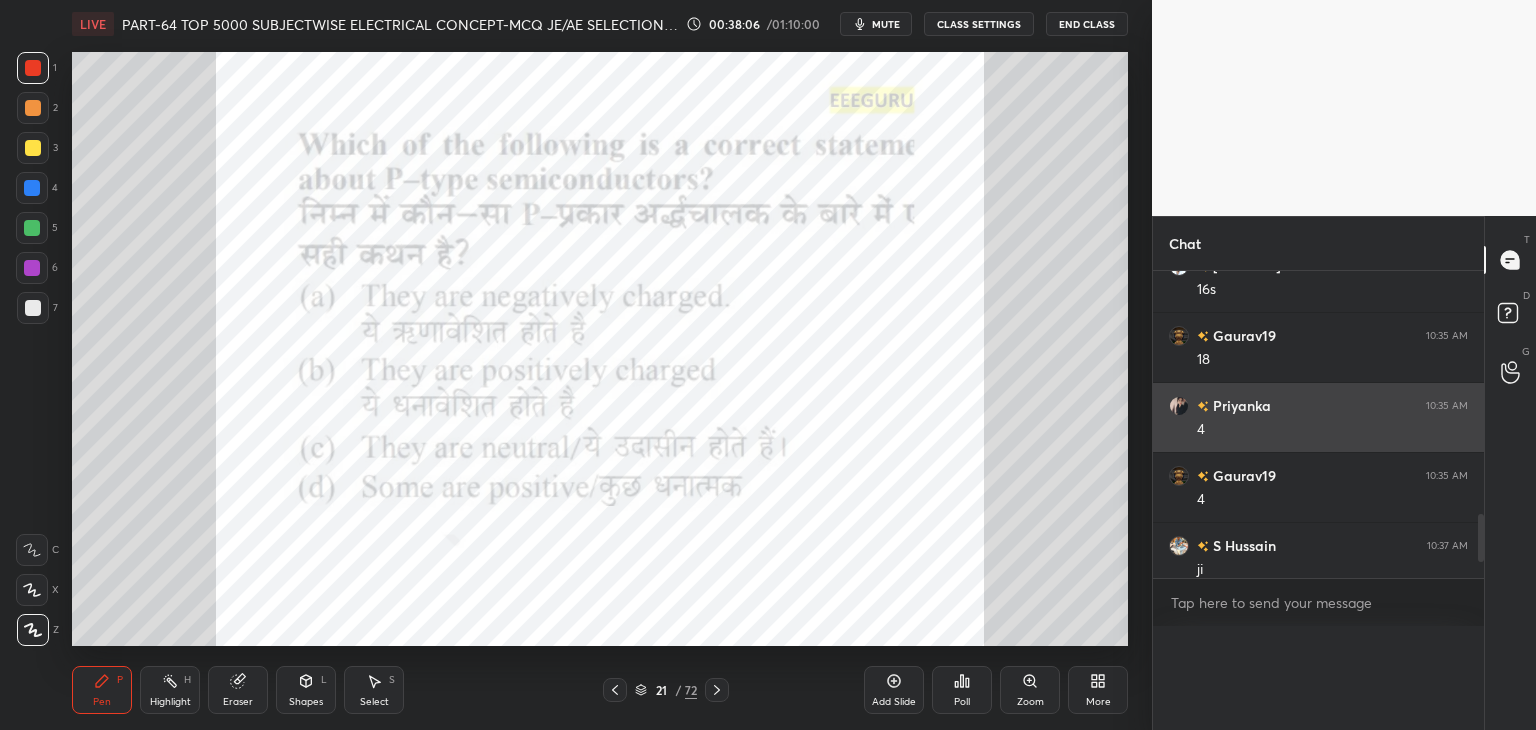 scroll, scrollTop: 89, scrollLeft: 293, axis: both 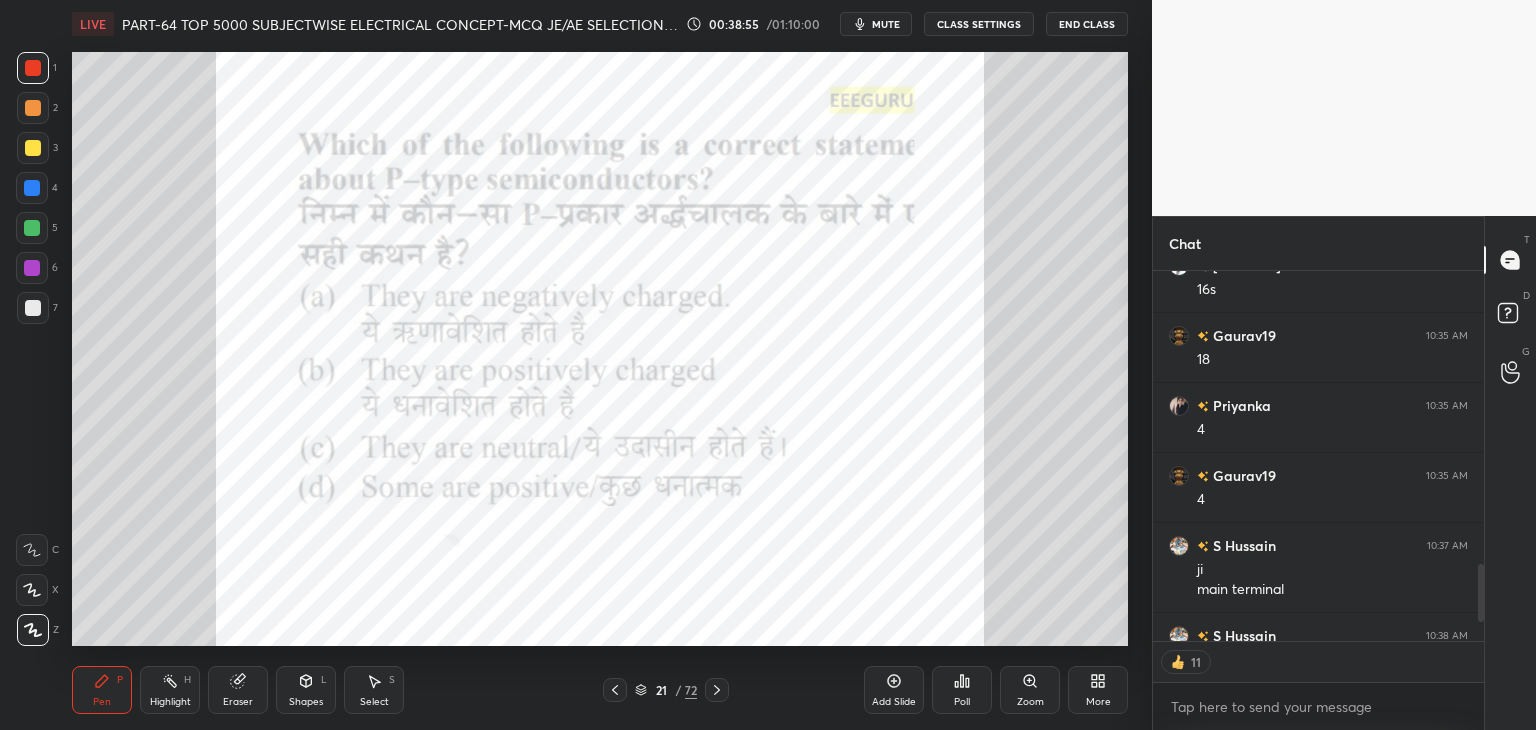 click 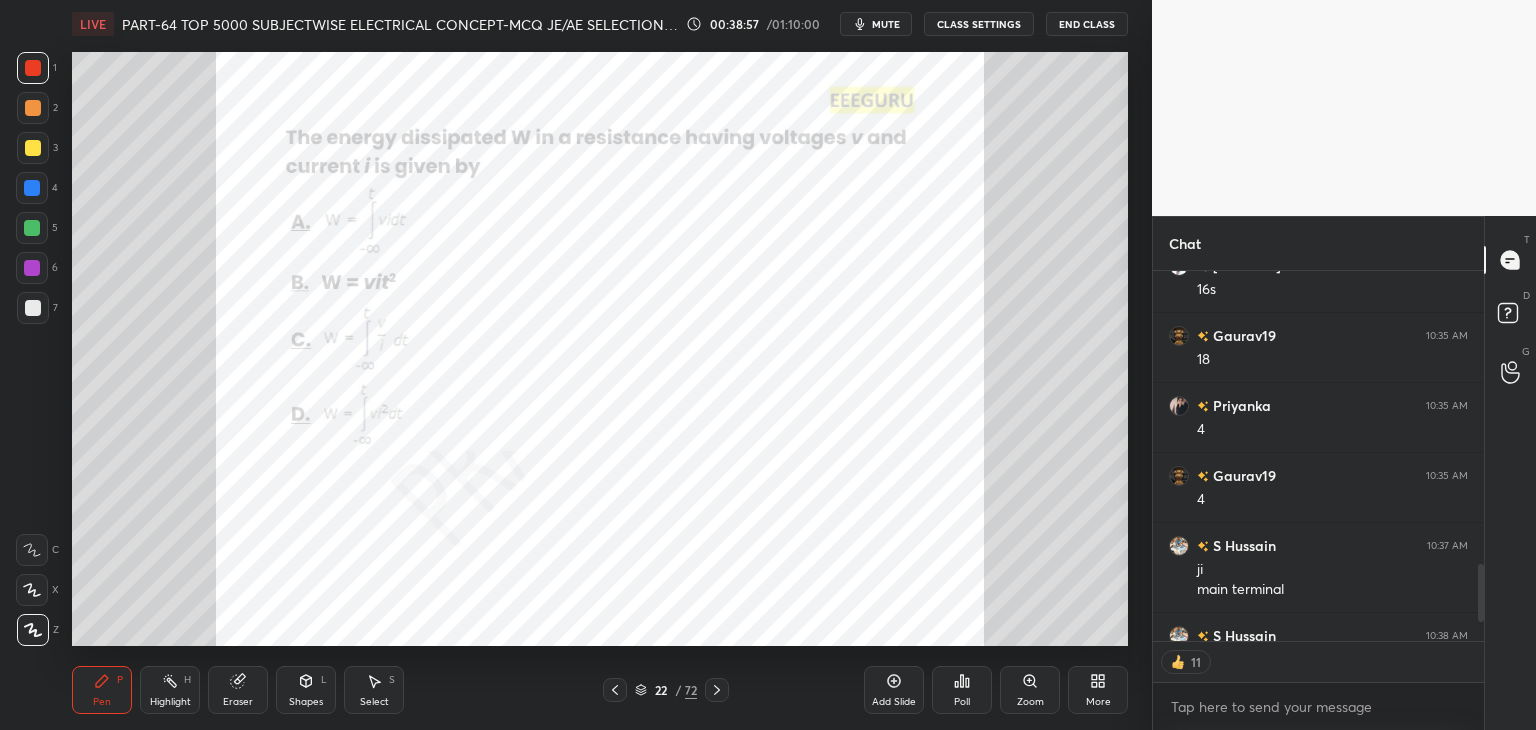 click 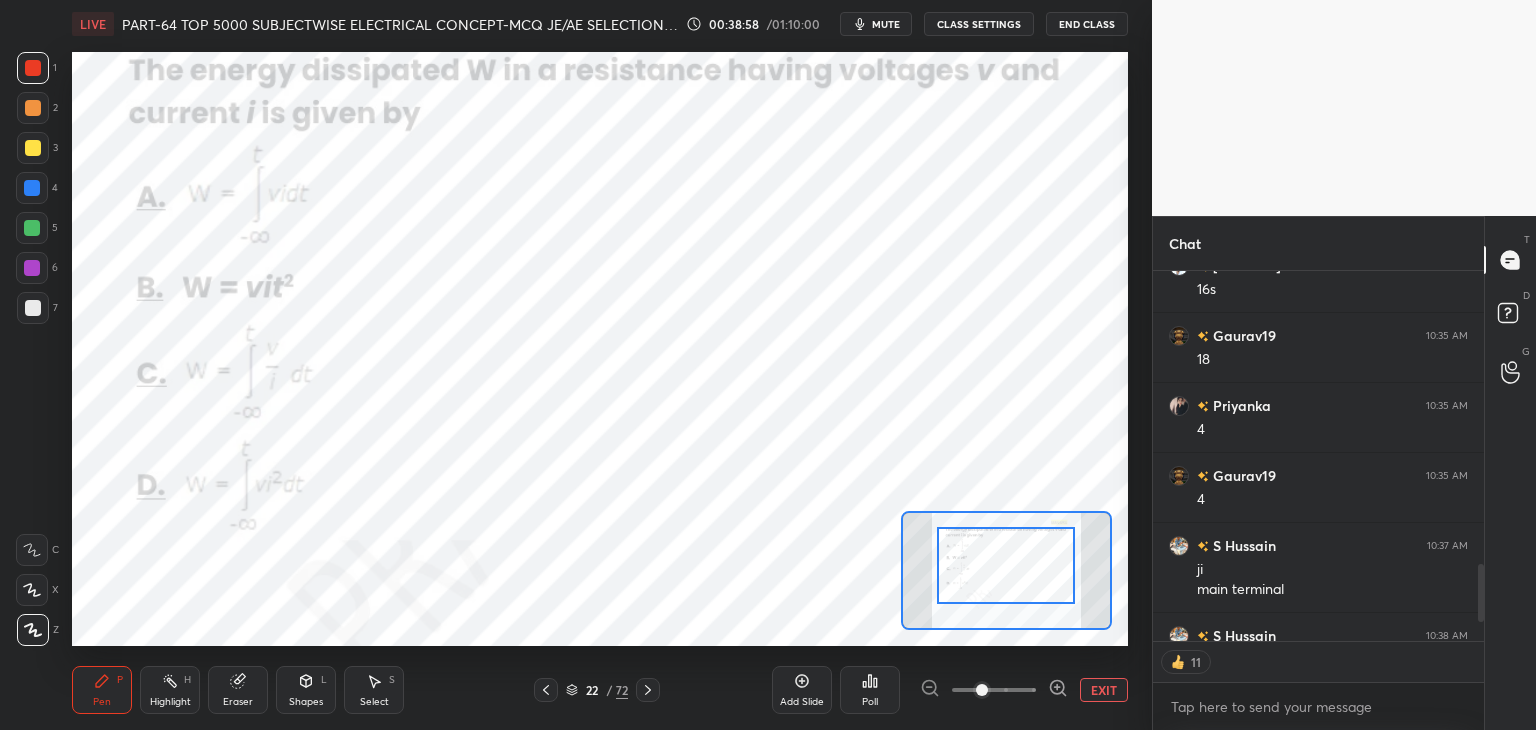 drag, startPoint x: 1018, startPoint y: 587, endPoint x: 1016, endPoint y: 565, distance: 22.090721 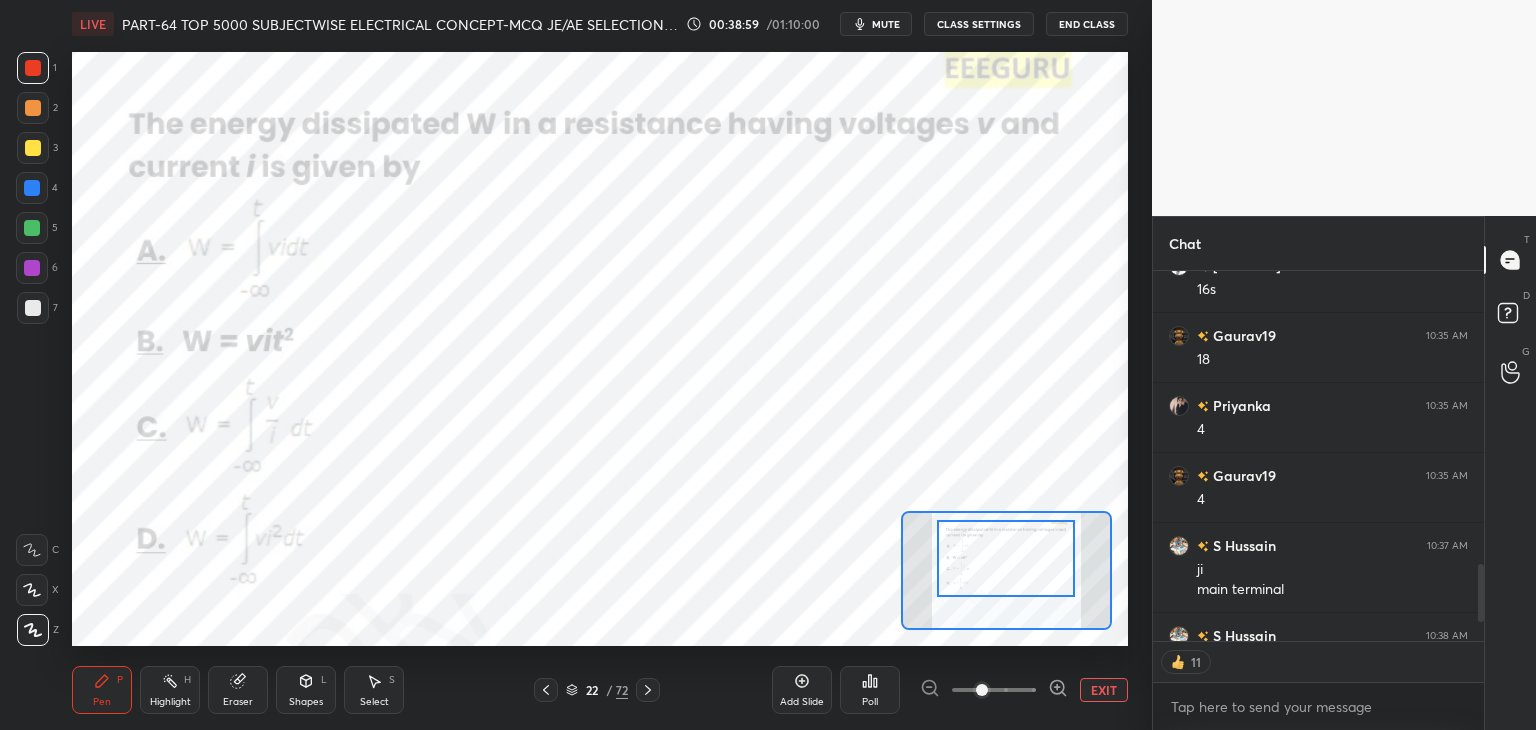 type on "x" 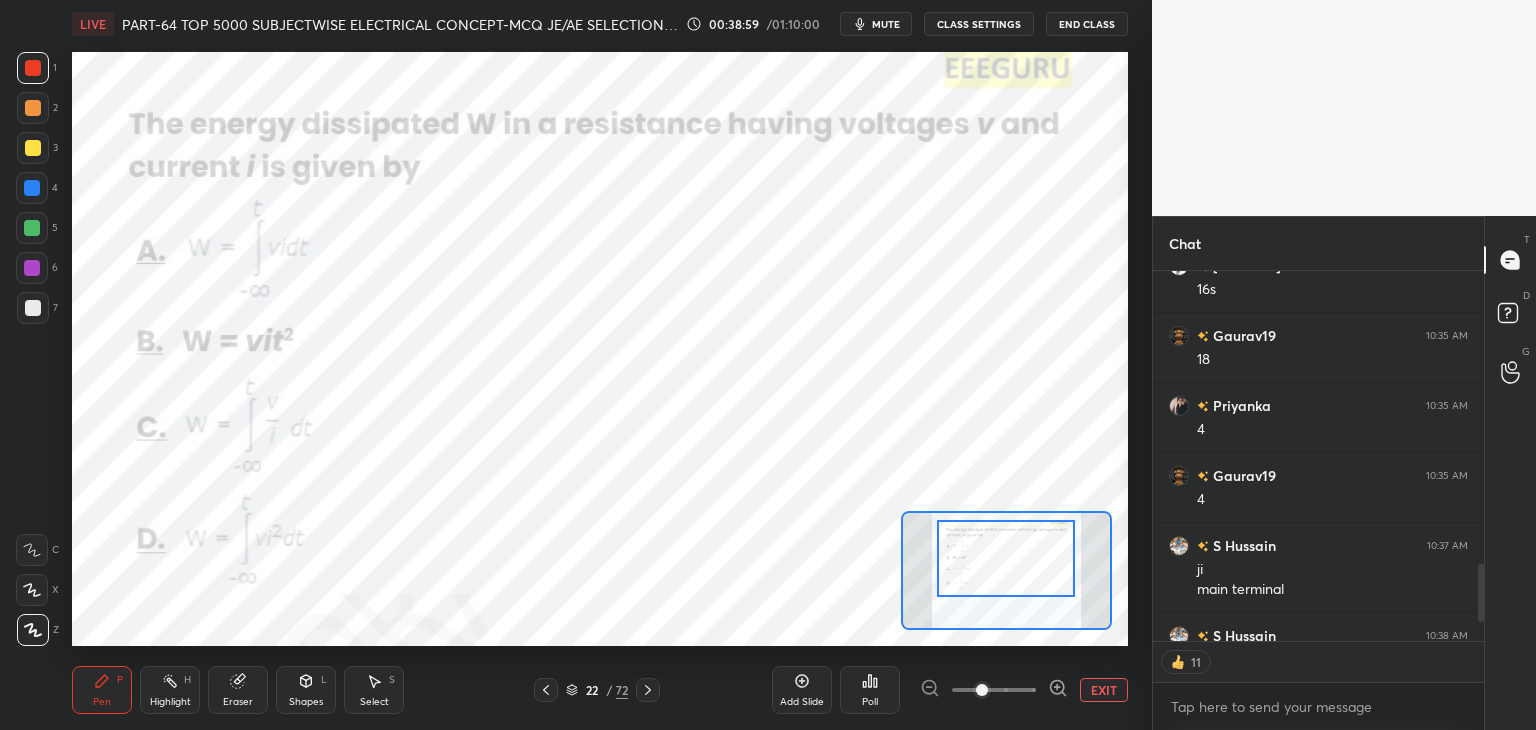 scroll, scrollTop: 0, scrollLeft: 0, axis: both 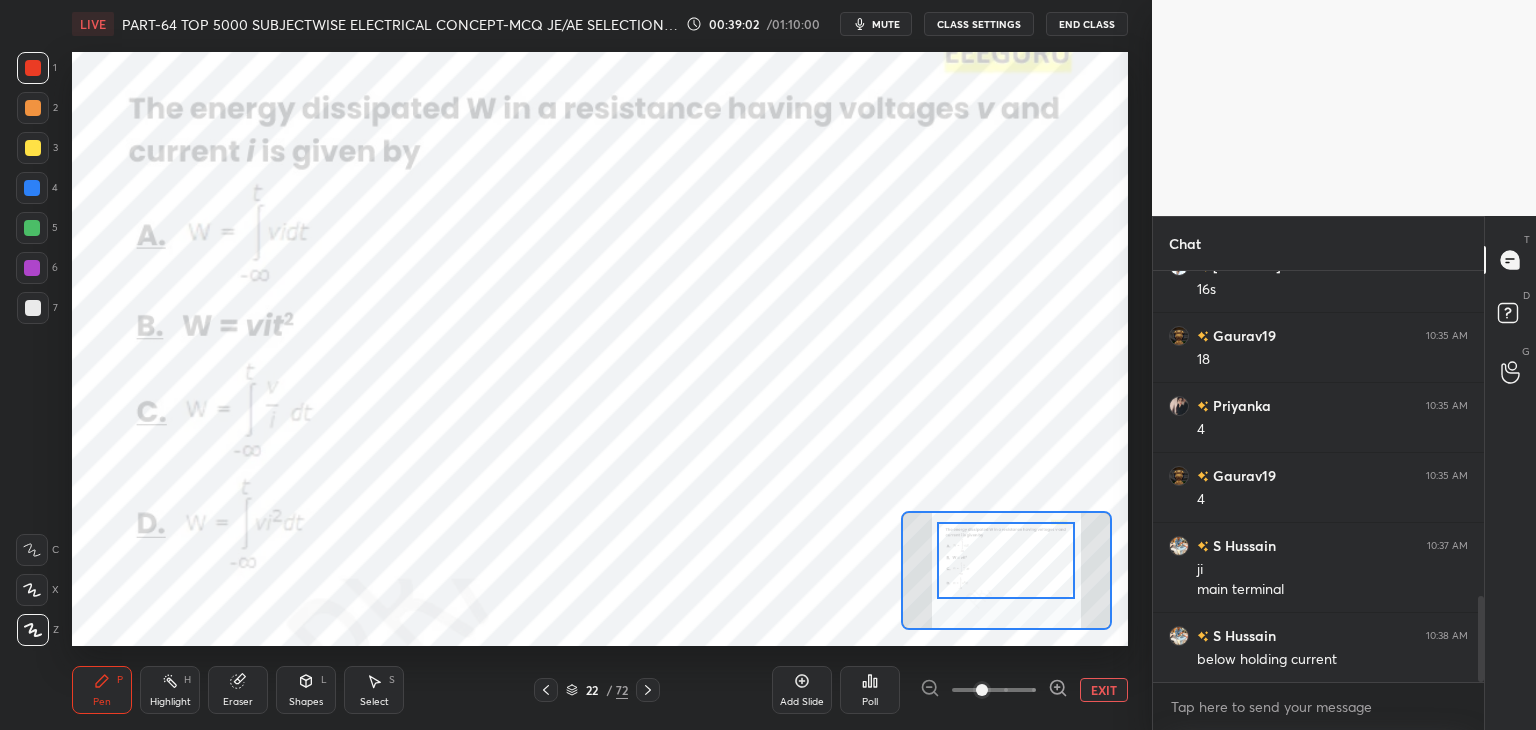 click at bounding box center [1006, 560] 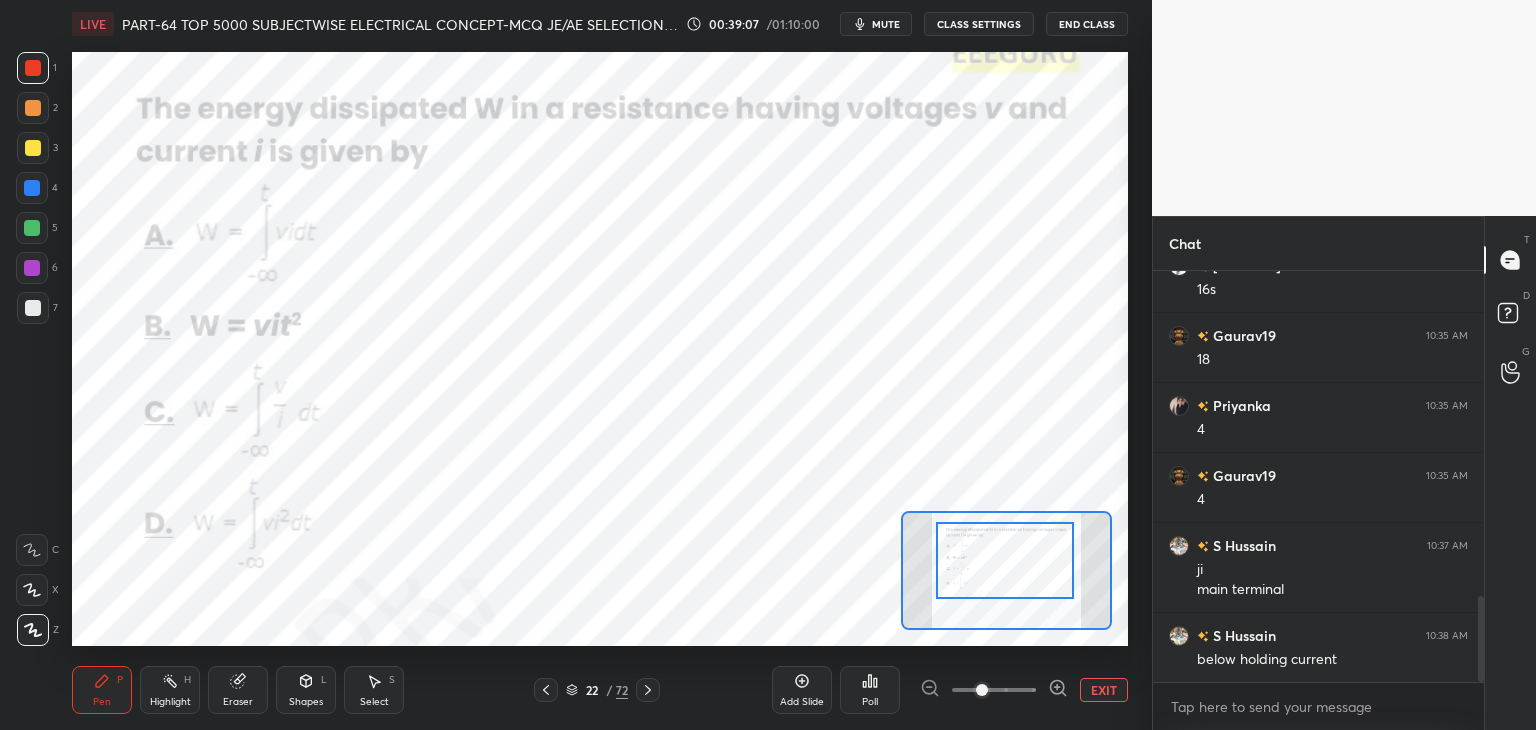 click on "Poll" at bounding box center (870, 702) 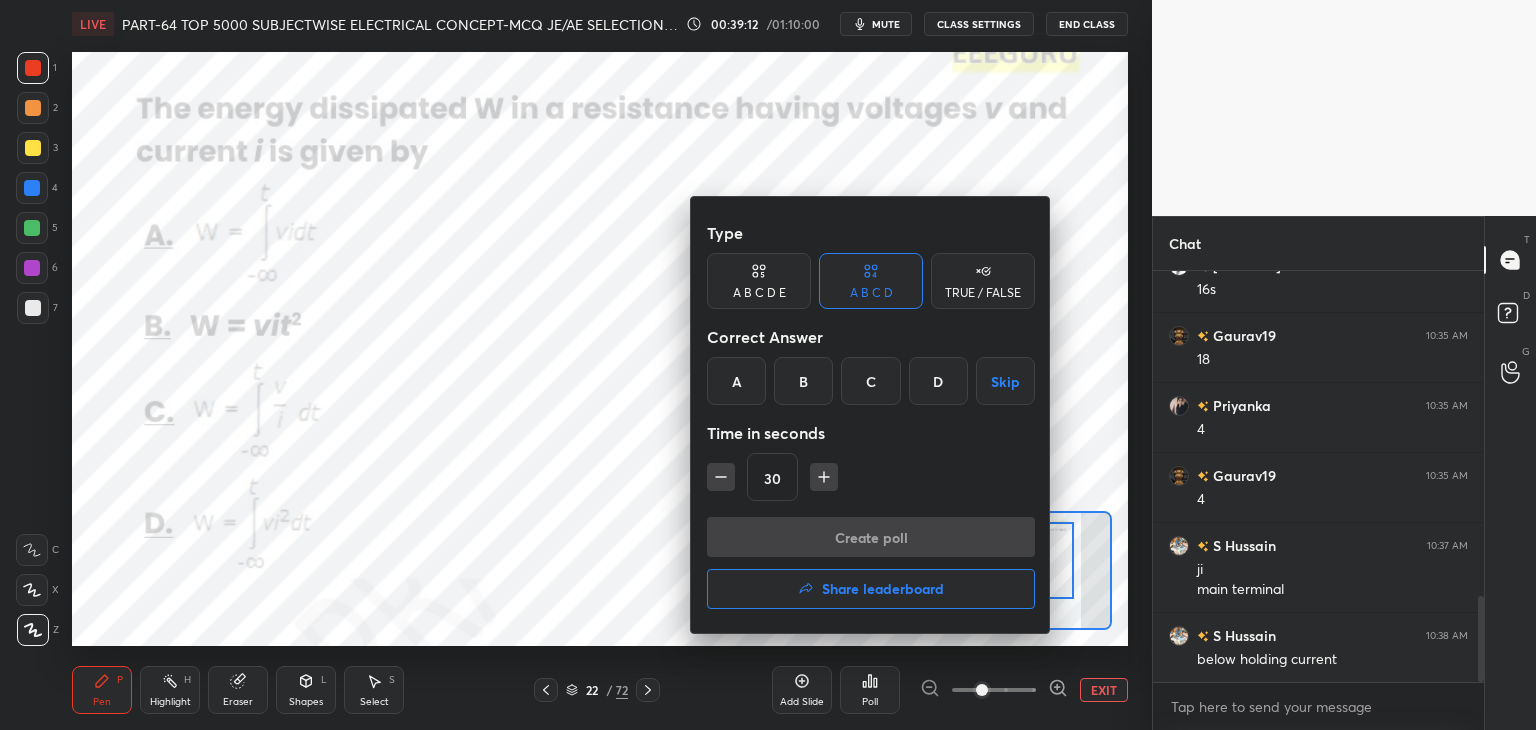 click on "A" at bounding box center (736, 381) 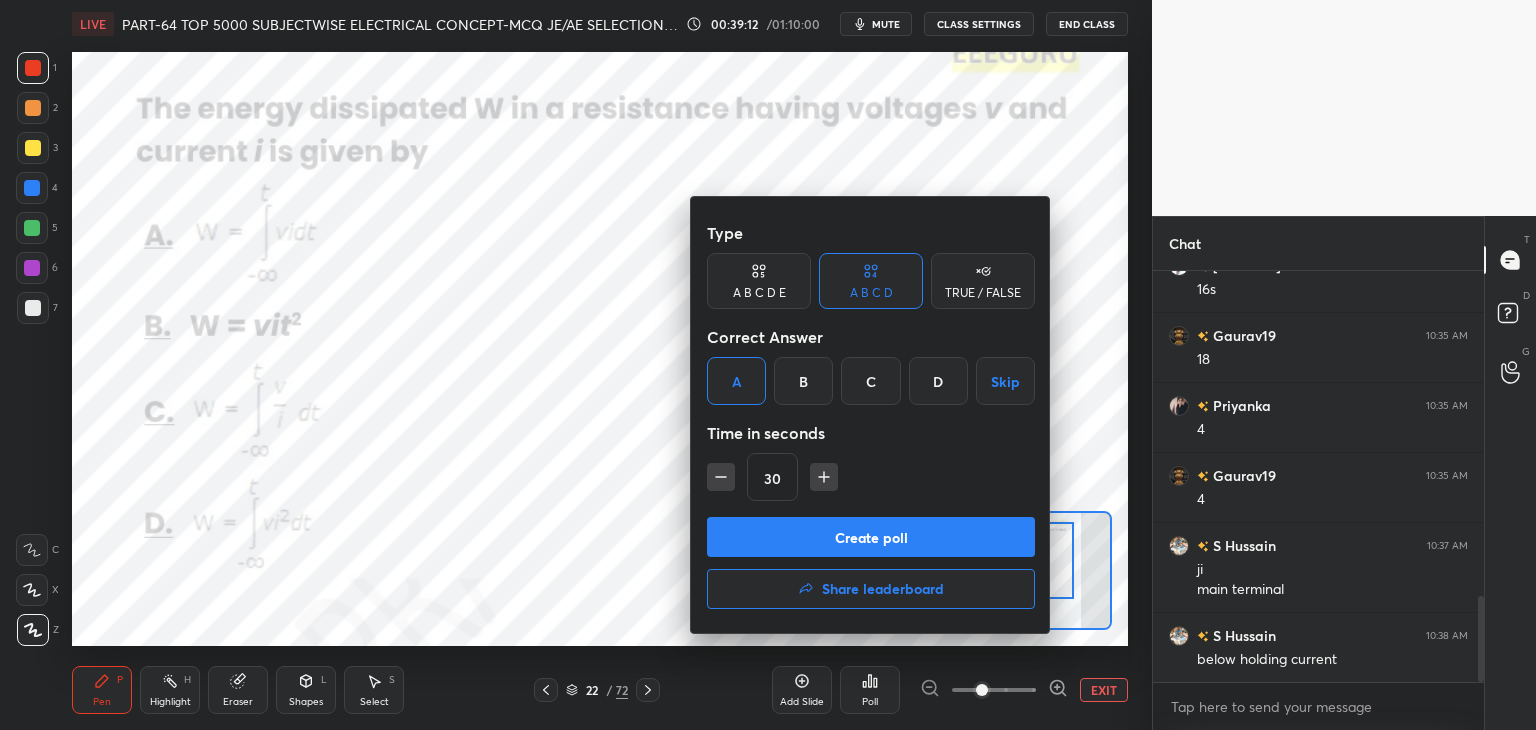 drag, startPoint x: 826, startPoint y: 479, endPoint x: 821, endPoint y: 524, distance: 45.276924 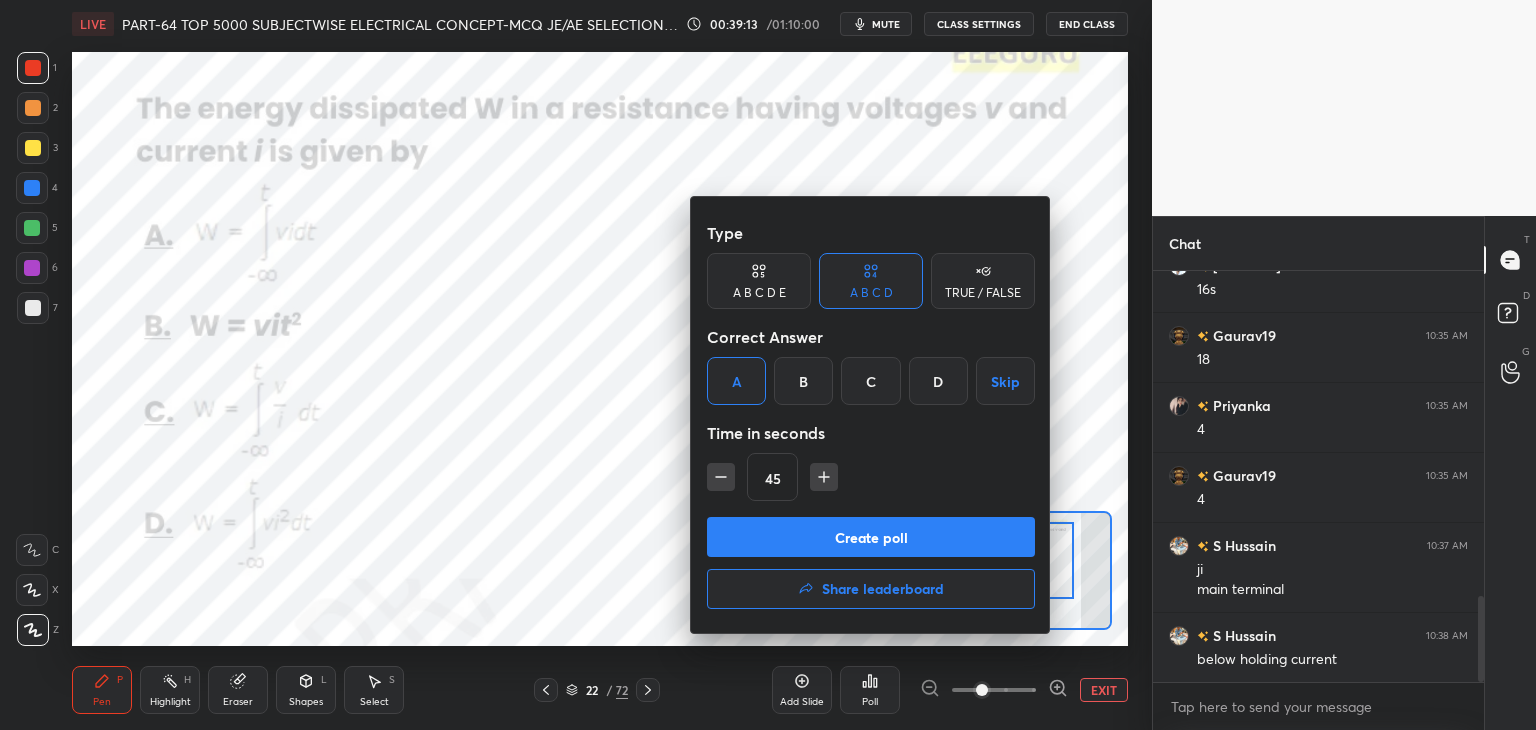 click on "Create poll" at bounding box center [871, 537] 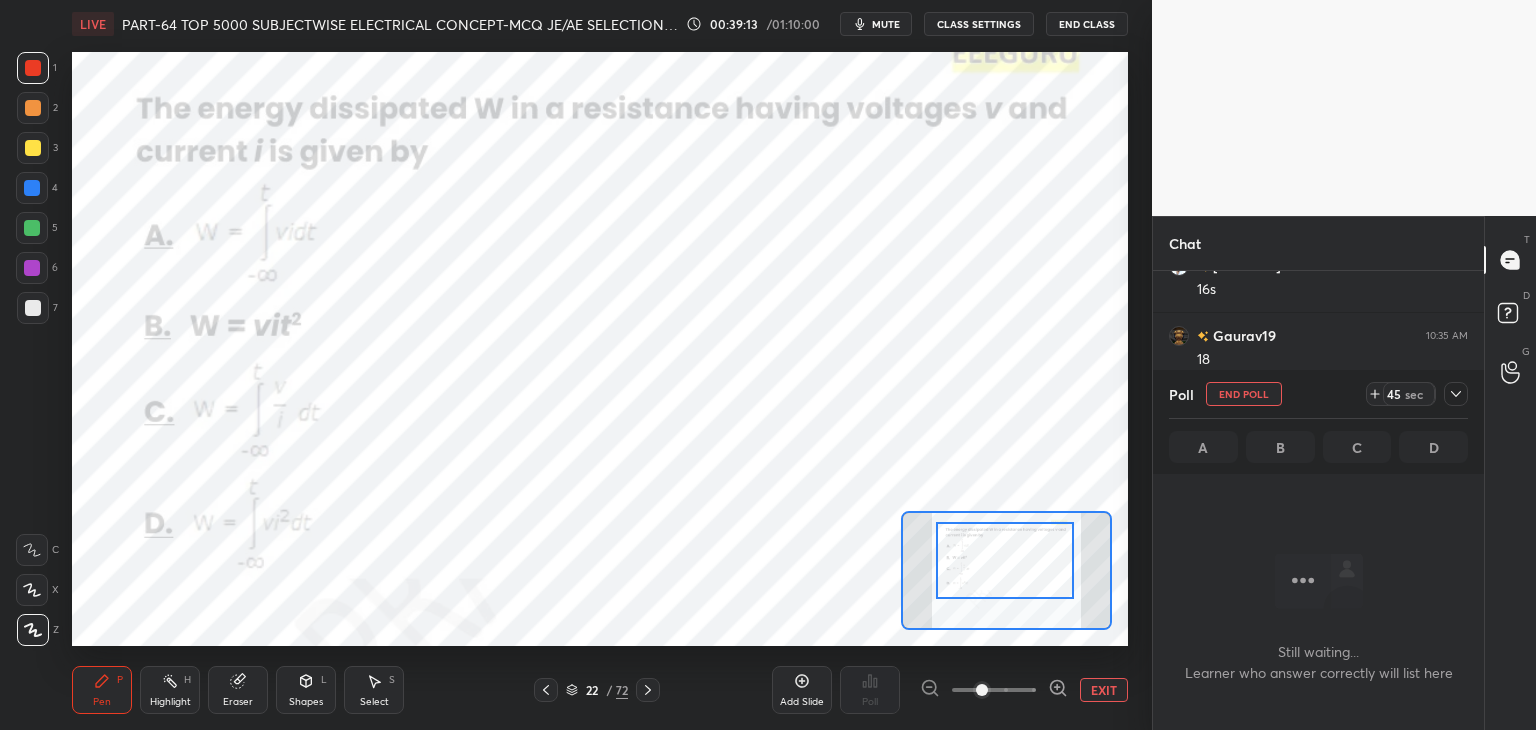 scroll, scrollTop: 364, scrollLeft: 325, axis: both 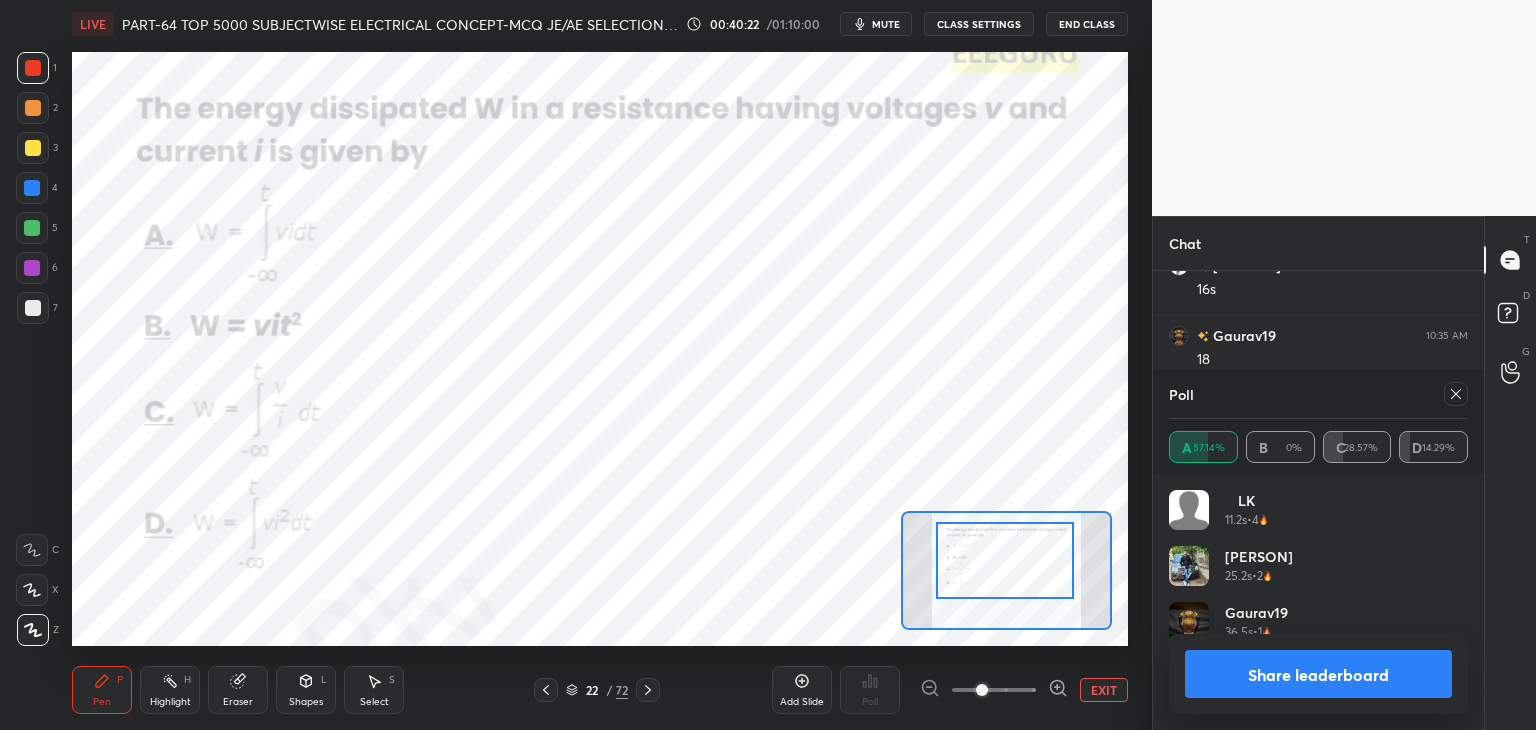 click at bounding box center [1456, 394] 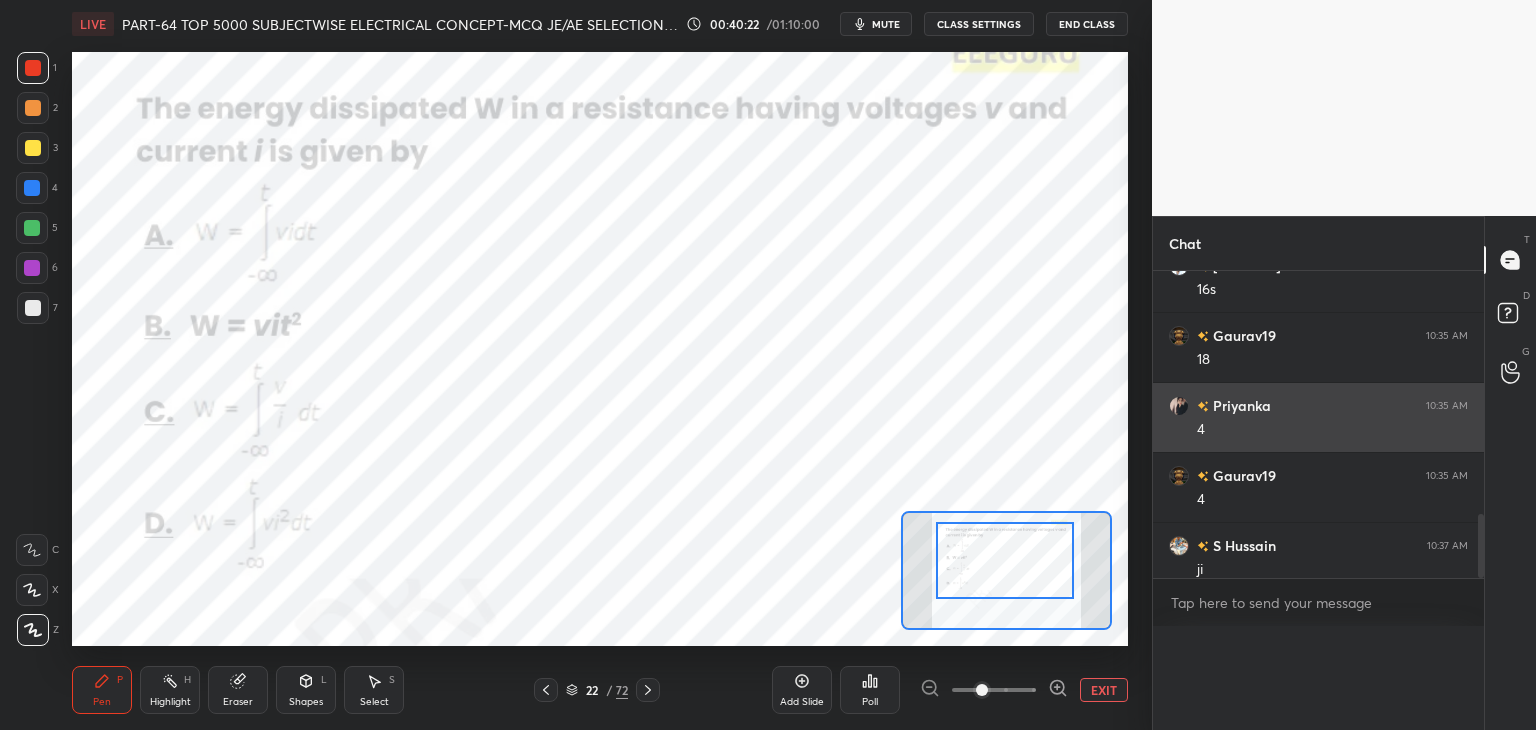 scroll, scrollTop: 120, scrollLeft: 293, axis: both 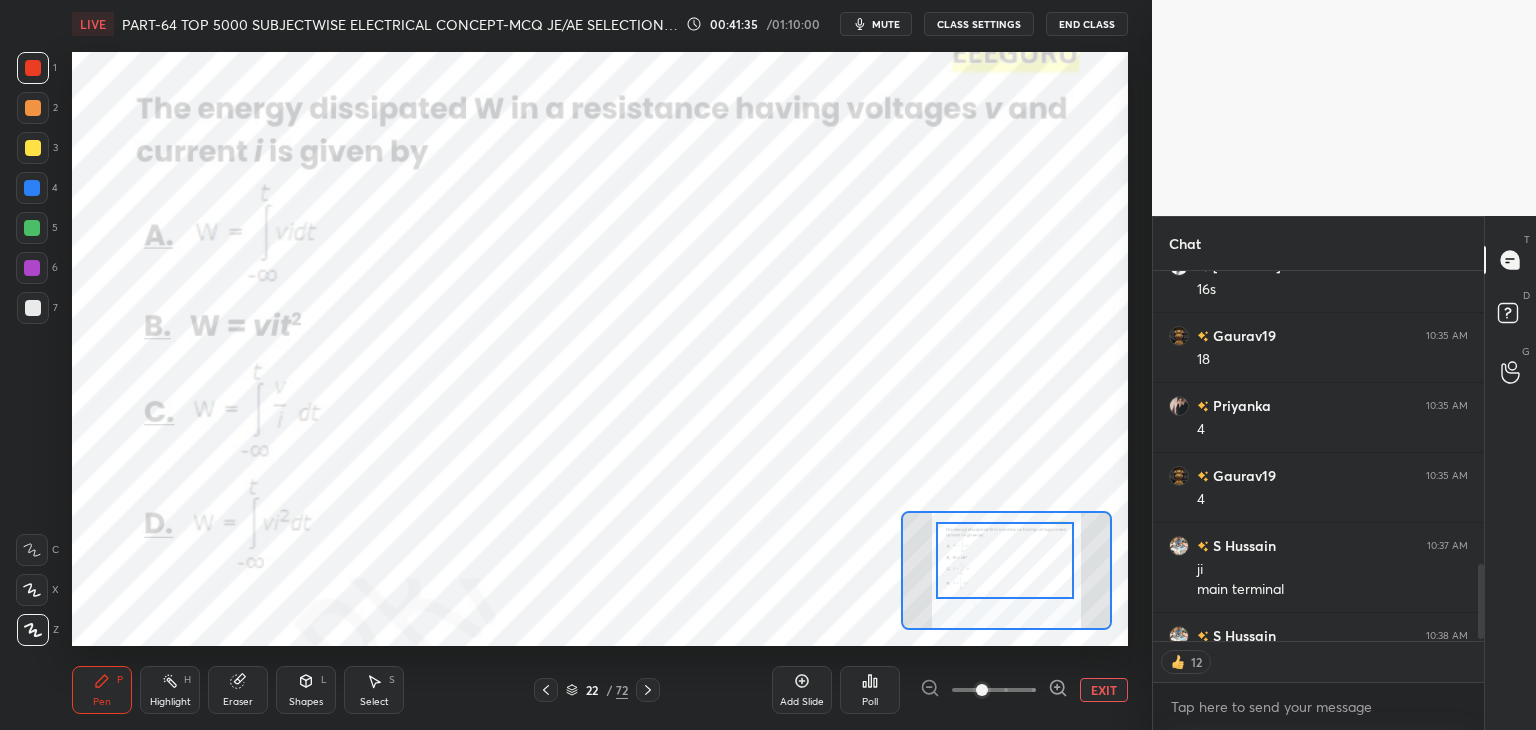 click 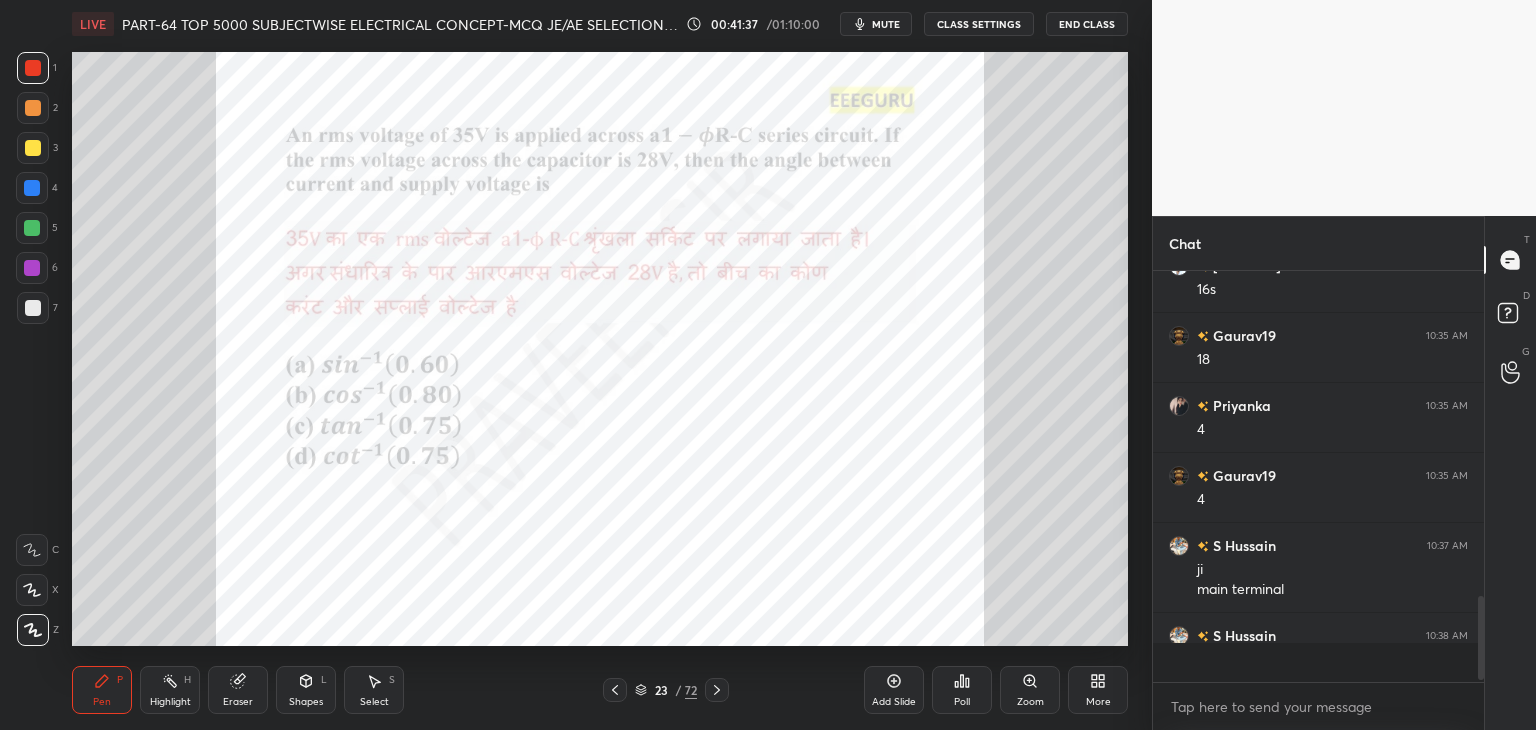 scroll, scrollTop: 6, scrollLeft: 6, axis: both 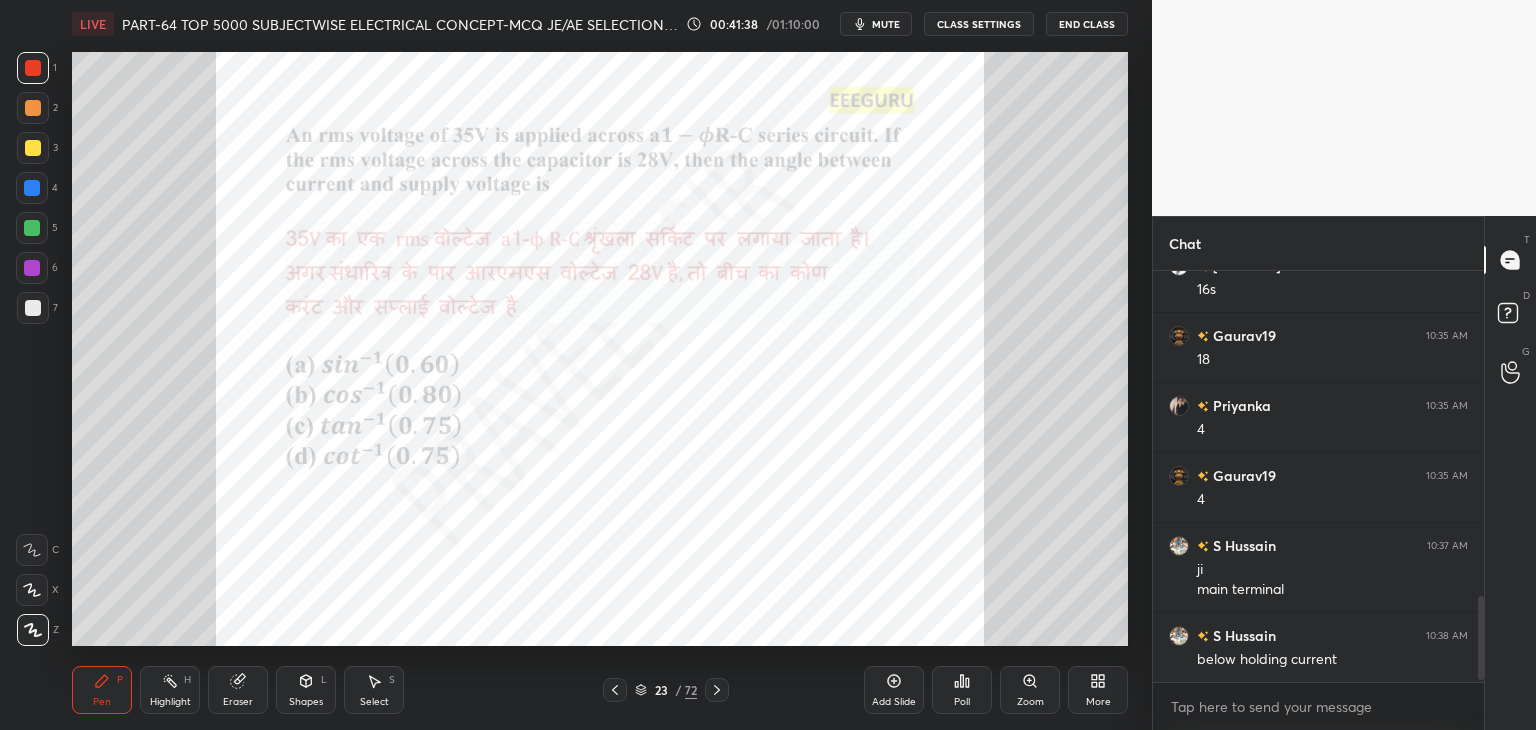 click at bounding box center (717, 690) 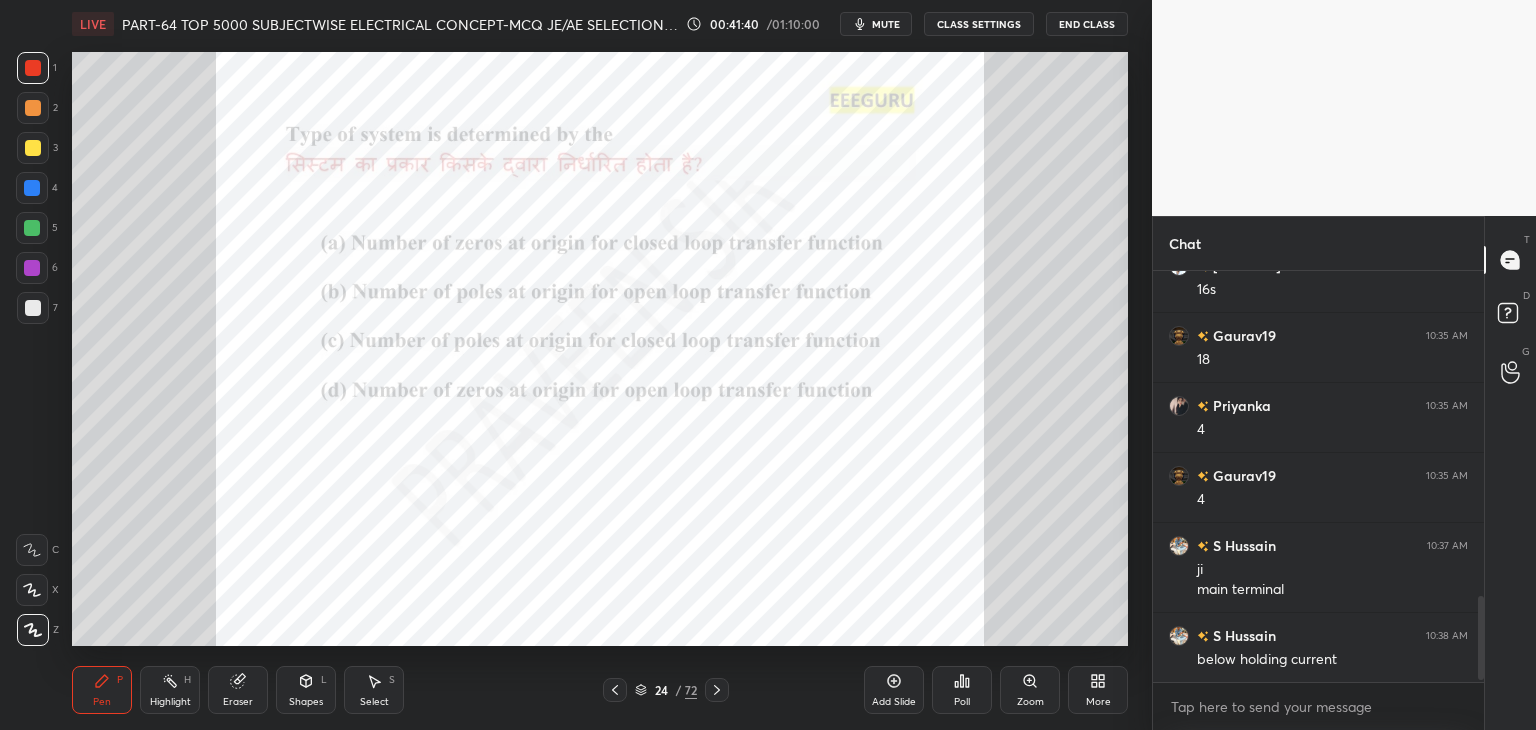 click 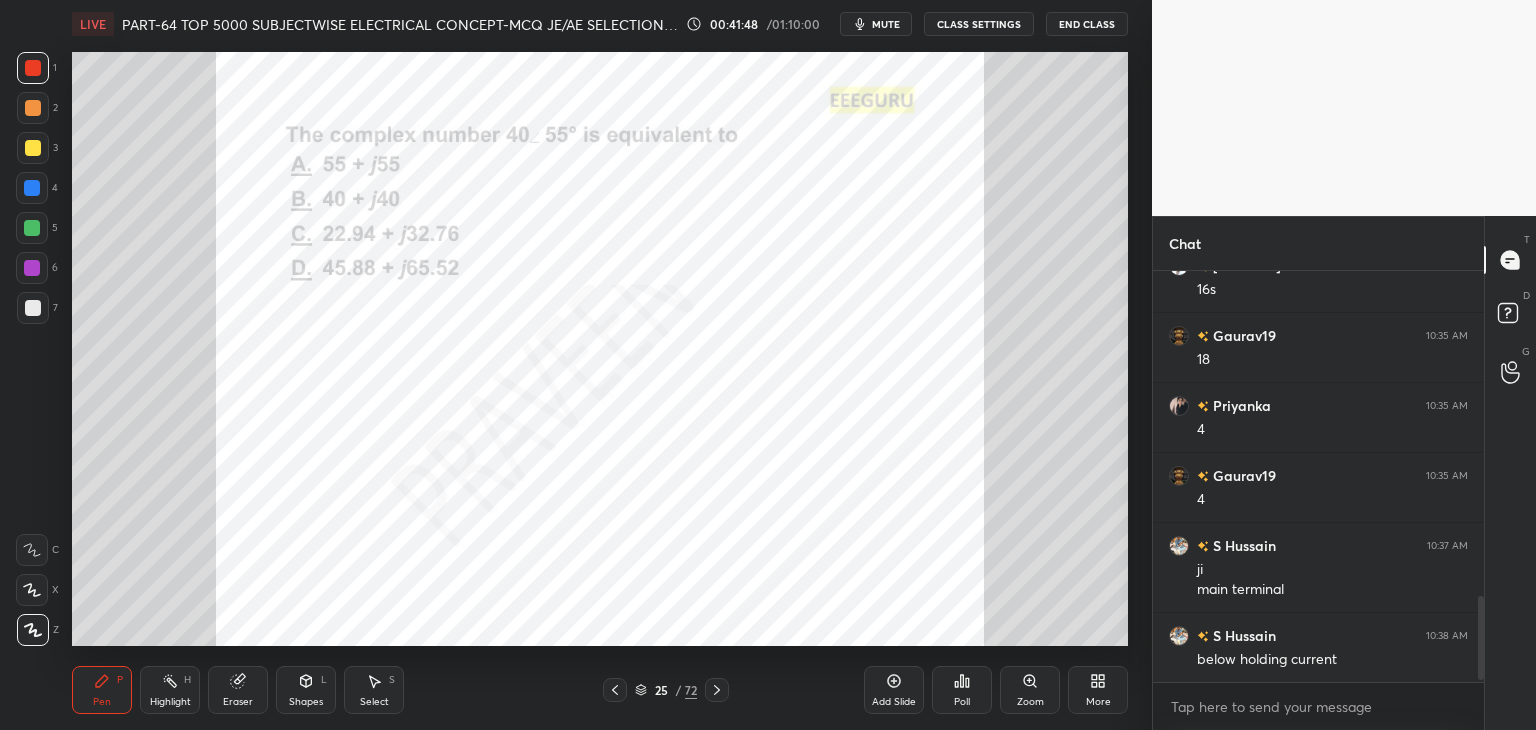 click 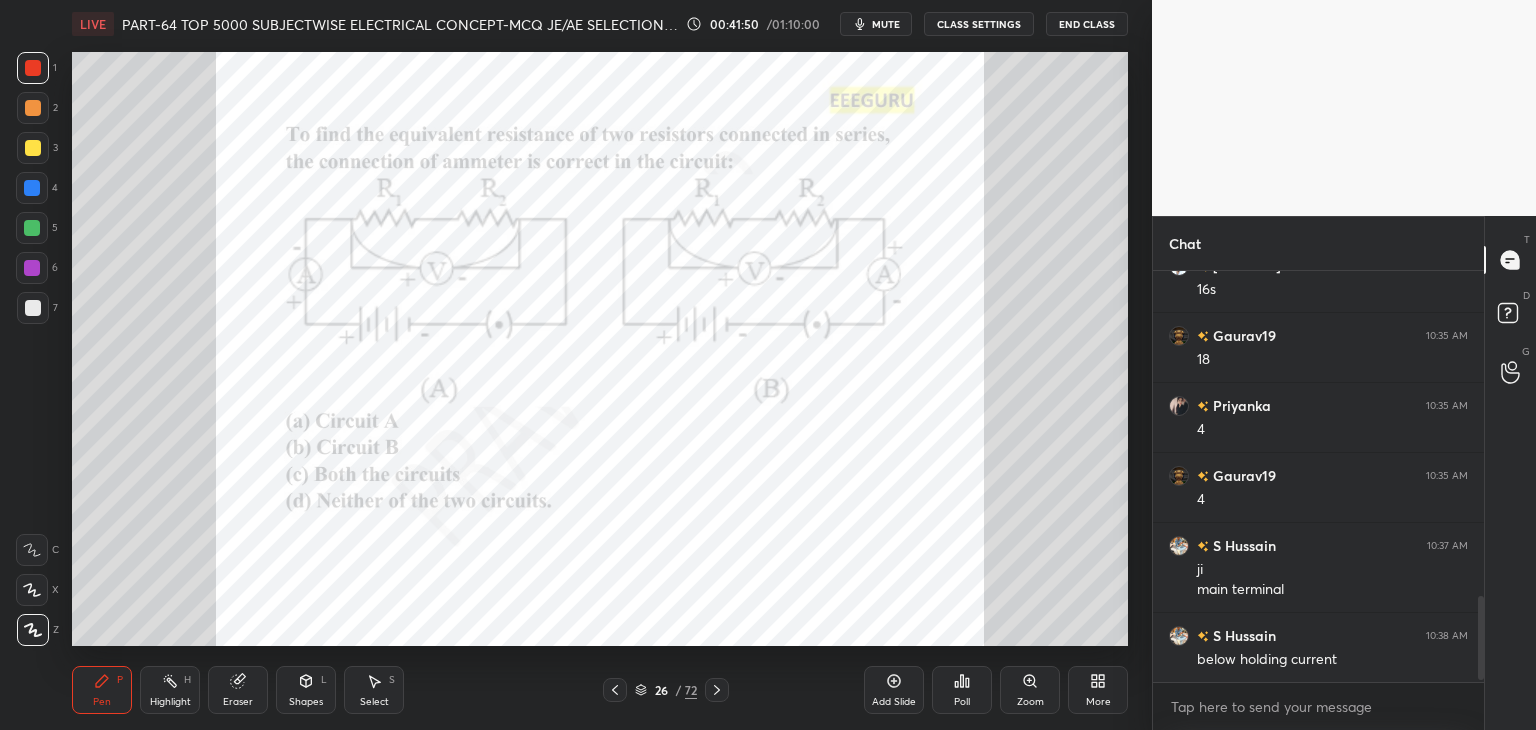 click 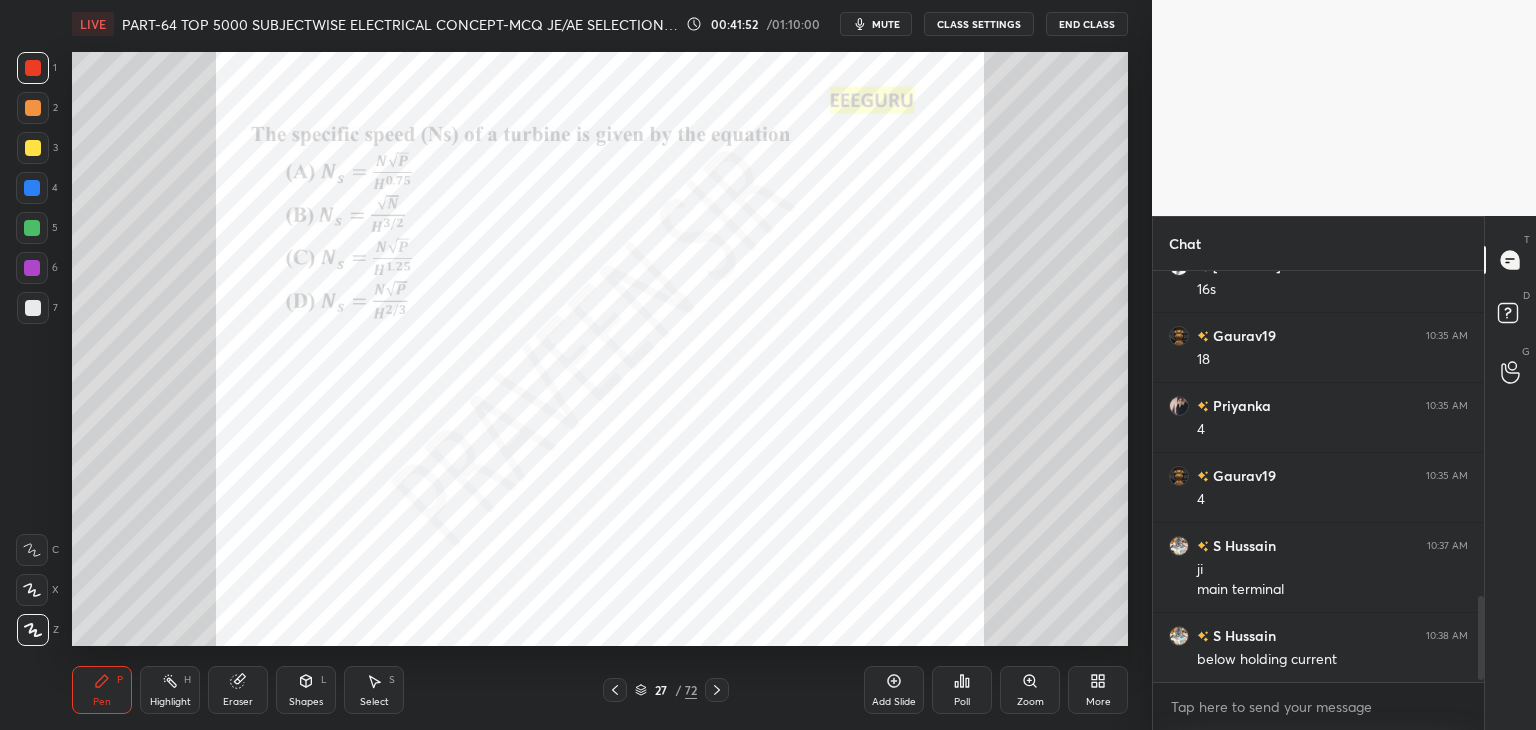 click 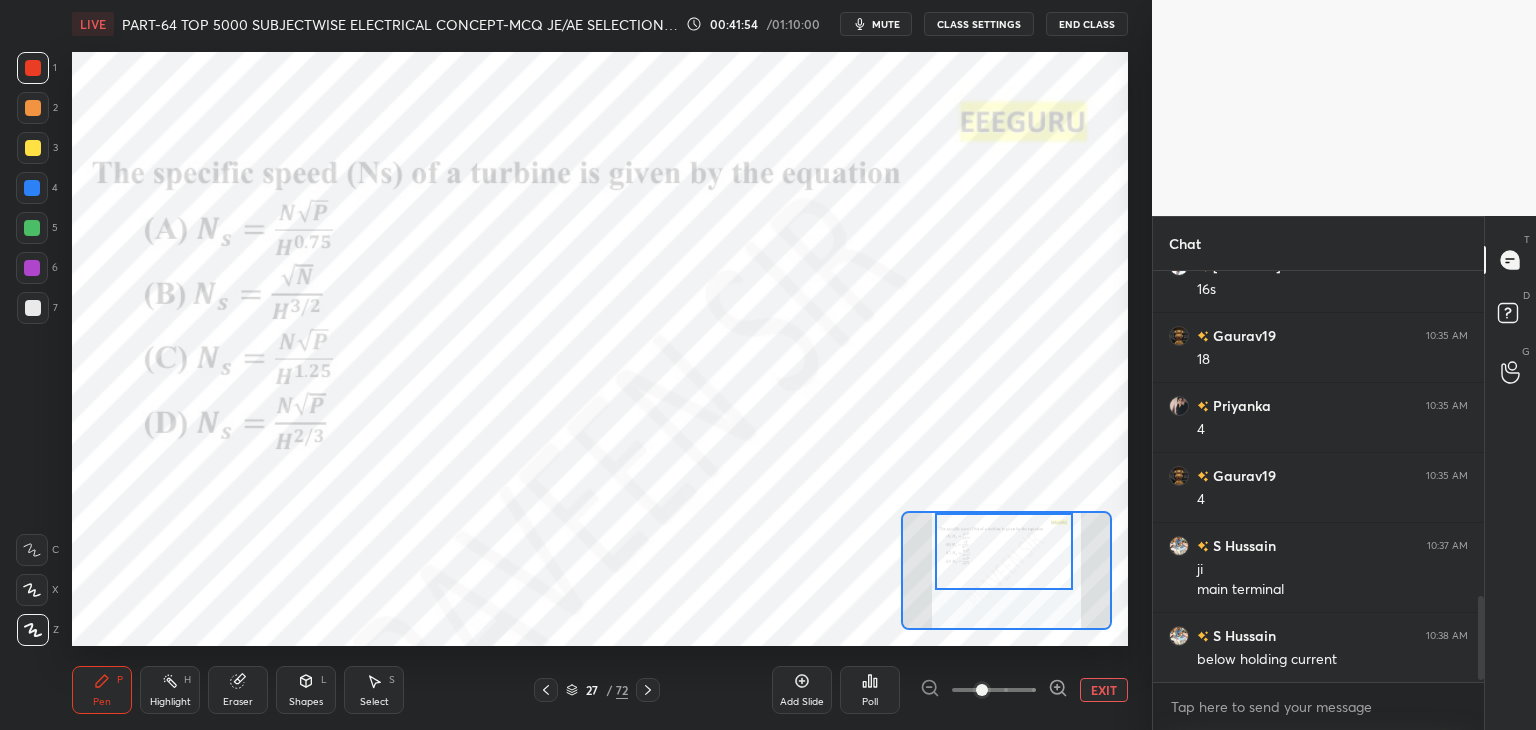 drag, startPoint x: 1008, startPoint y: 576, endPoint x: 1008, endPoint y: 557, distance: 19 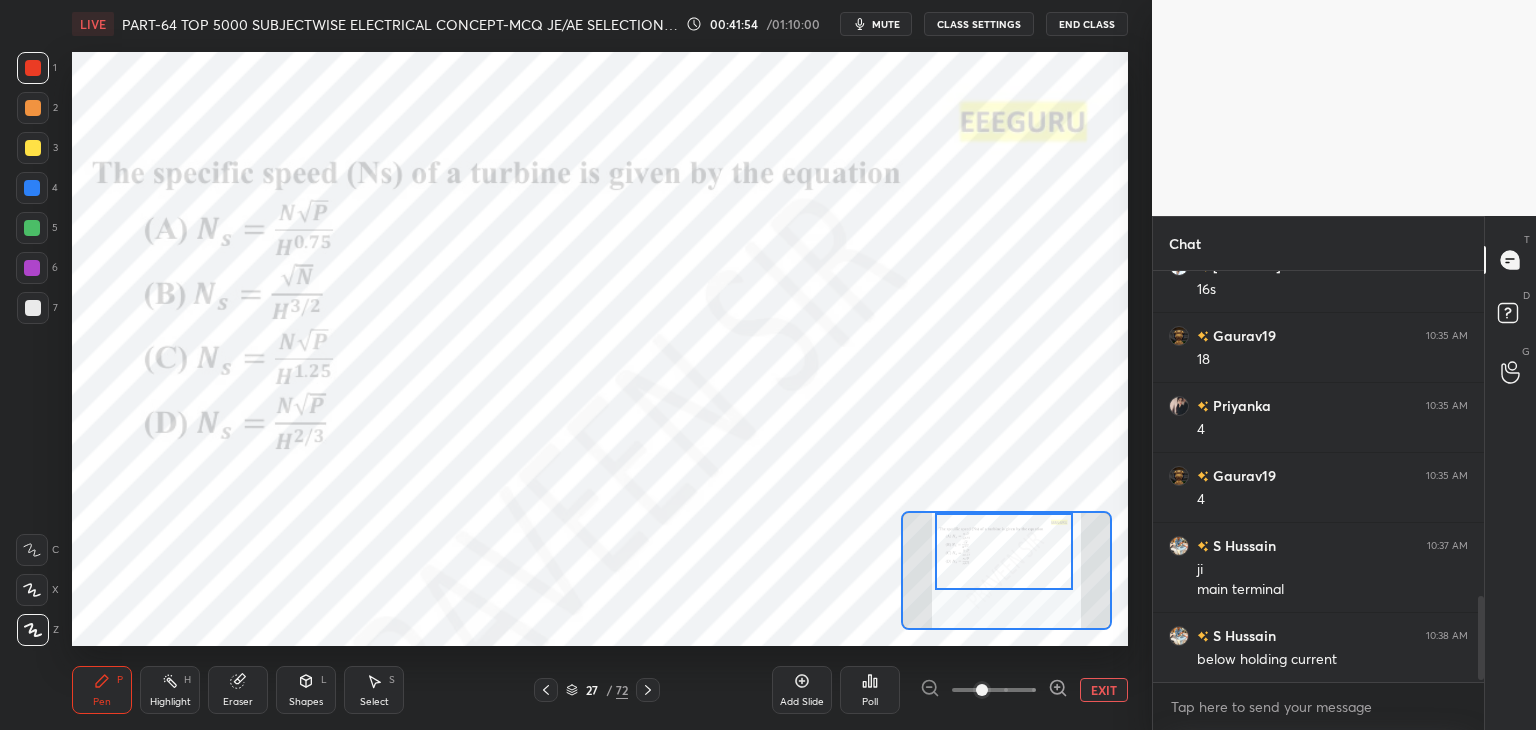 click at bounding box center [1004, 551] 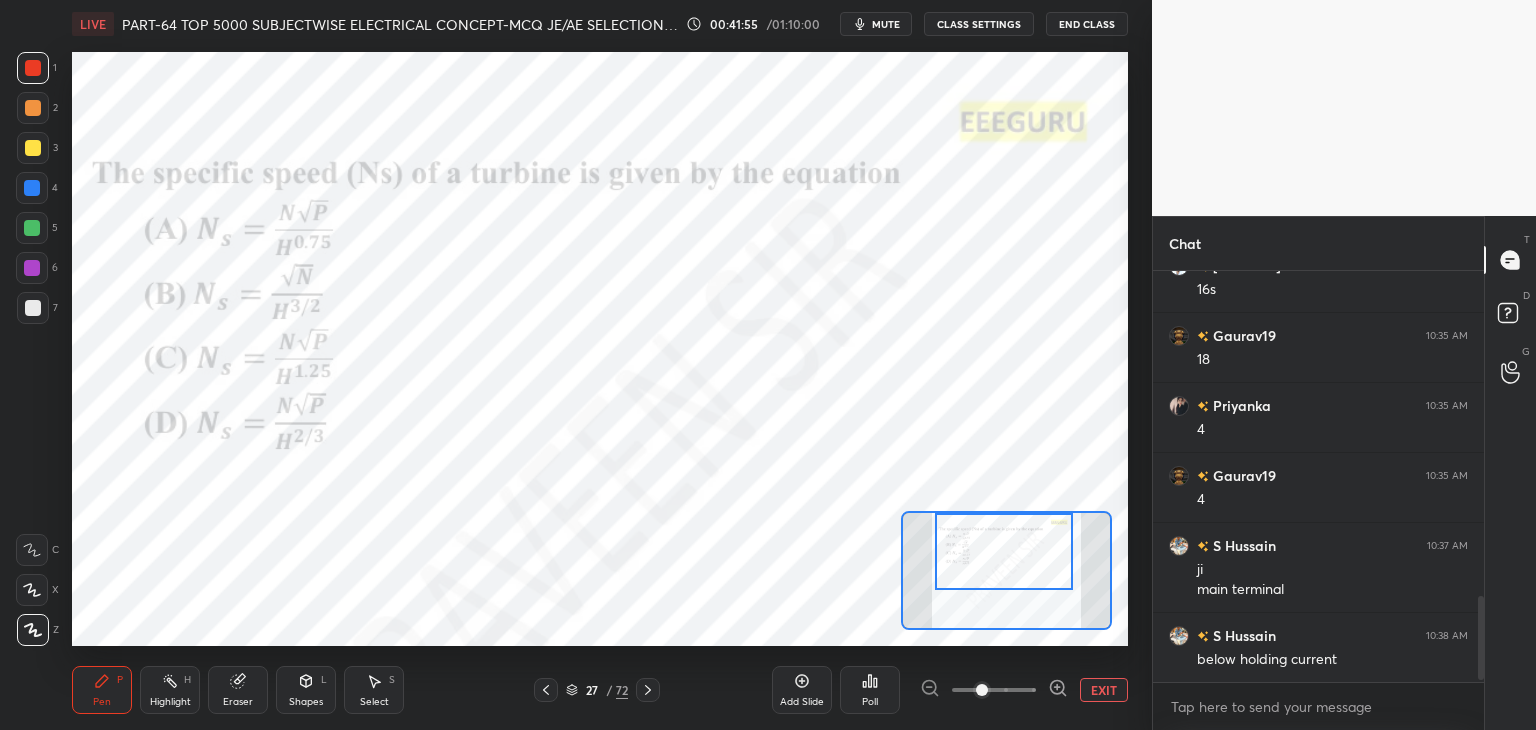 click on "Poll" at bounding box center (870, 690) 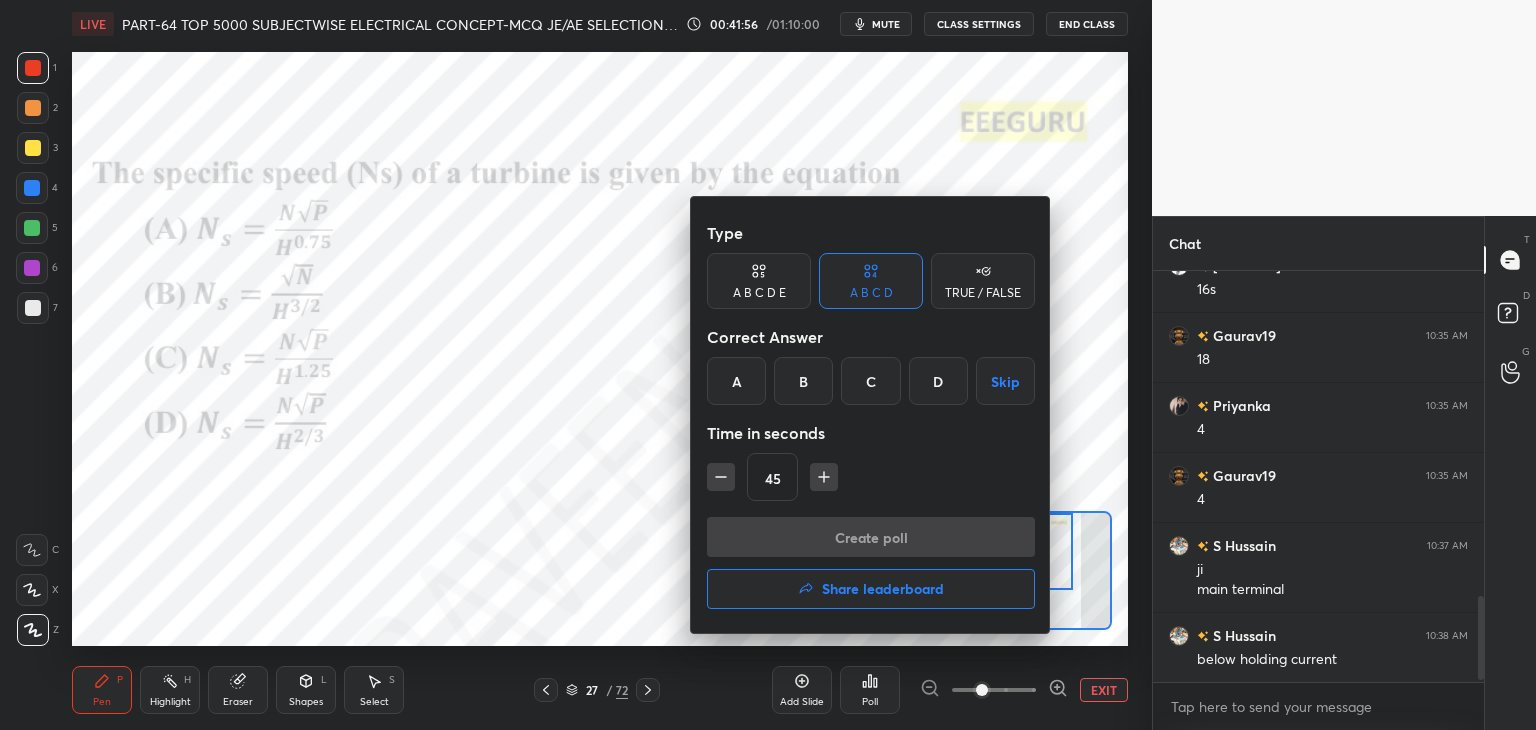 click on "C" at bounding box center (870, 381) 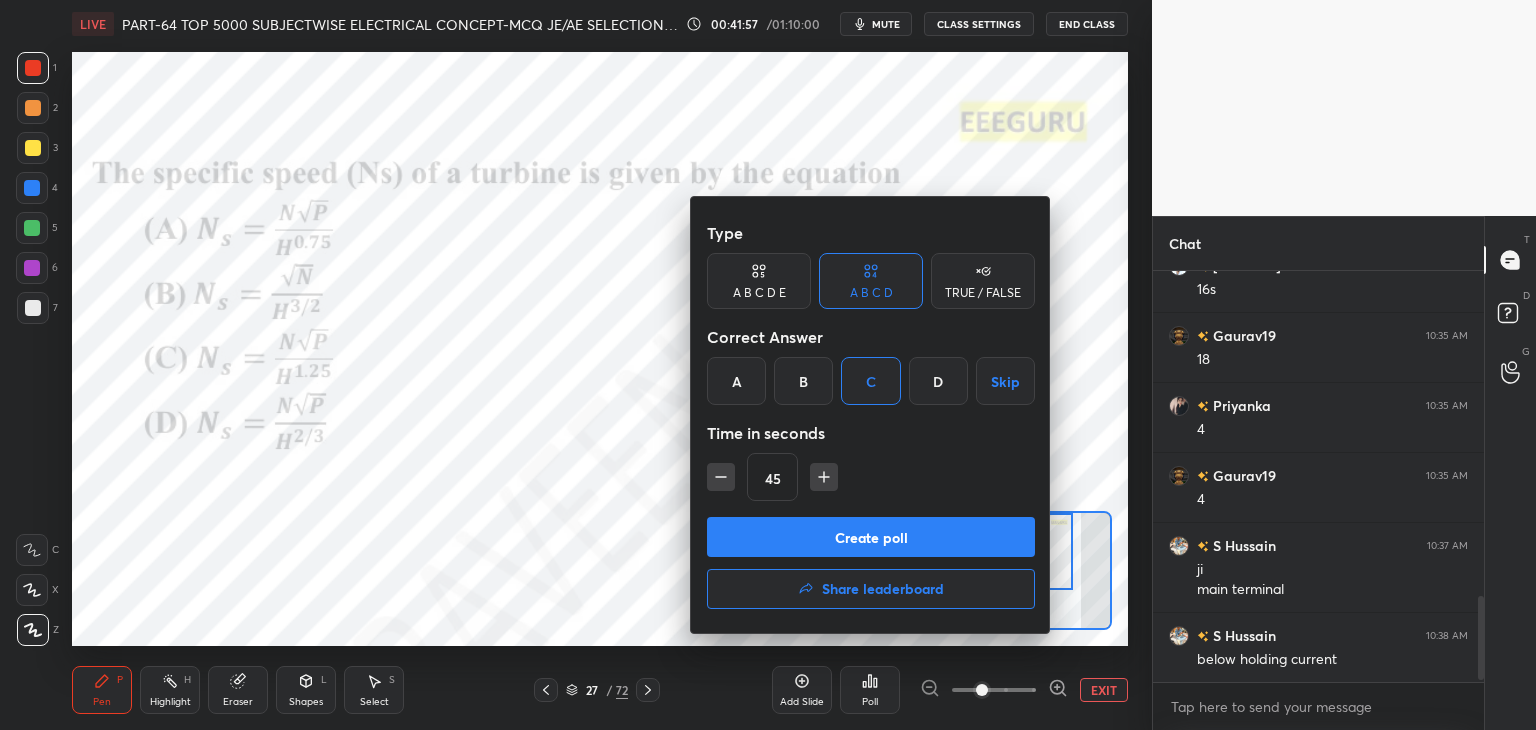 click on "Create poll" at bounding box center [871, 537] 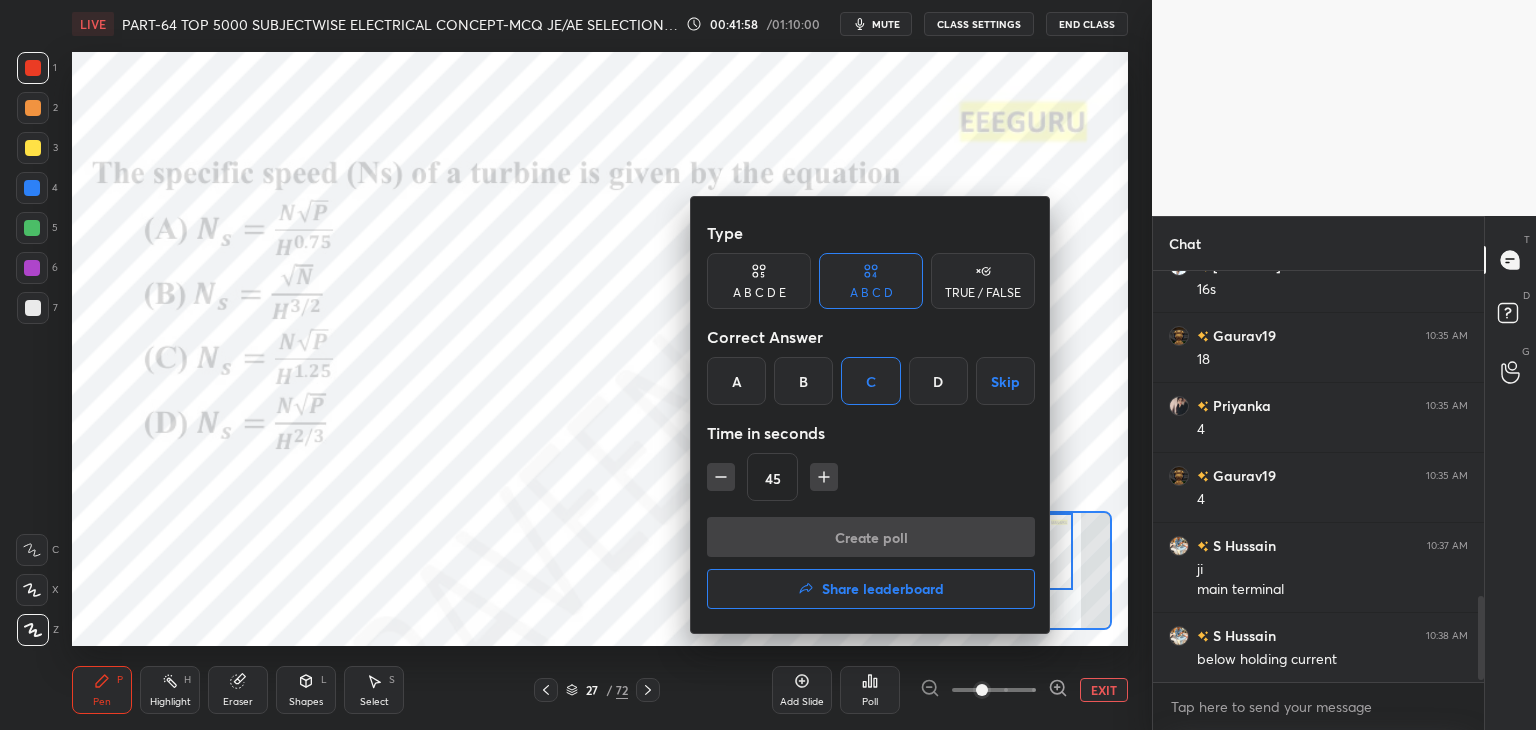 scroll, scrollTop: 364, scrollLeft: 325, axis: both 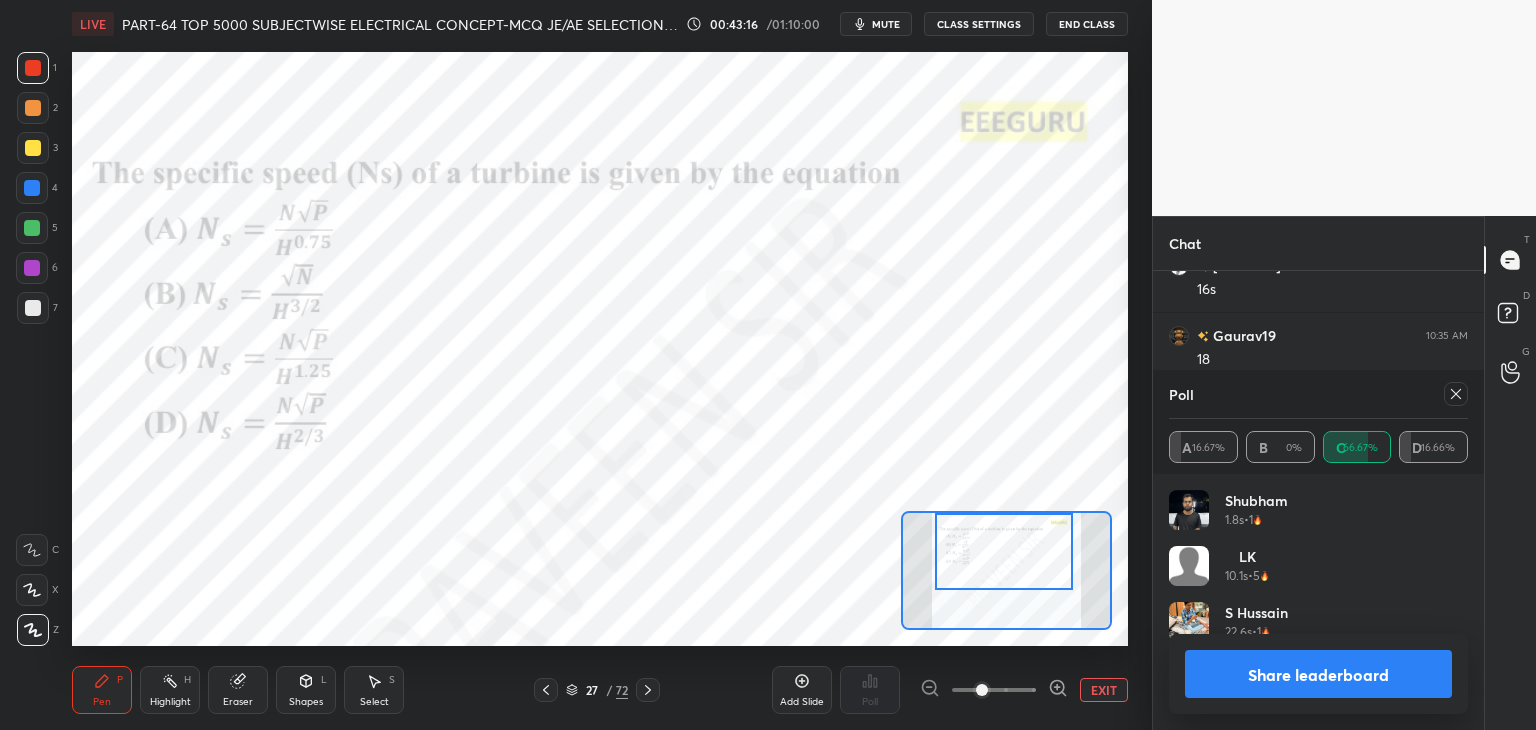 click 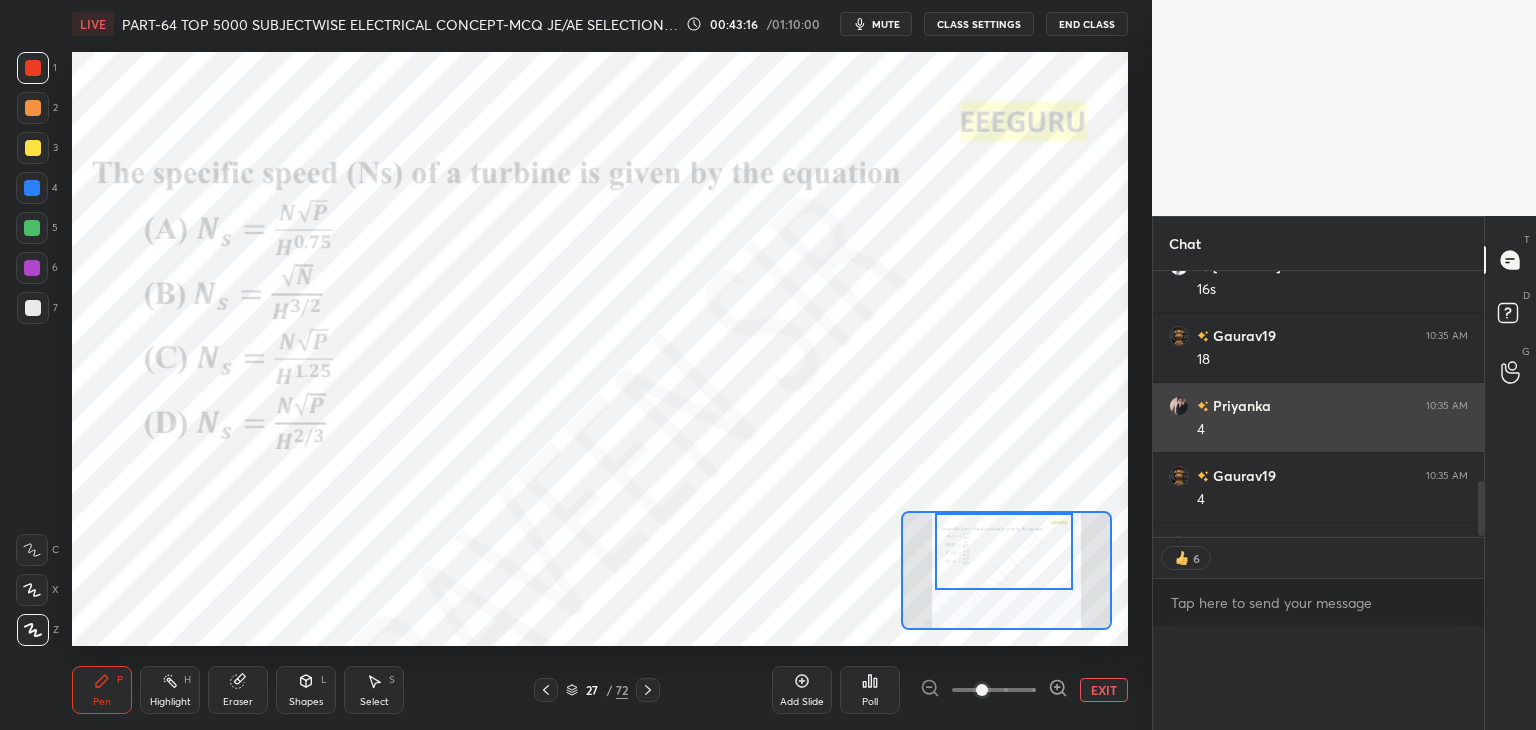 scroll, scrollTop: 0, scrollLeft: 0, axis: both 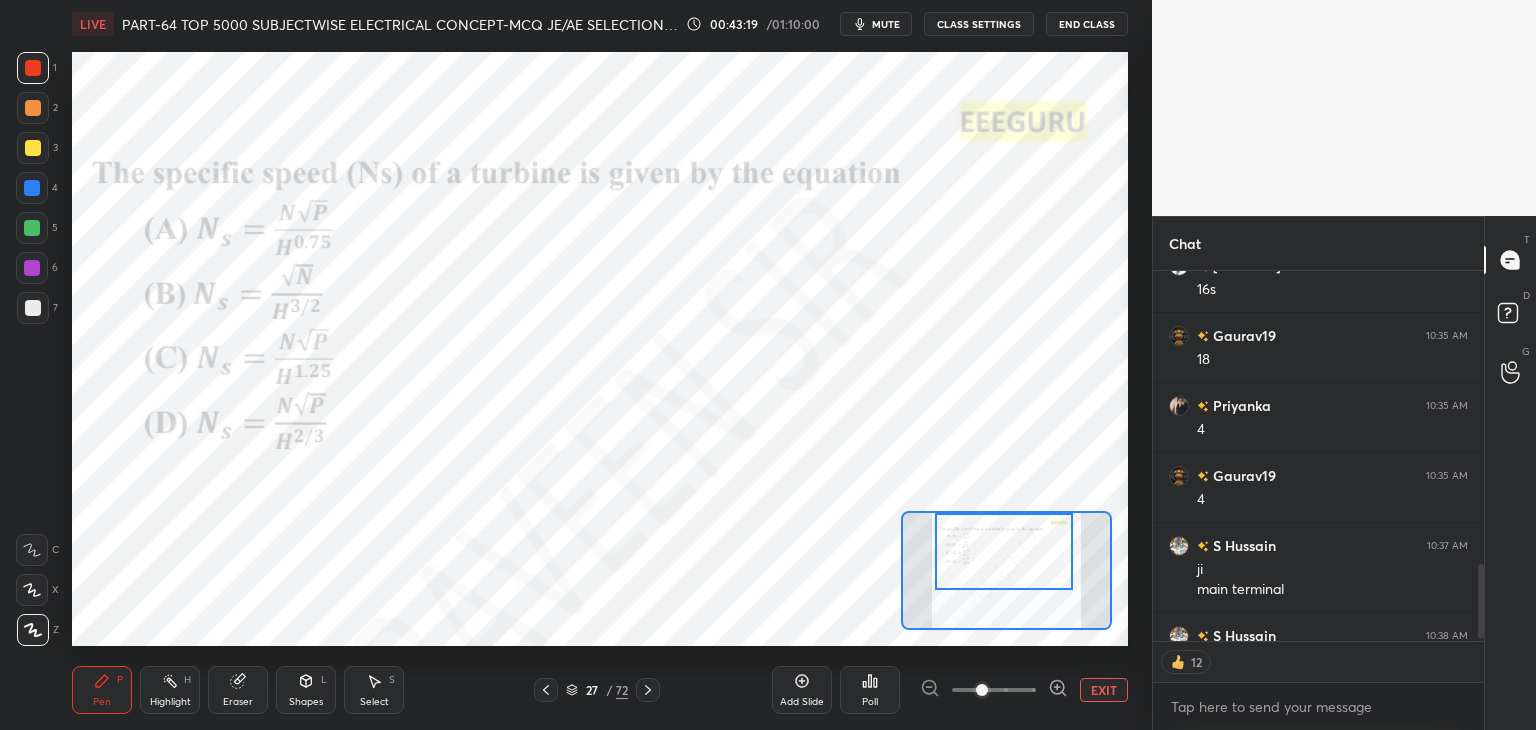 click 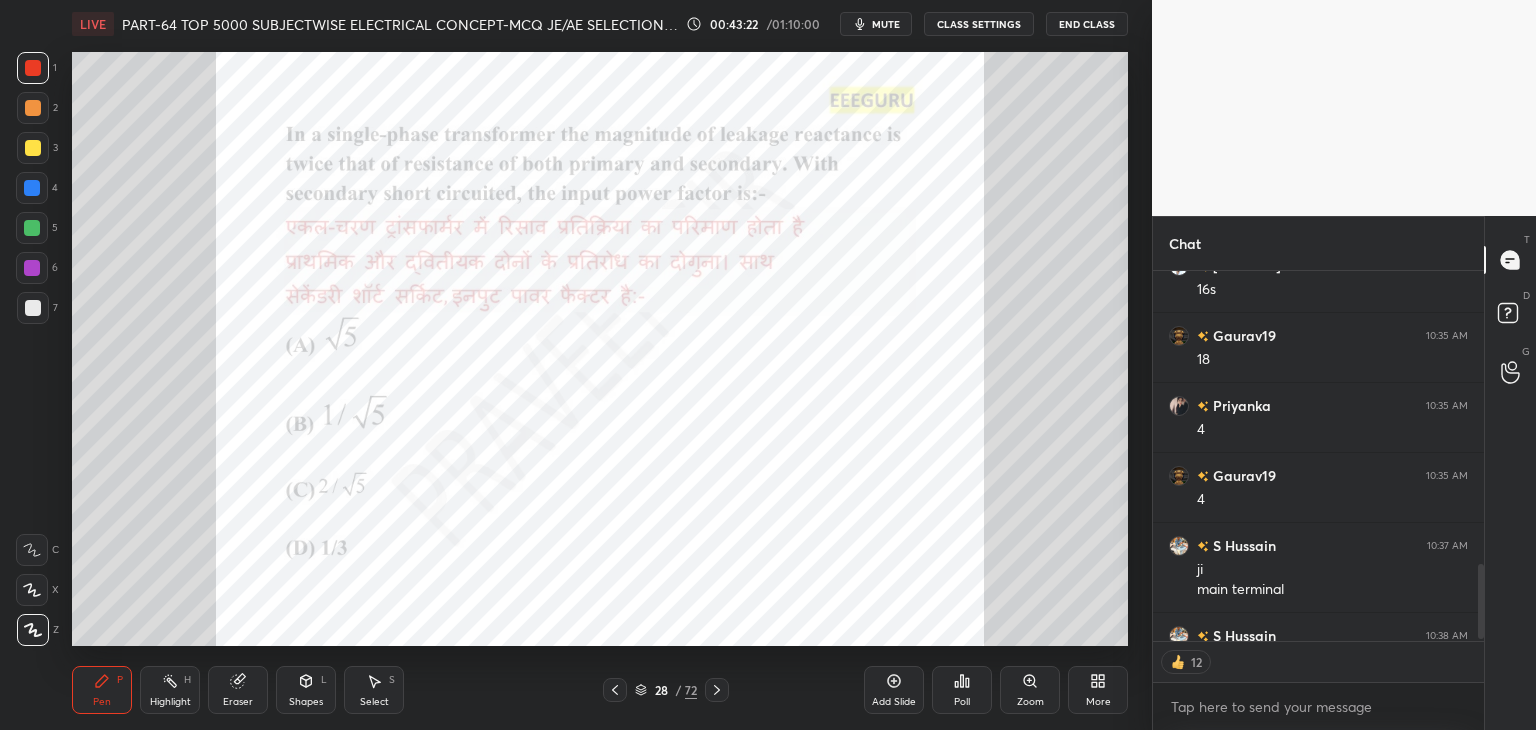 click 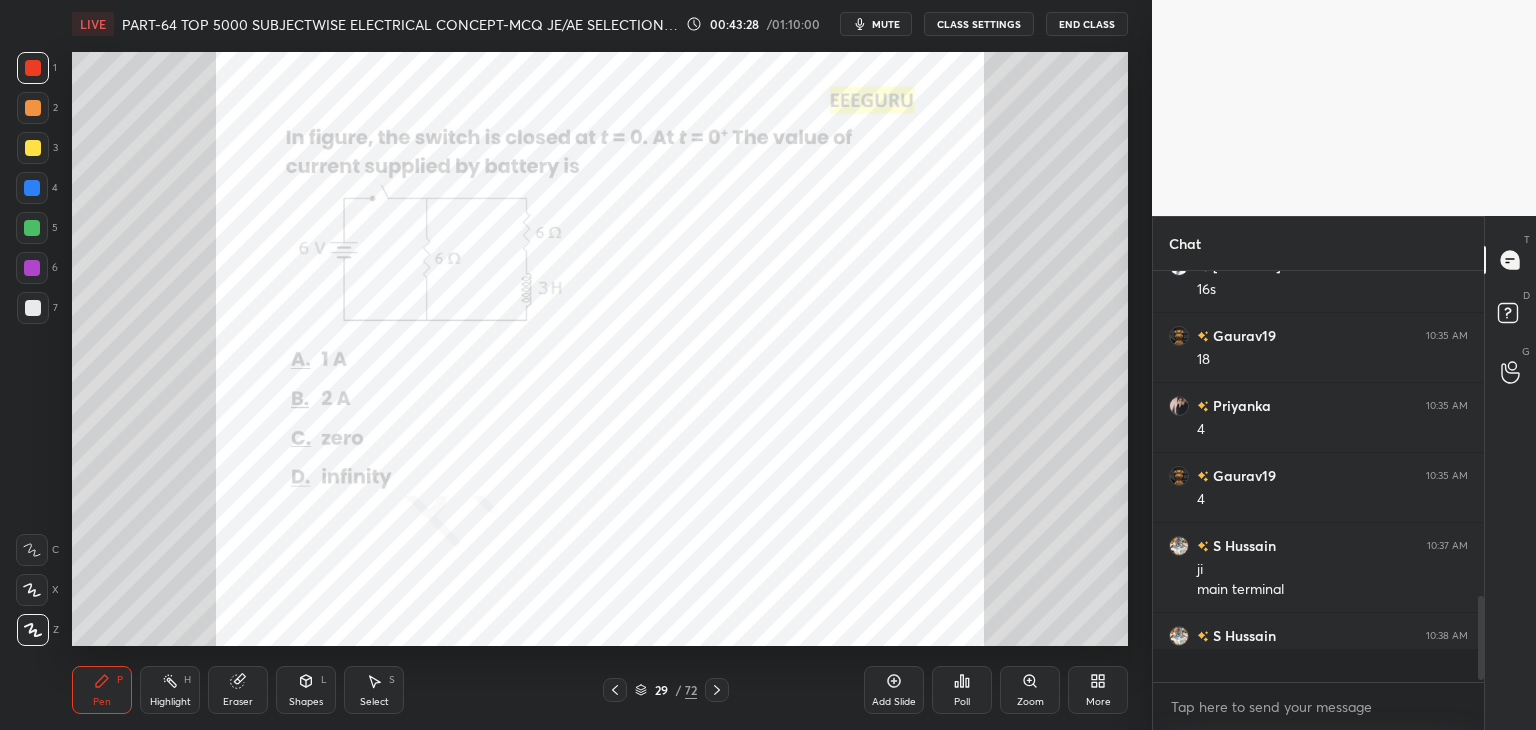 scroll, scrollTop: 7, scrollLeft: 6, axis: both 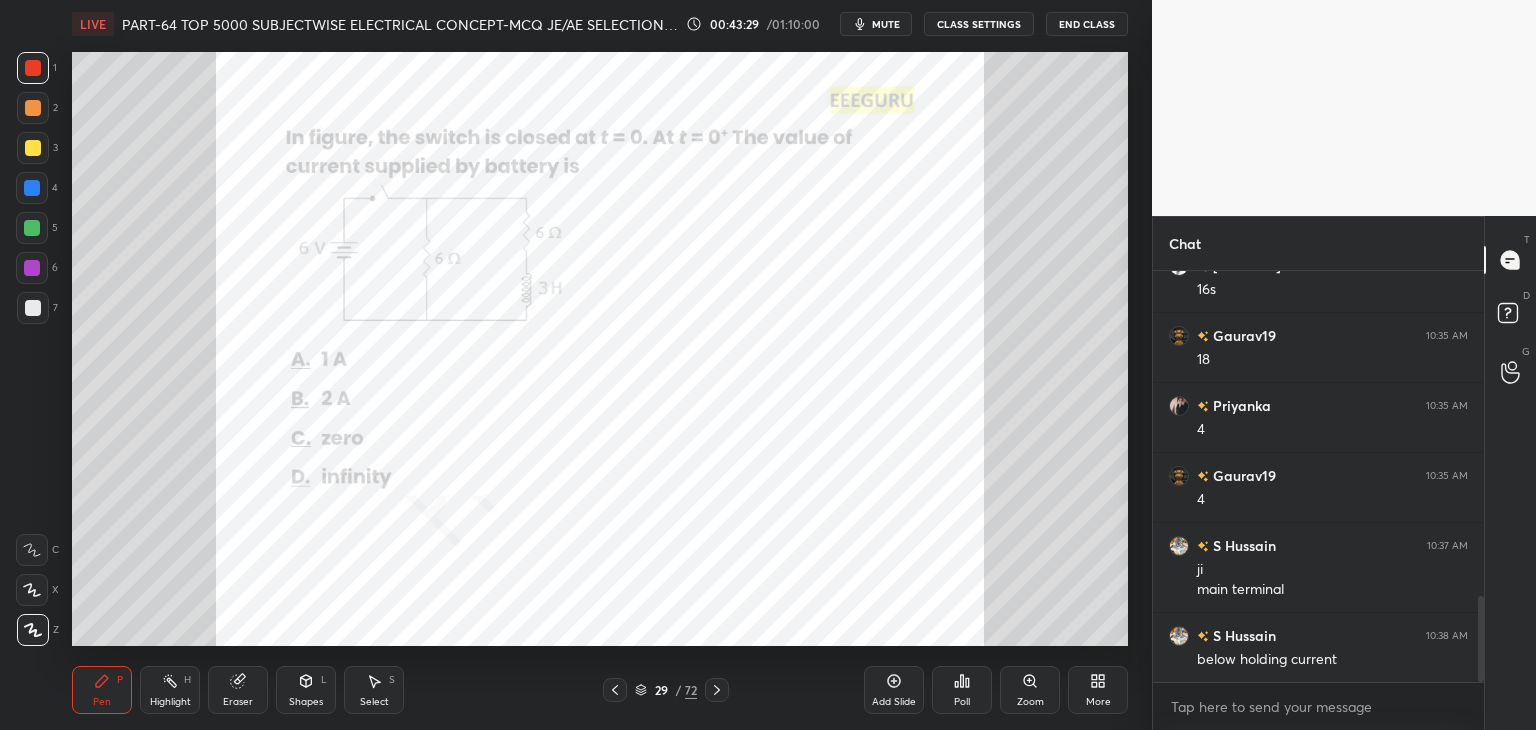 click on "Poll" at bounding box center (962, 690) 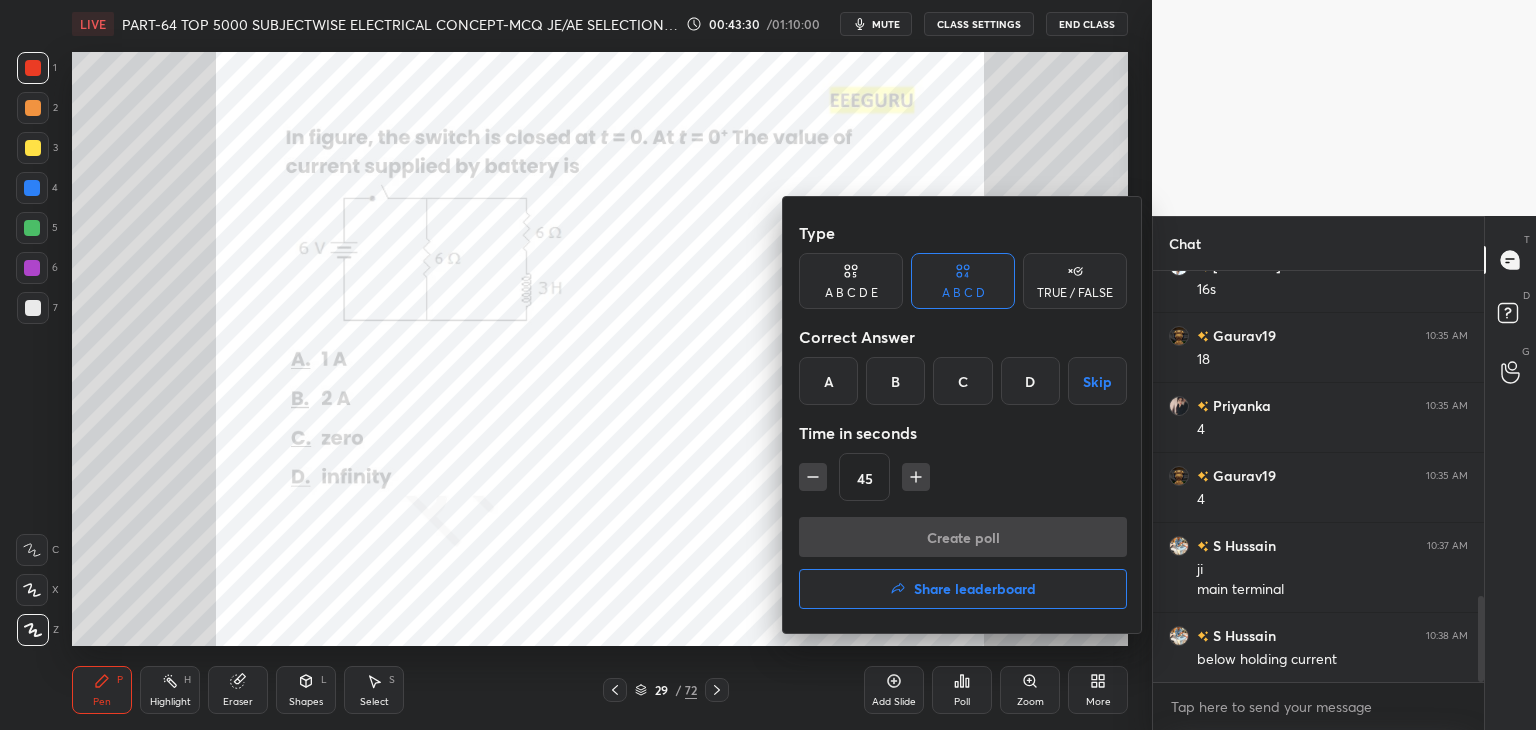 click on "A" at bounding box center (828, 381) 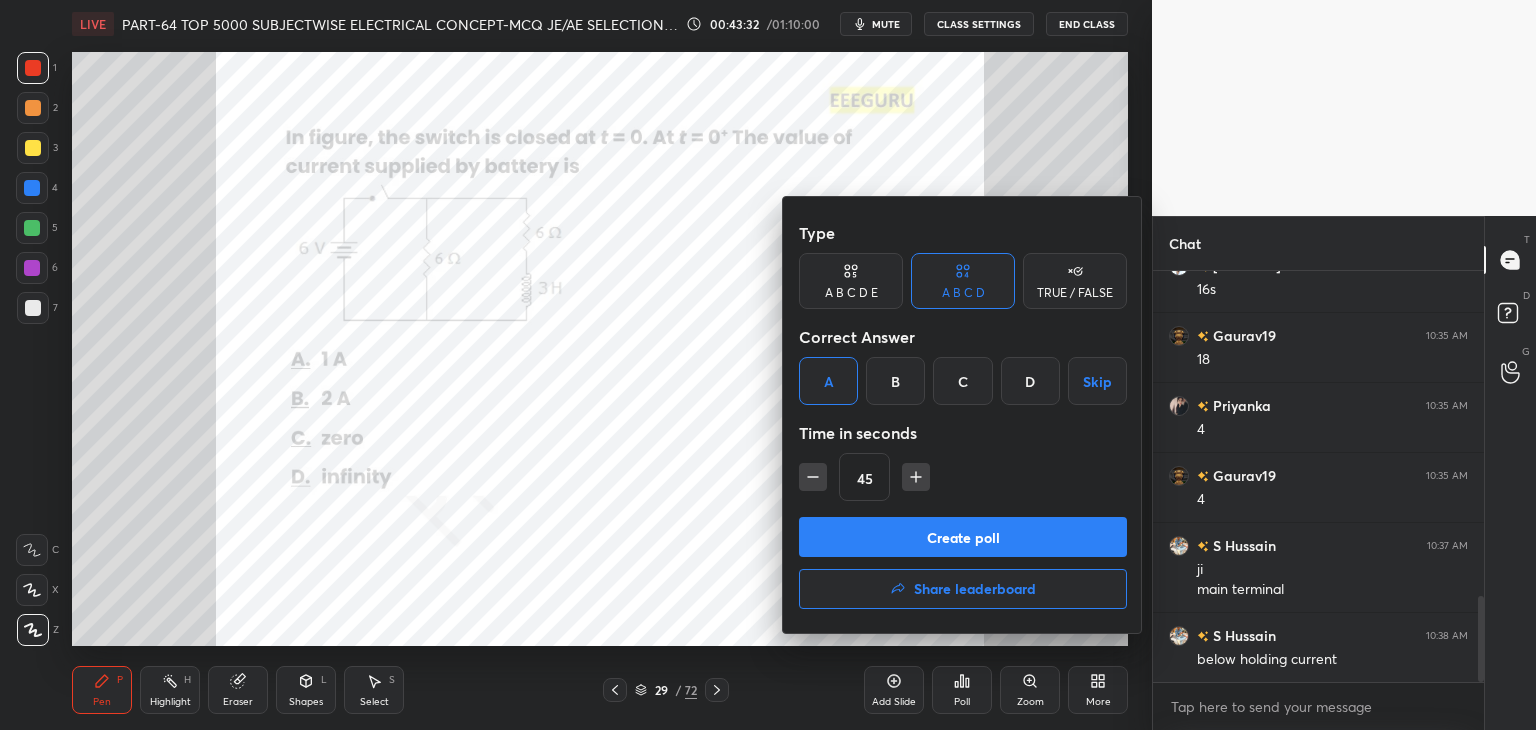 click on "Create poll" at bounding box center (963, 537) 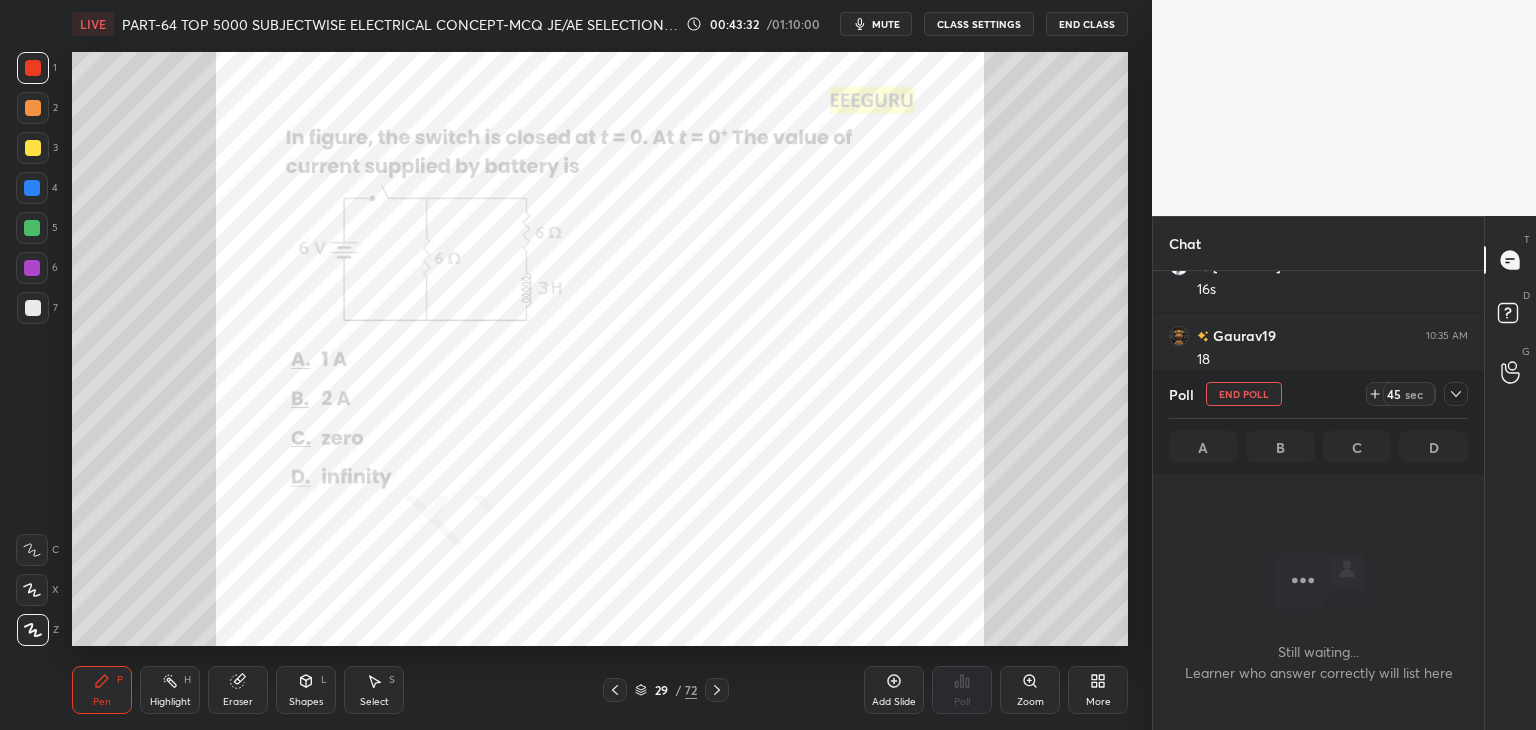 scroll, scrollTop: 354, scrollLeft: 325, axis: both 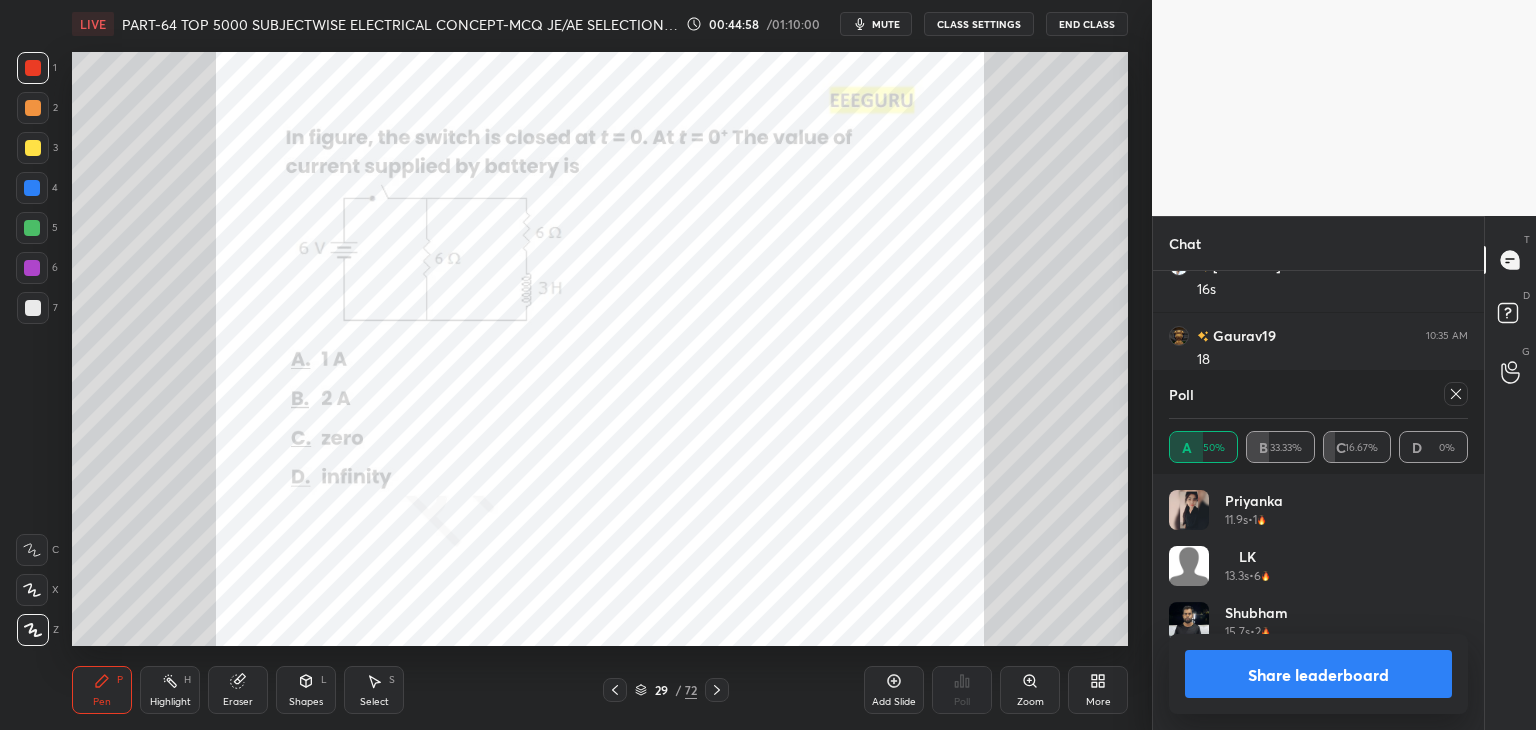 click at bounding box center [33, 308] 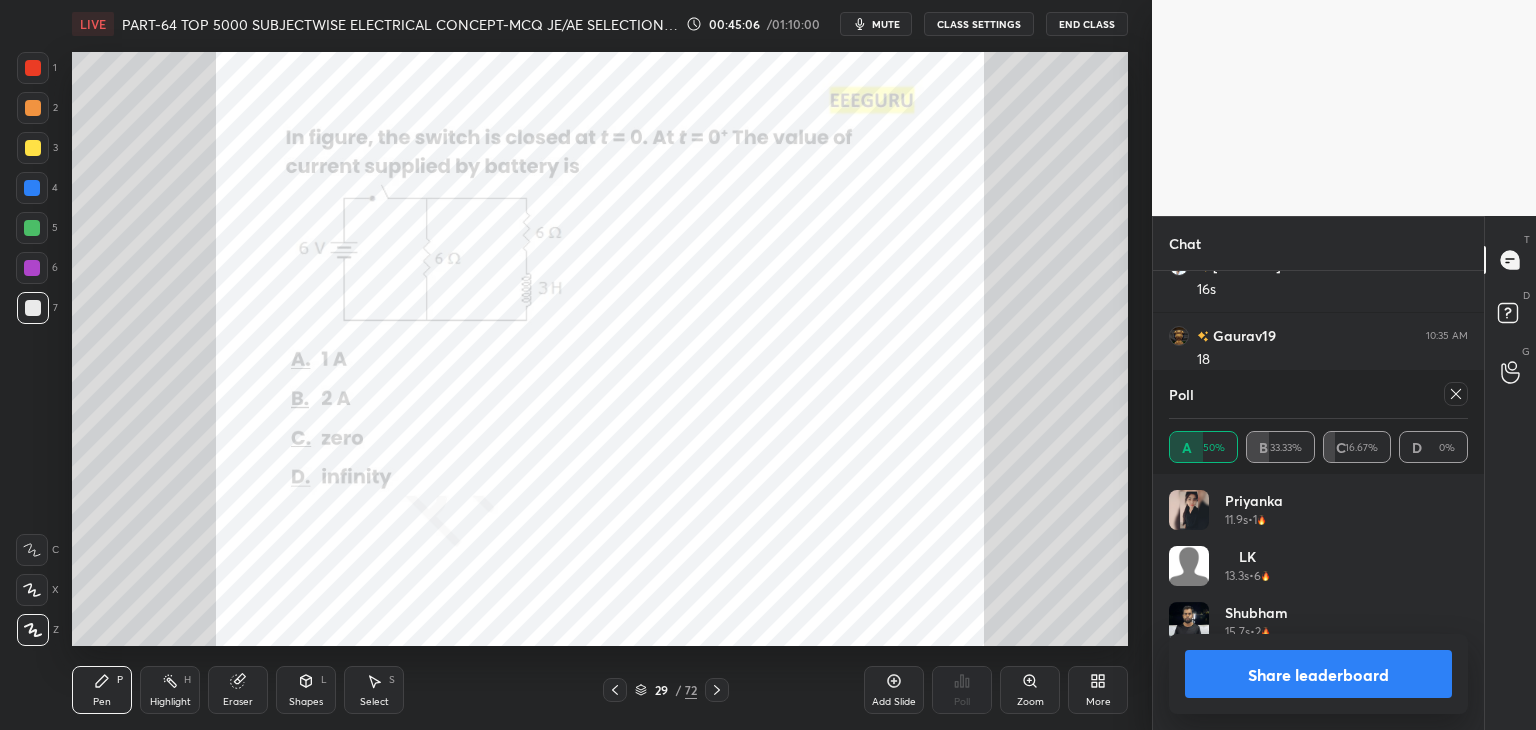 click at bounding box center (33, 68) 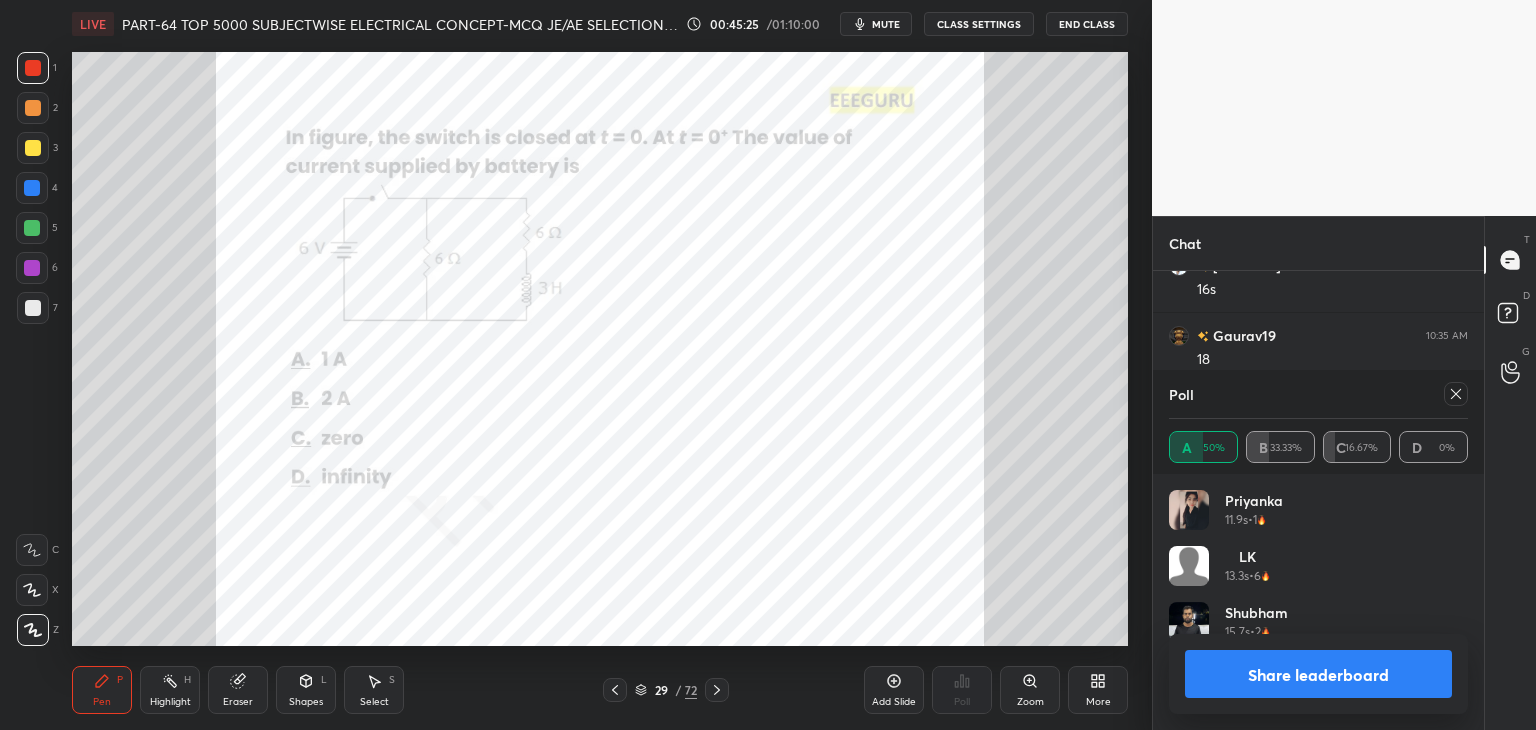 scroll, scrollTop: 261, scrollLeft: 325, axis: both 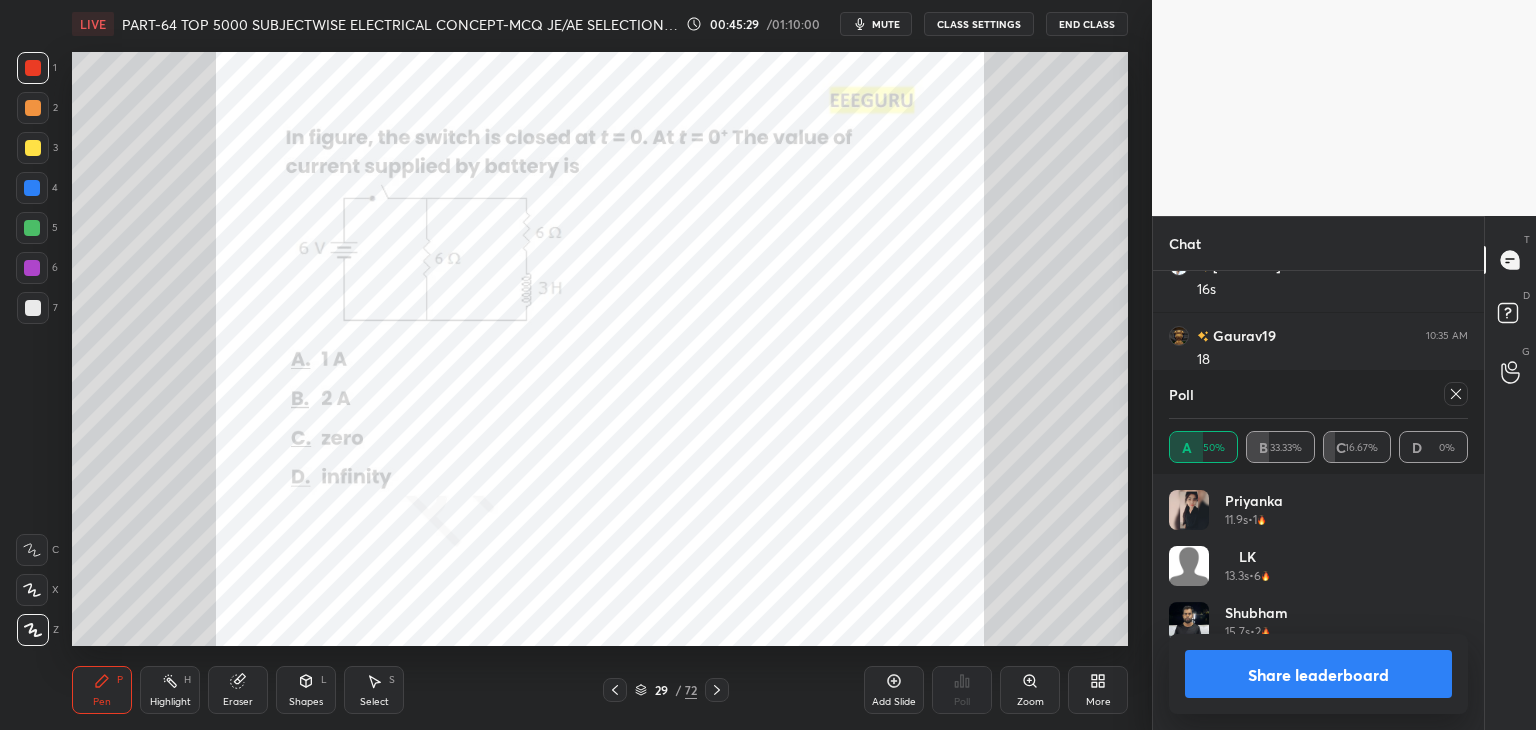 click 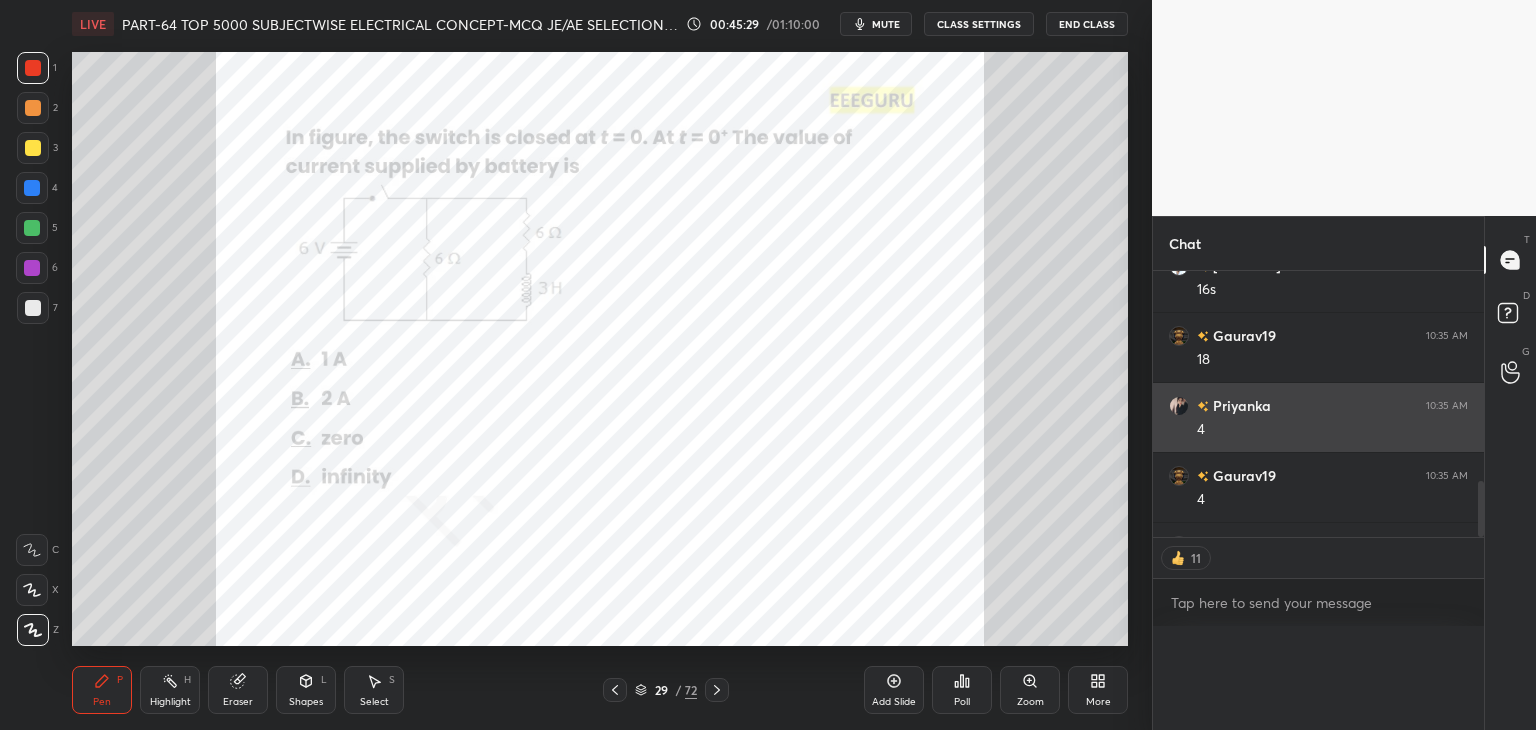 scroll, scrollTop: 0, scrollLeft: 0, axis: both 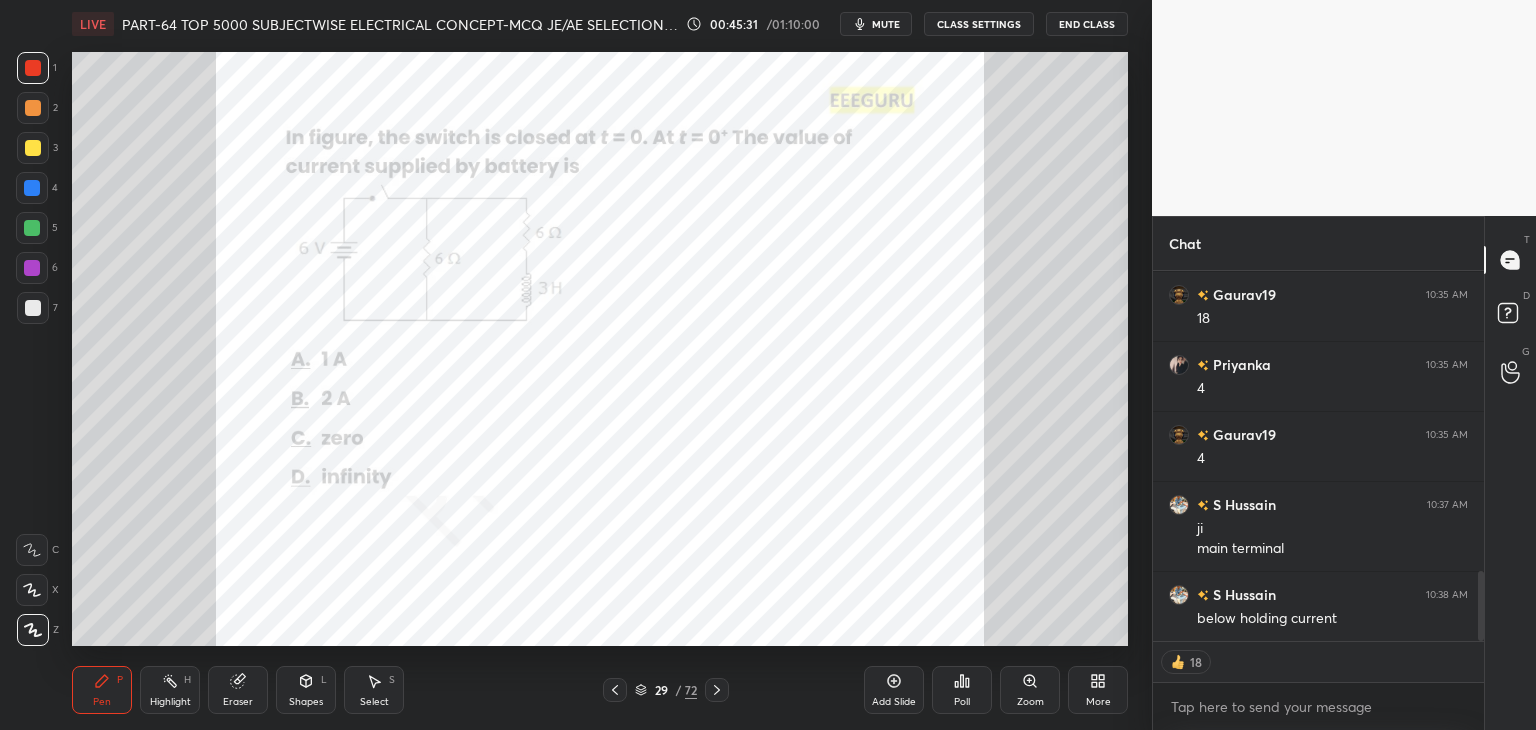drag, startPoint x: 1481, startPoint y: 594, endPoint x: 1486, endPoint y: 630, distance: 36.345562 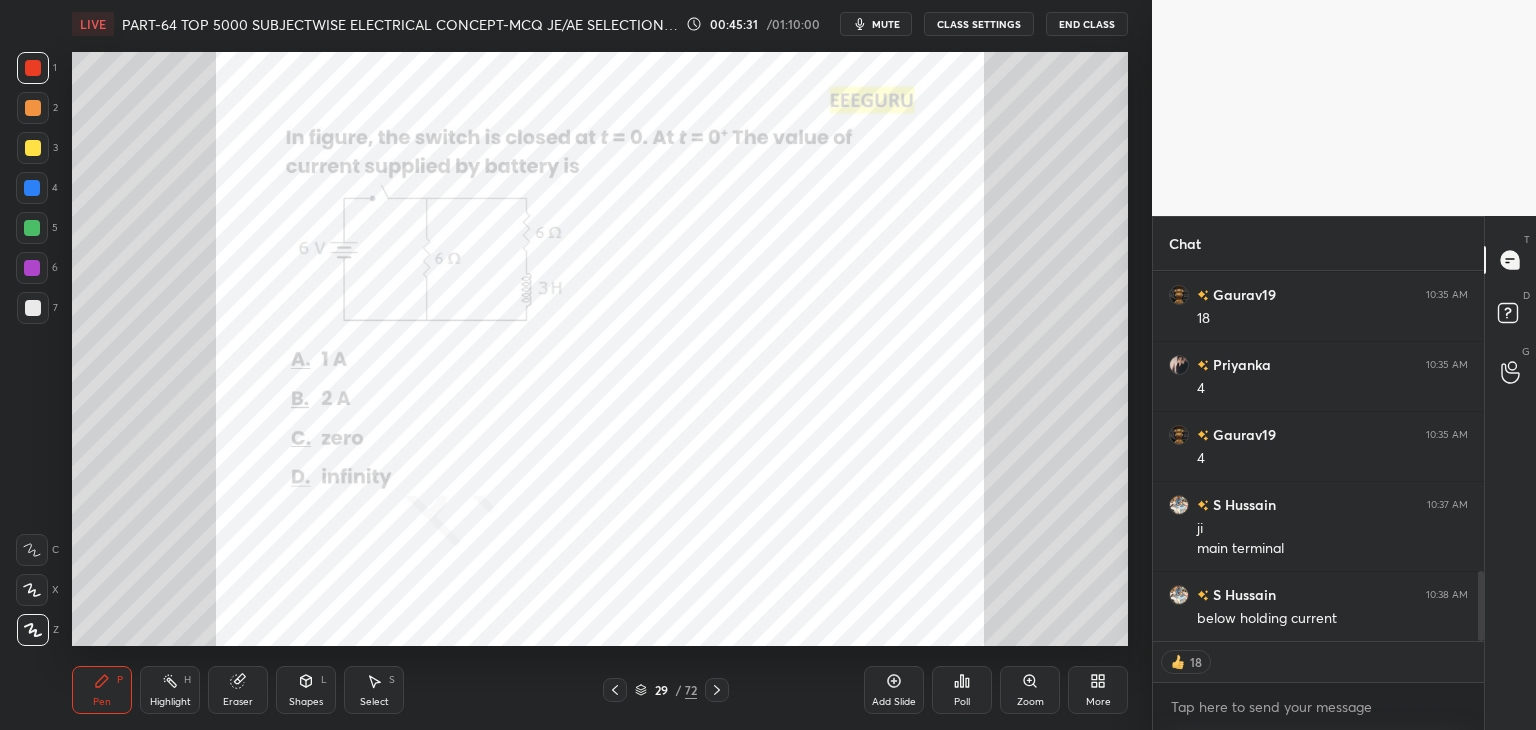 click at bounding box center [1481, 606] 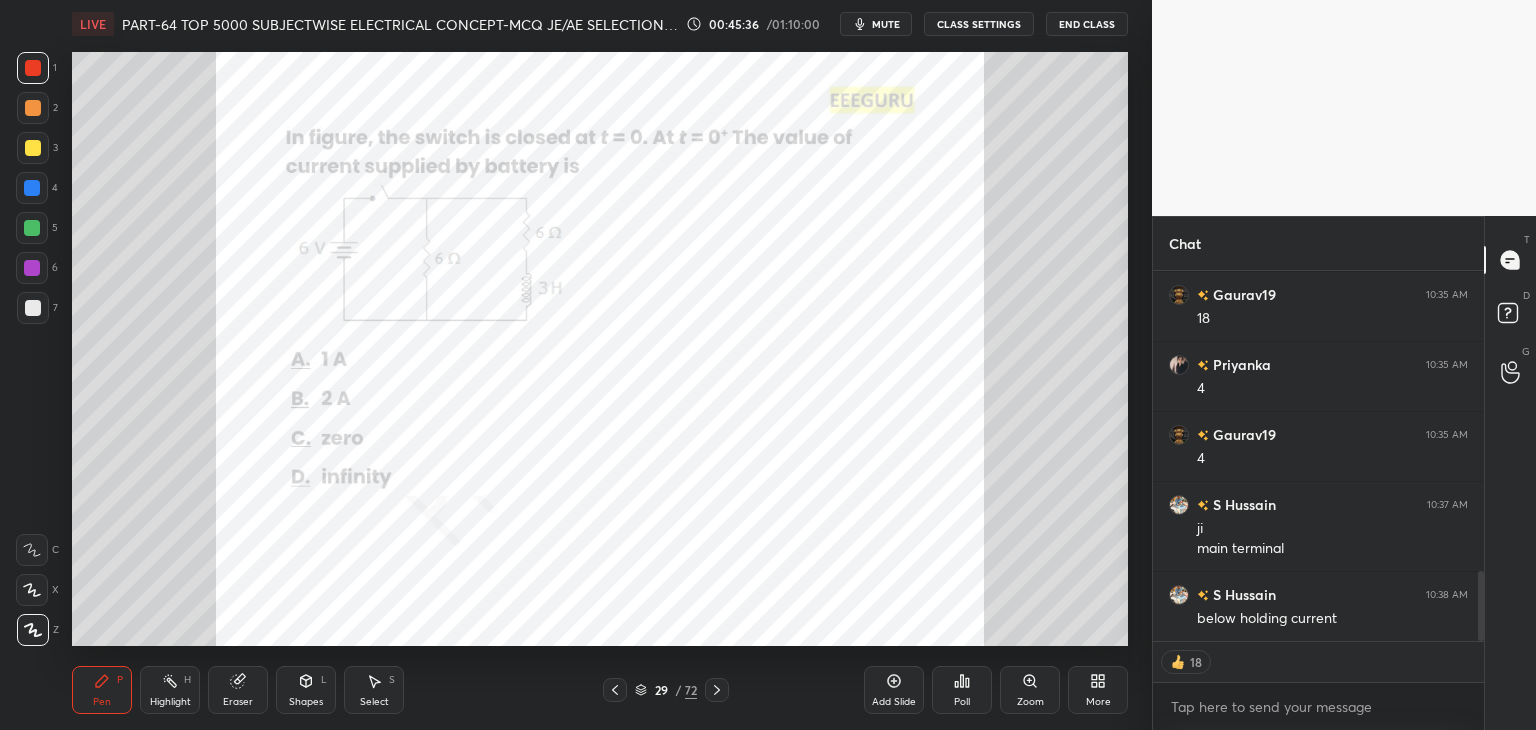 click 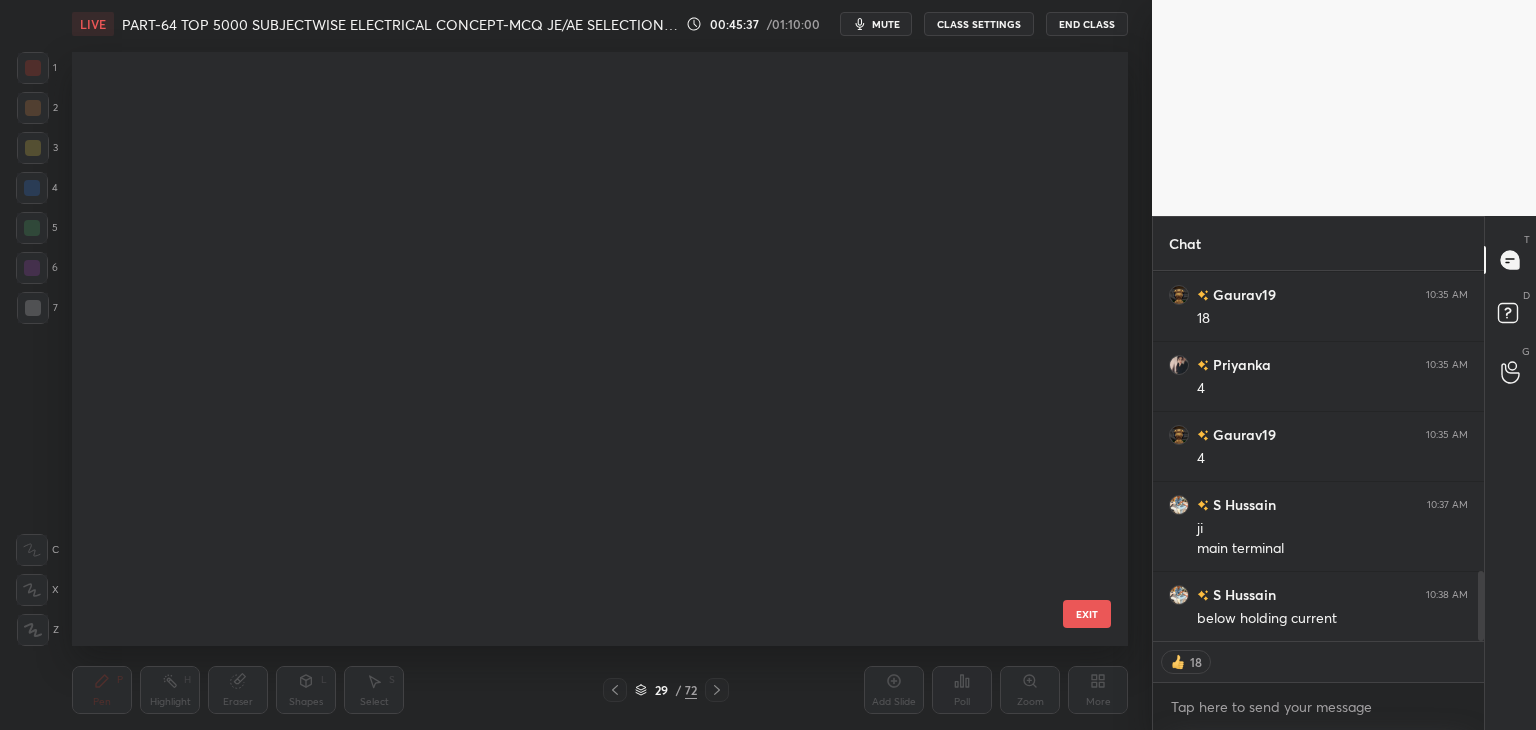scroll, scrollTop: 1236, scrollLeft: 0, axis: vertical 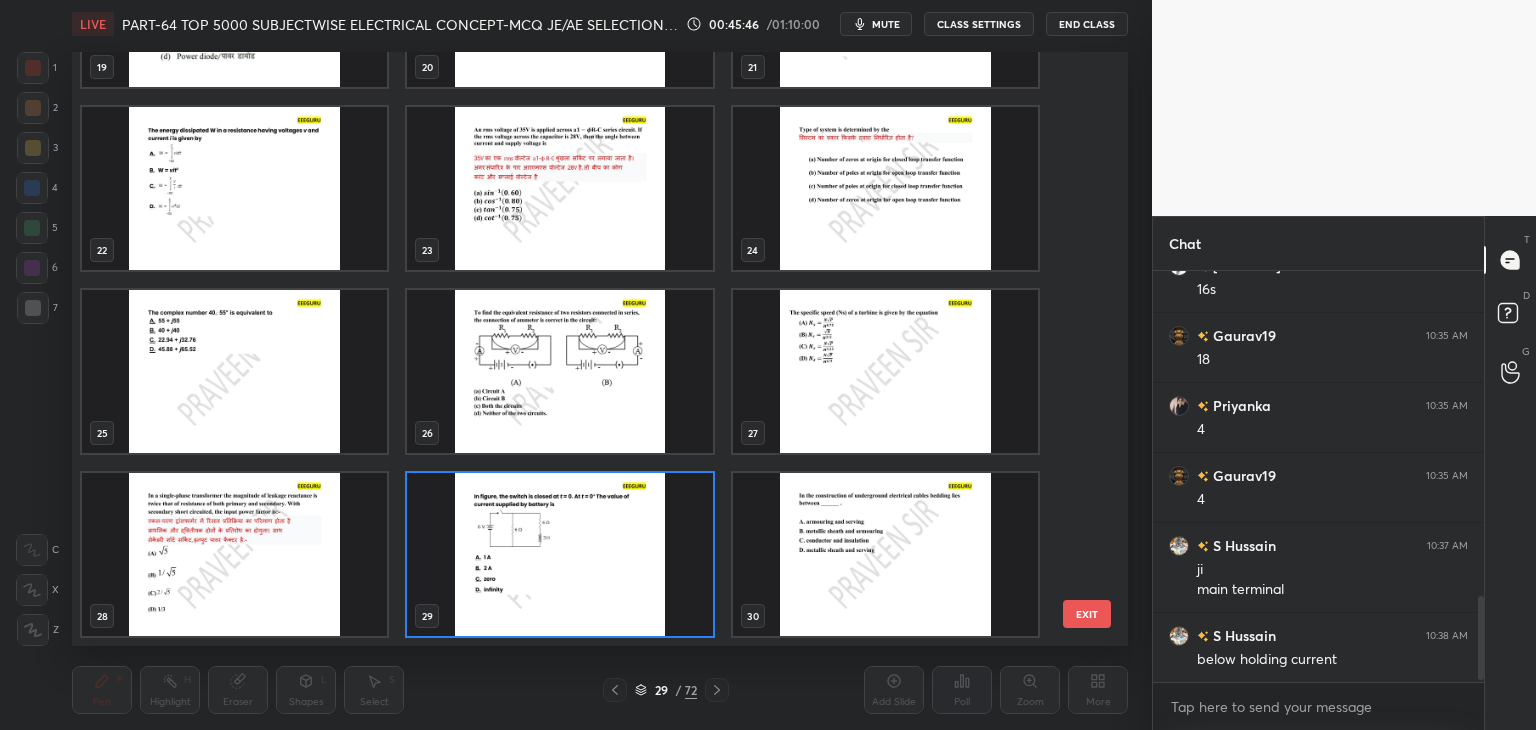 click at bounding box center (885, 554) 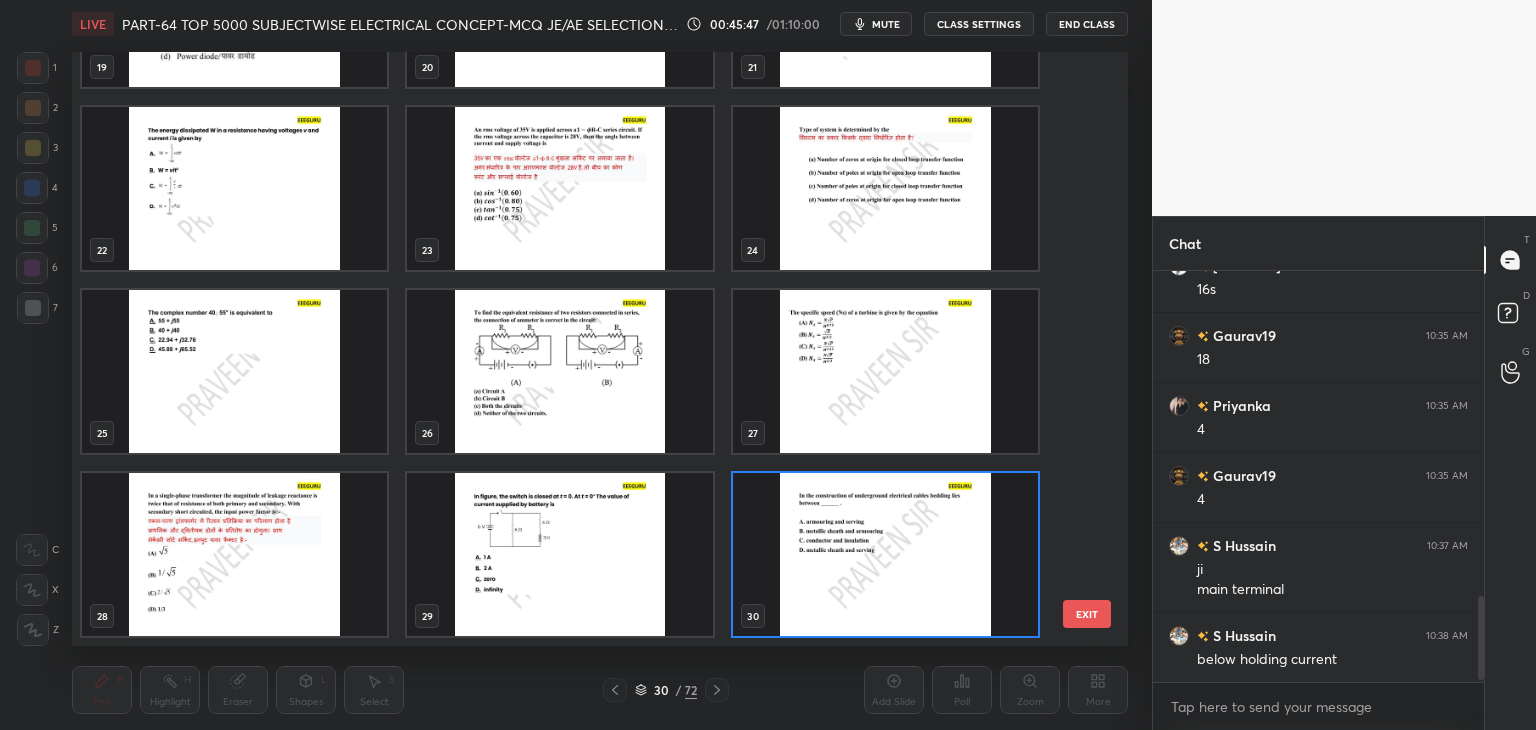 click at bounding box center [885, 554] 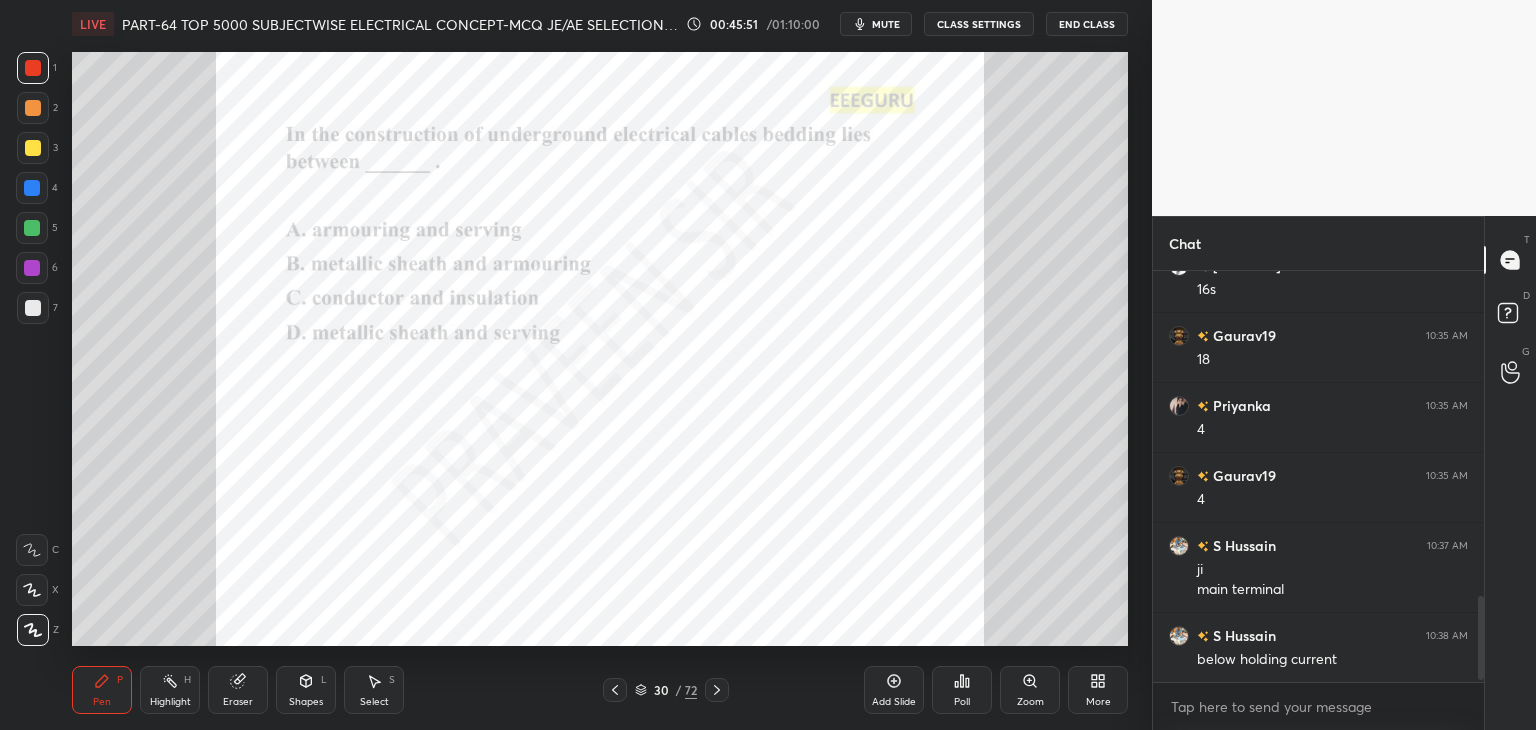 click on "Zoom" at bounding box center [1030, 690] 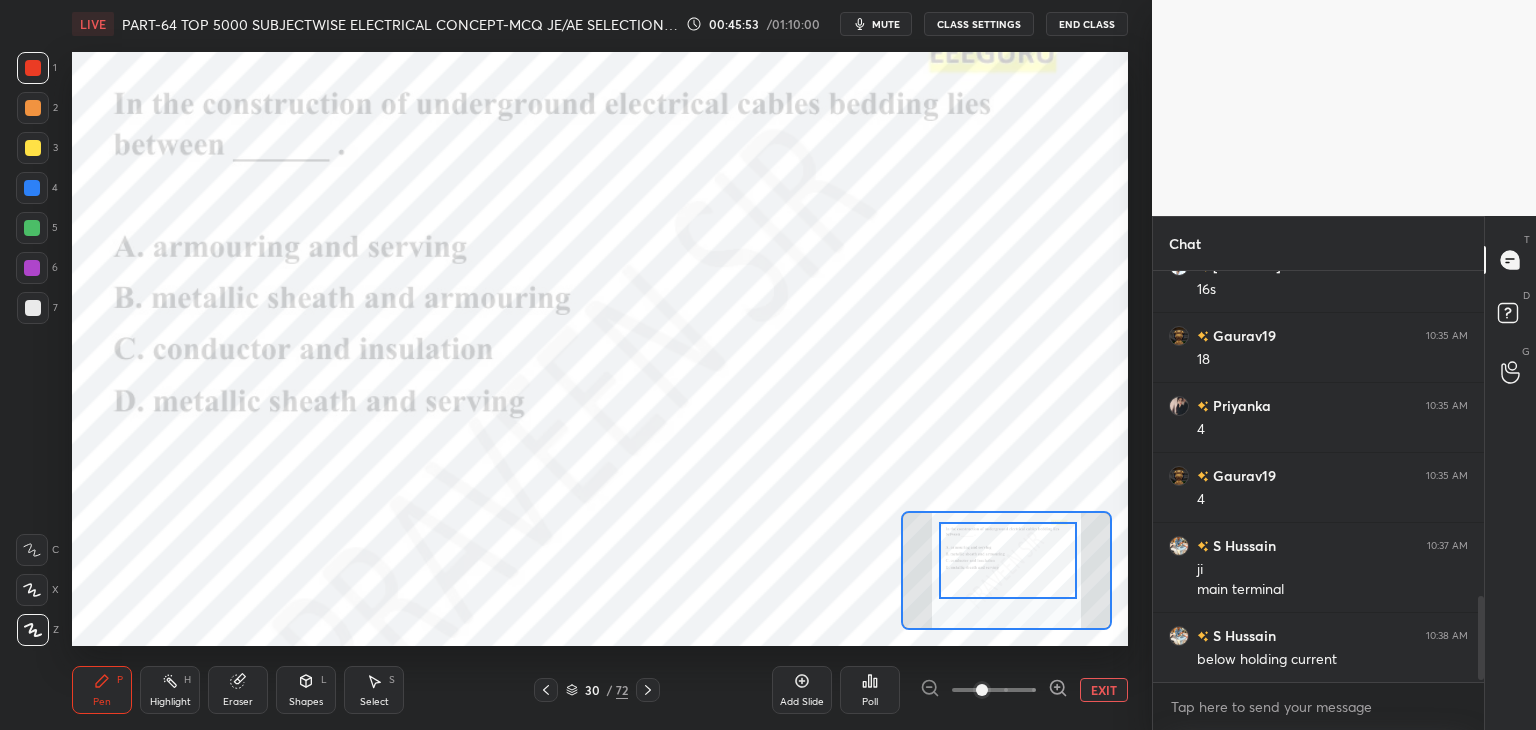 drag, startPoint x: 1012, startPoint y: 584, endPoint x: 1017, endPoint y: 573, distance: 12.083046 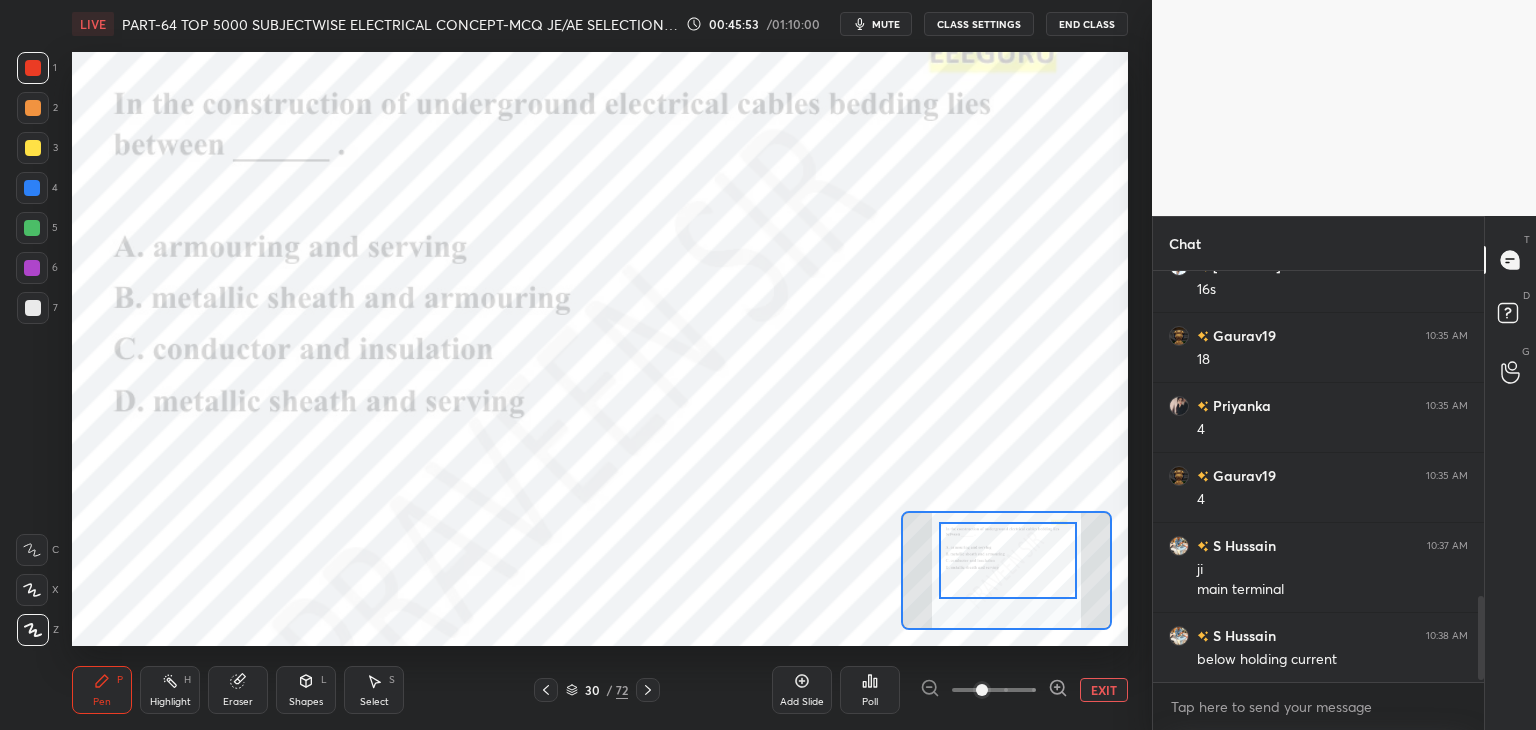 click at bounding box center [1008, 560] 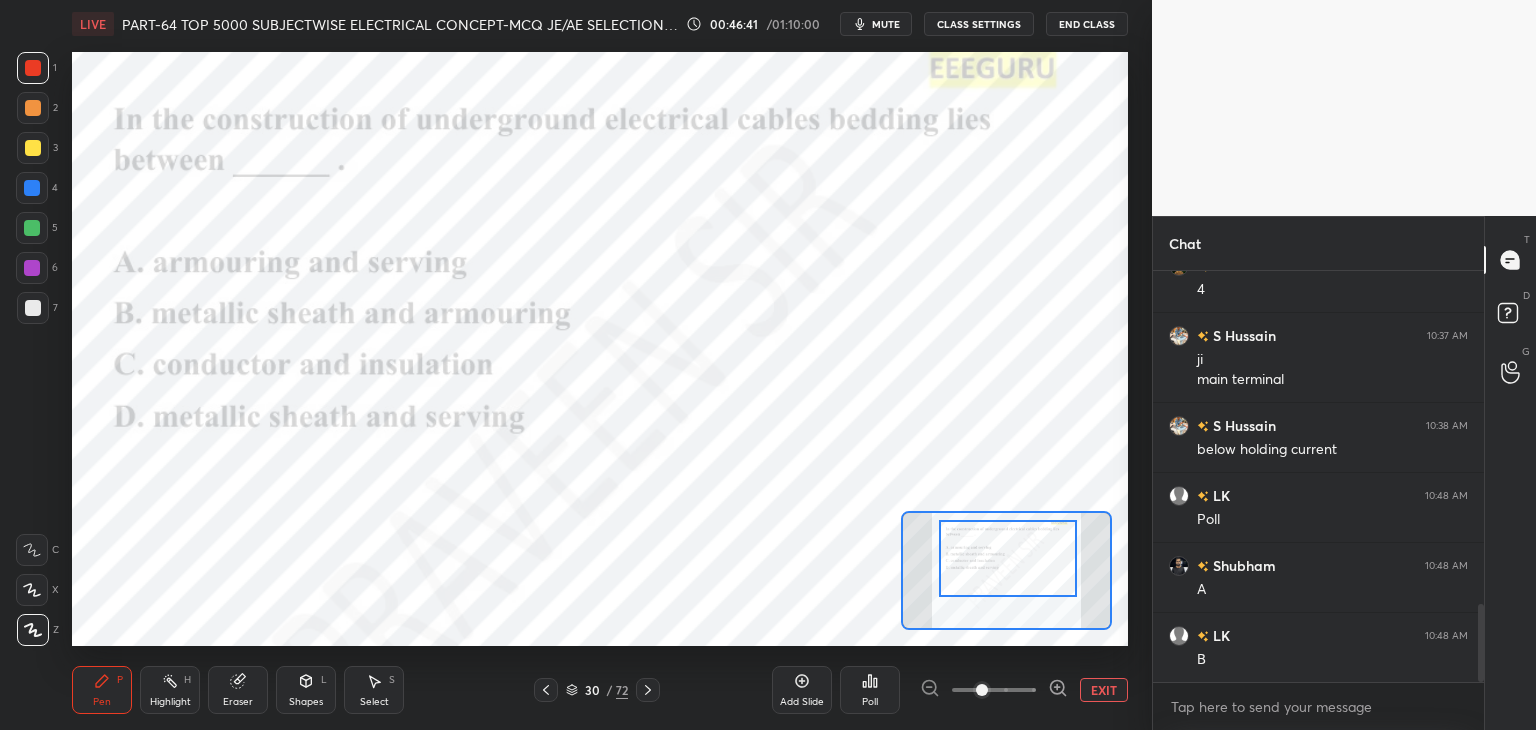 scroll, scrollTop: 1838, scrollLeft: 0, axis: vertical 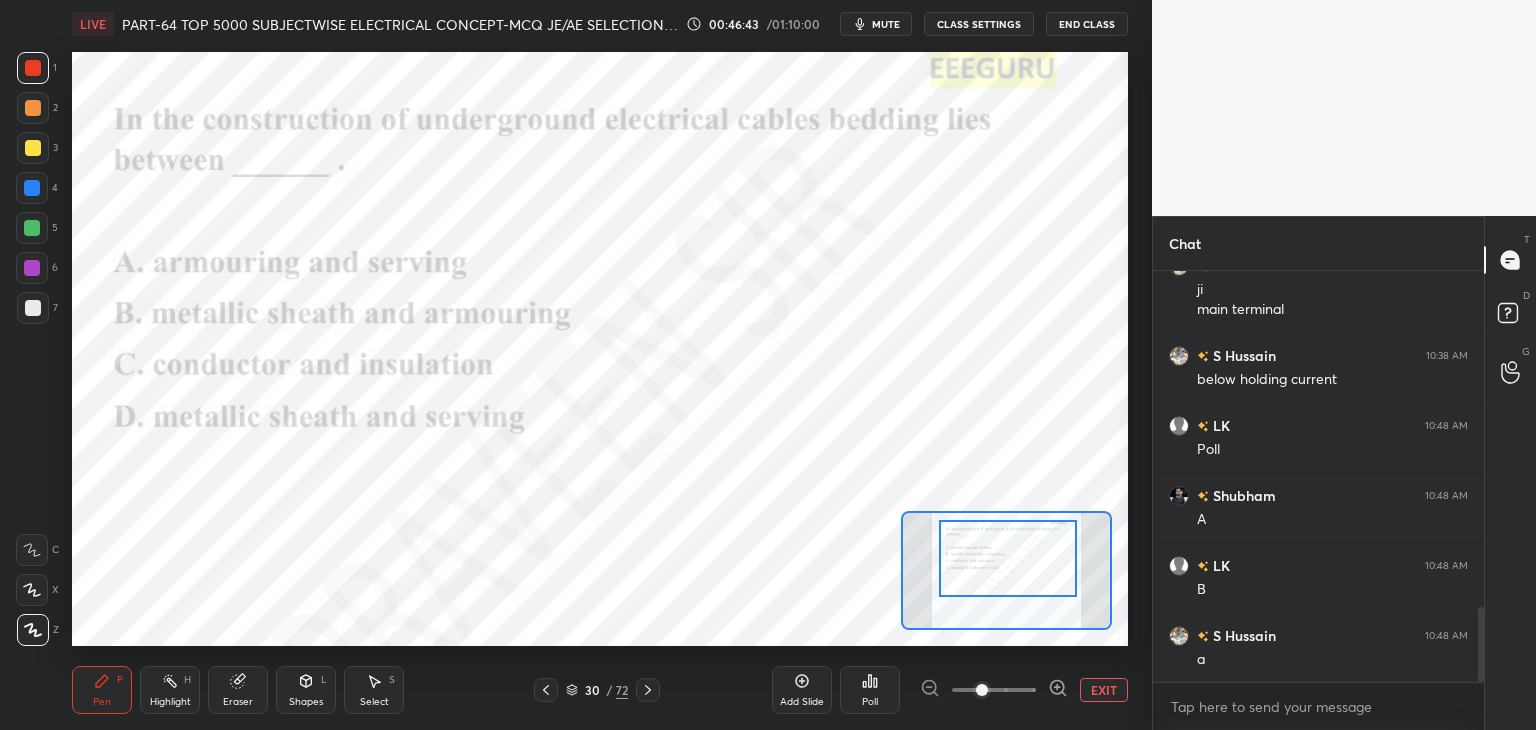 click 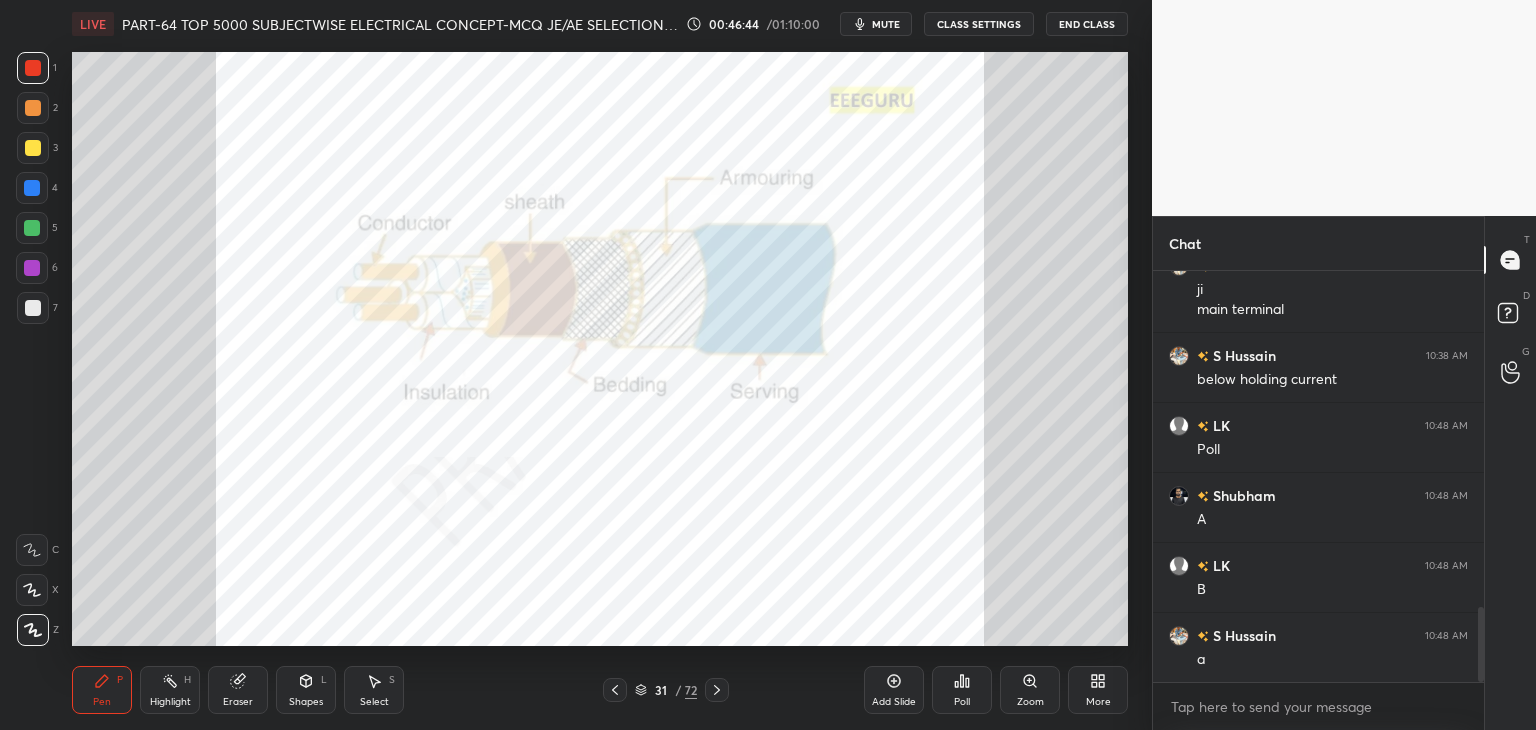 click on "Pen P Highlight H Eraser Shapes L Select S 31 / 72 Add Slide Poll Zoom More" at bounding box center [600, 690] 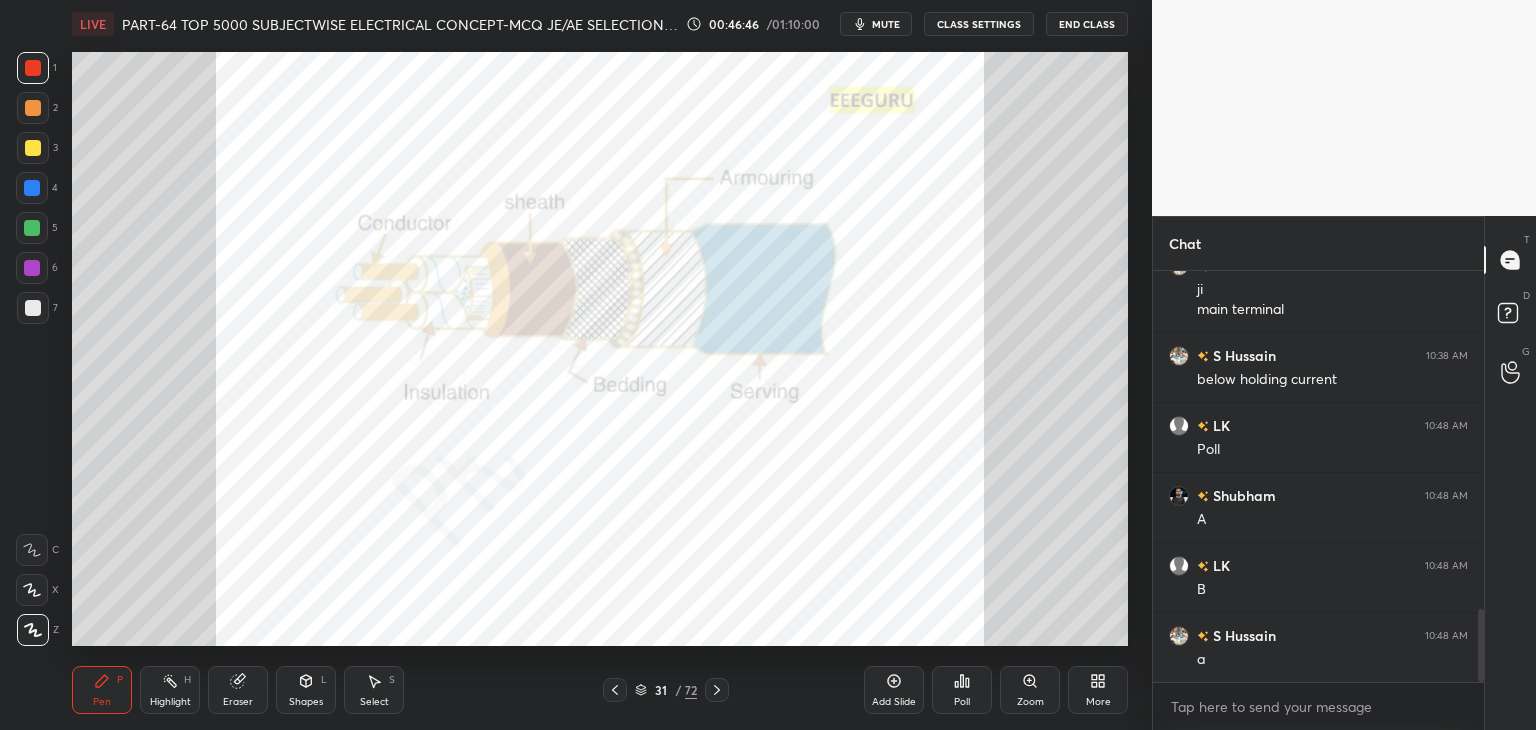 scroll, scrollTop: 1908, scrollLeft: 0, axis: vertical 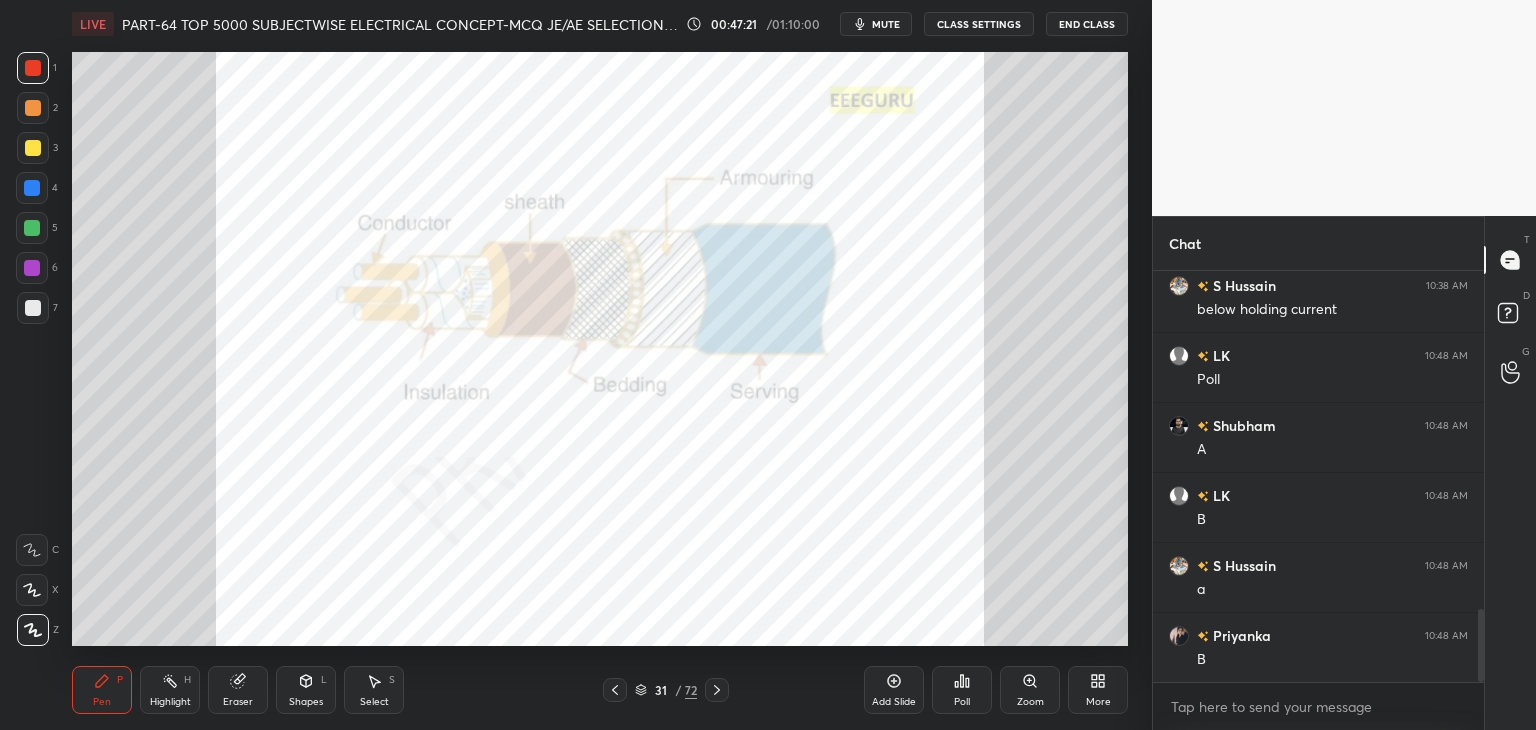 click 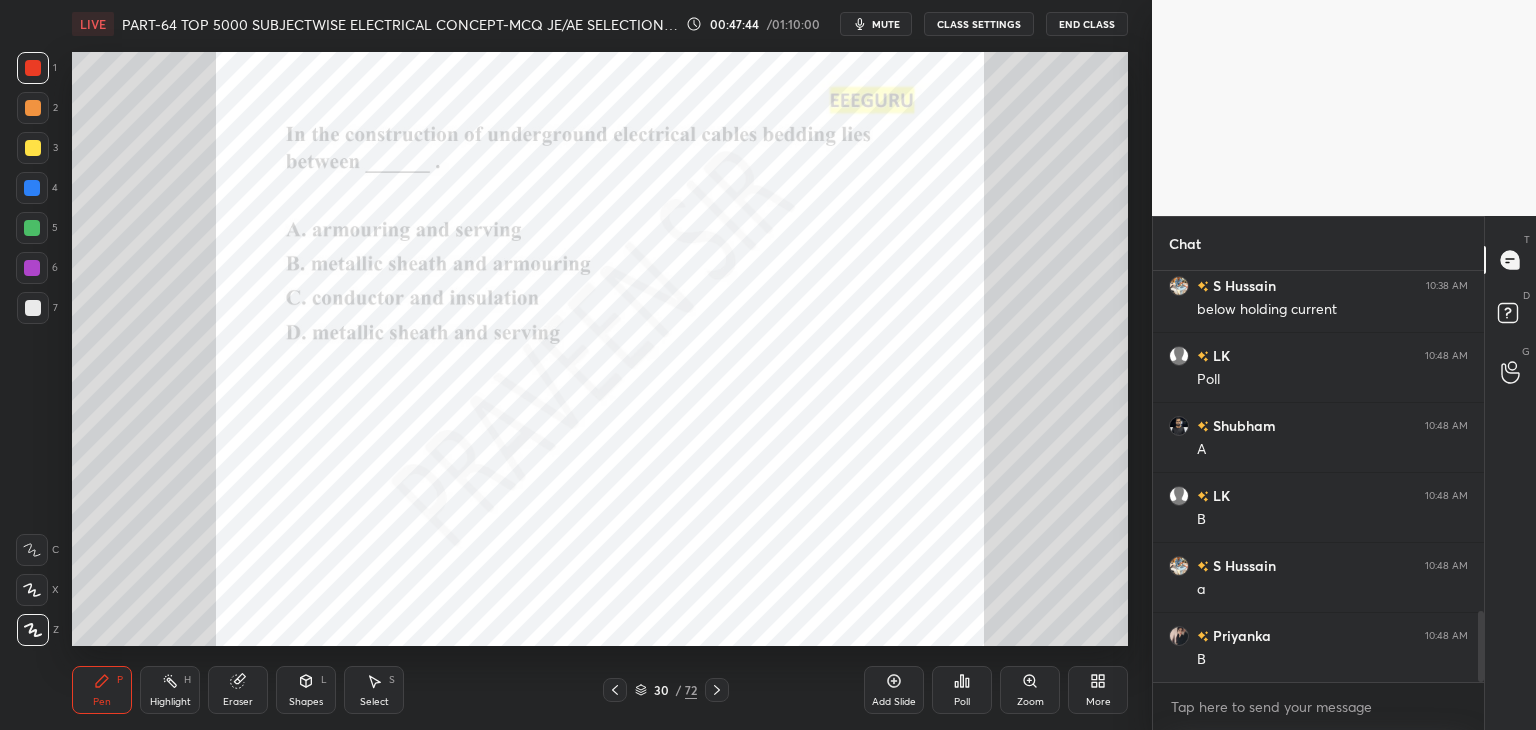 scroll, scrollTop: 1978, scrollLeft: 0, axis: vertical 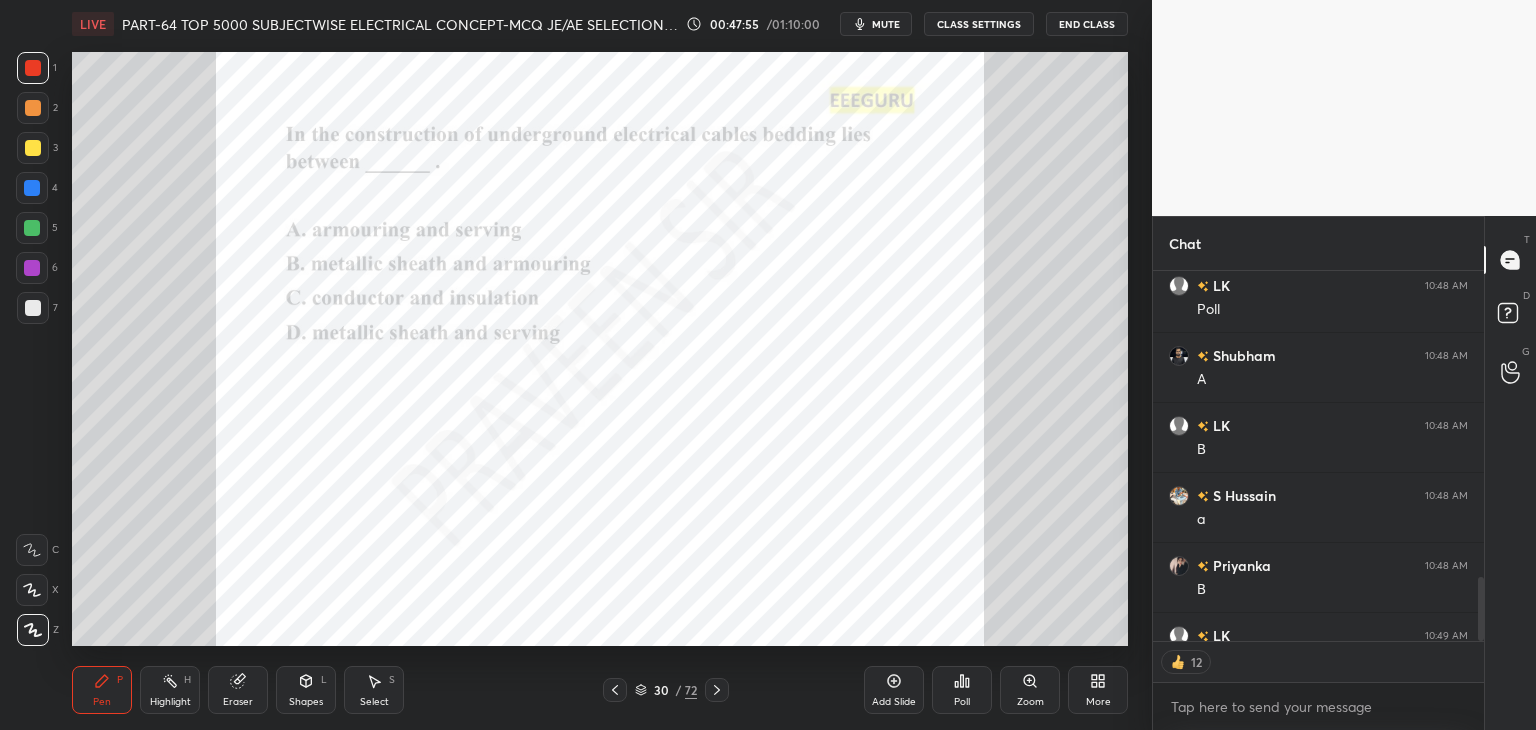 click 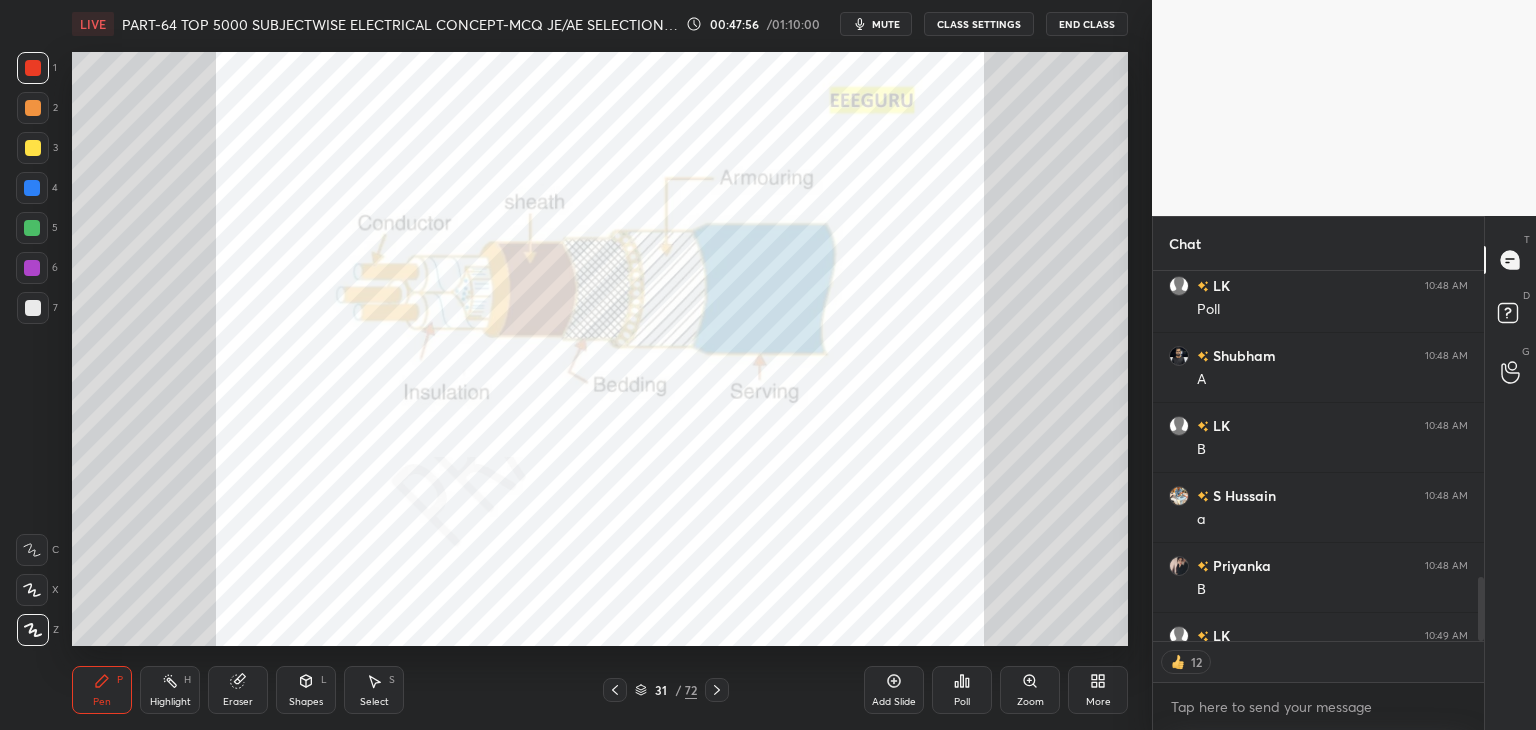 click 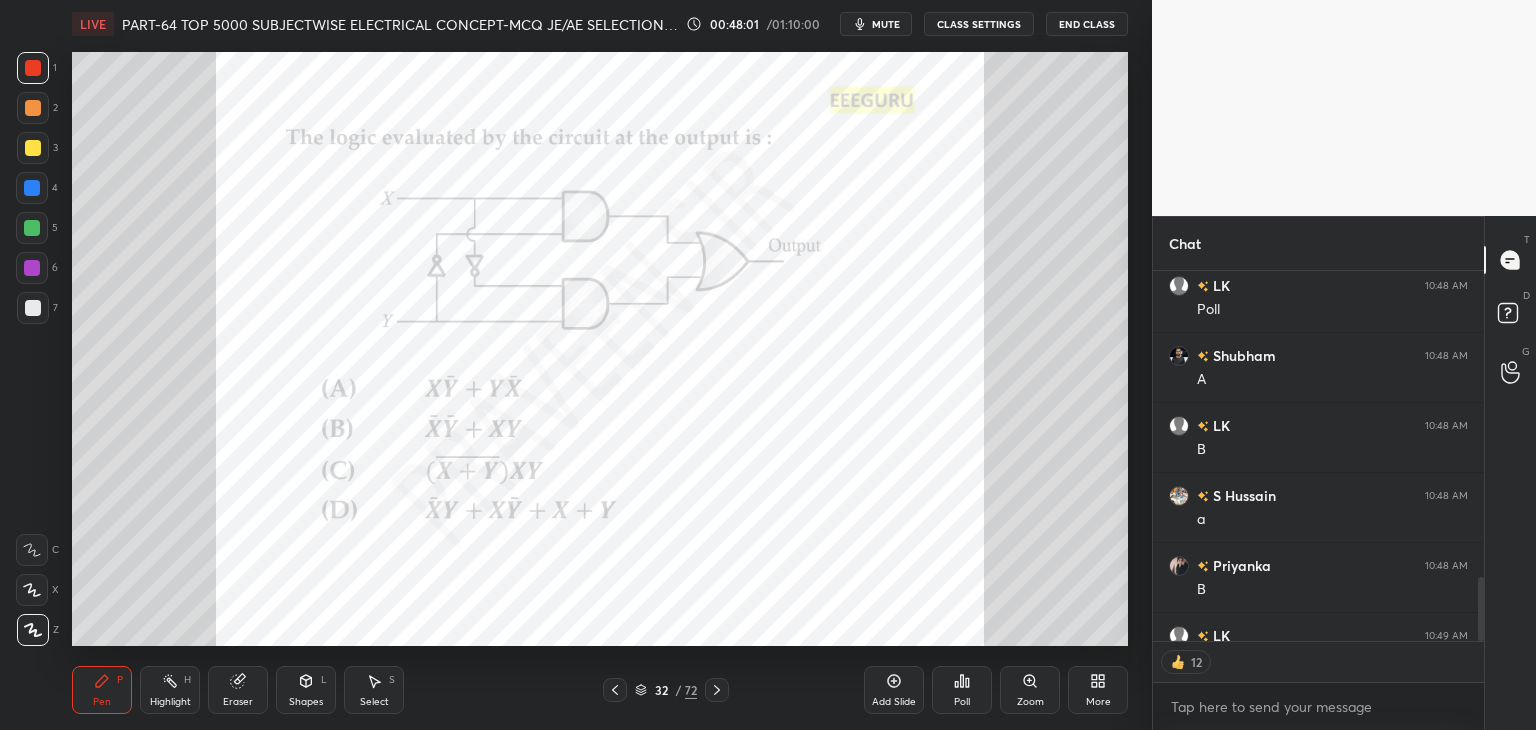 scroll, scrollTop: 6, scrollLeft: 6, axis: both 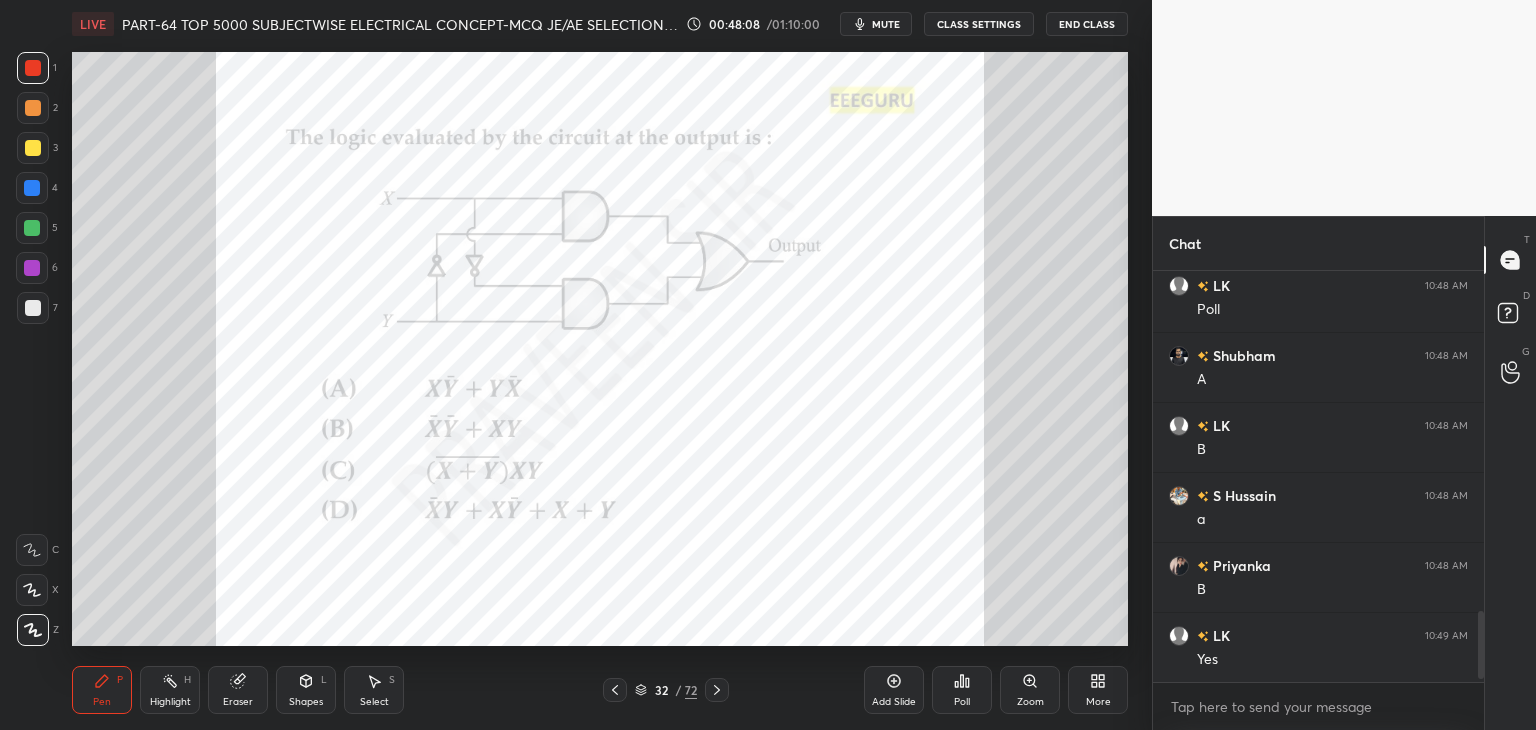 click on "Poll" at bounding box center (962, 690) 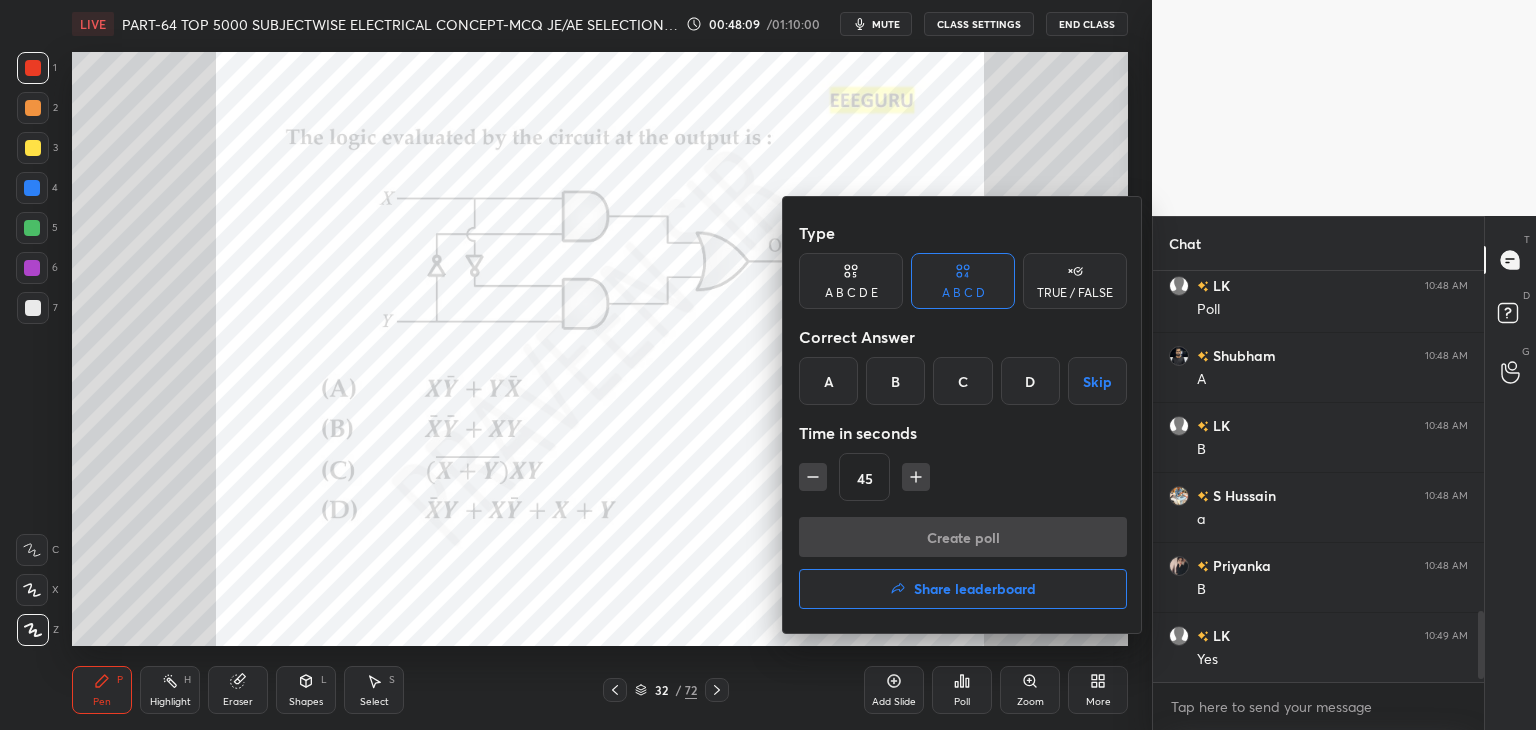 click on "A" at bounding box center (828, 381) 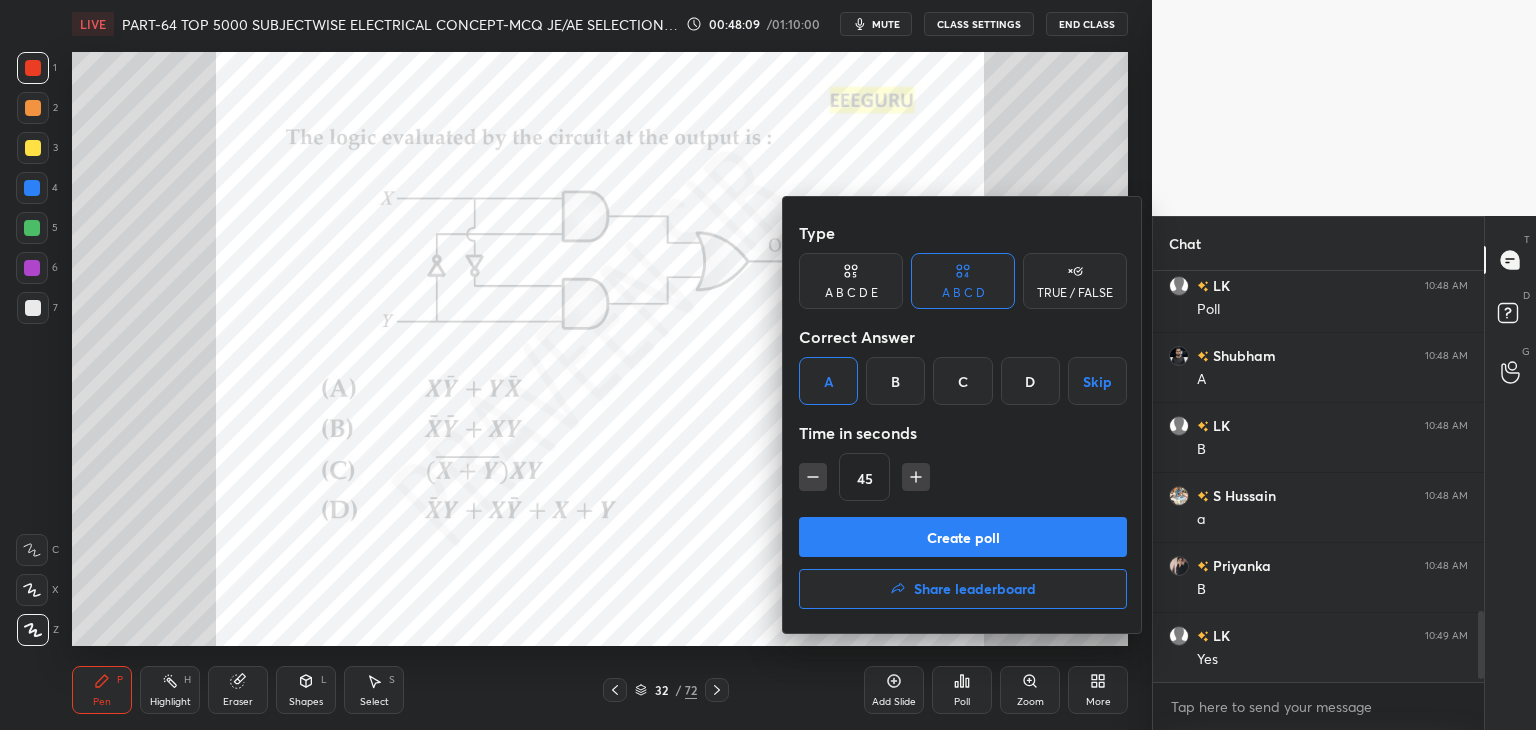 click on "Create poll" at bounding box center (963, 537) 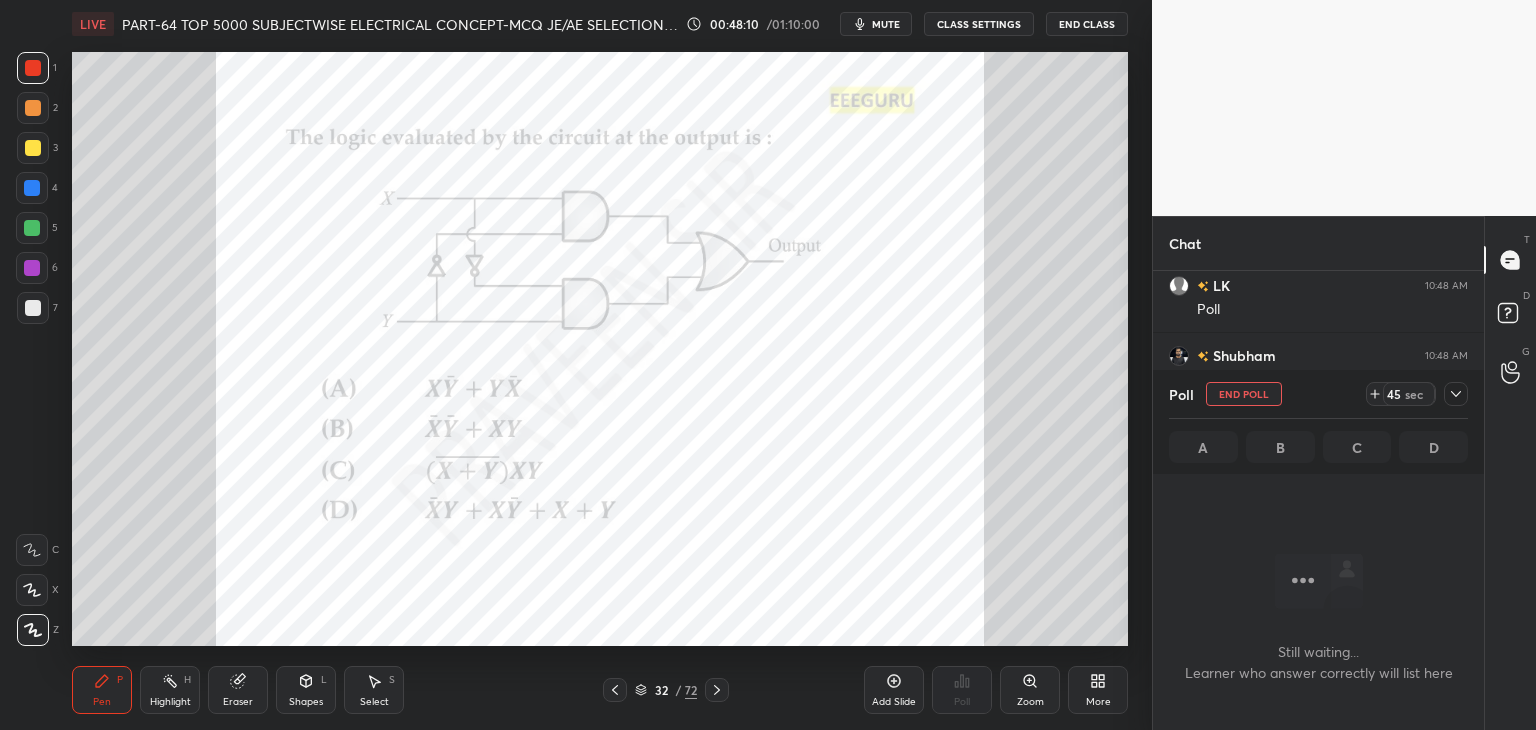 scroll, scrollTop: 364, scrollLeft: 325, axis: both 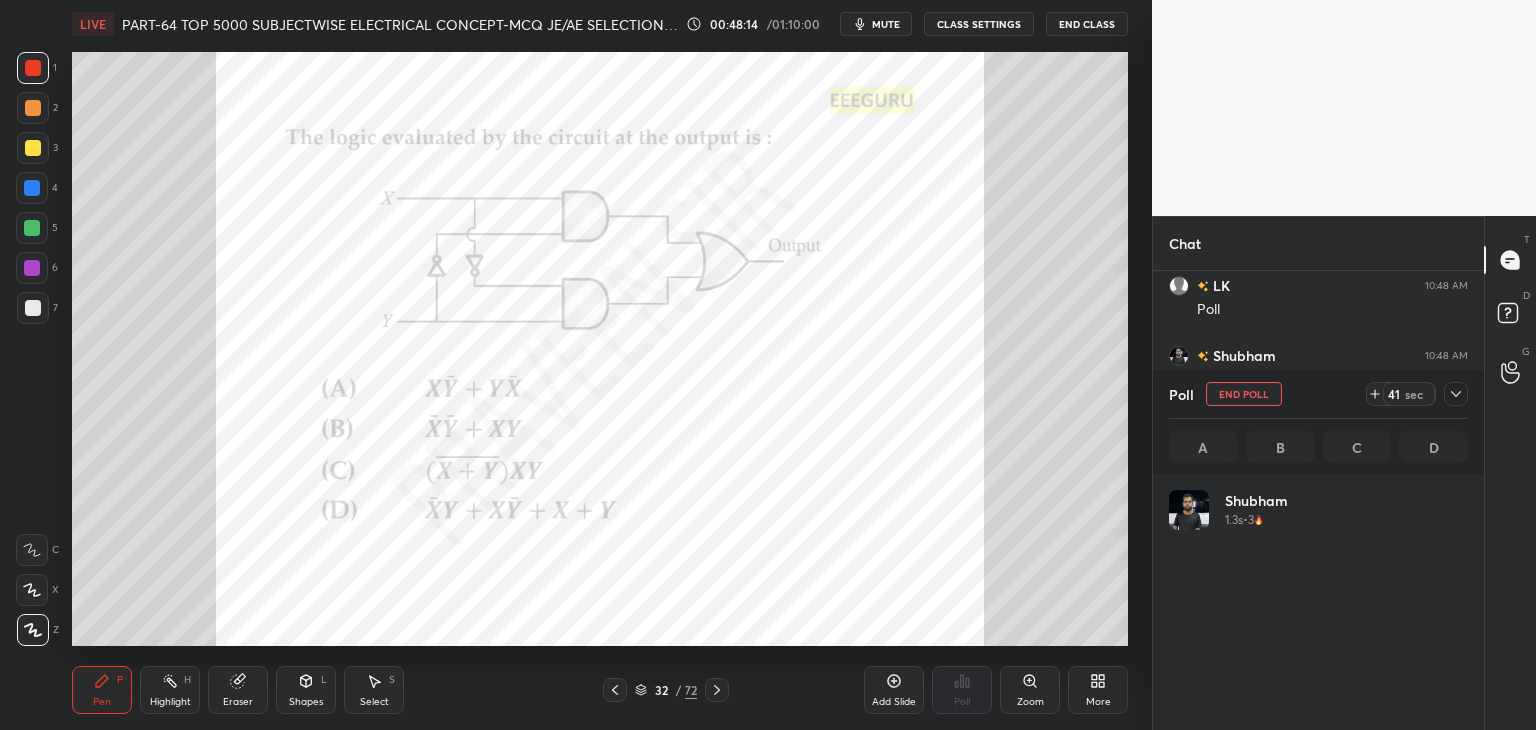 click 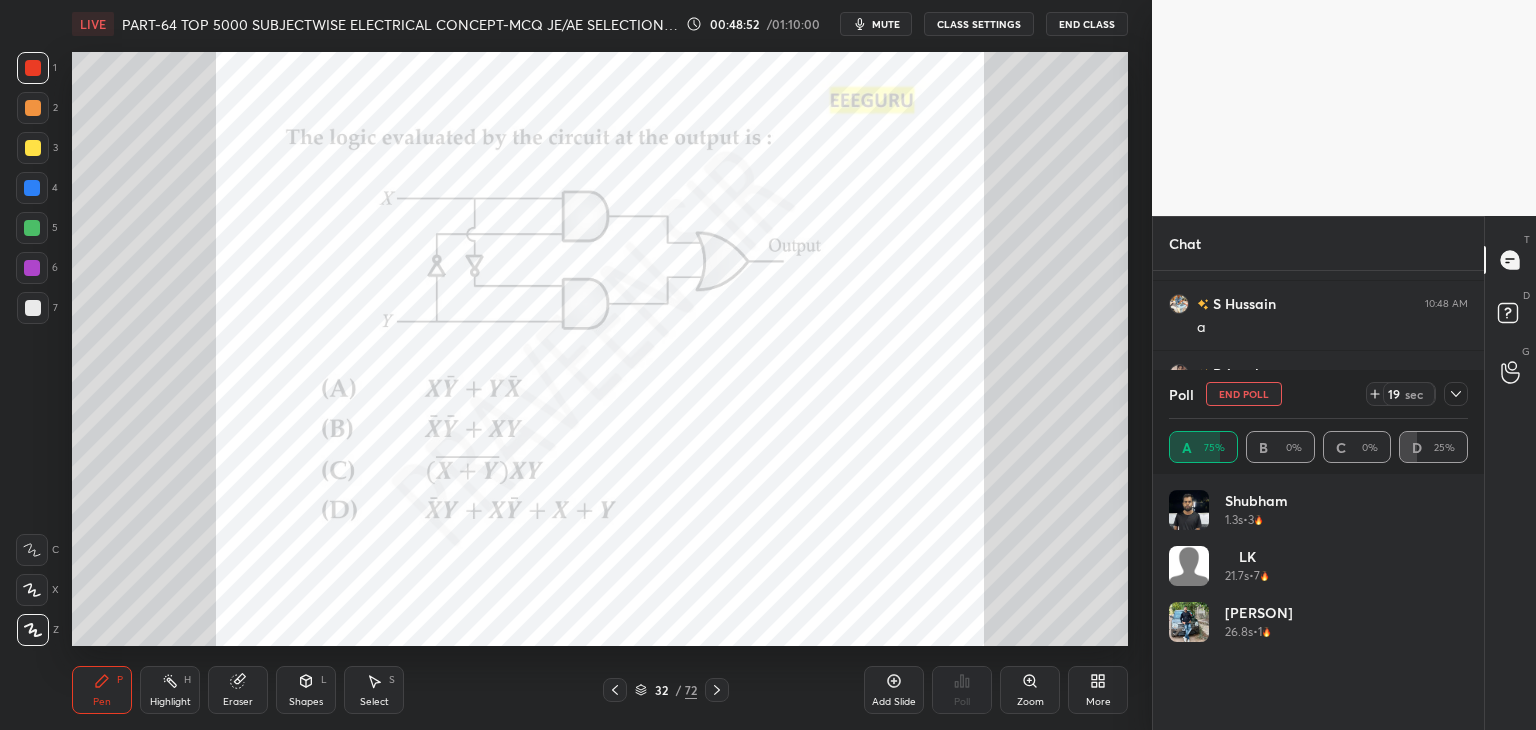 scroll, scrollTop: 2240, scrollLeft: 0, axis: vertical 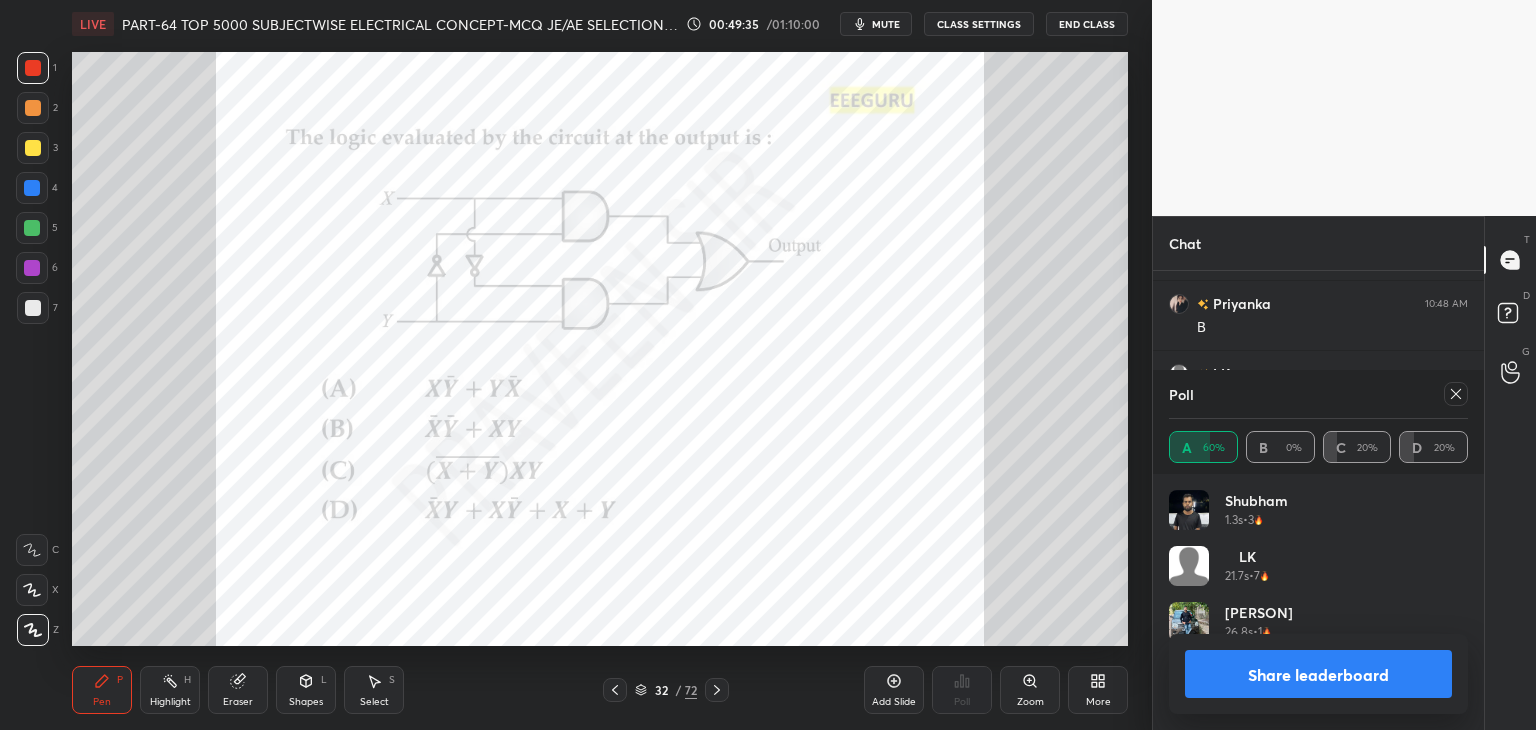 drag, startPoint x: 1348, startPoint y: 579, endPoint x: 1396, endPoint y: 516, distance: 79.20227 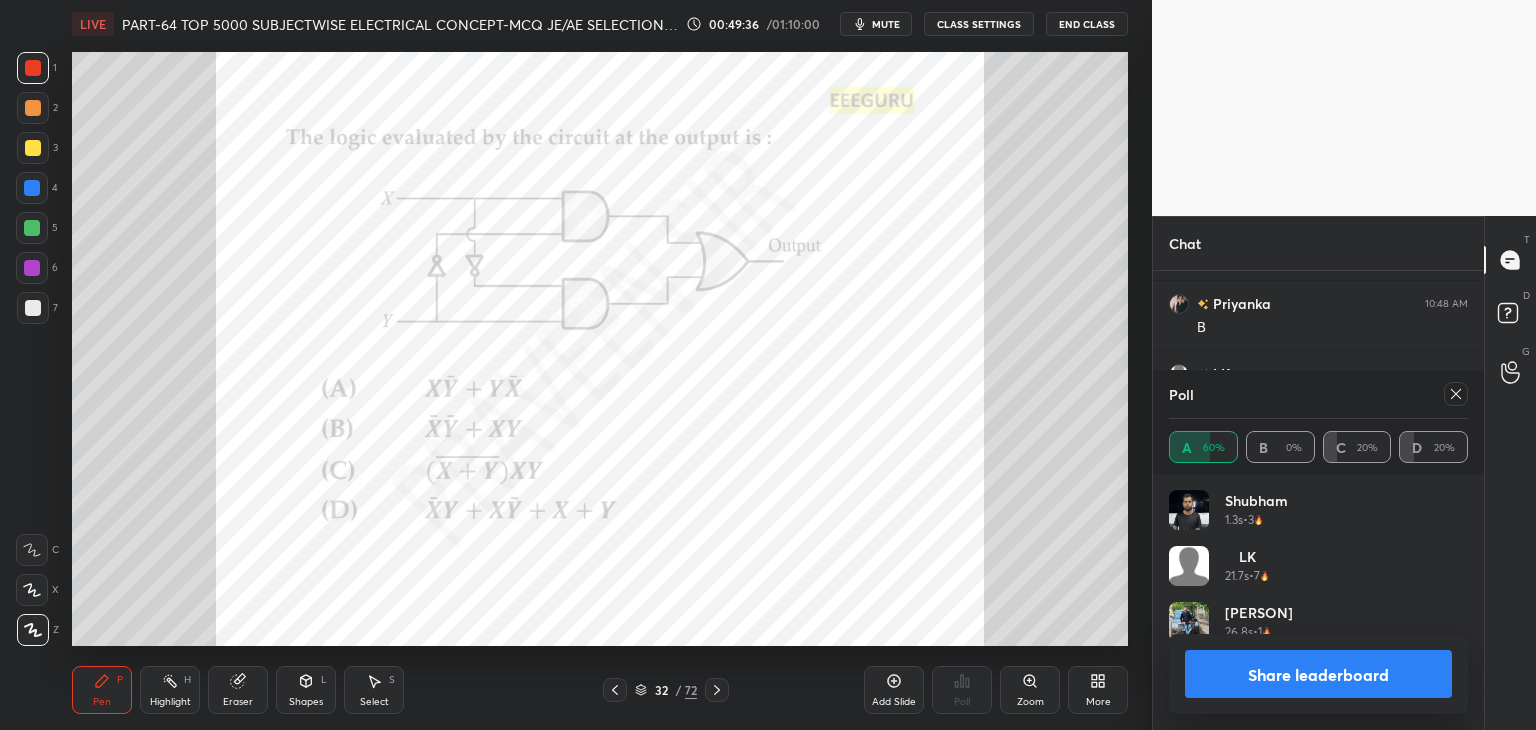 drag, startPoint x: 1363, startPoint y: 589, endPoint x: 1432, endPoint y: 489, distance: 121.49486 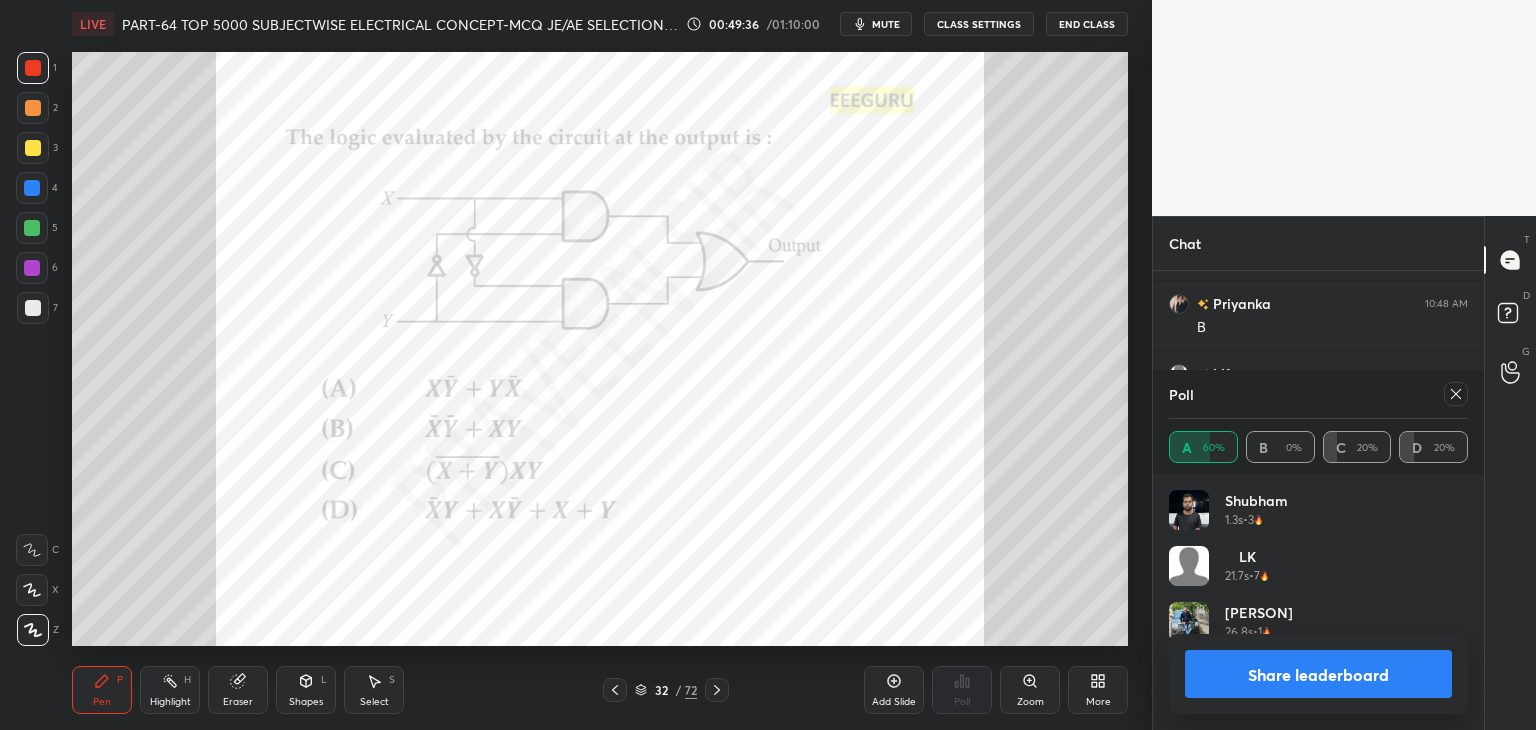 click on "[PERSON] 1.3s  •  3 LK 21.7s  •  7 [PERSON] 26.8s  •  1" at bounding box center (1318, 574) 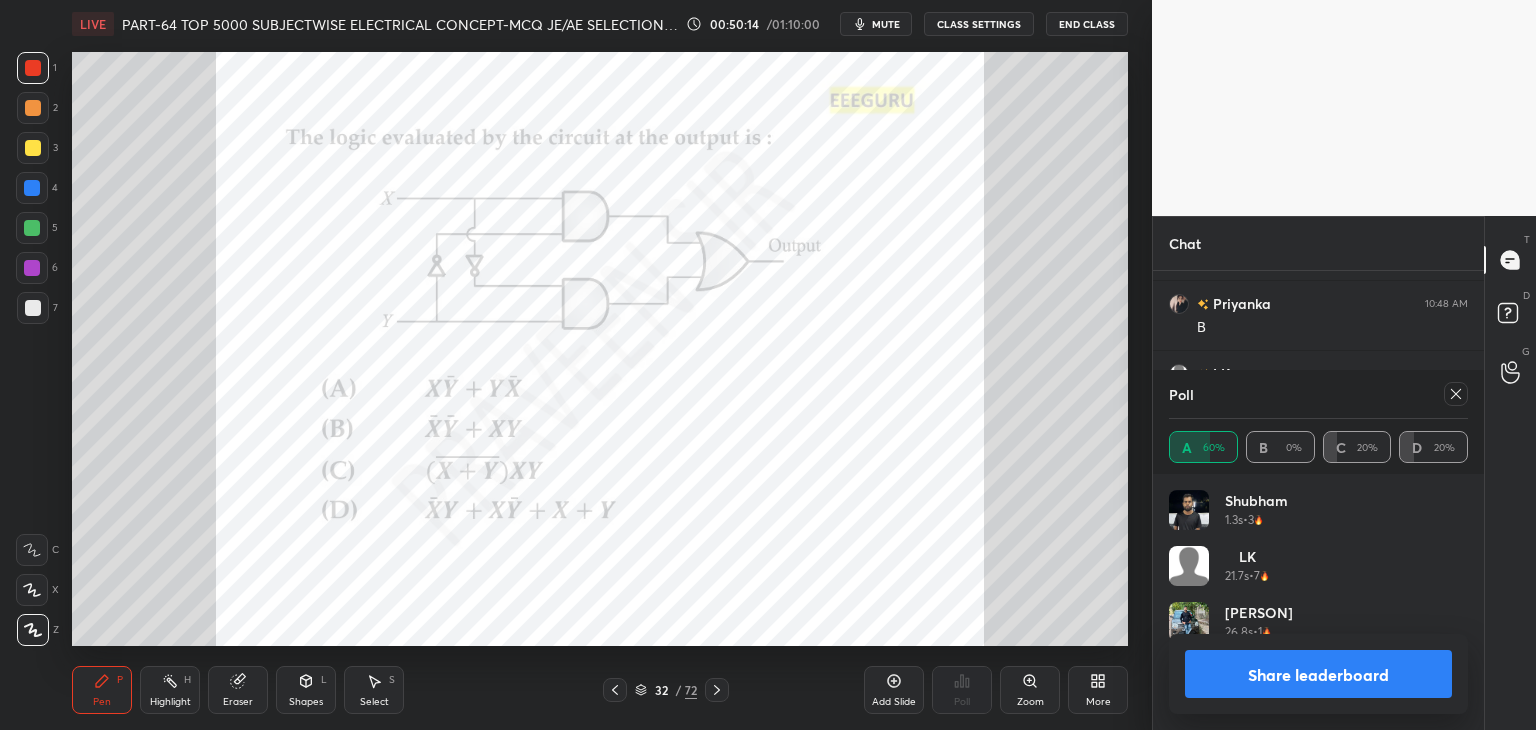 click 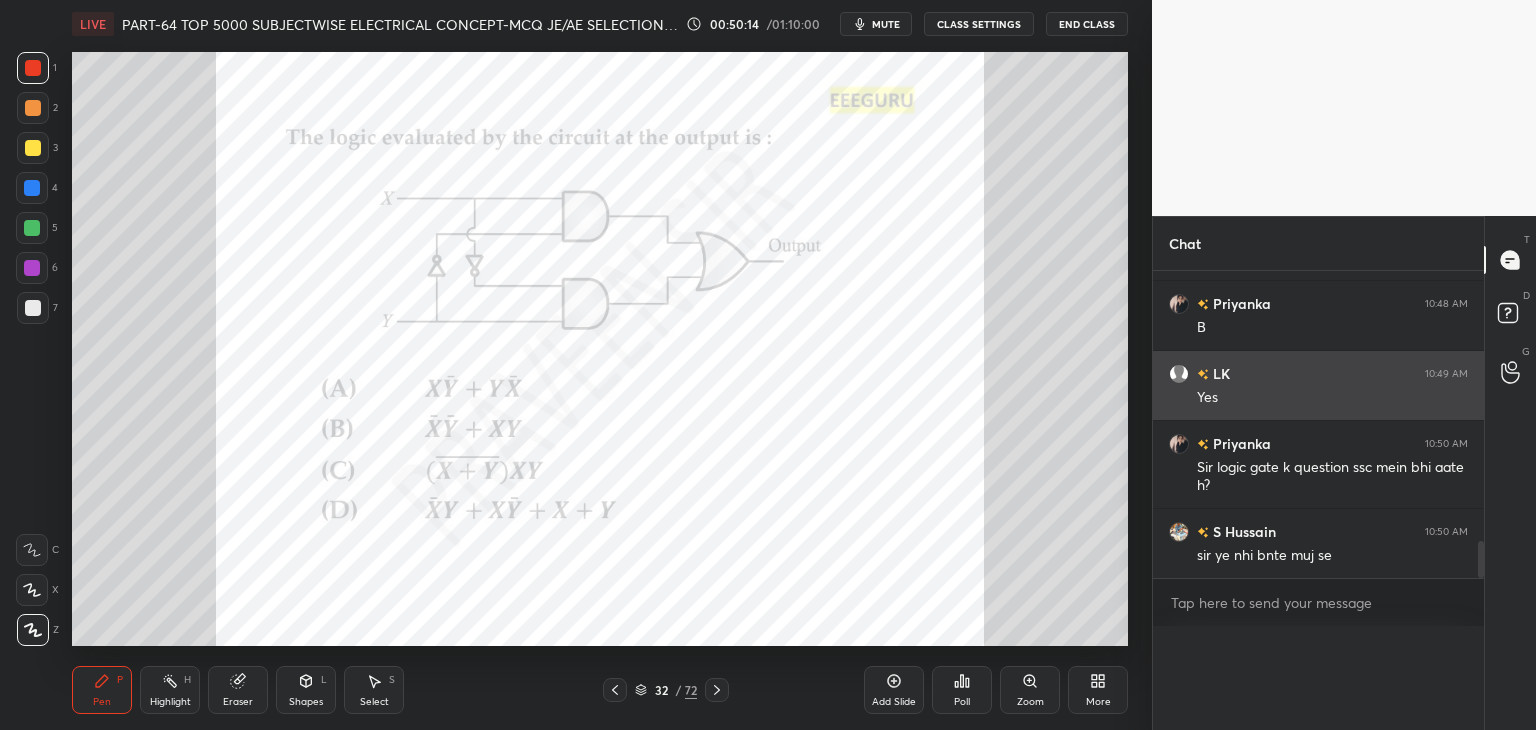 scroll, scrollTop: 151, scrollLeft: 293, axis: both 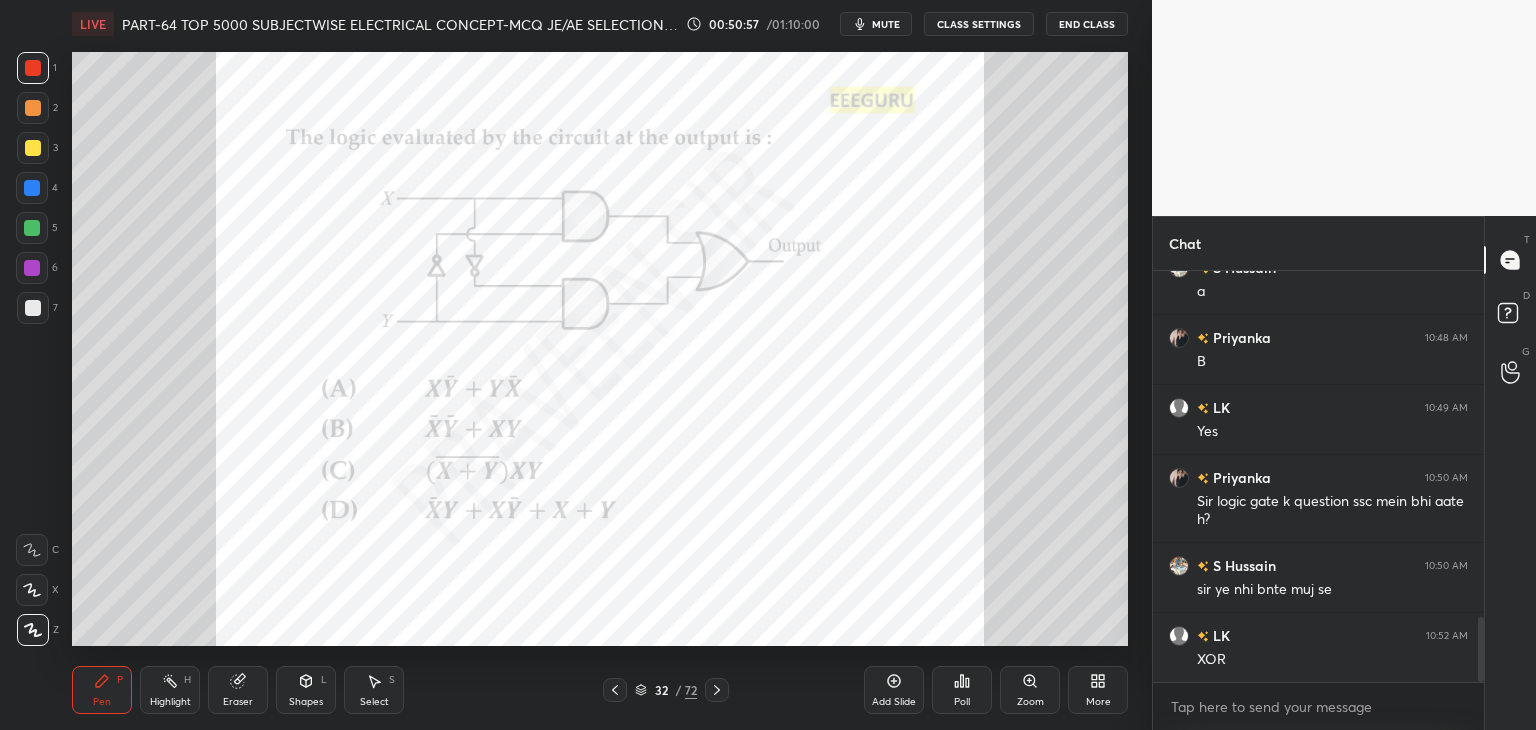 click on "Eraser" at bounding box center [238, 690] 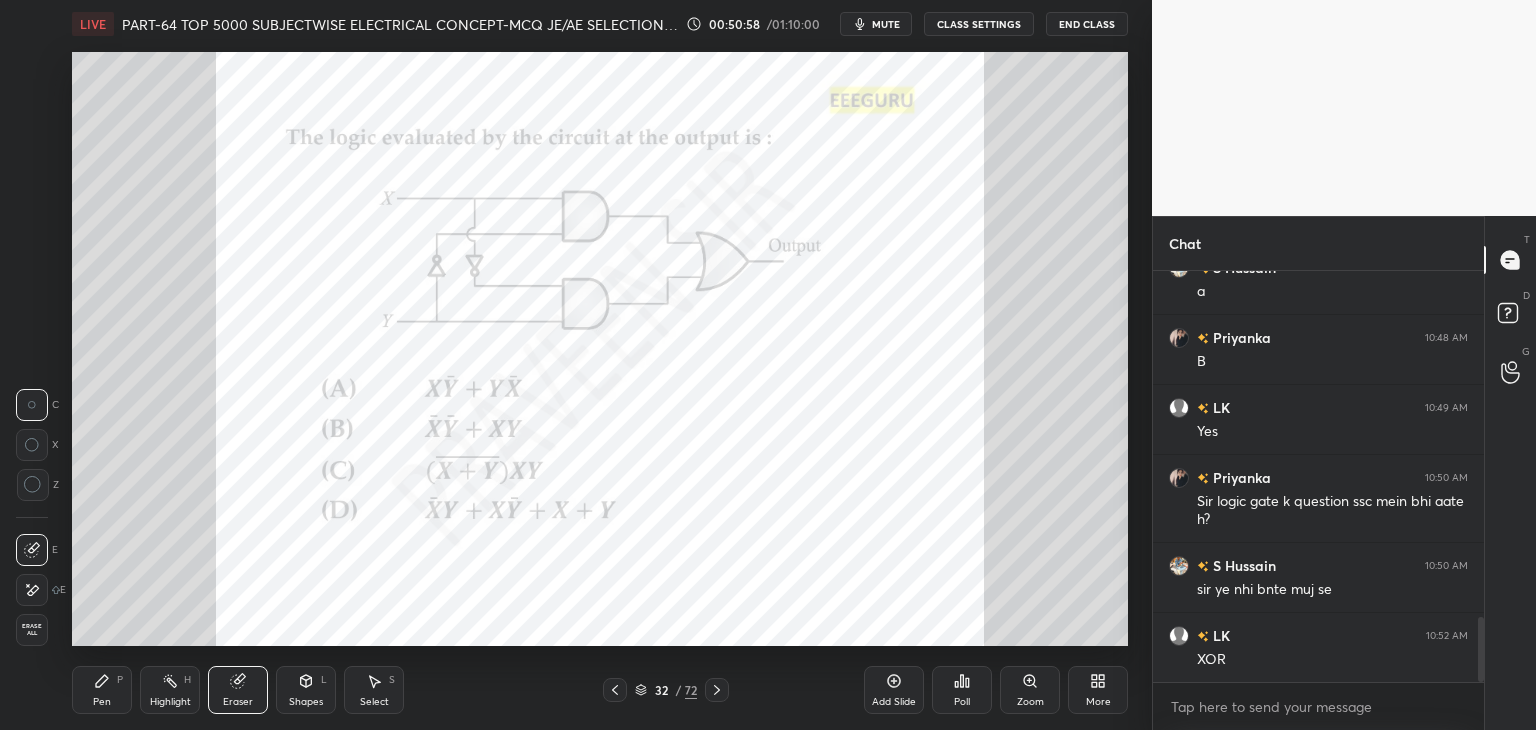 click on "Erase all" at bounding box center [32, 630] 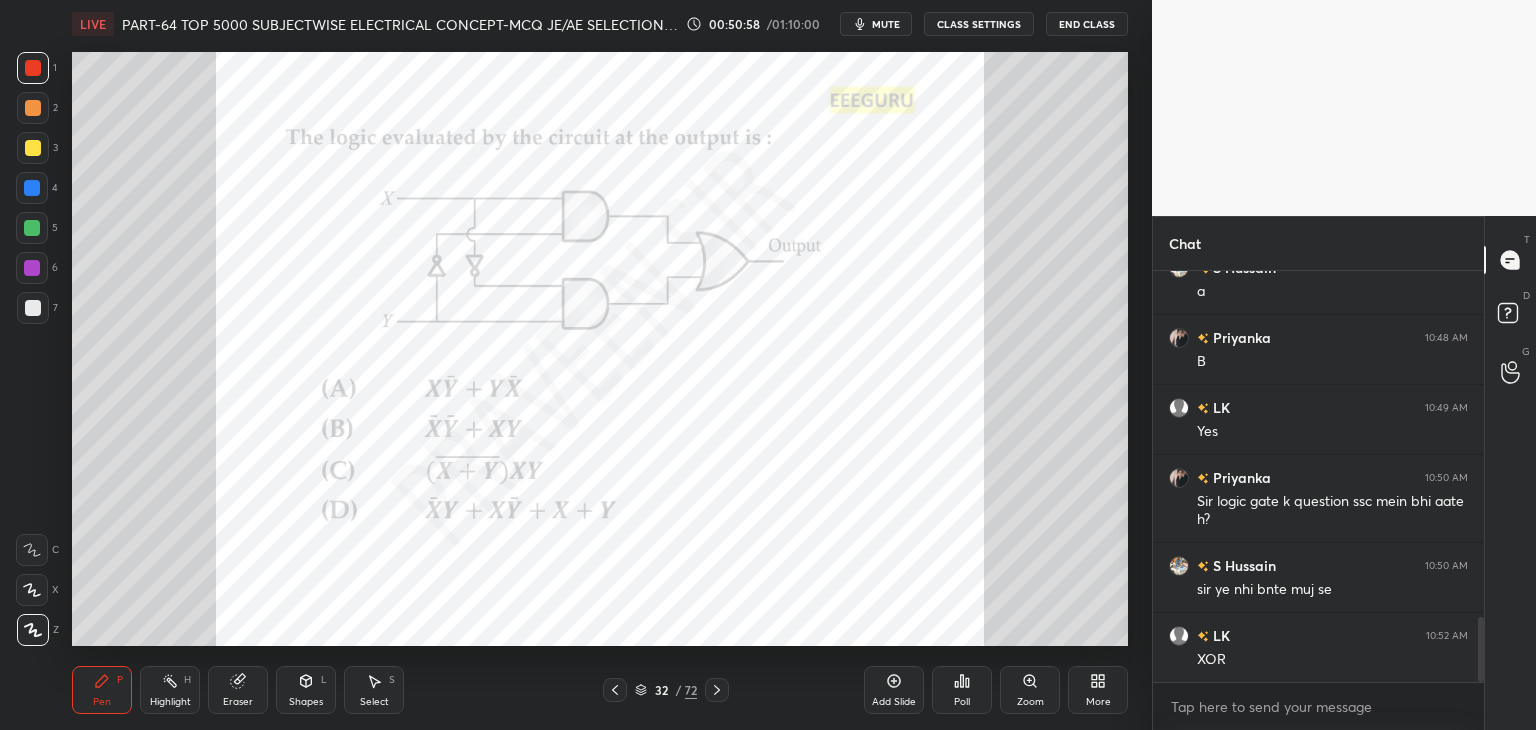 click on "Pen P" at bounding box center [102, 690] 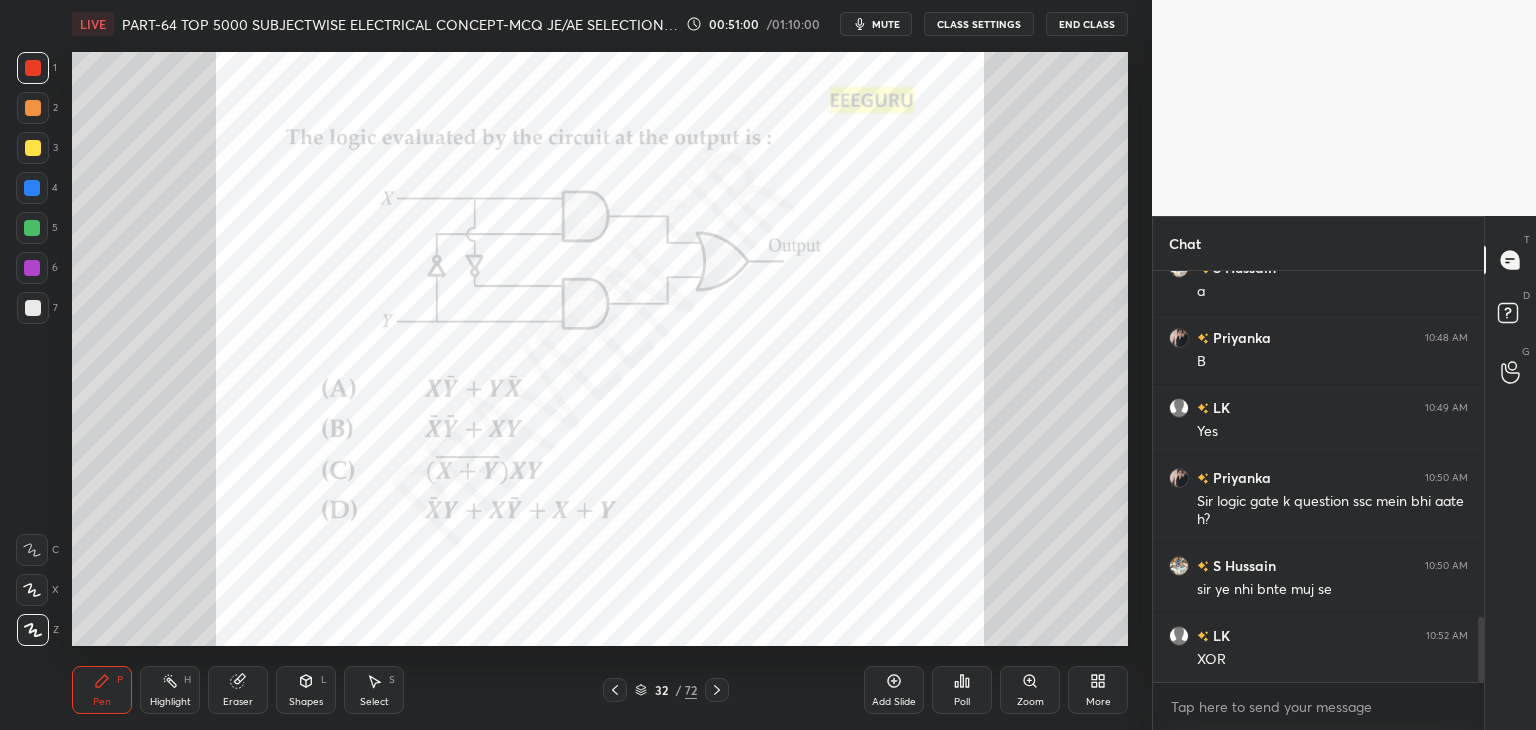 click 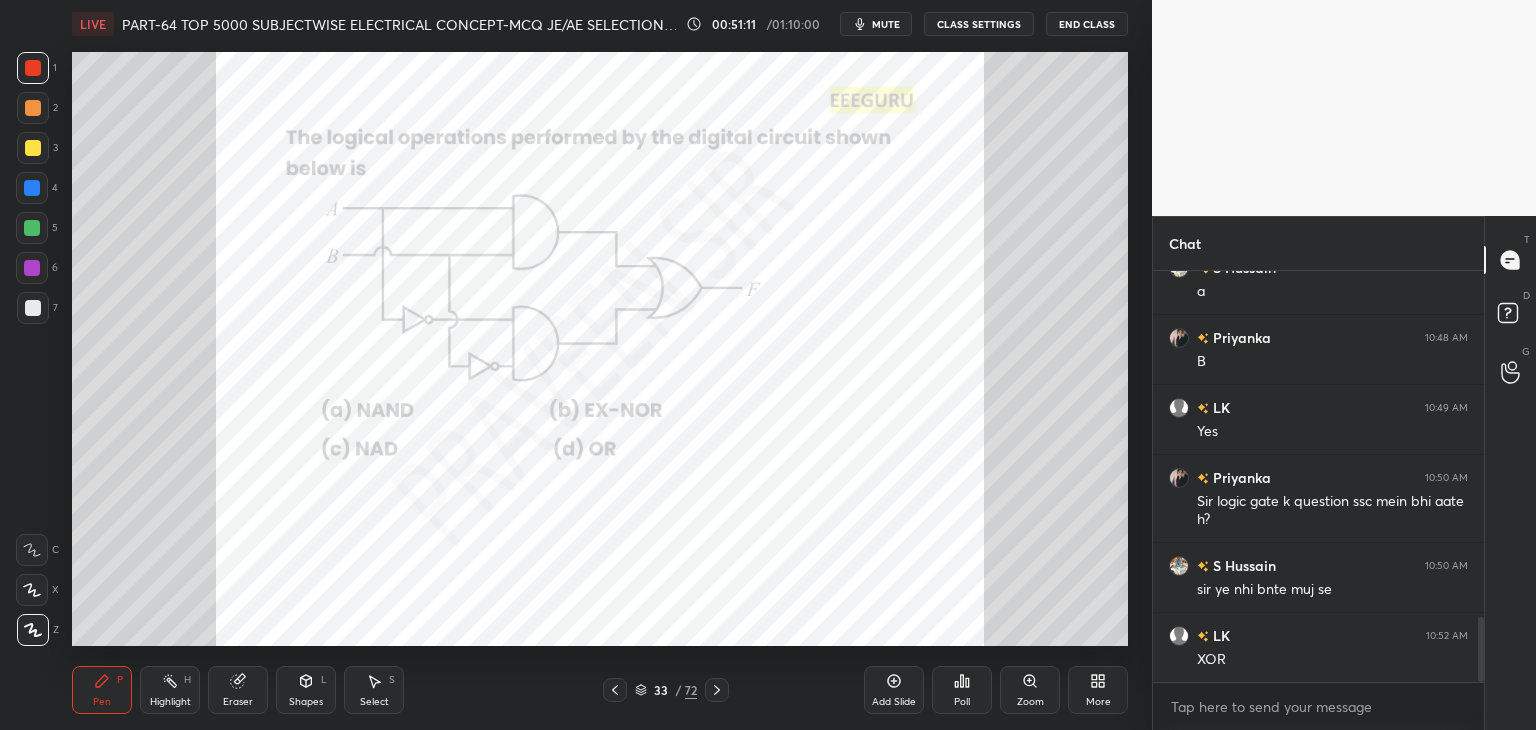 click on "Poll" at bounding box center (962, 690) 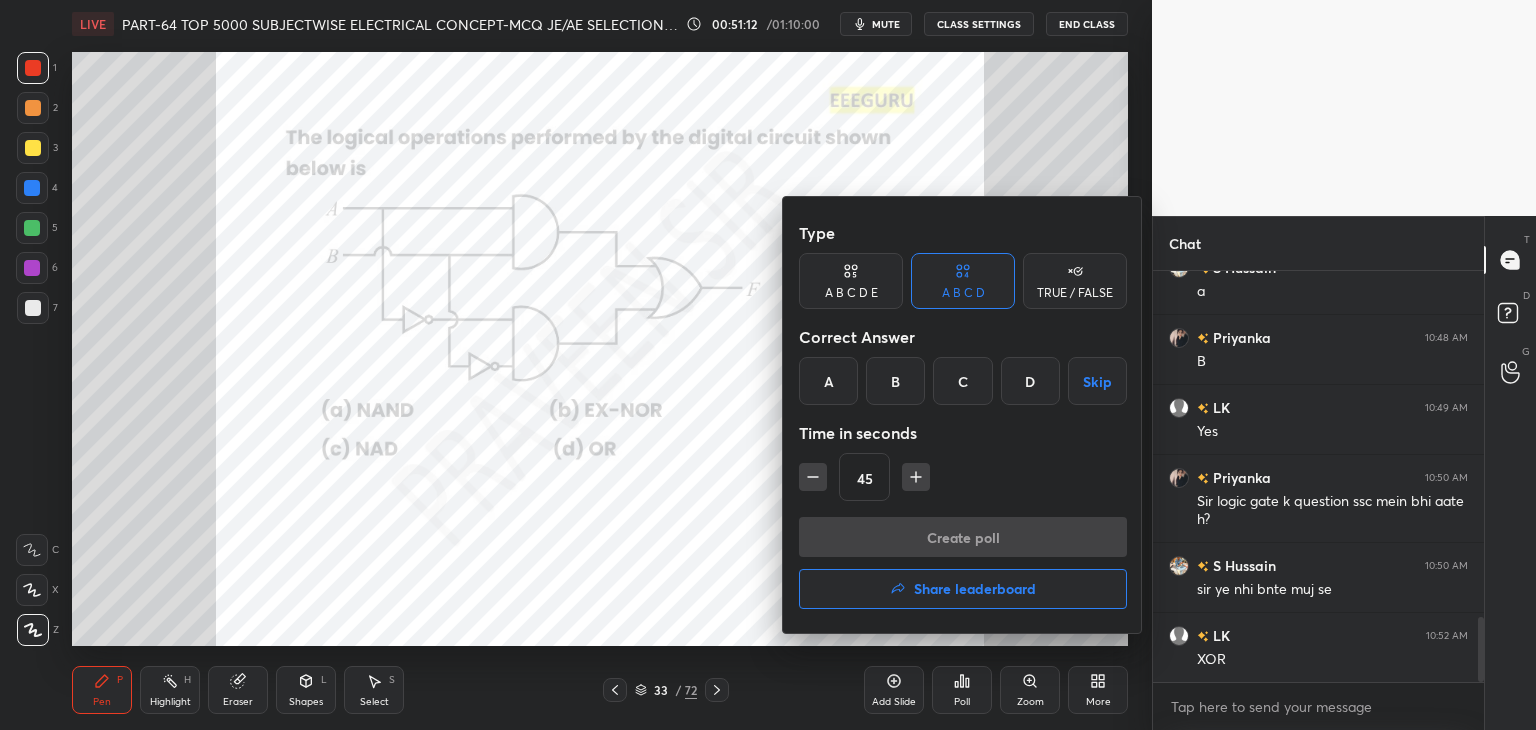 click on "B" at bounding box center [895, 381] 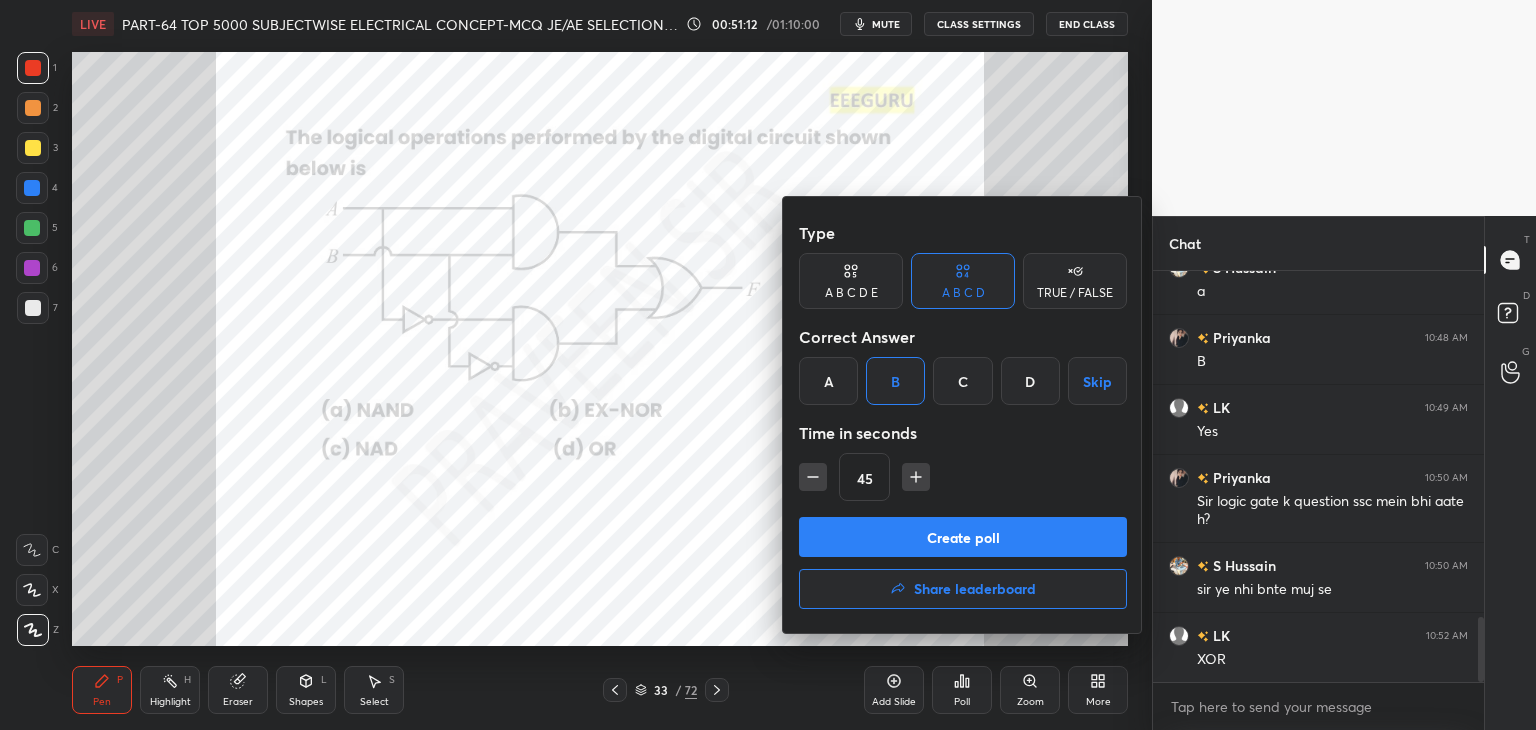 click 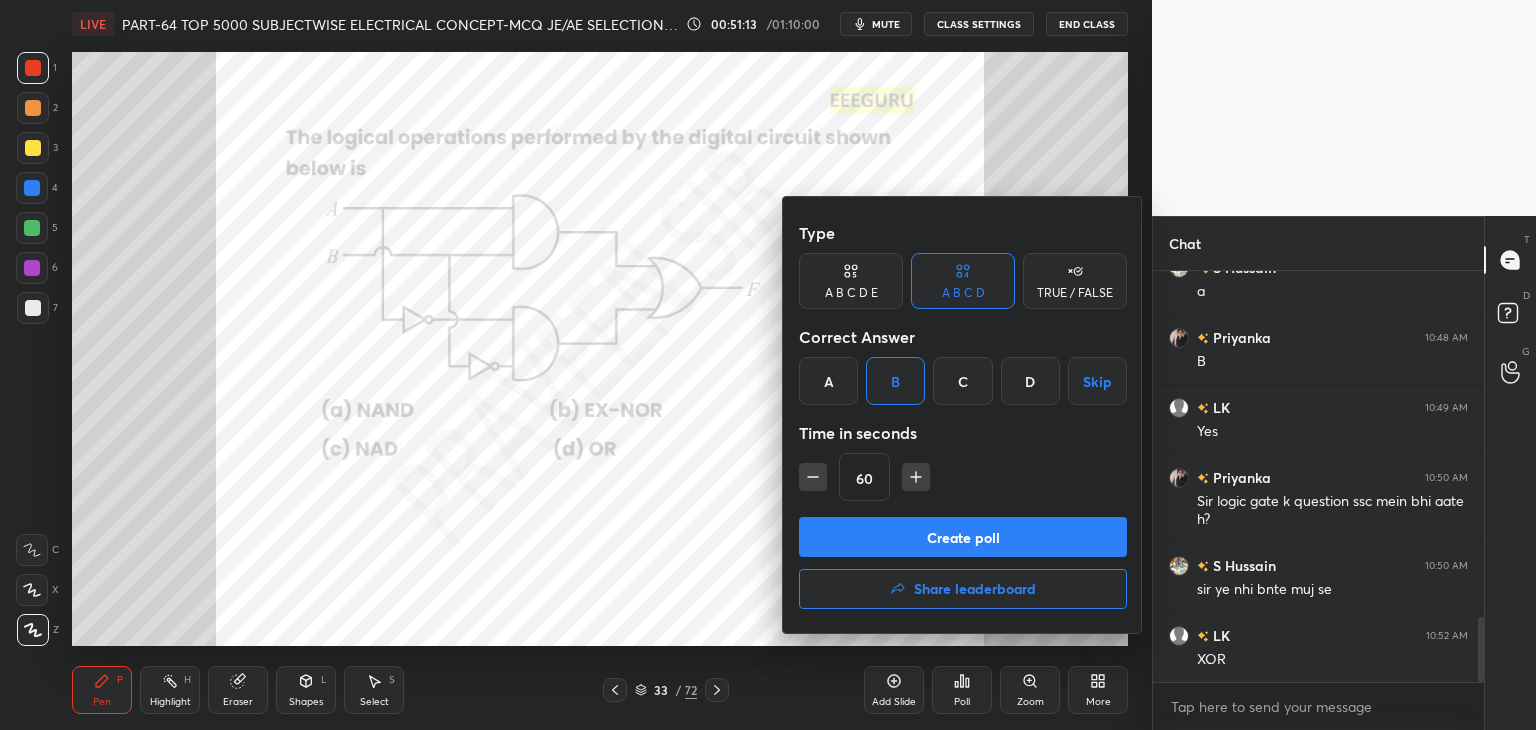 click on "Create poll" at bounding box center (963, 537) 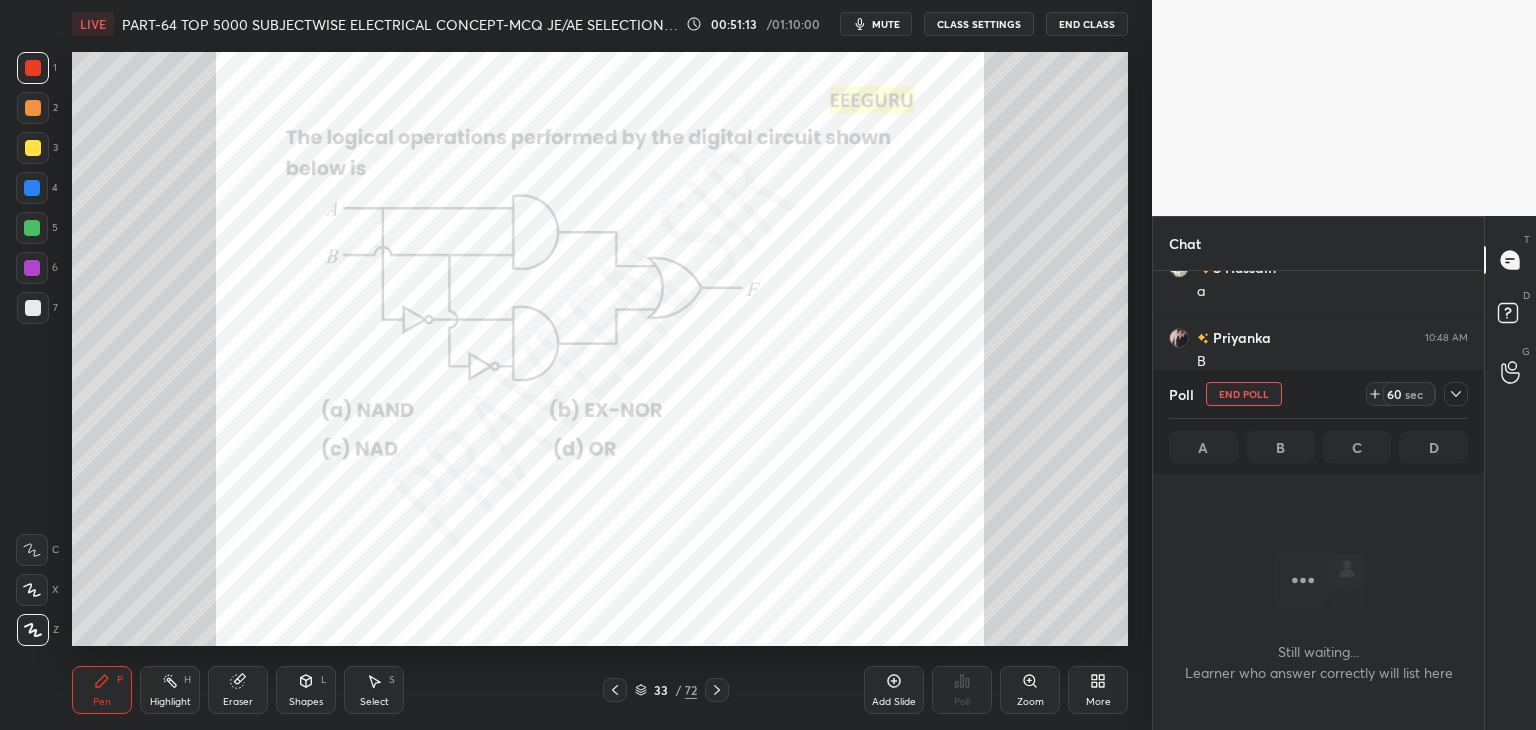 scroll, scrollTop: 382, scrollLeft: 325, axis: both 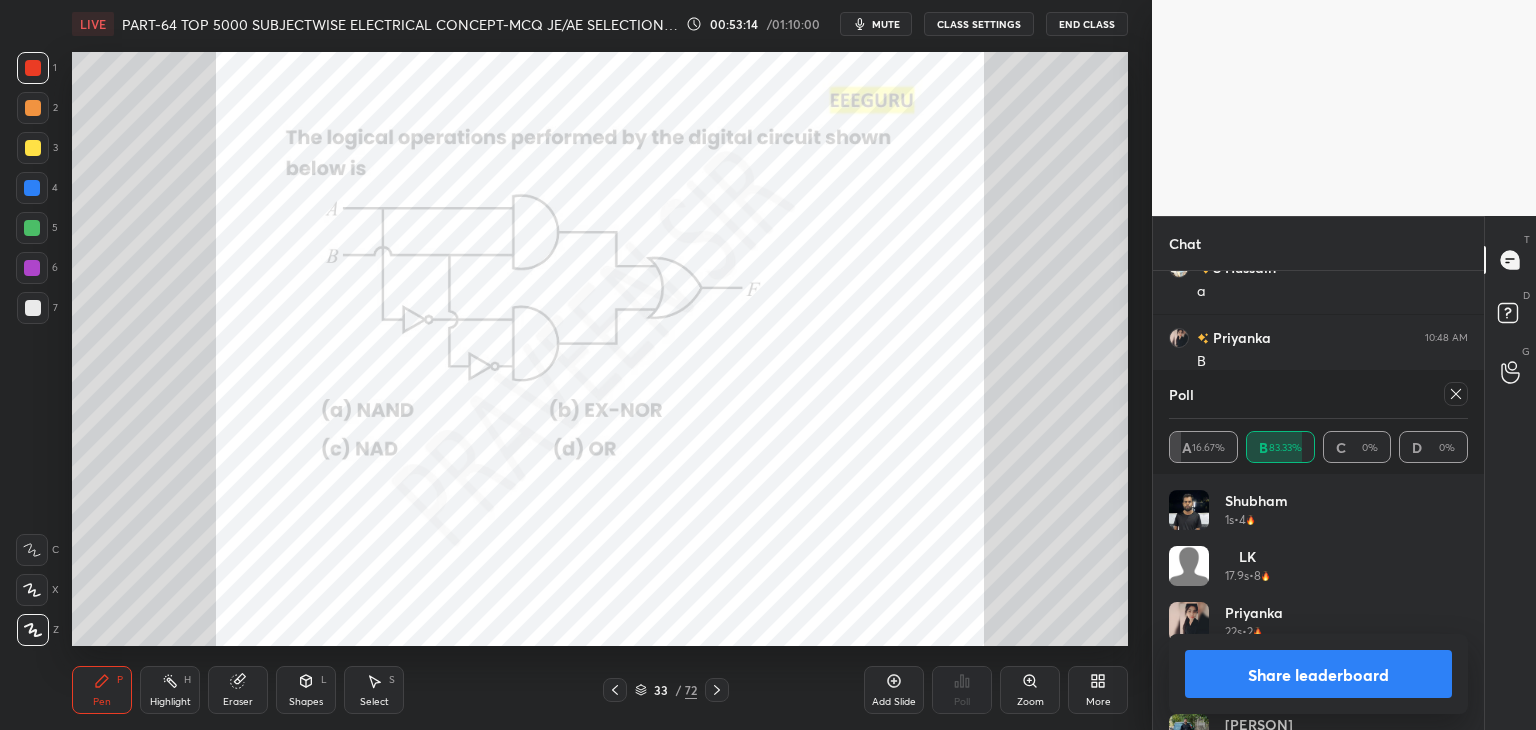 click 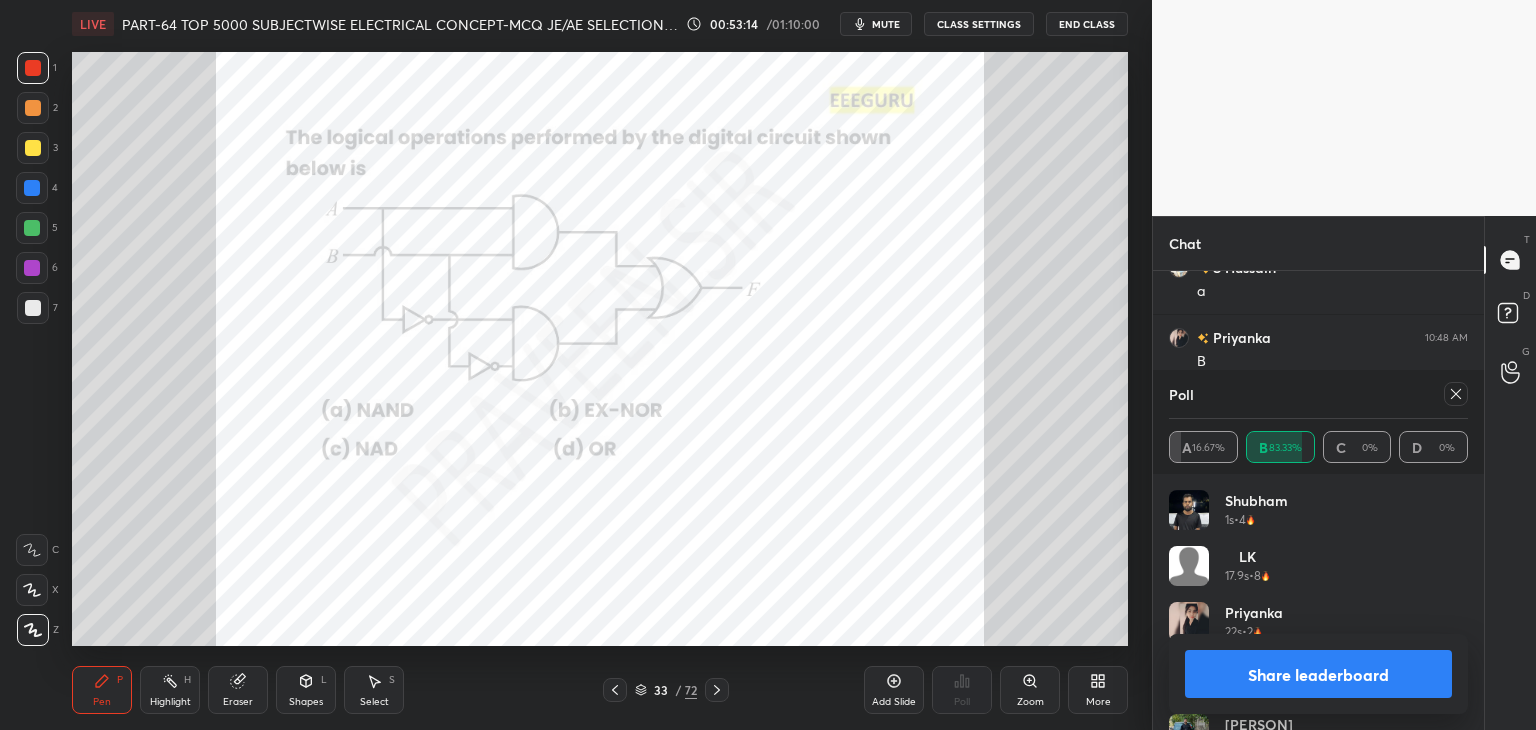 scroll, scrollTop: 121, scrollLeft: 293, axis: both 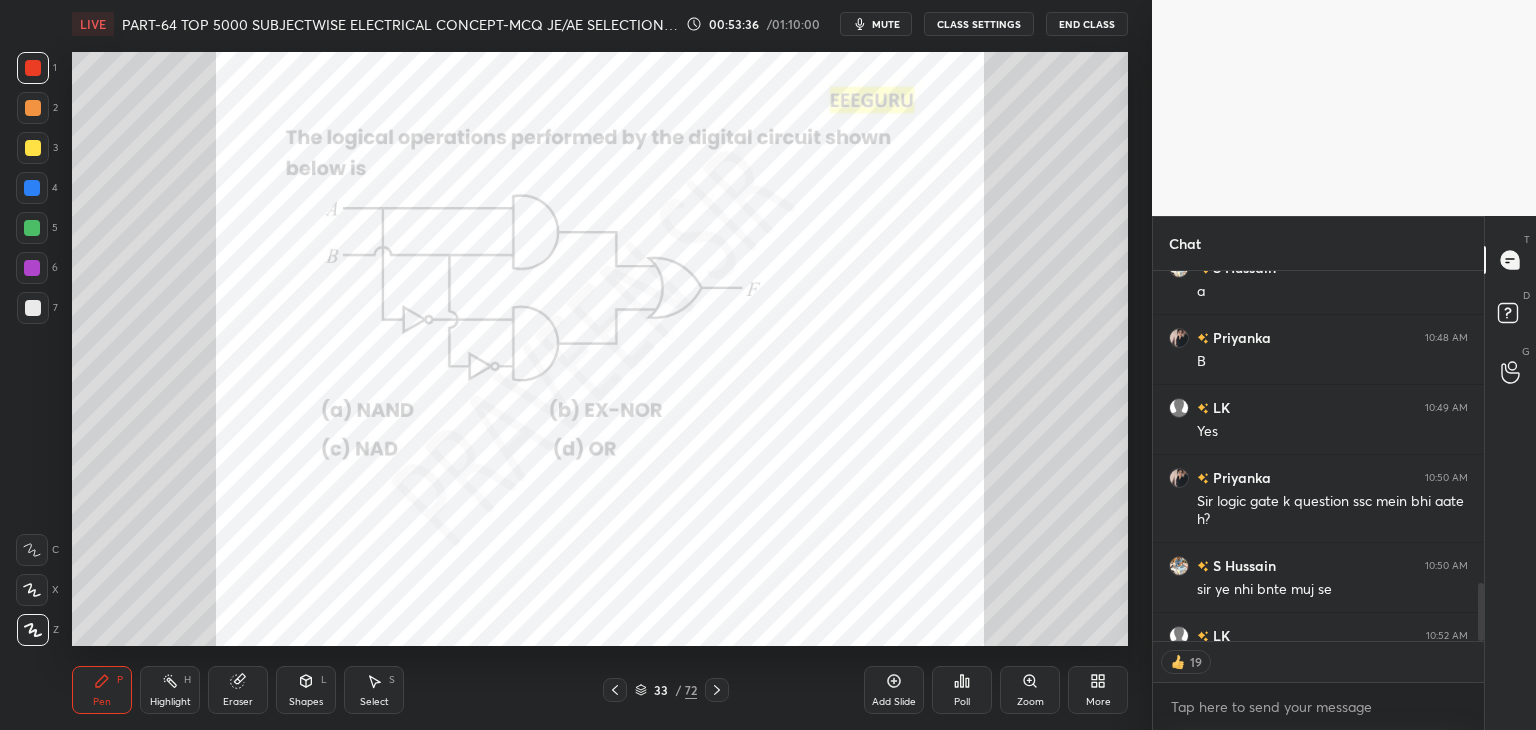 click 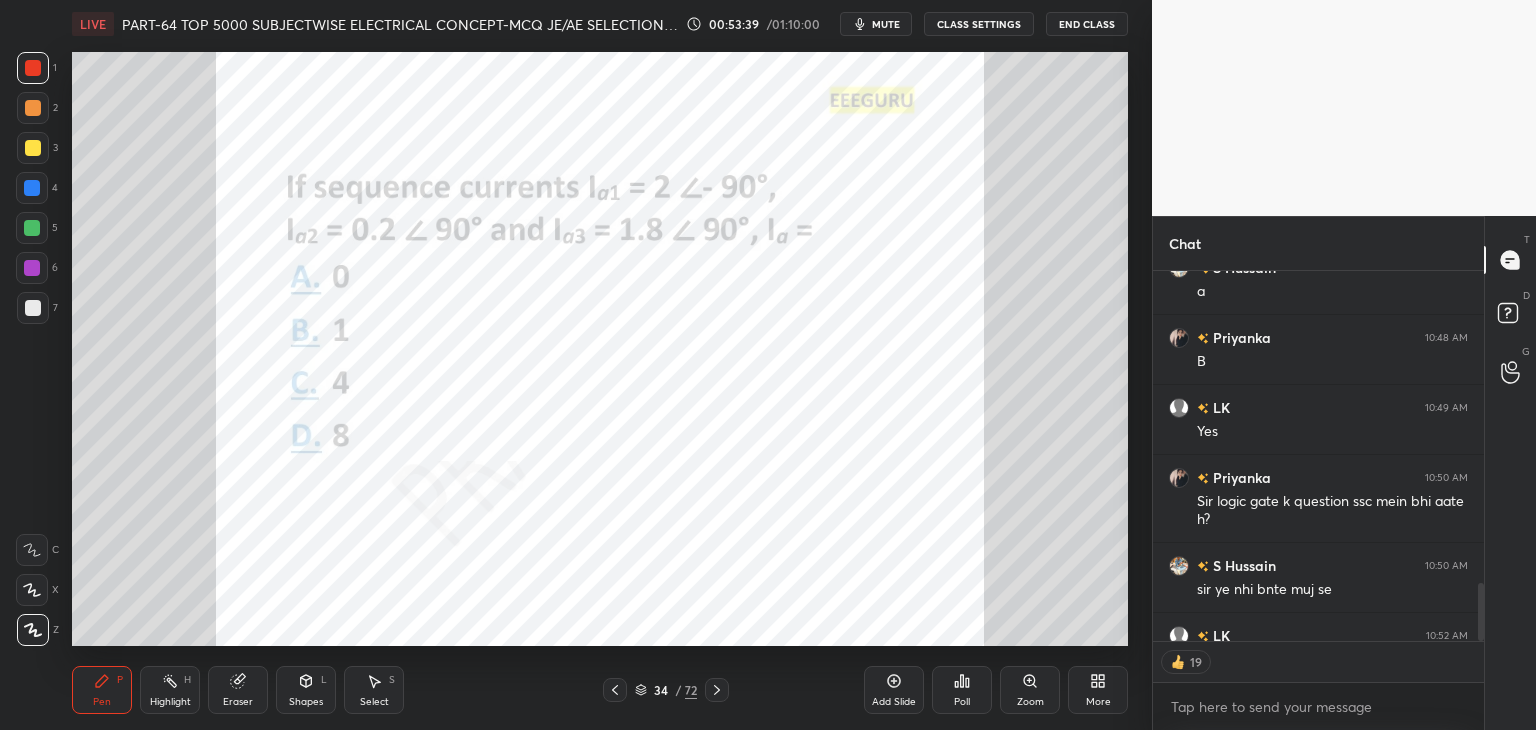 click 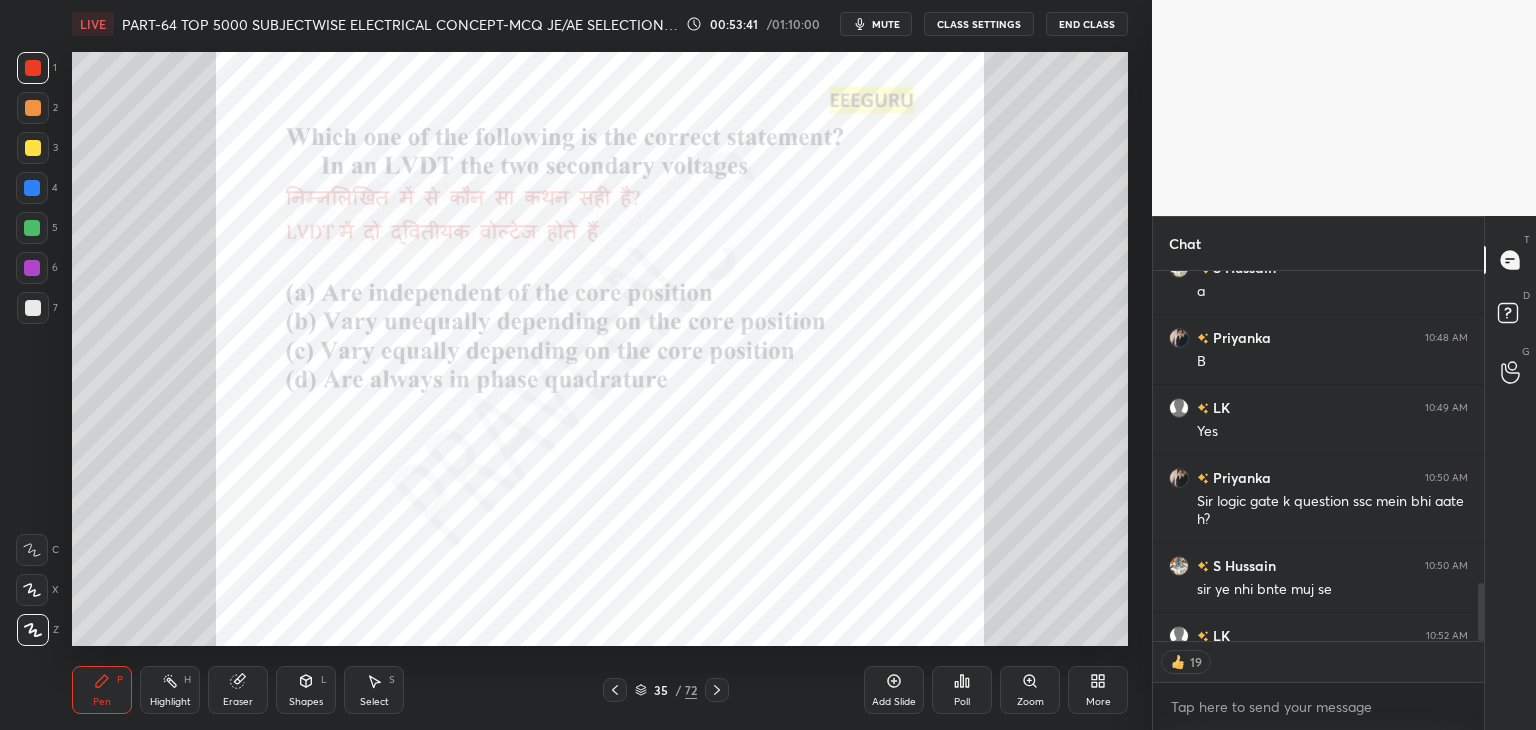 click 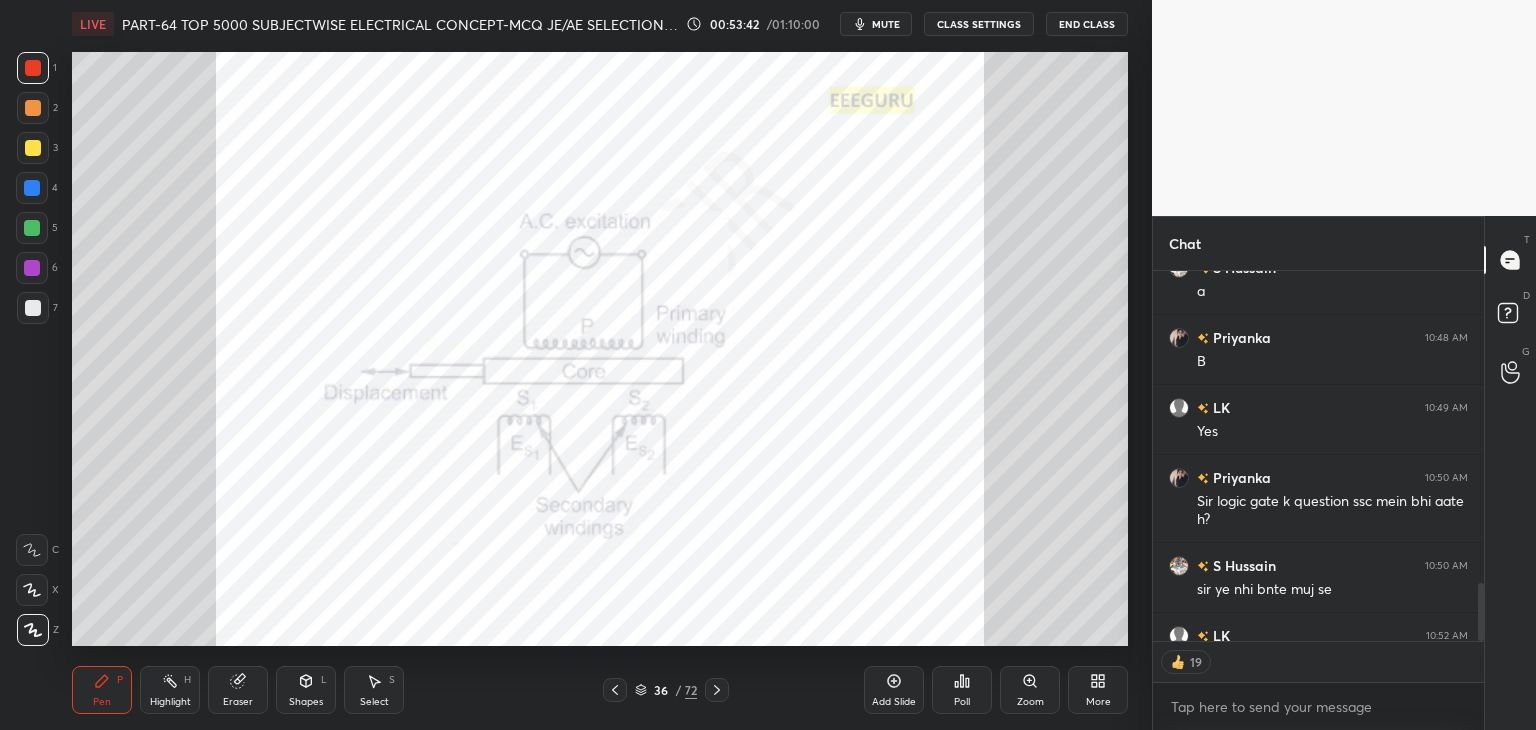 click 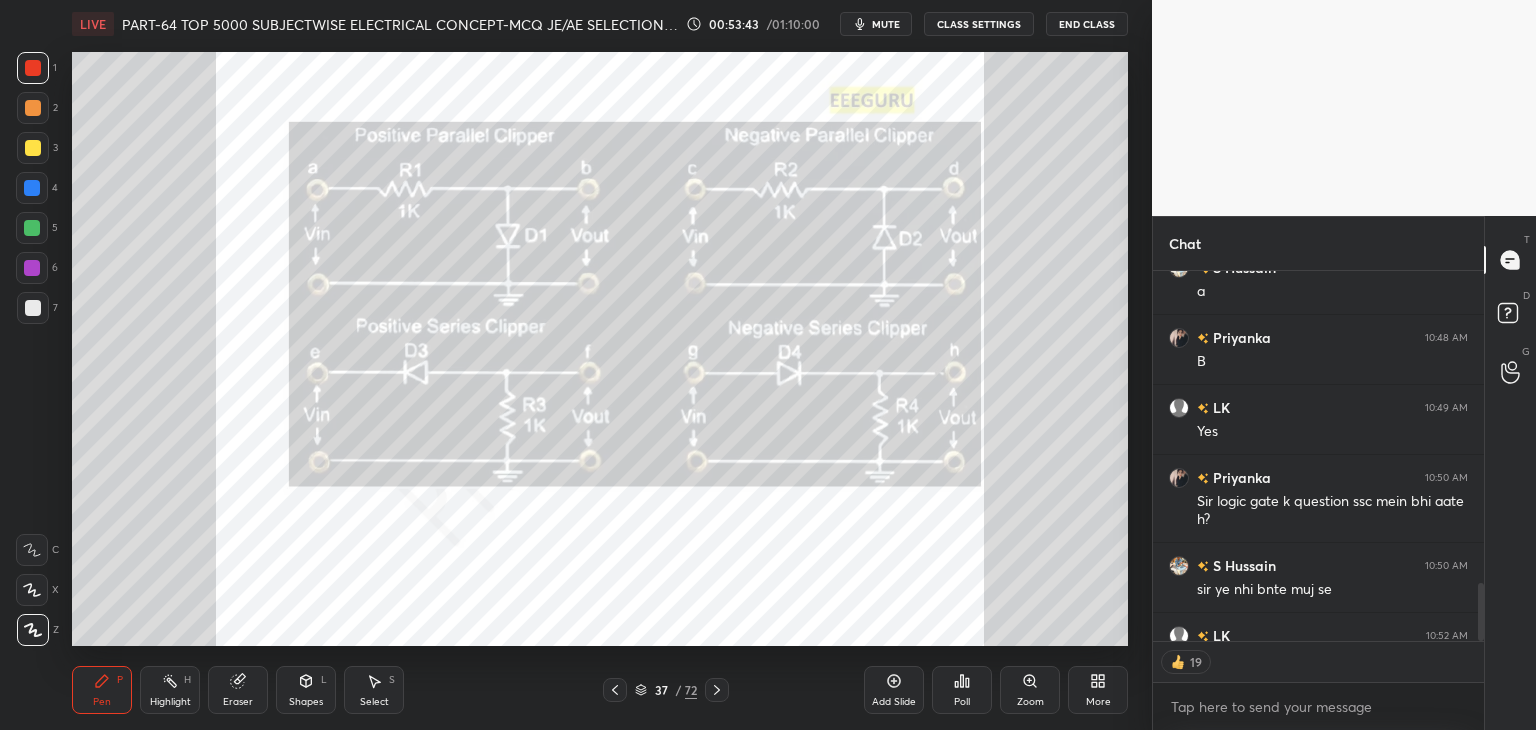 click 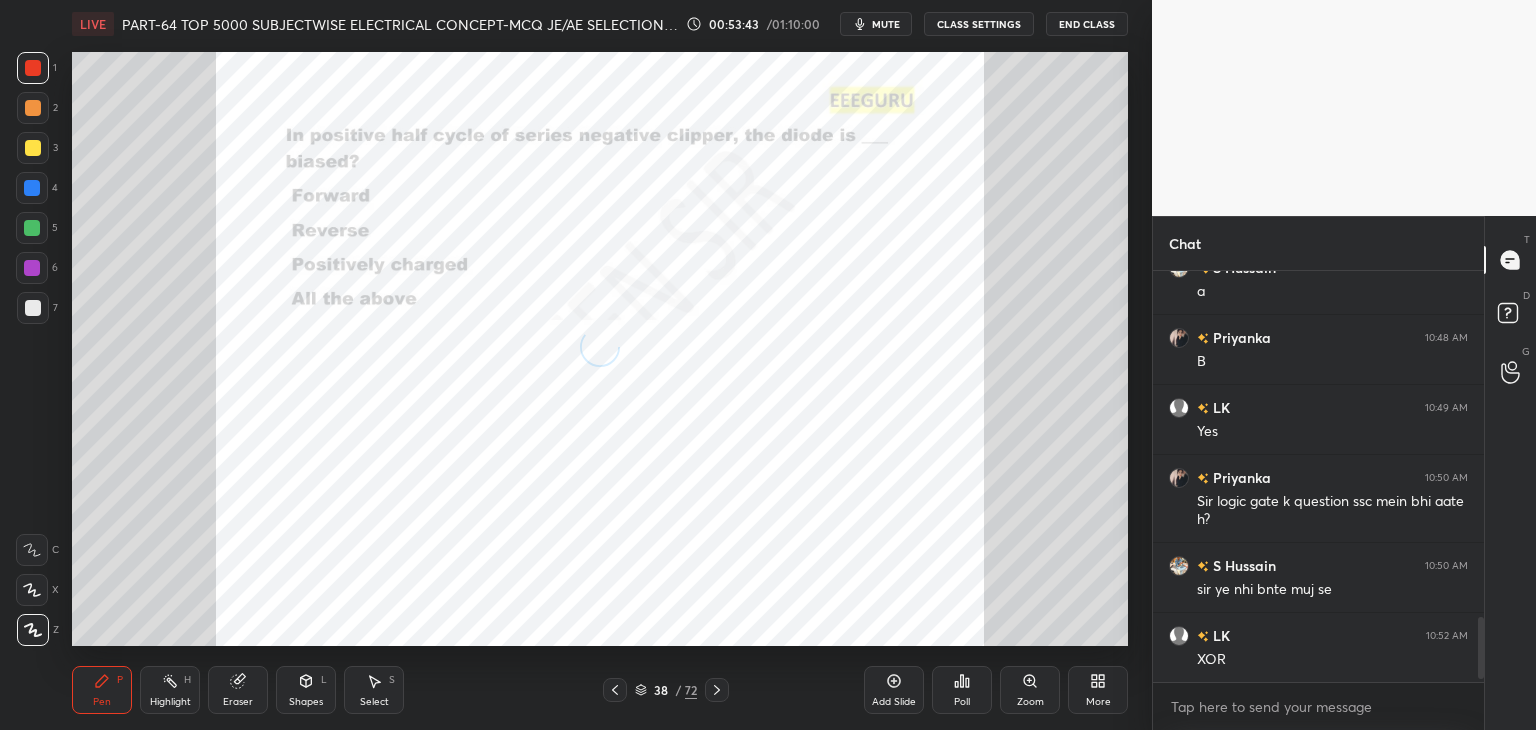 scroll, scrollTop: 2206, scrollLeft: 0, axis: vertical 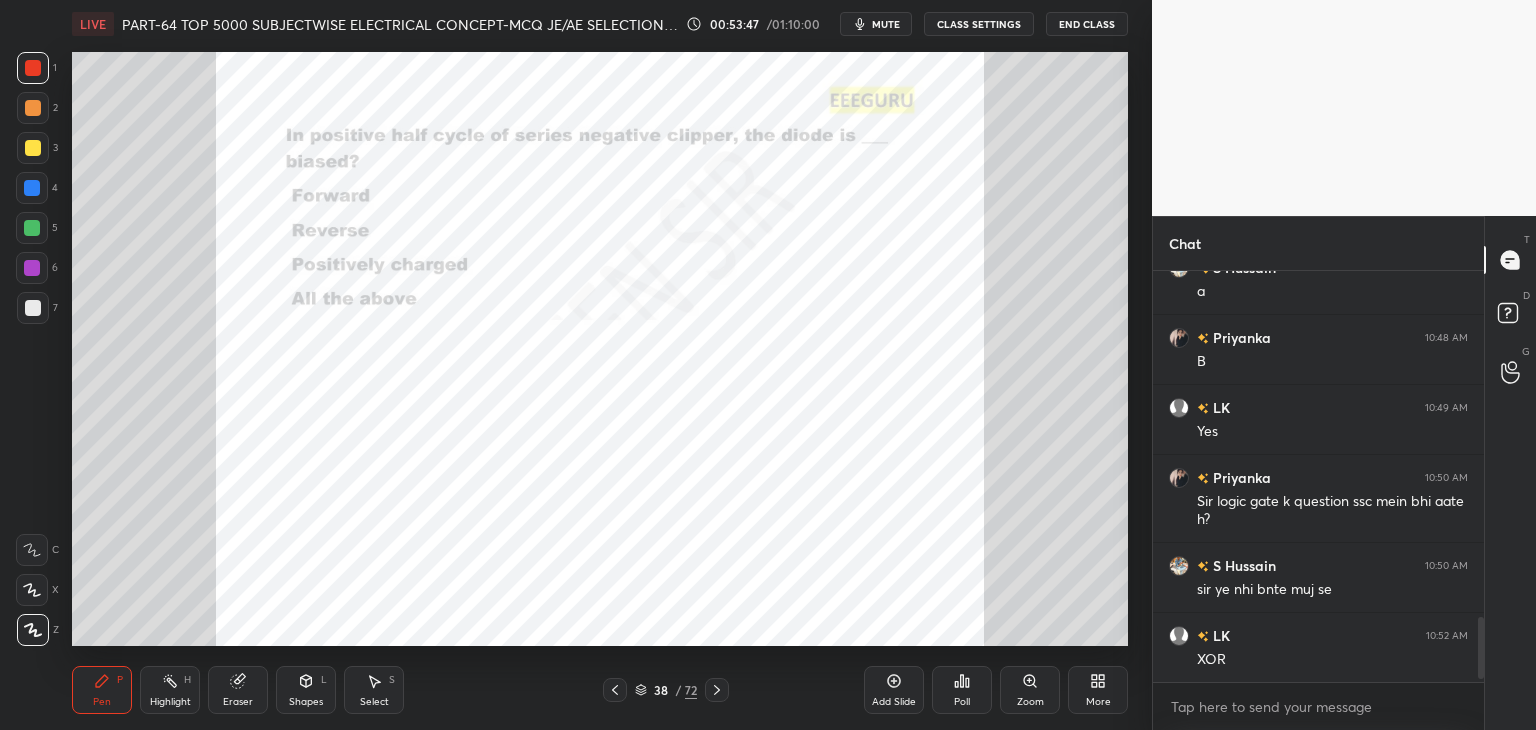 click 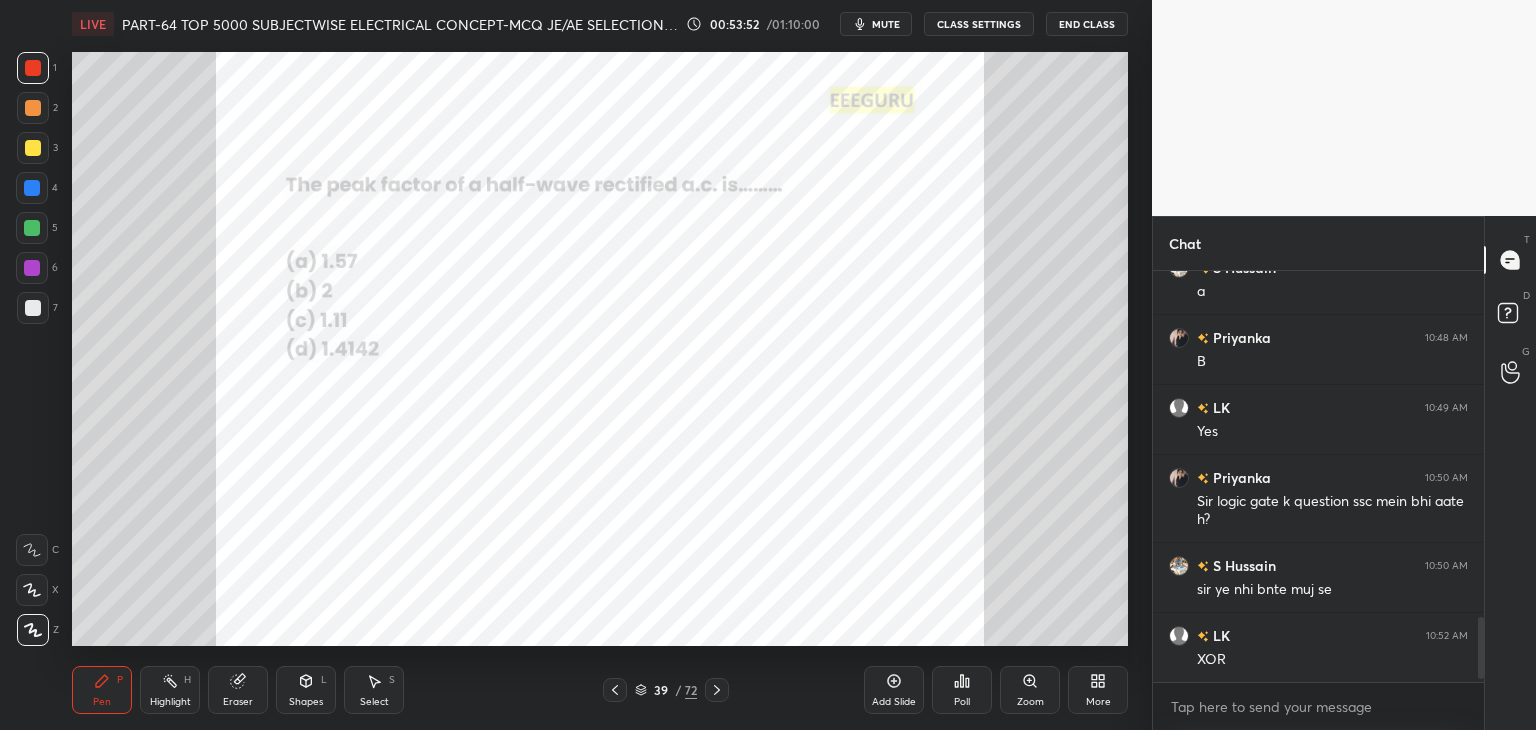 click on "Poll" at bounding box center [962, 690] 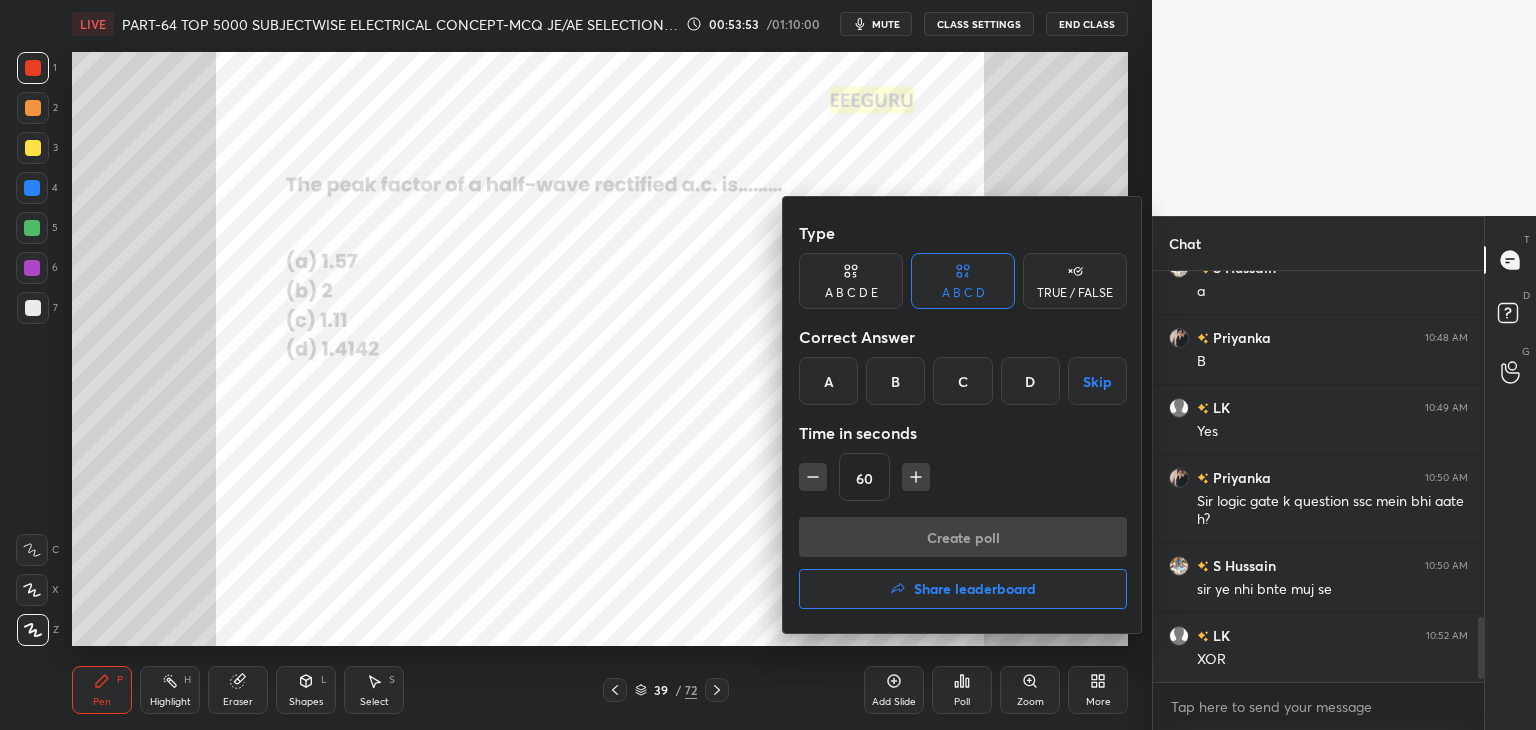 click on "B" at bounding box center (895, 381) 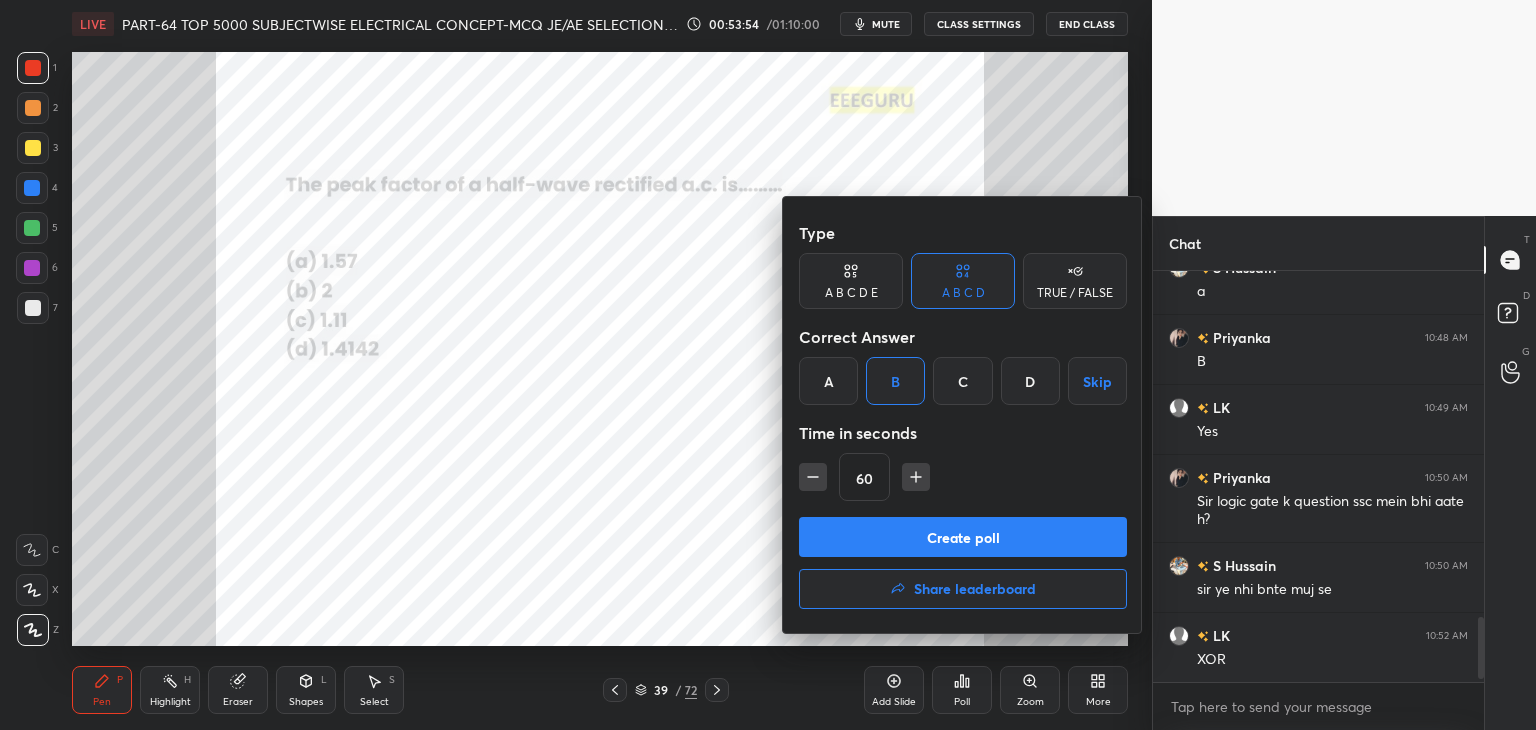 click 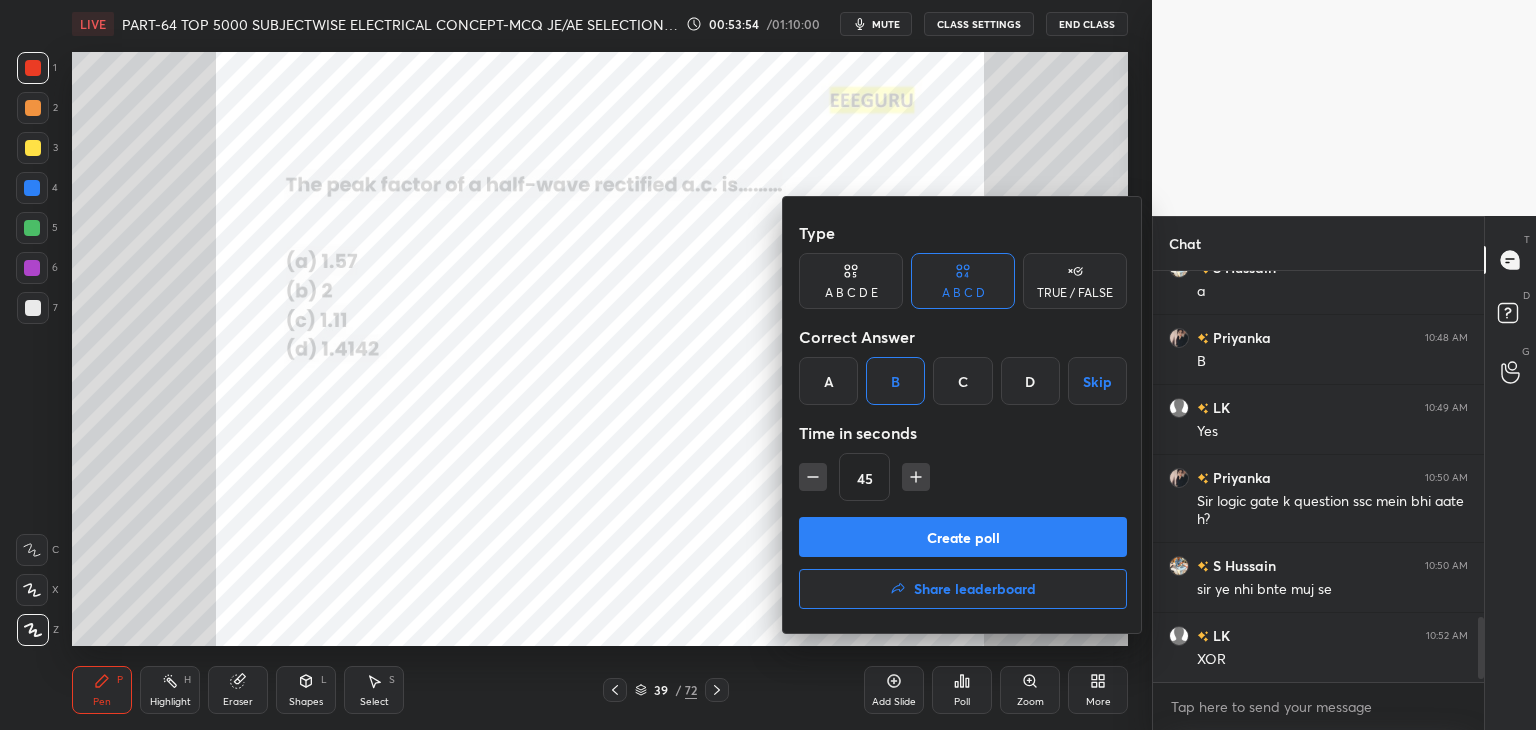 click on "Create poll" at bounding box center [963, 537] 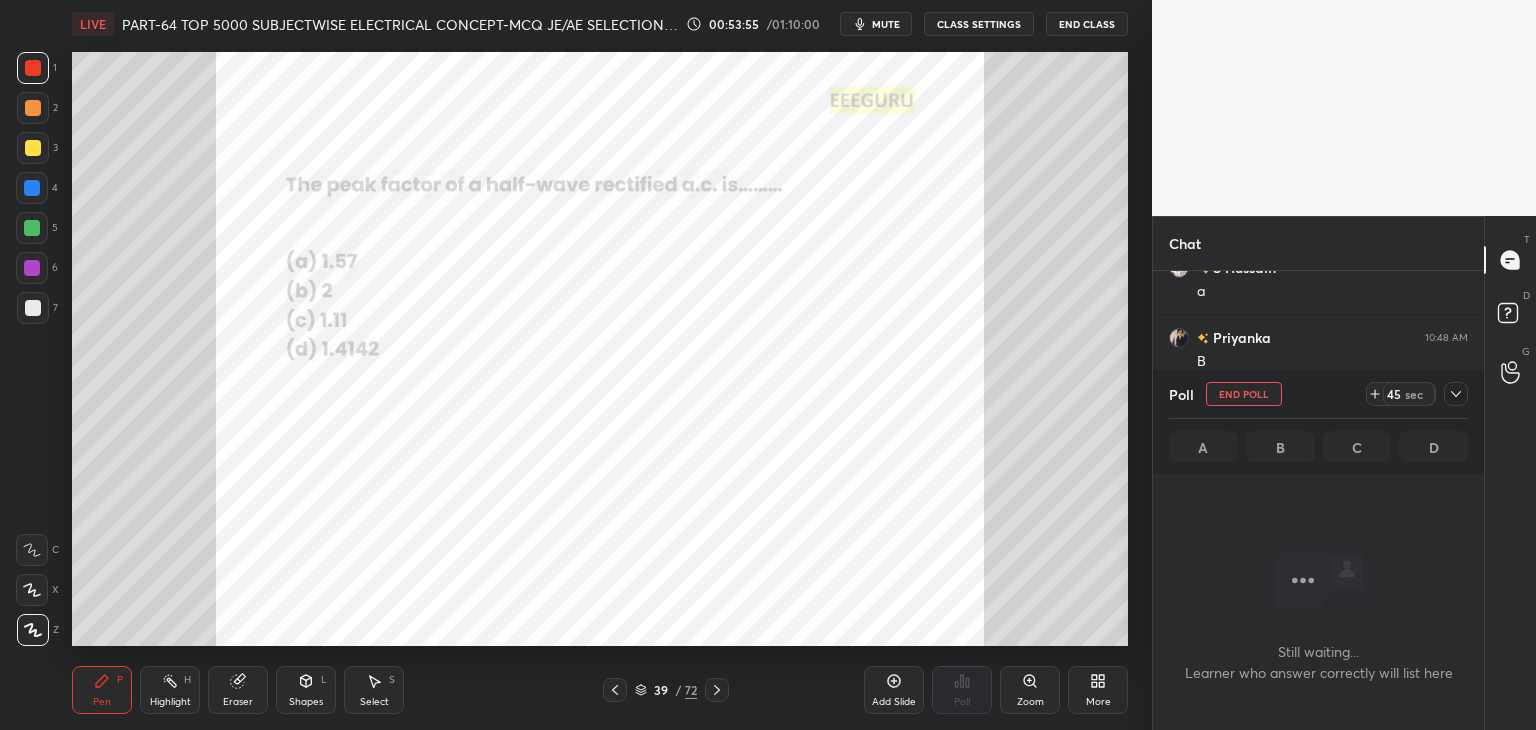 scroll, scrollTop: 354, scrollLeft: 325, axis: both 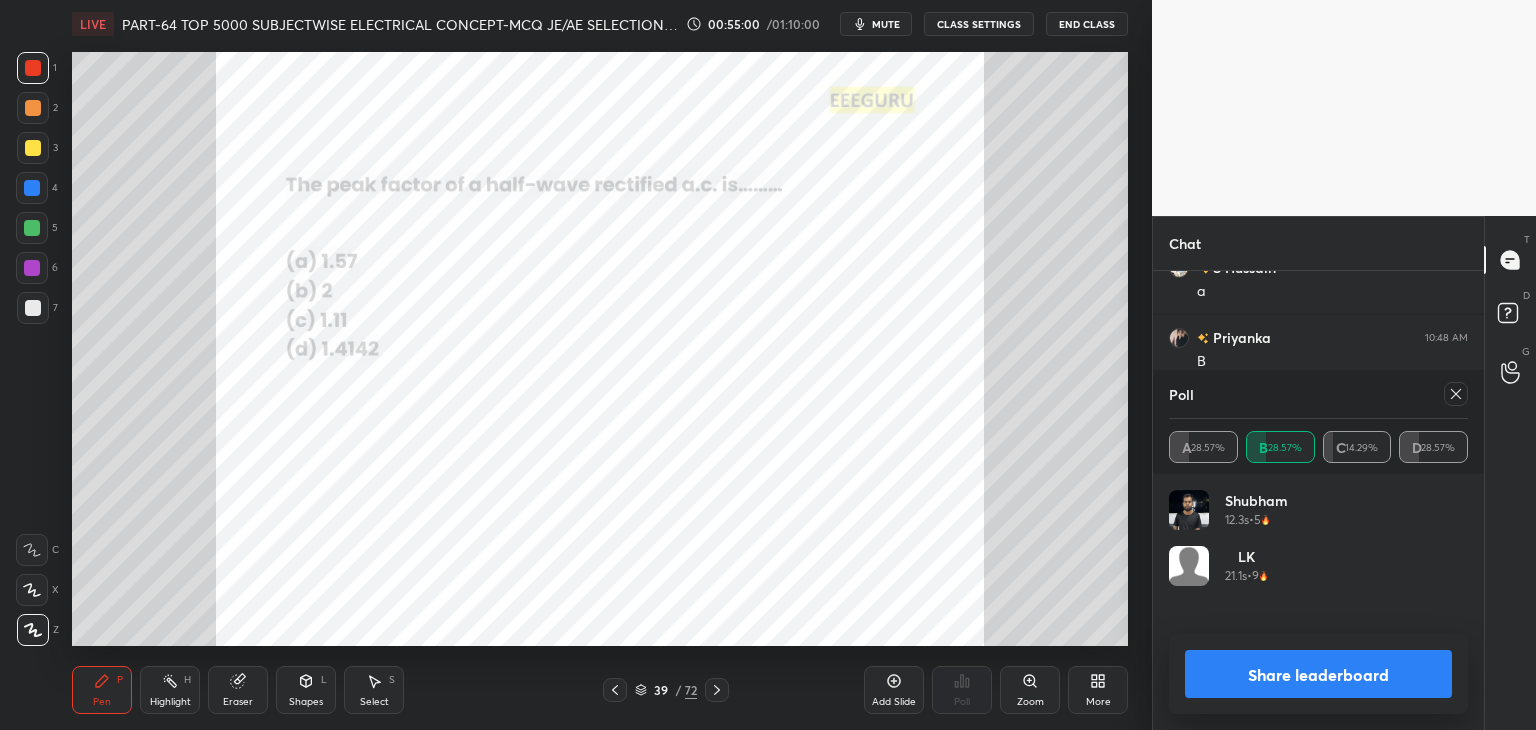 click on "Eraser" at bounding box center [238, 702] 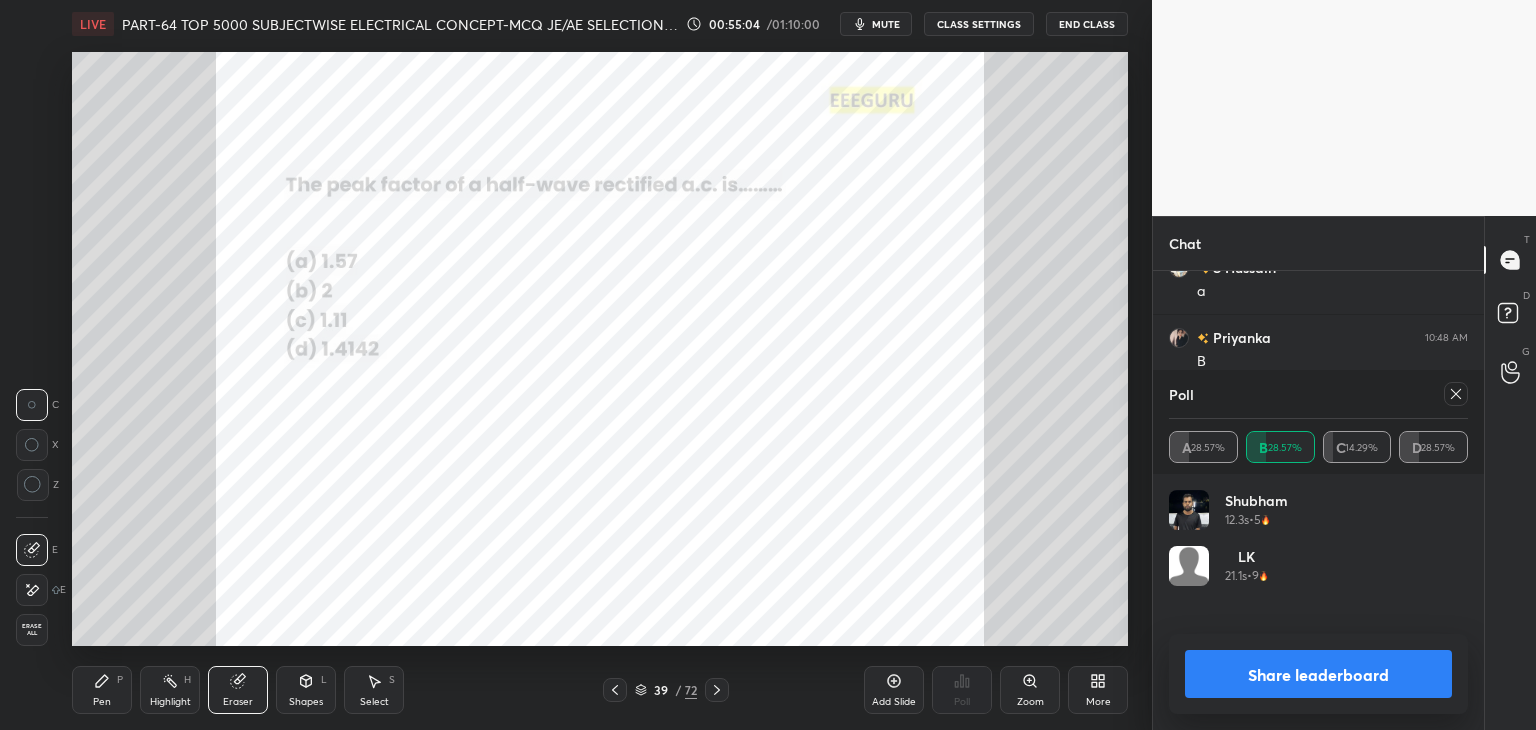 click on "Pen P" at bounding box center [102, 690] 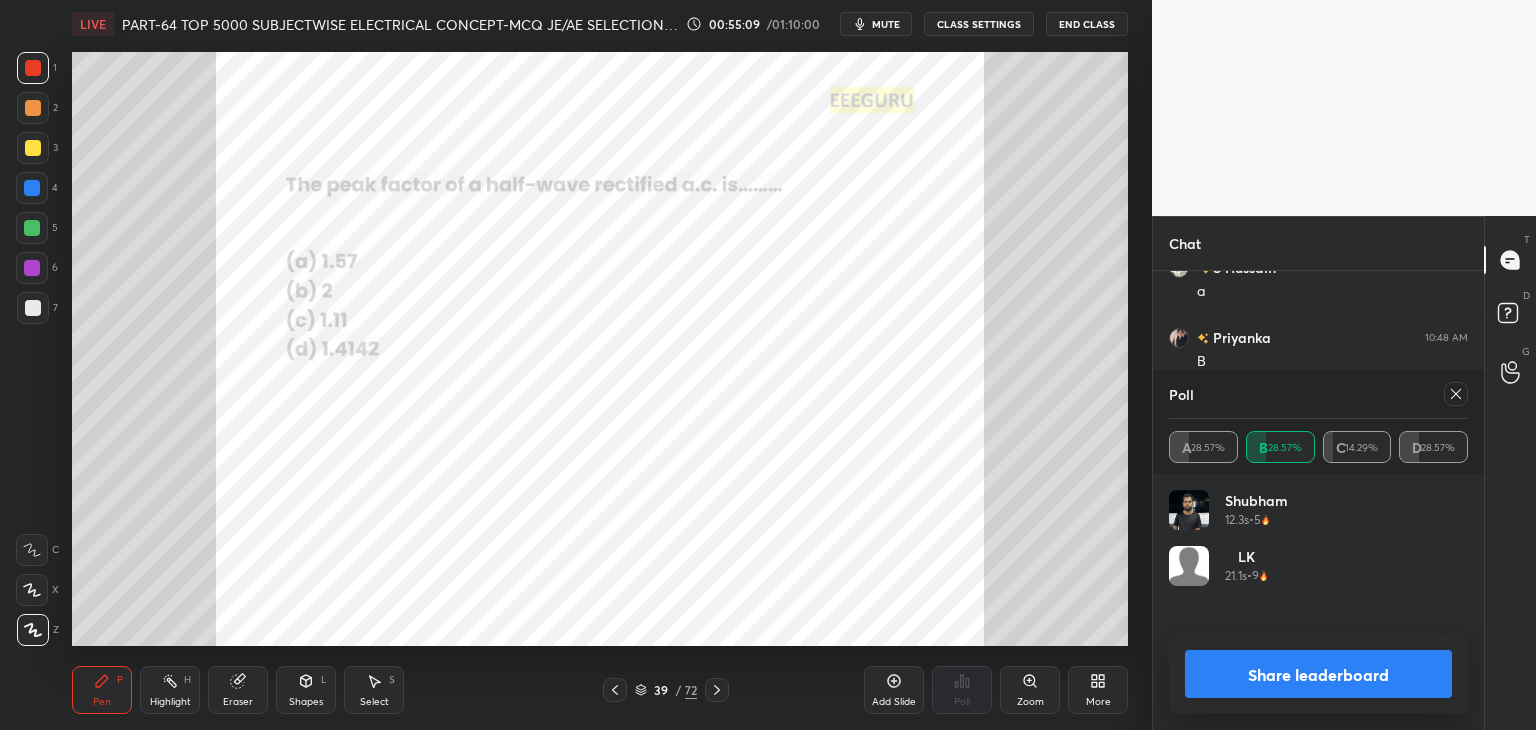 scroll, scrollTop: 2380, scrollLeft: 0, axis: vertical 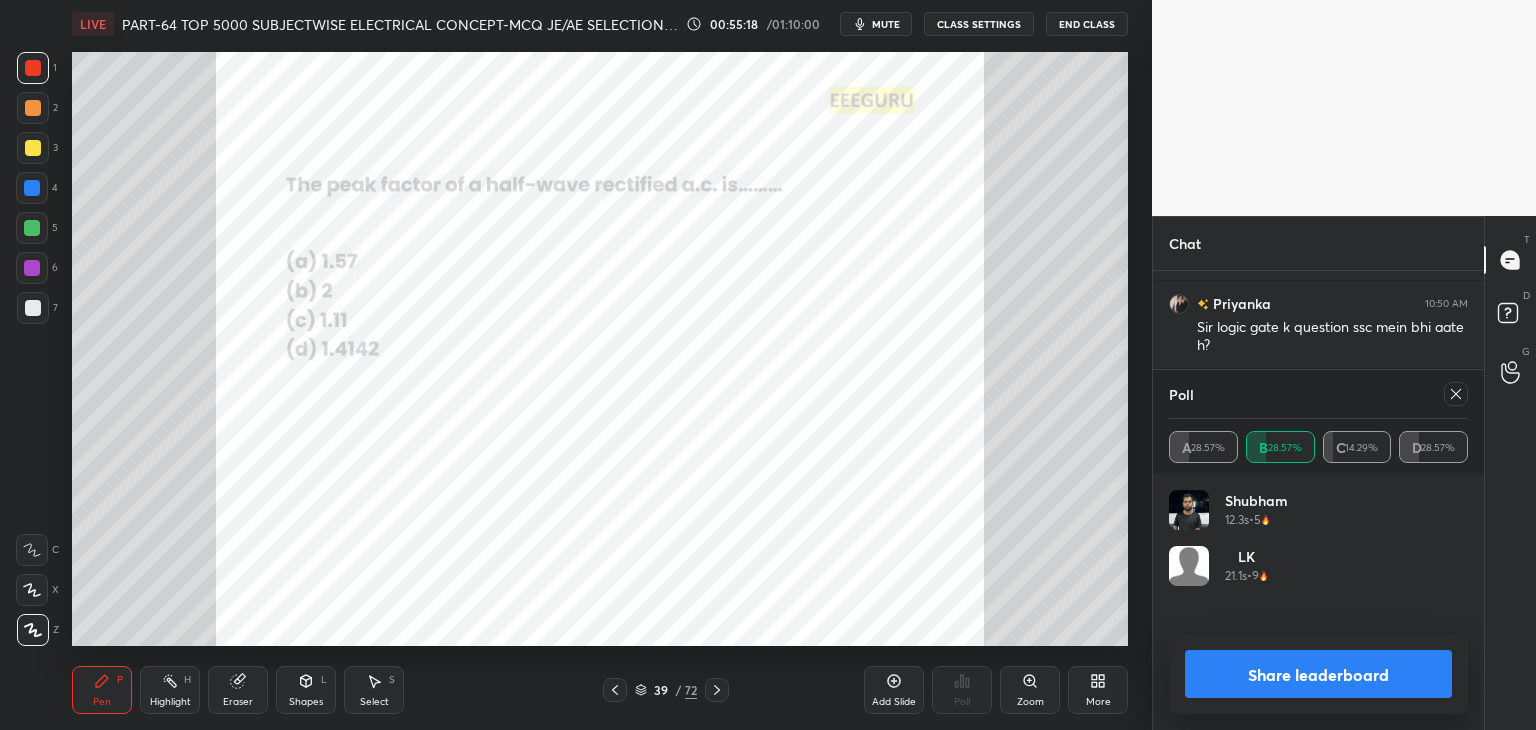 click 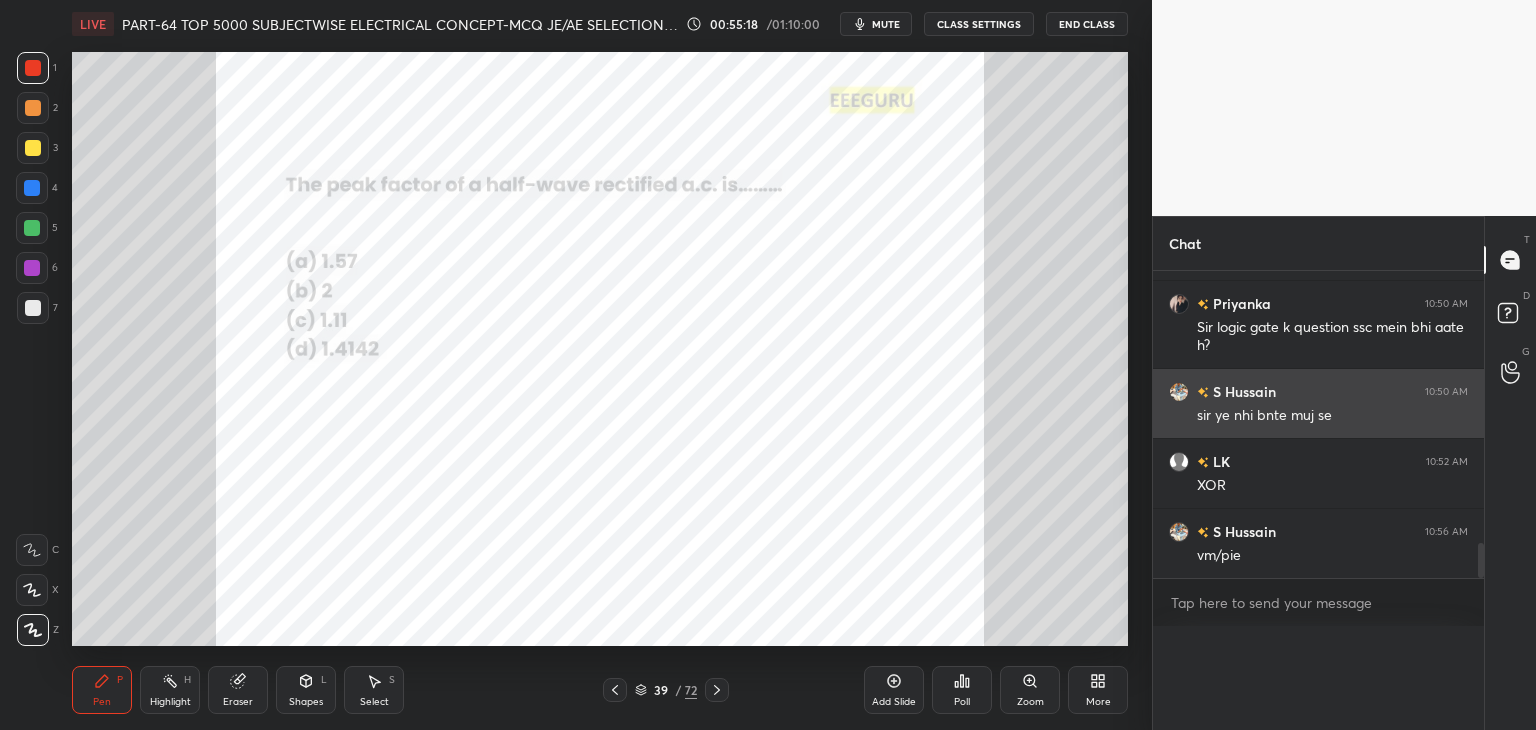scroll, scrollTop: 0, scrollLeft: 0, axis: both 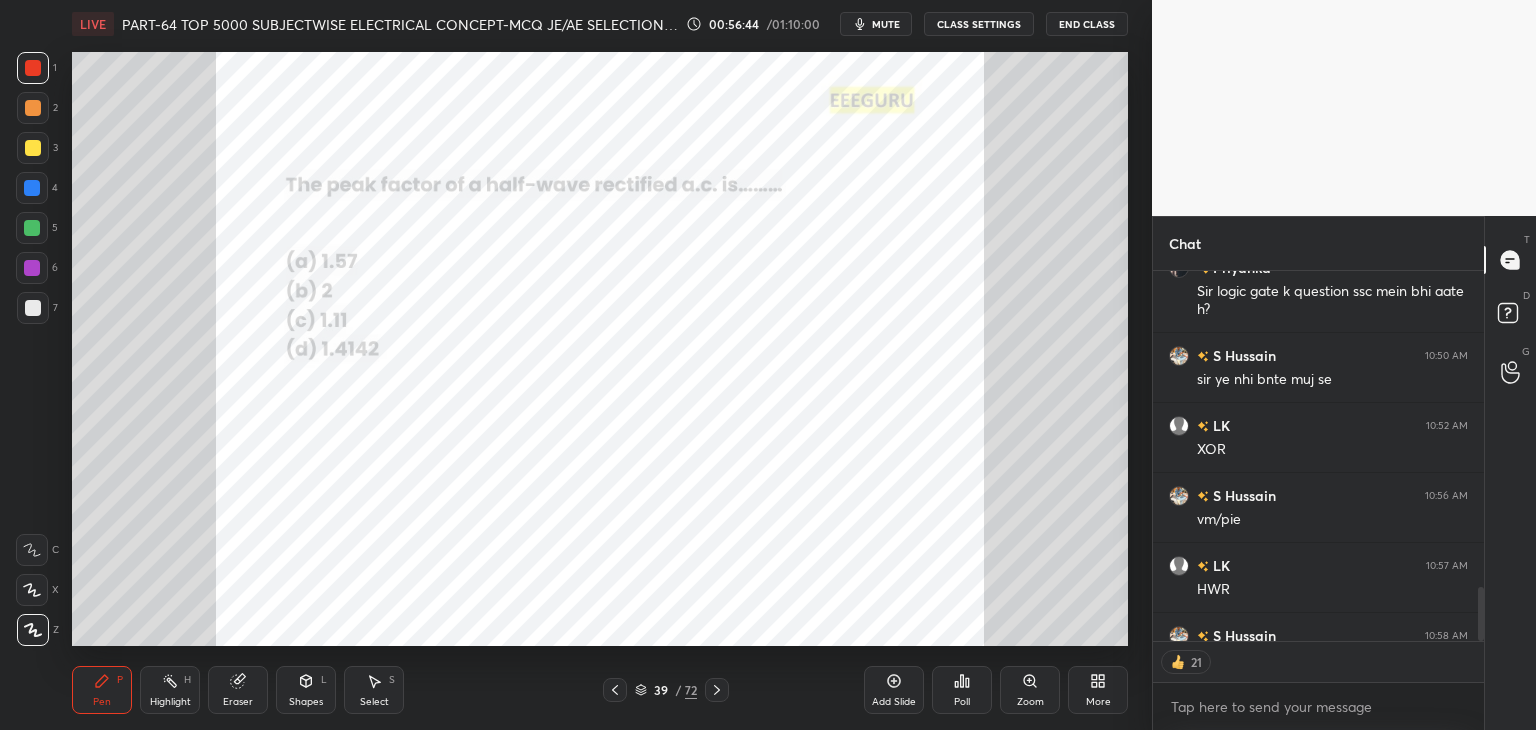 click 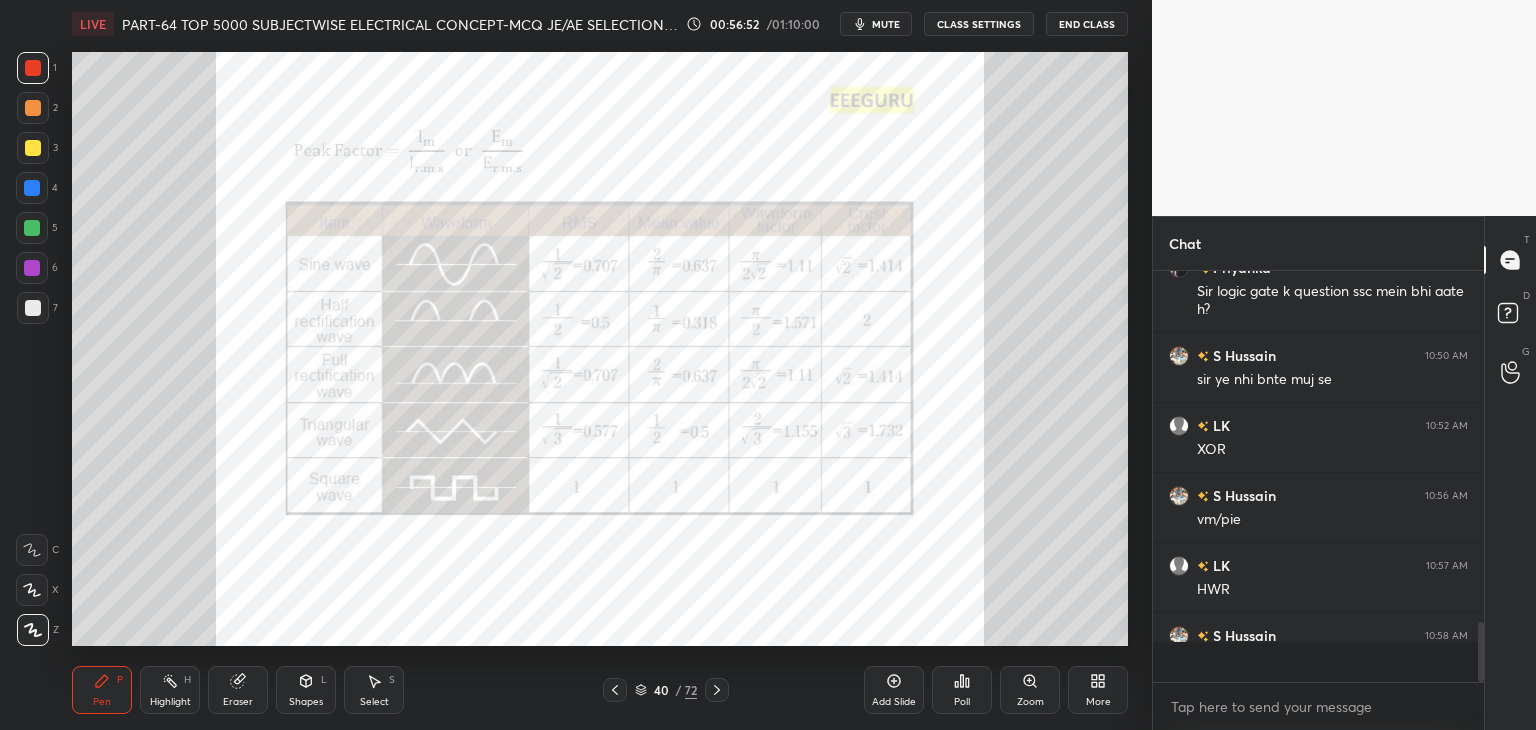 scroll, scrollTop: 6, scrollLeft: 6, axis: both 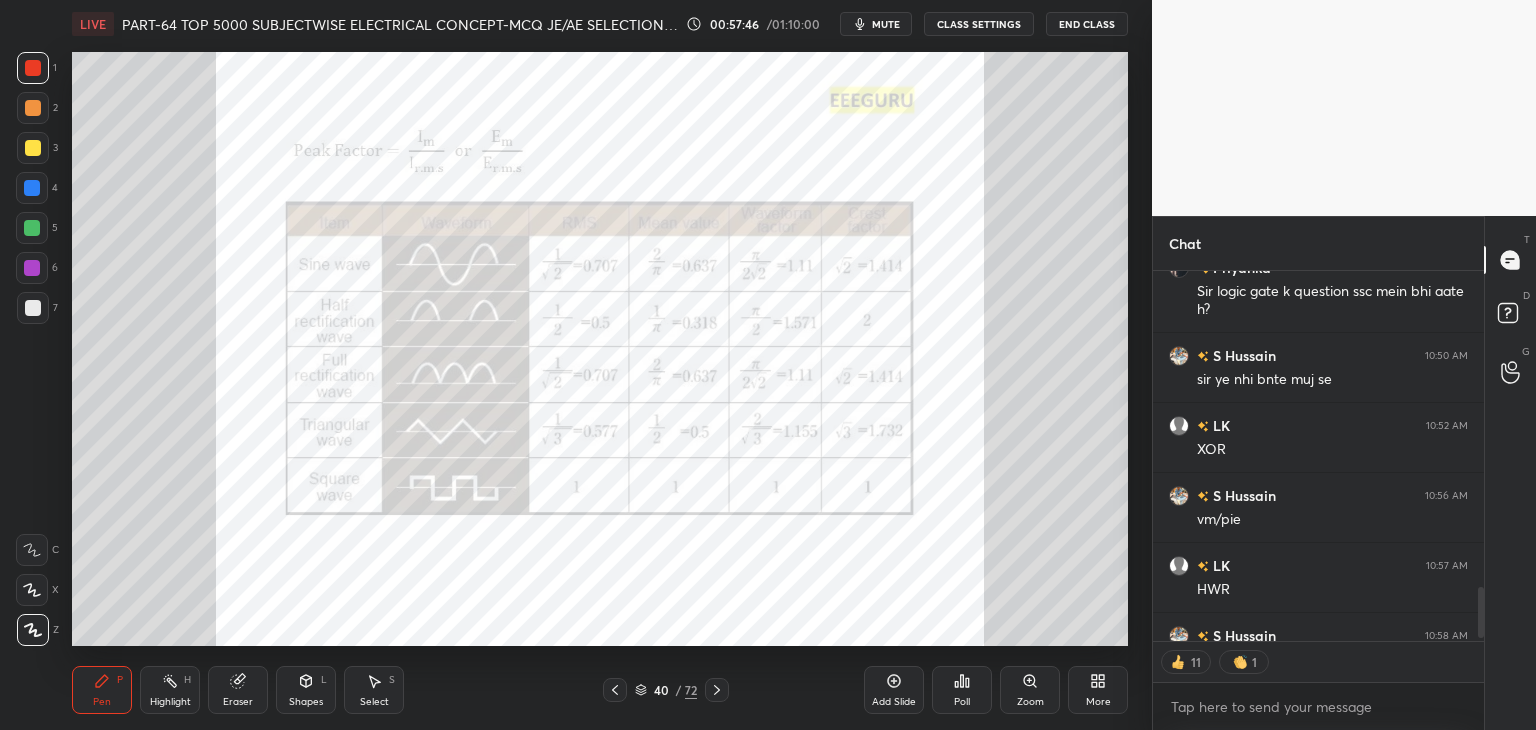 click 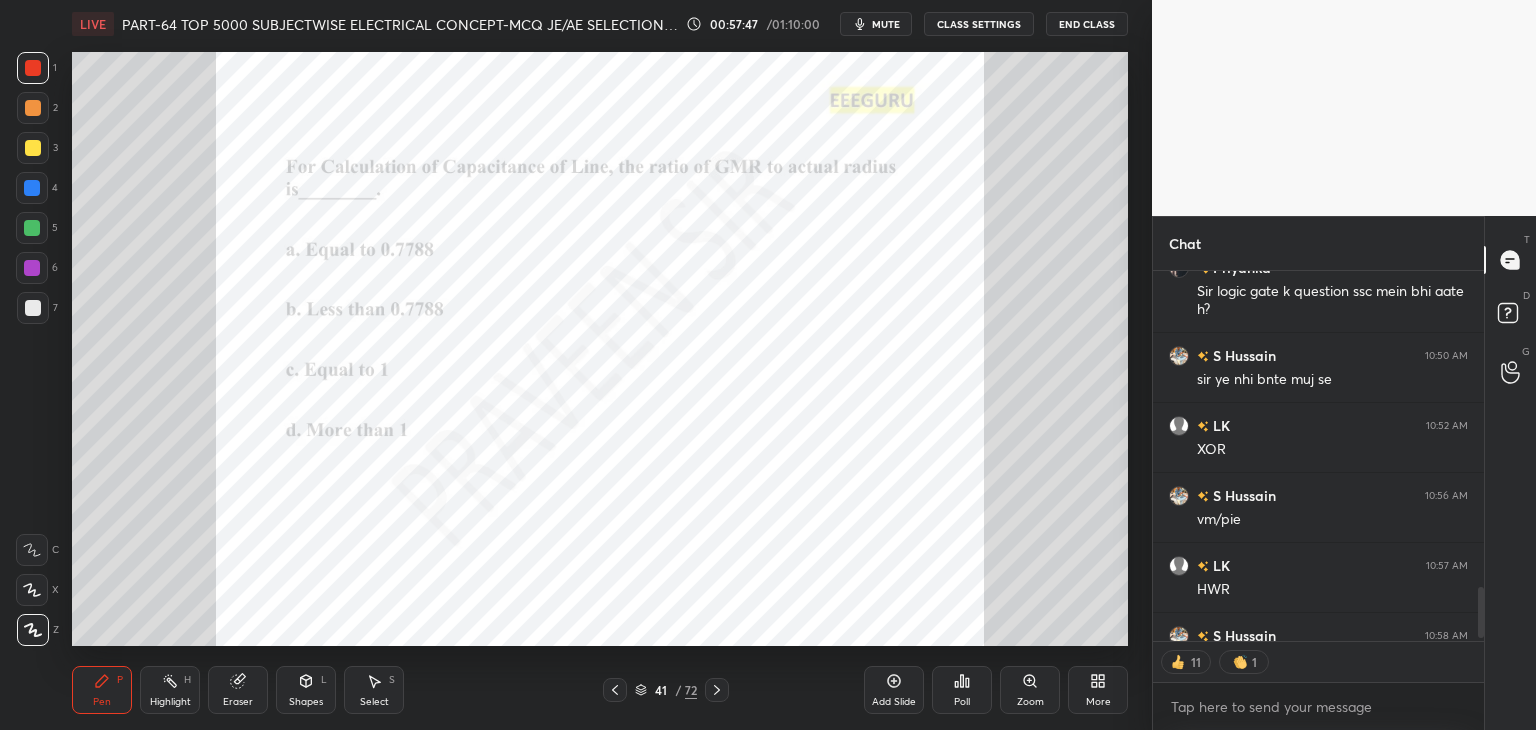 scroll, scrollTop: 6, scrollLeft: 6, axis: both 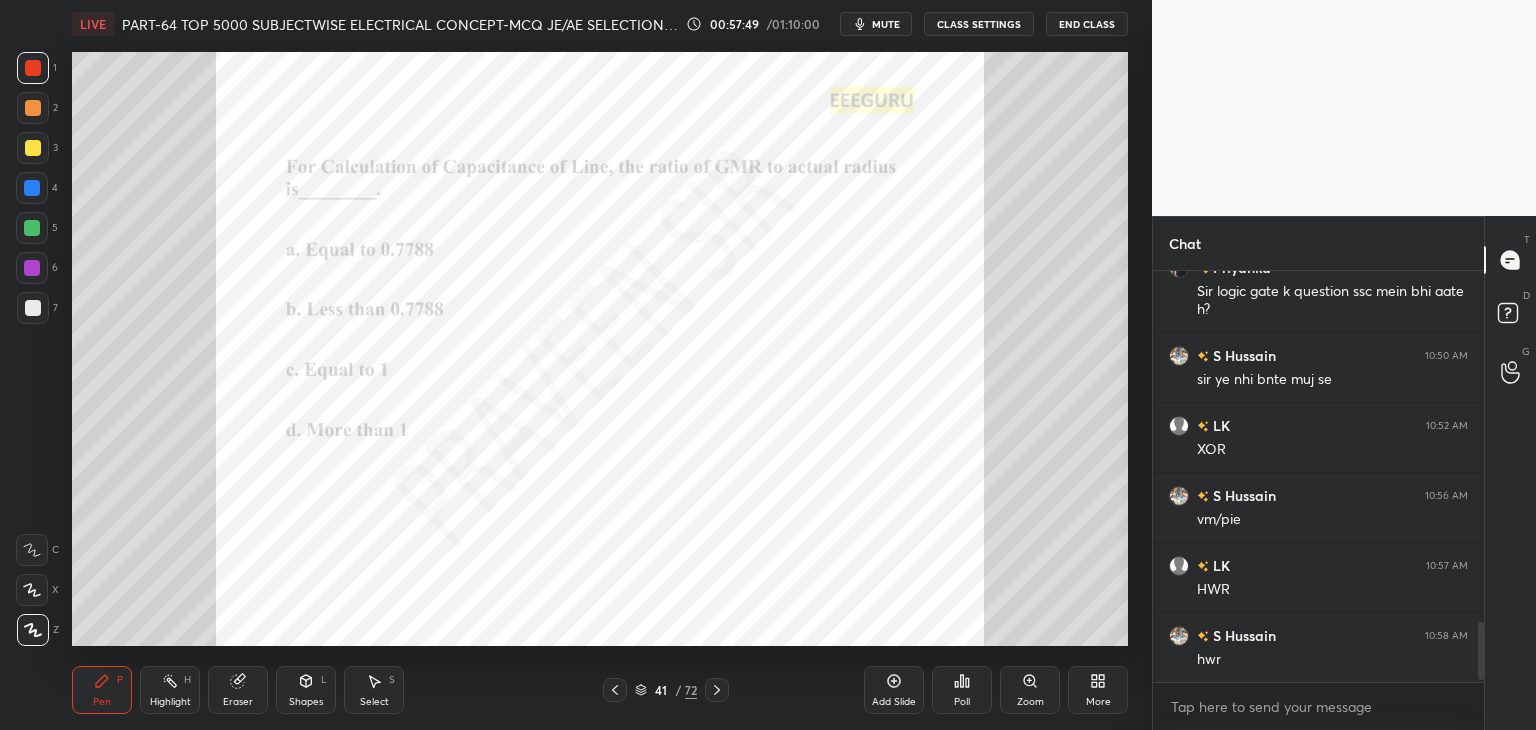 click 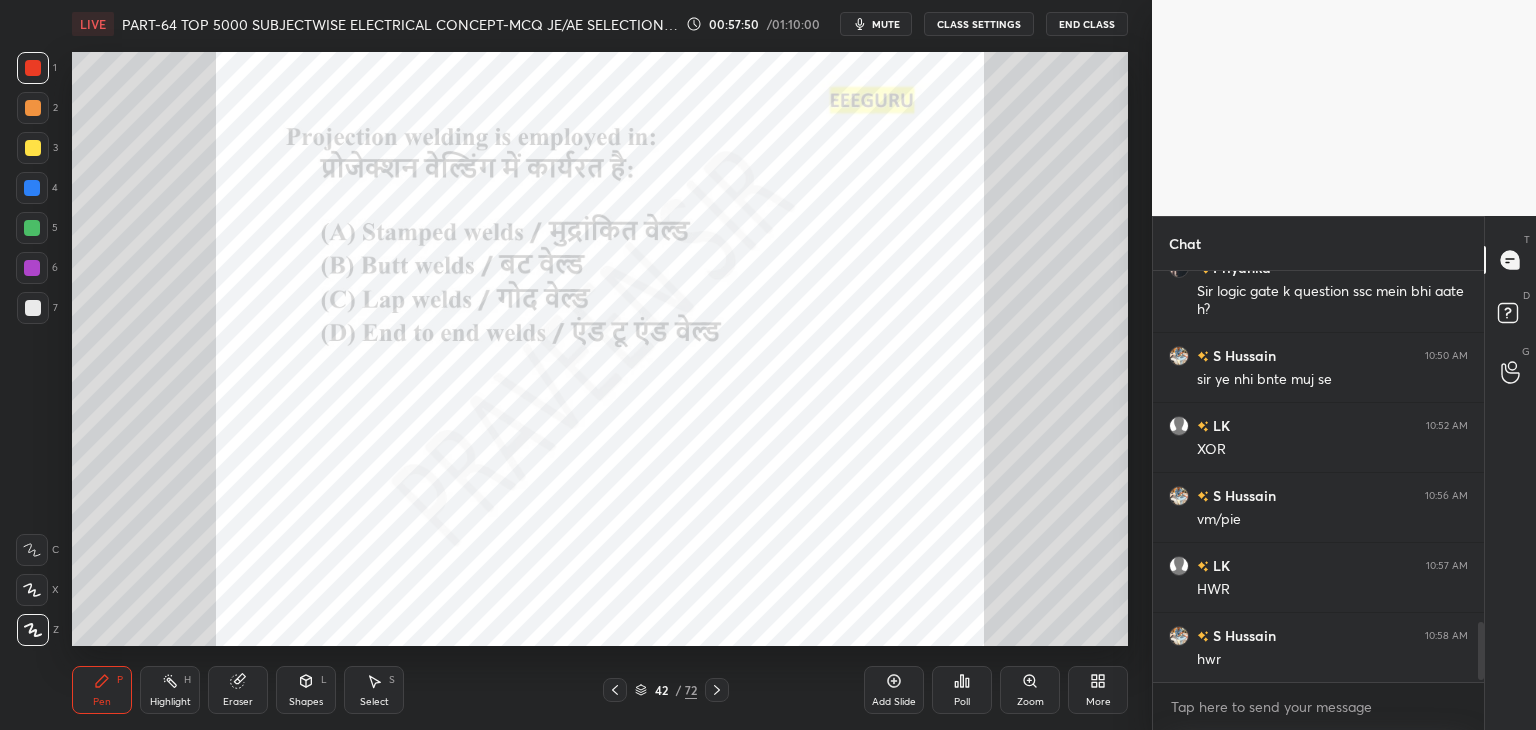 click 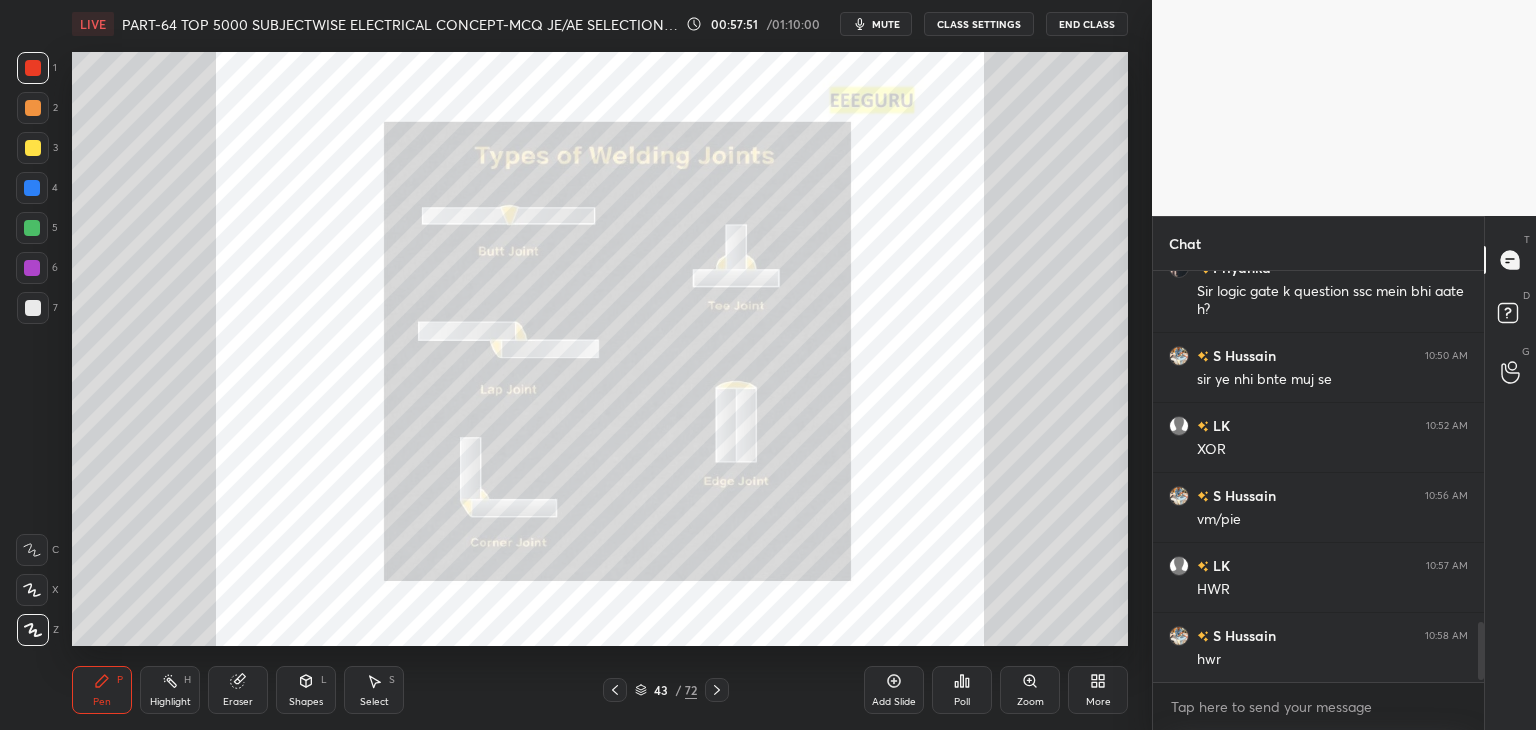 click 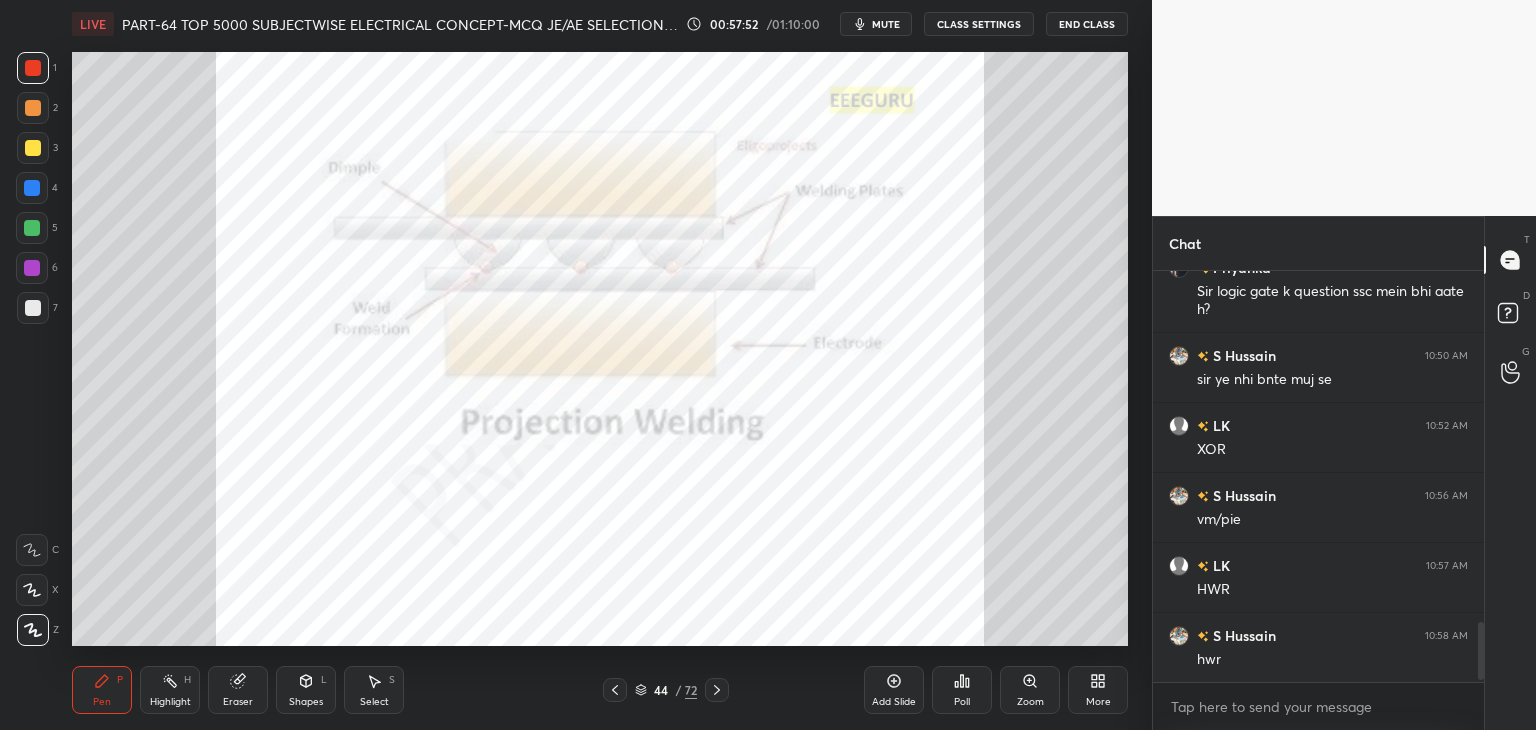 click 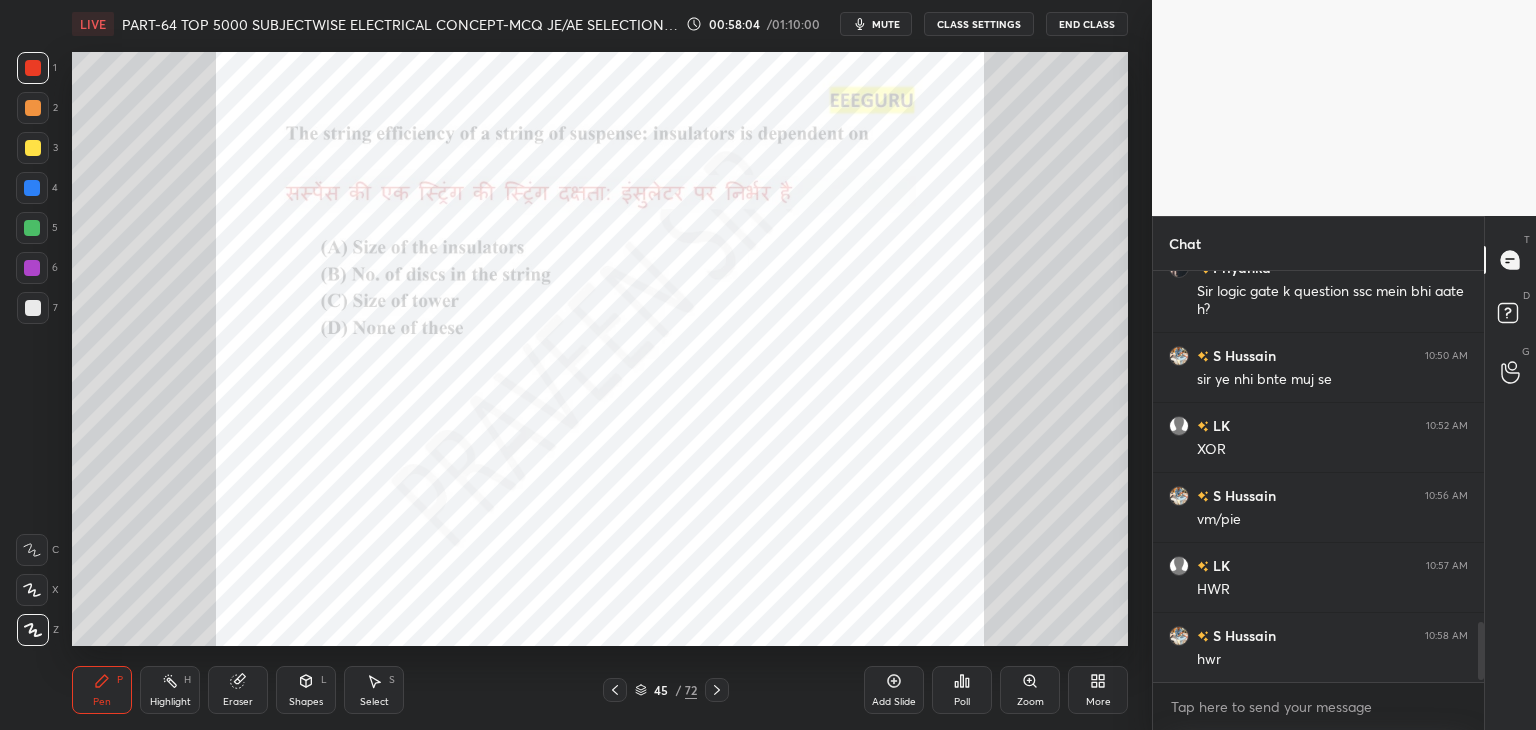 click on "Poll" at bounding box center (962, 690) 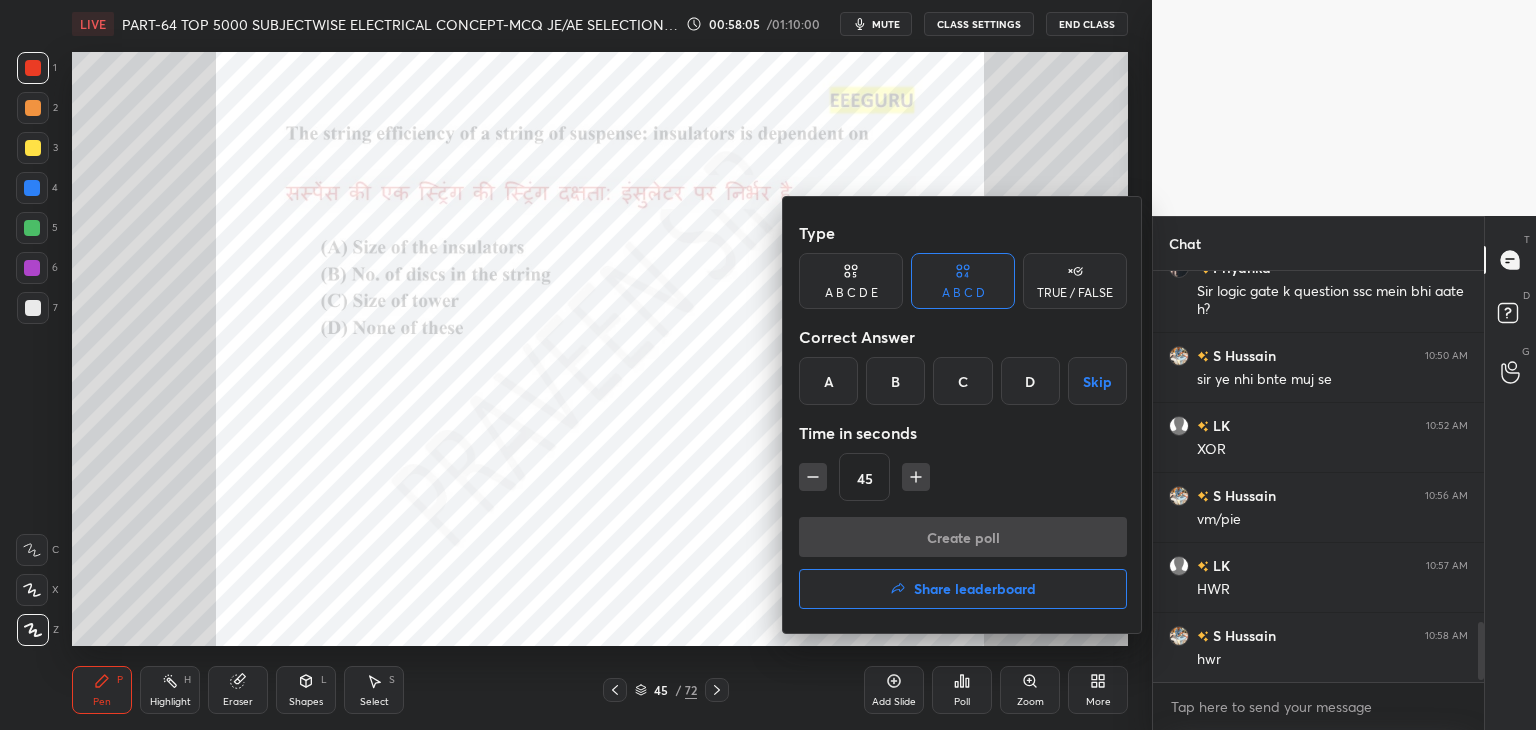 click on "B" at bounding box center (895, 381) 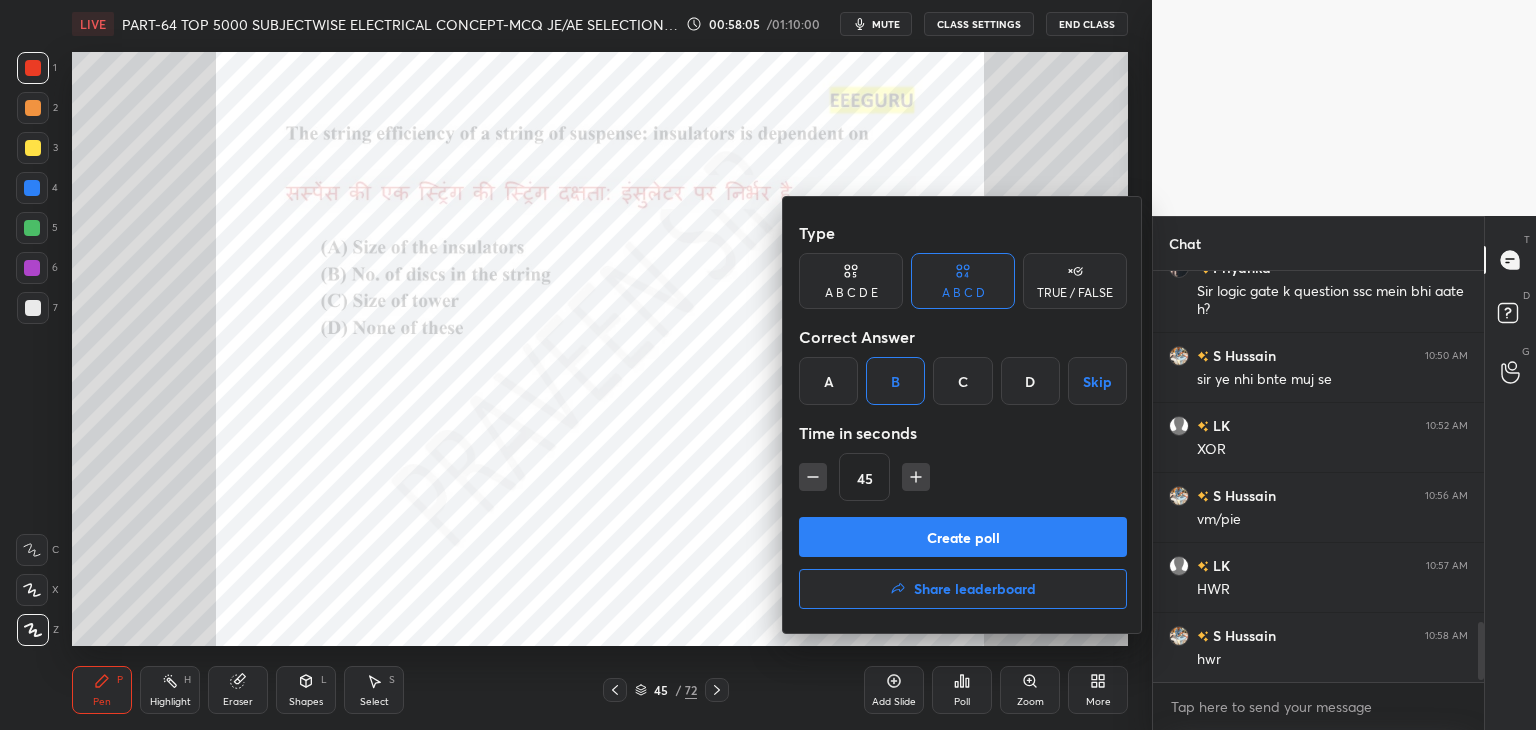click on "Create poll" at bounding box center [963, 537] 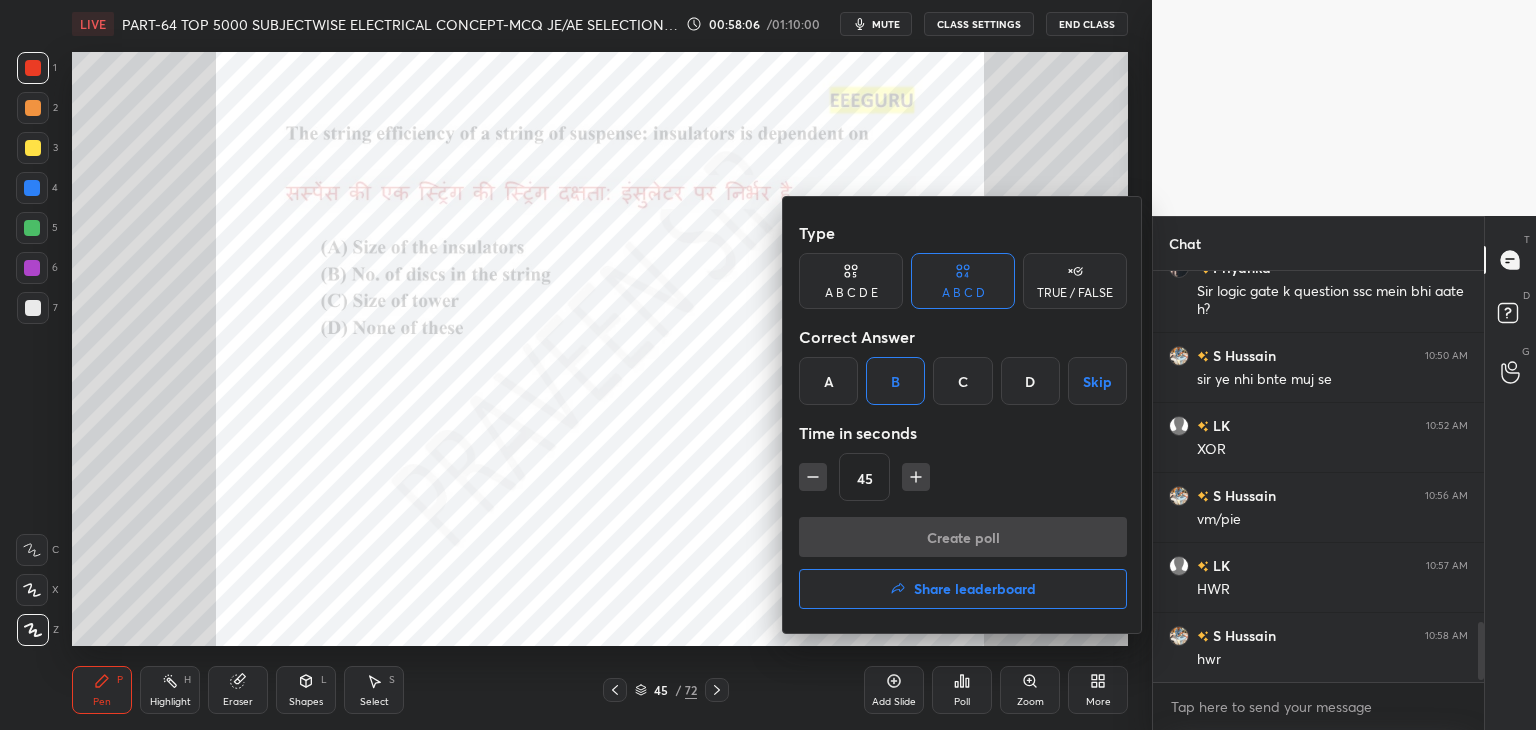 scroll, scrollTop: 364, scrollLeft: 325, axis: both 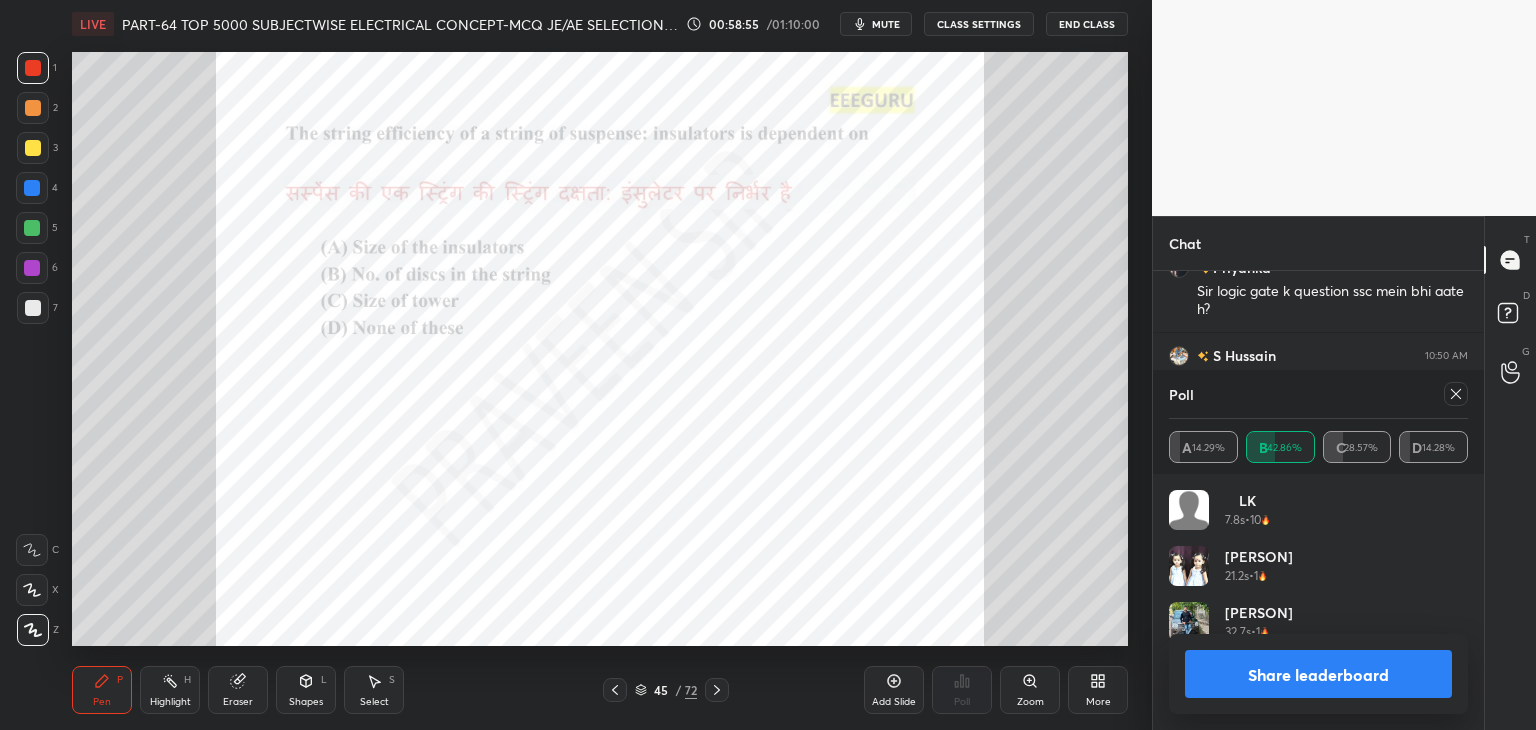 click on "Zoom" at bounding box center (1030, 702) 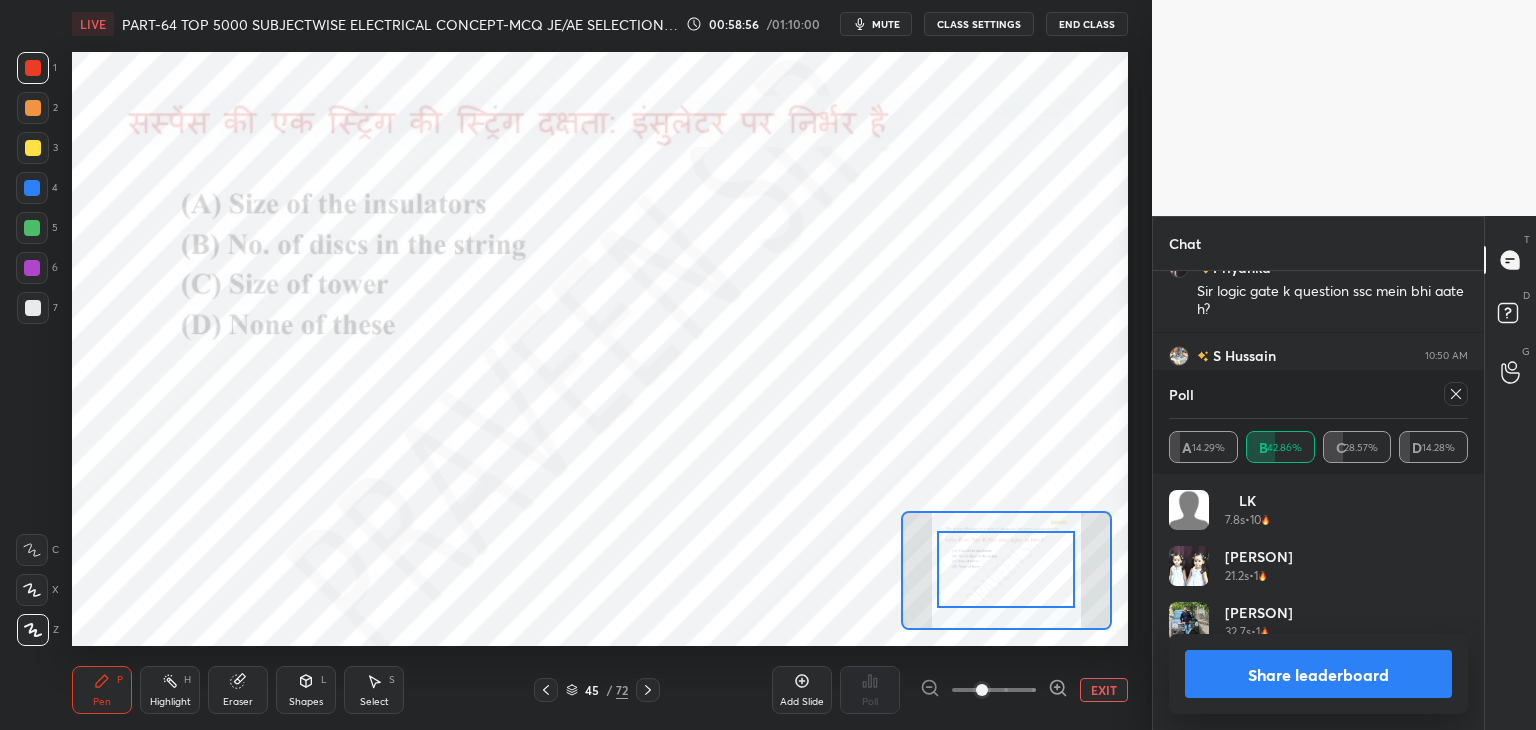 drag, startPoint x: 1028, startPoint y: 591, endPoint x: 1032, endPoint y: 577, distance: 14.56022 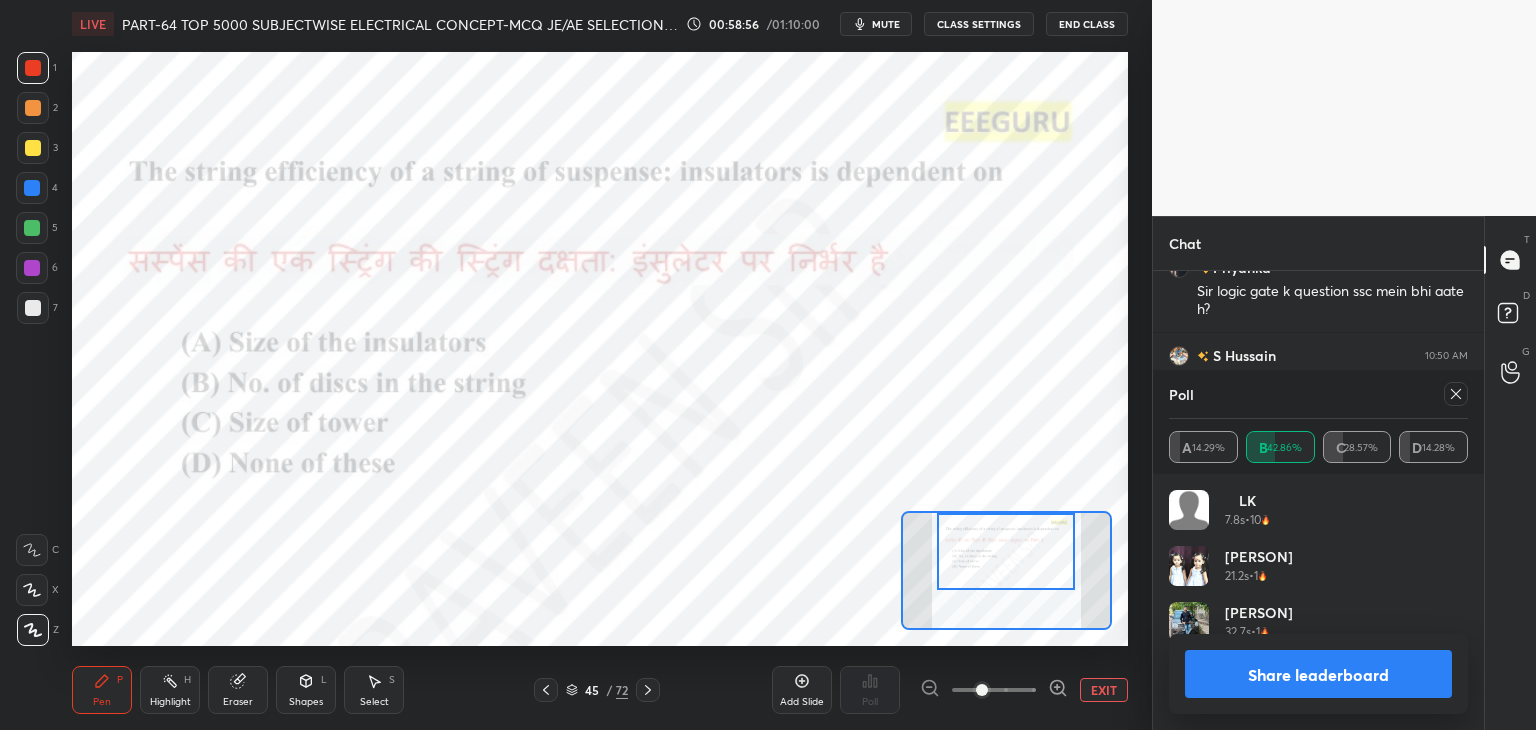 drag, startPoint x: 1032, startPoint y: 577, endPoint x: 1032, endPoint y: 547, distance: 30 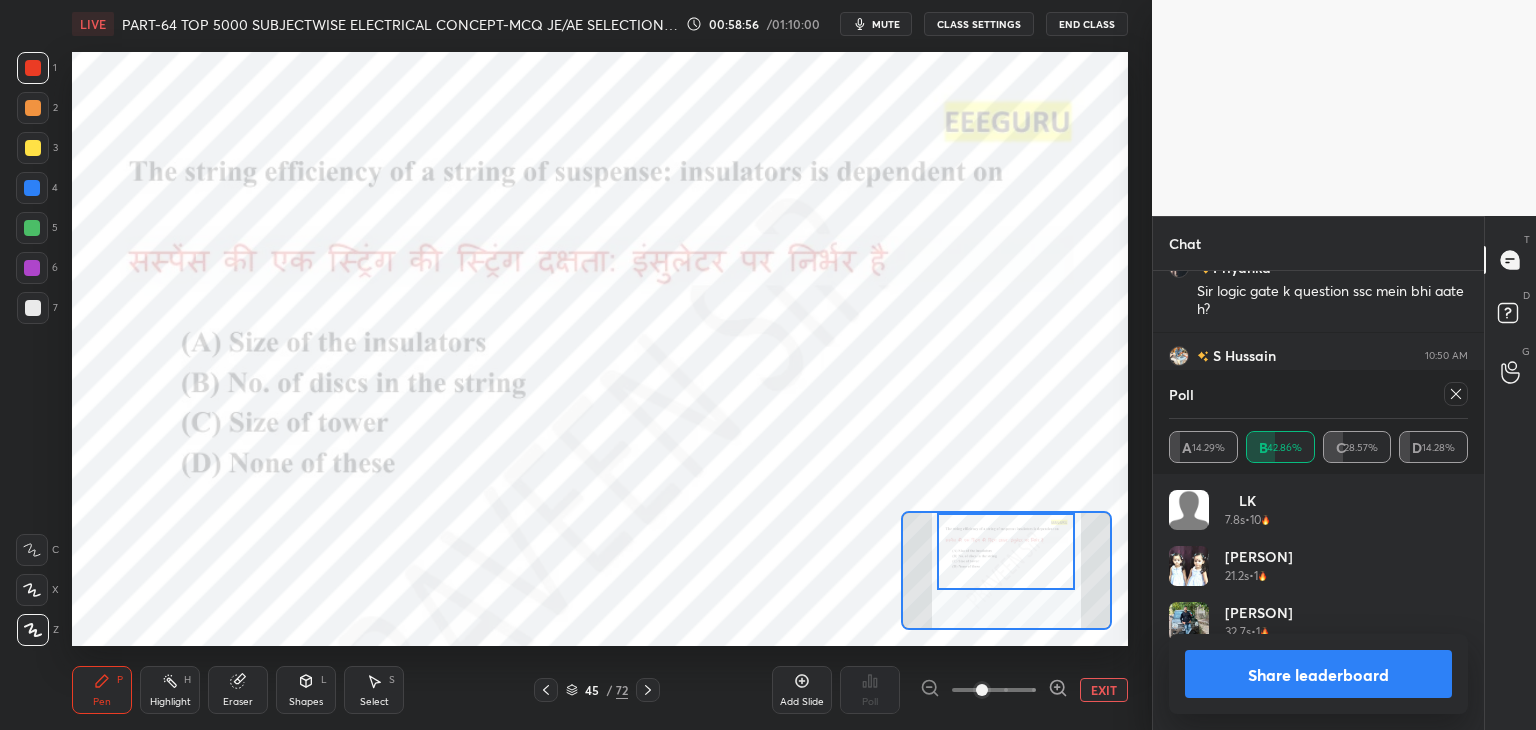 click at bounding box center [1006, 551] 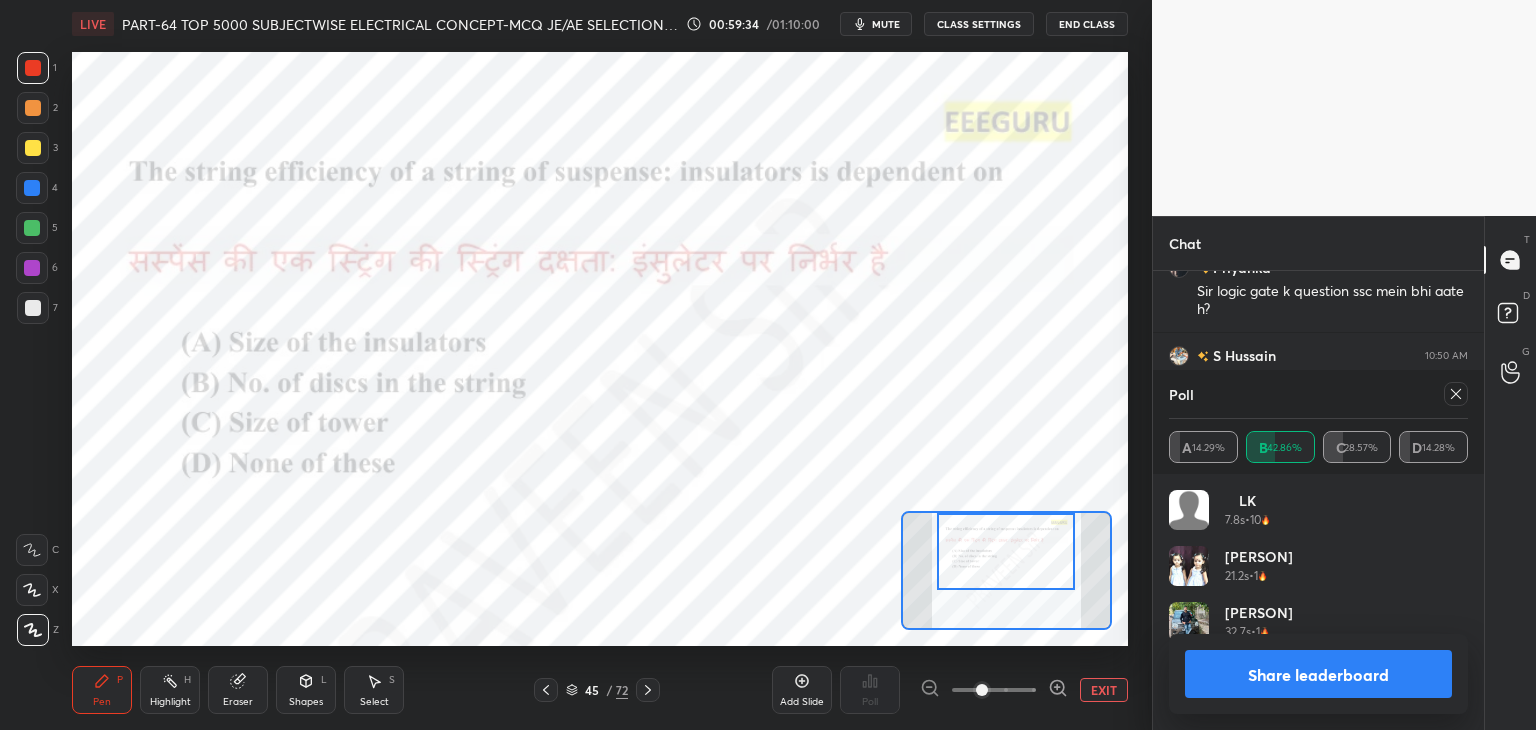 click at bounding box center [1456, 394] 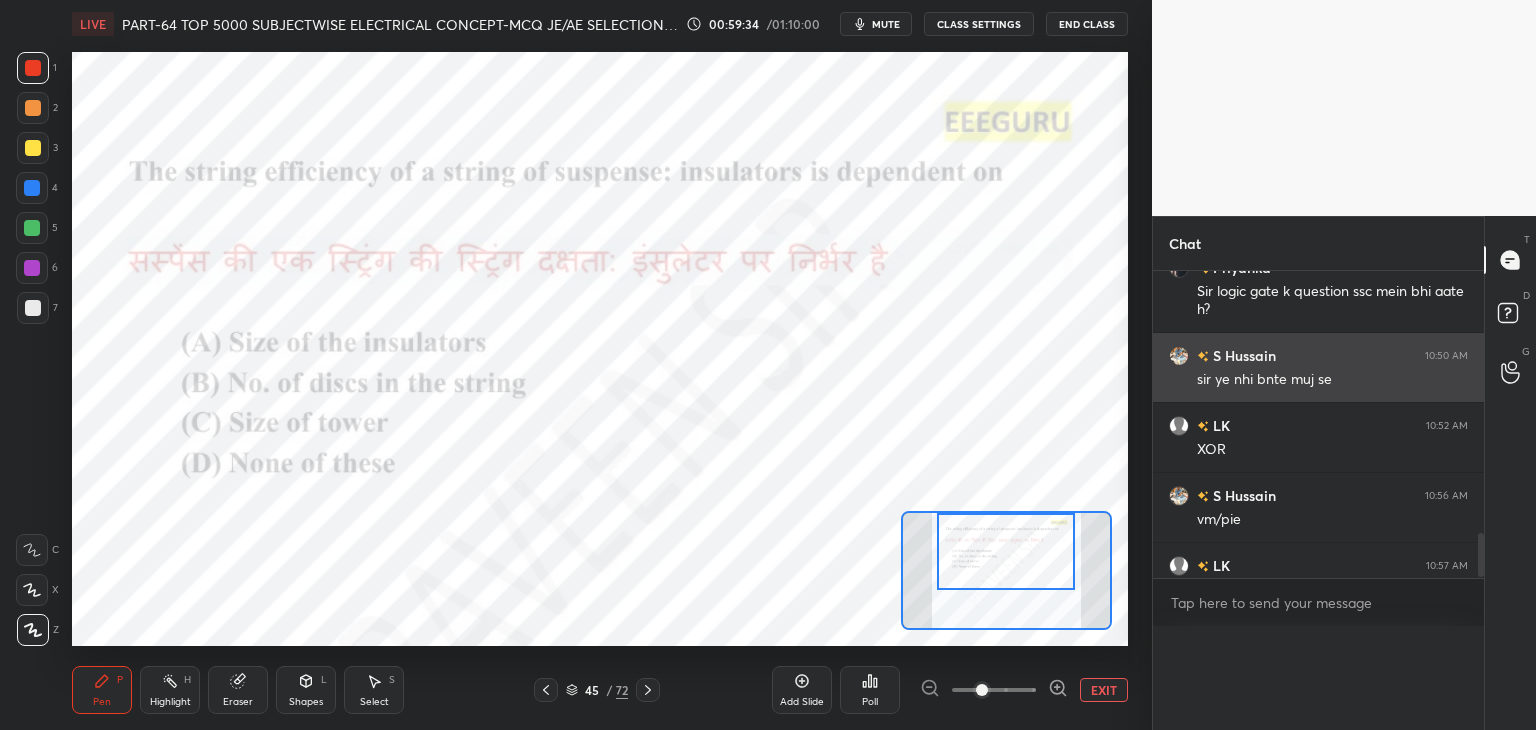 scroll, scrollTop: 0, scrollLeft: 0, axis: both 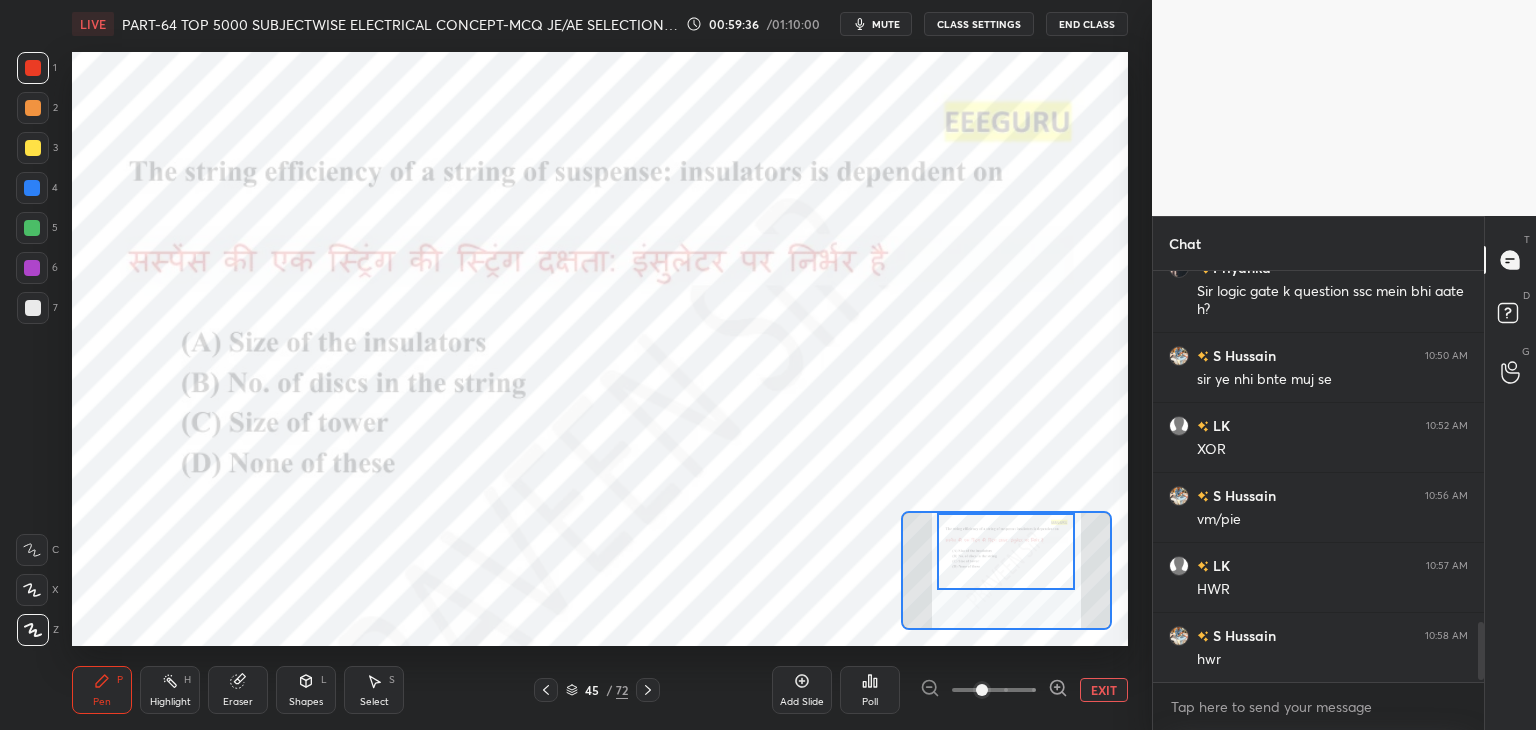 click 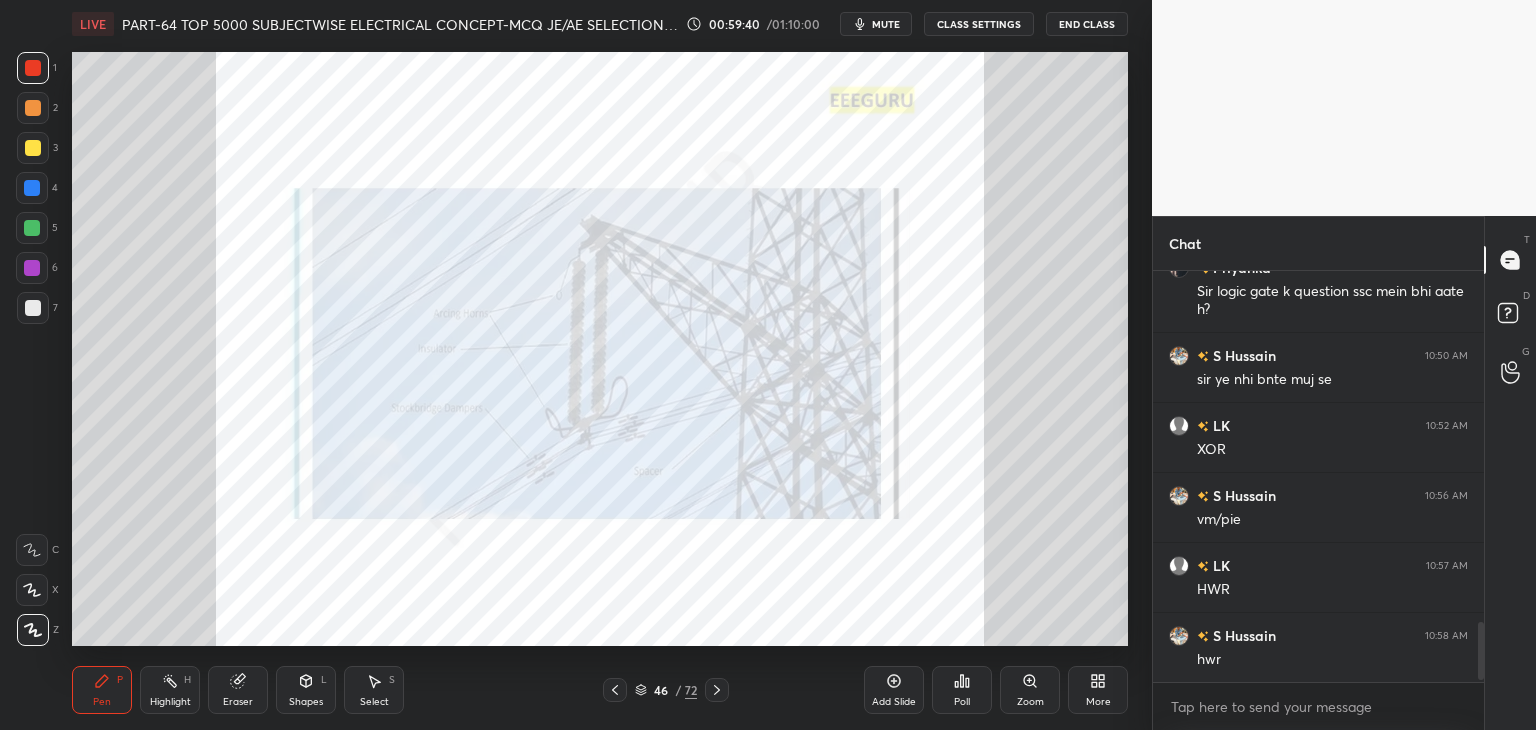 click 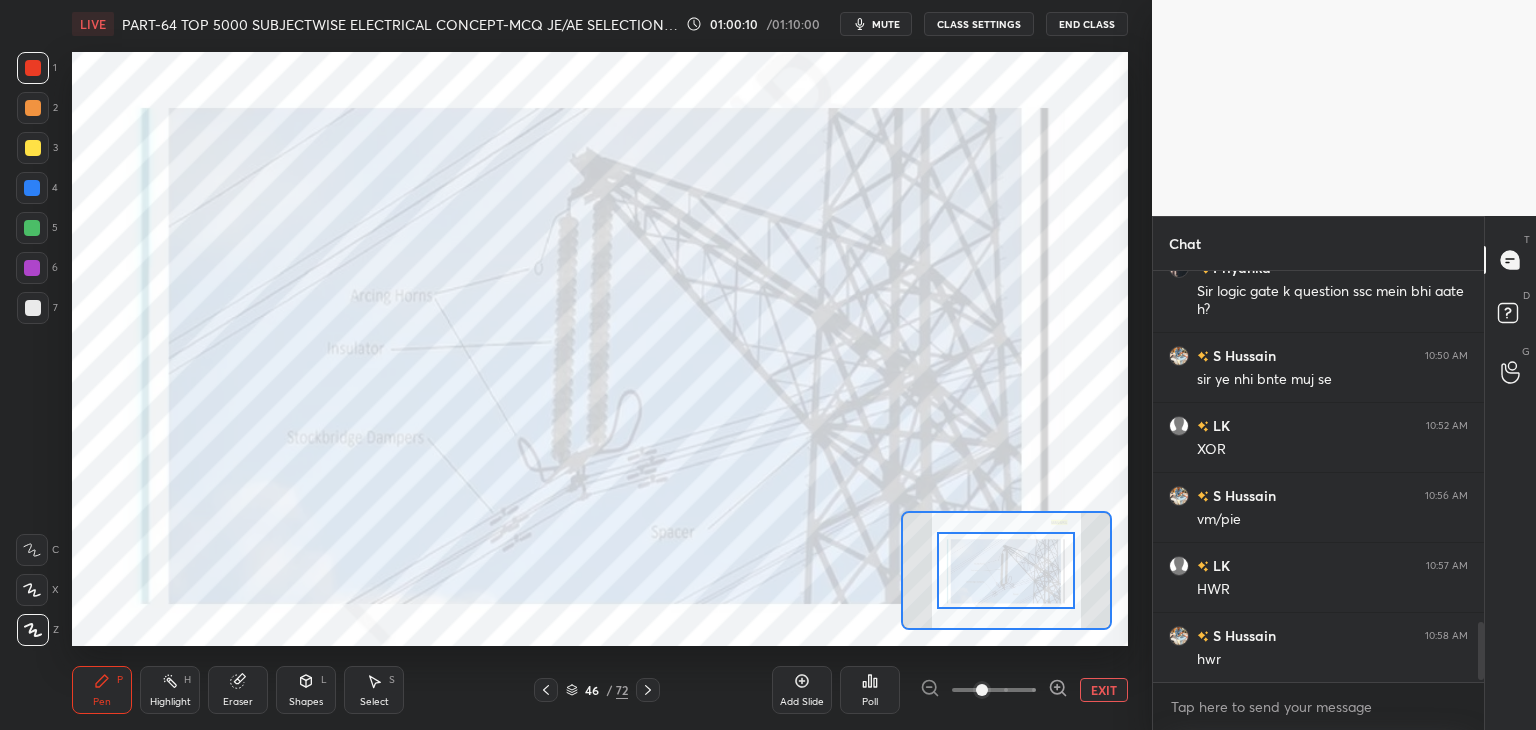 click 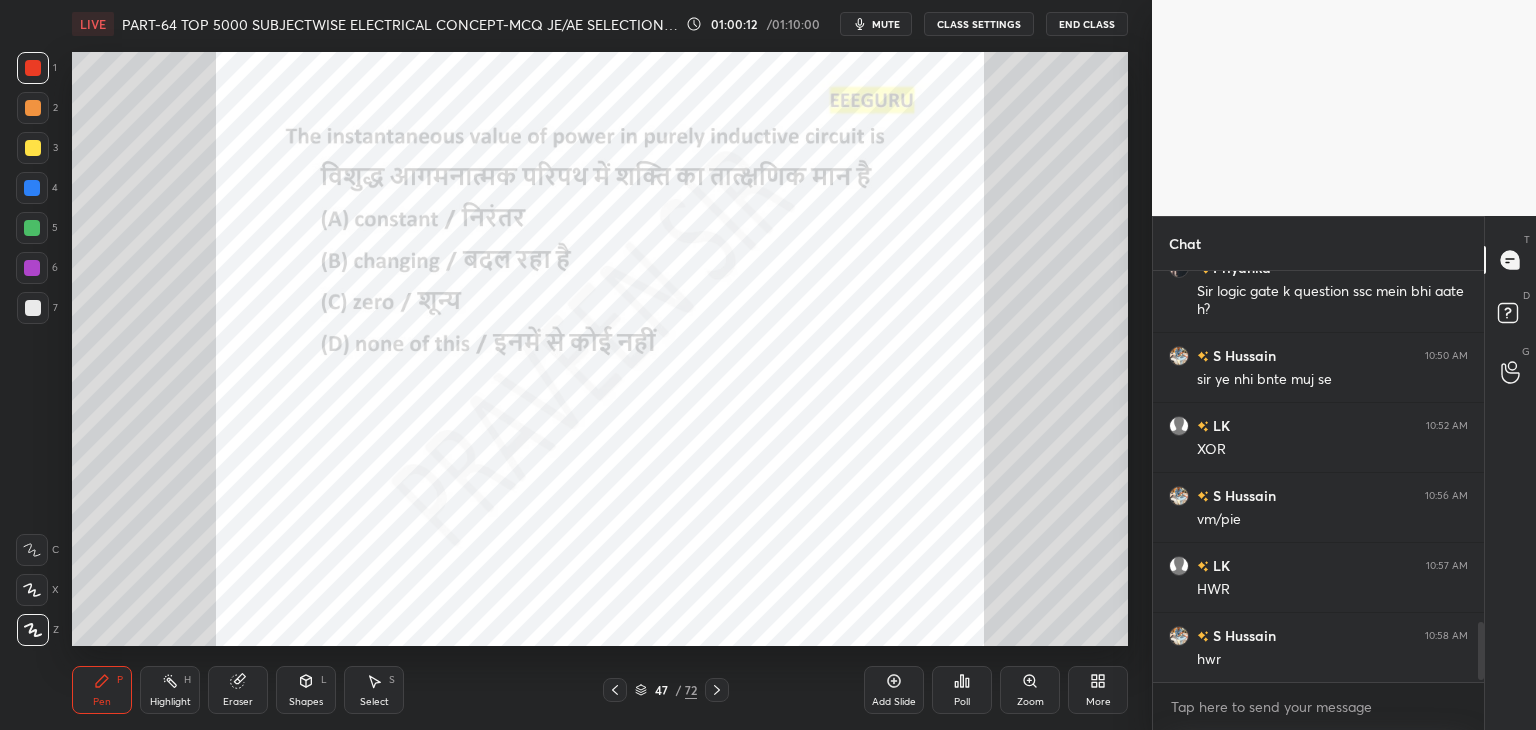 click 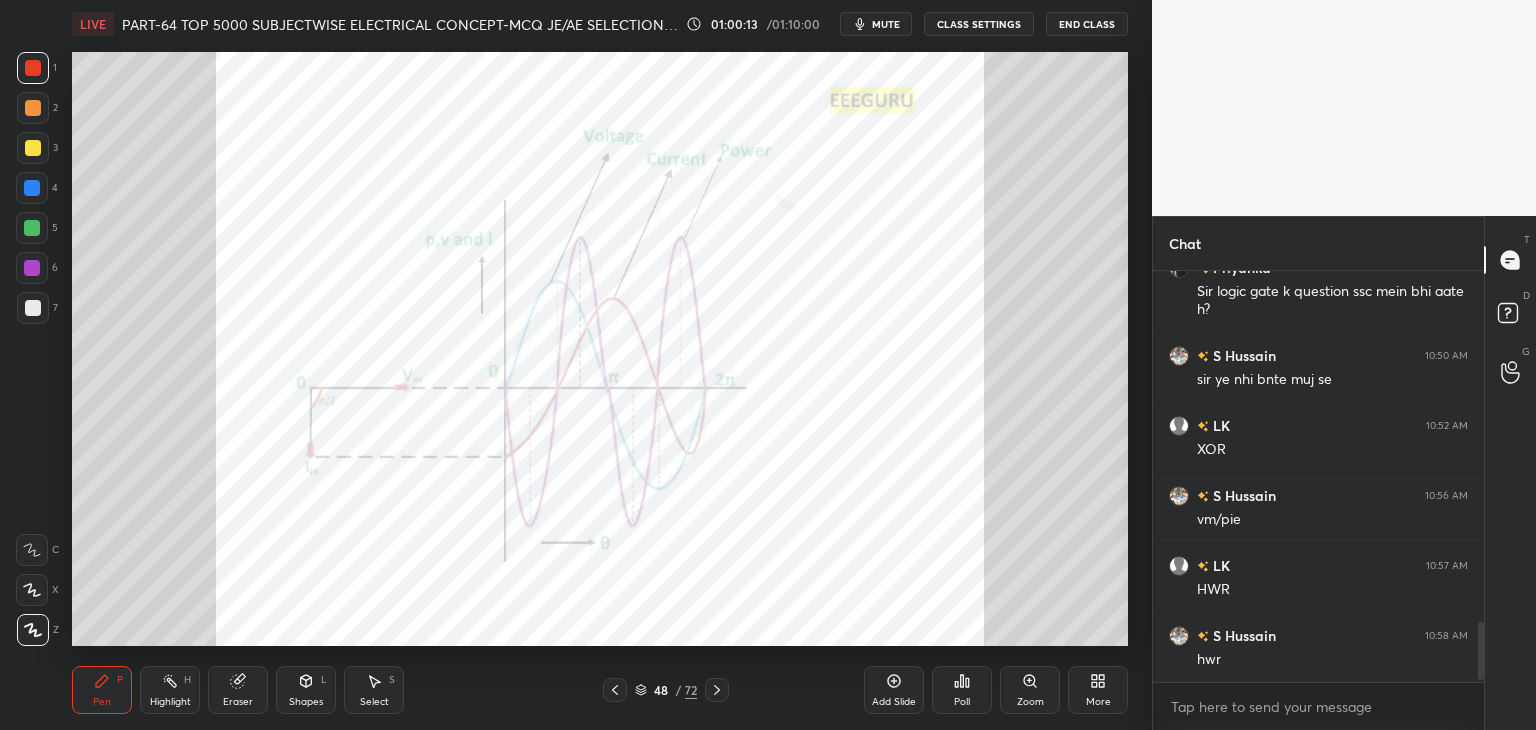 click 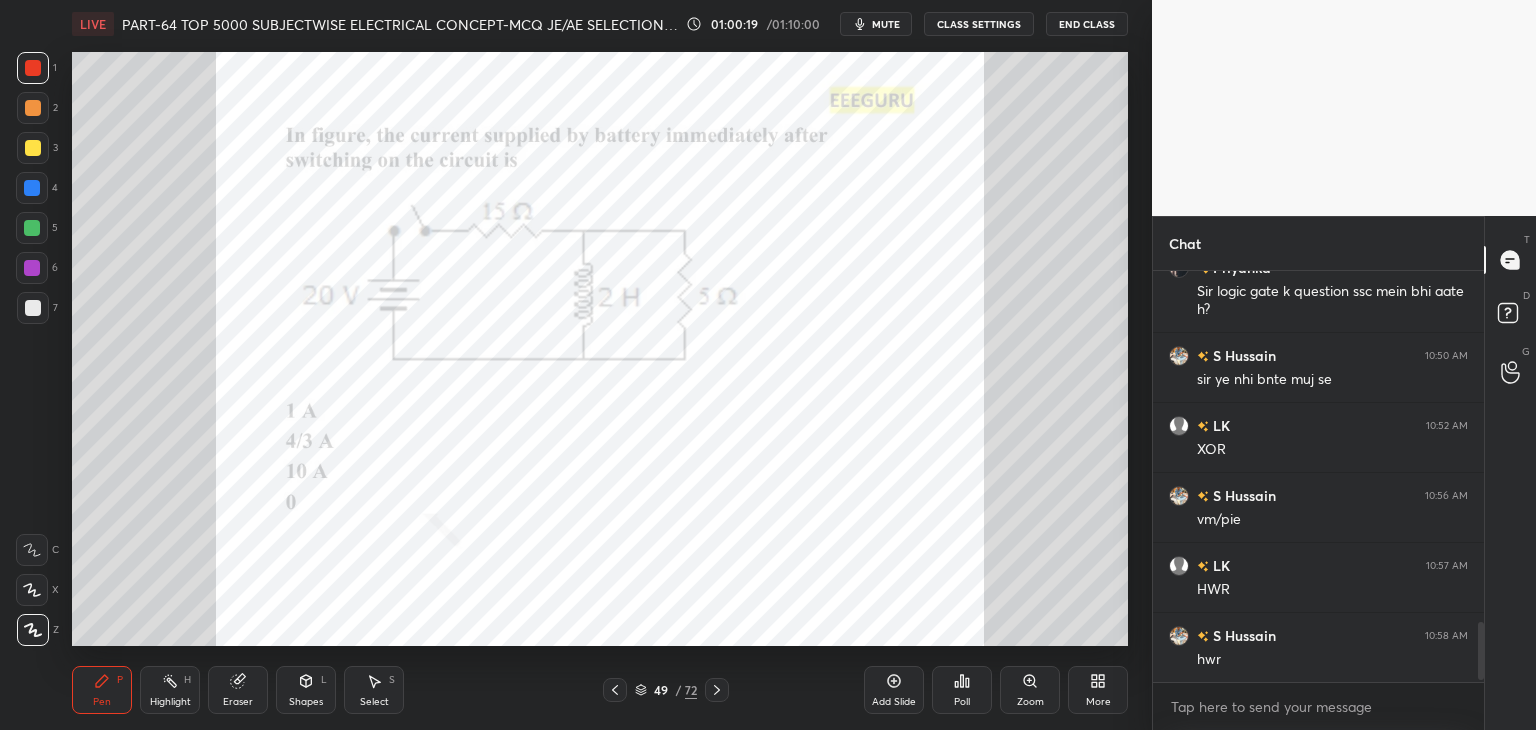 click 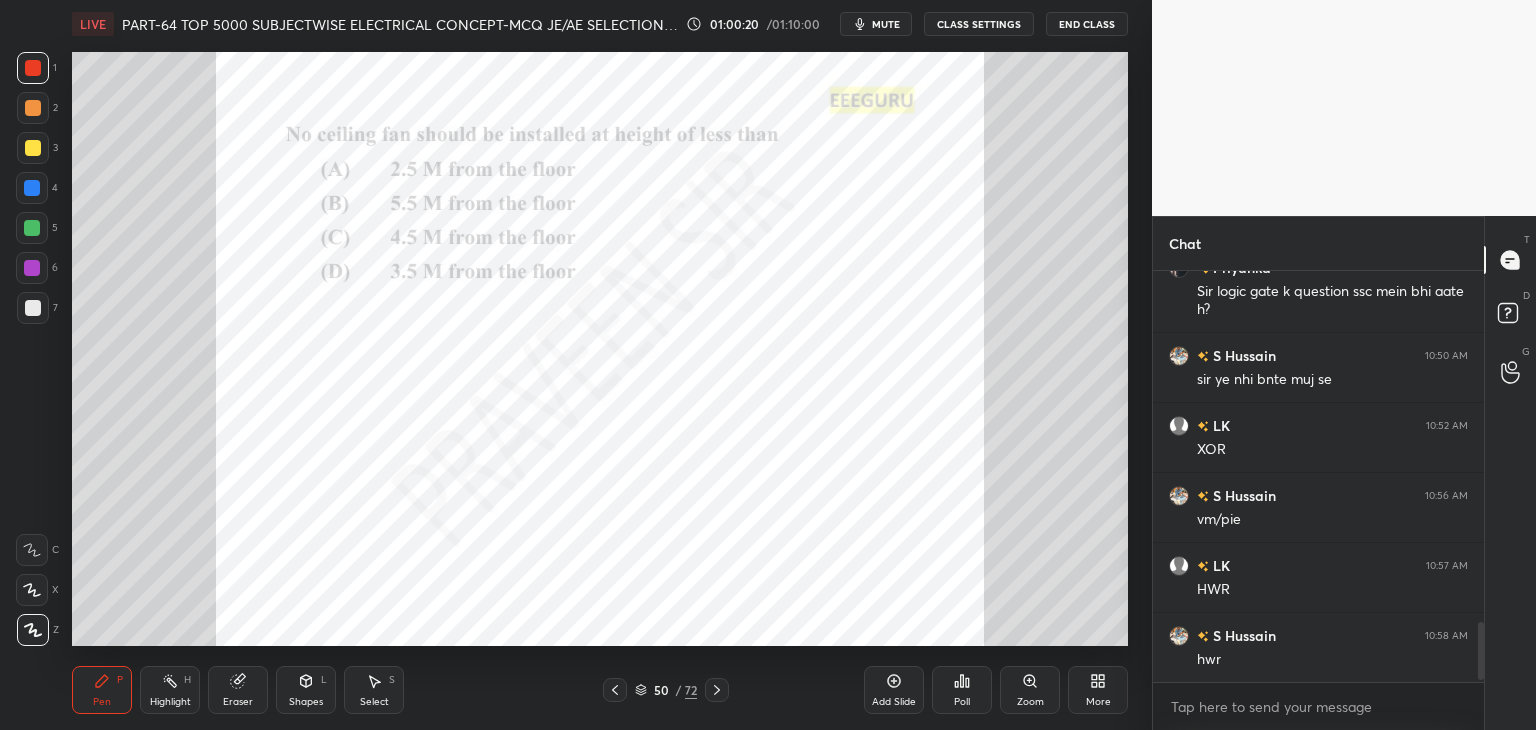 click 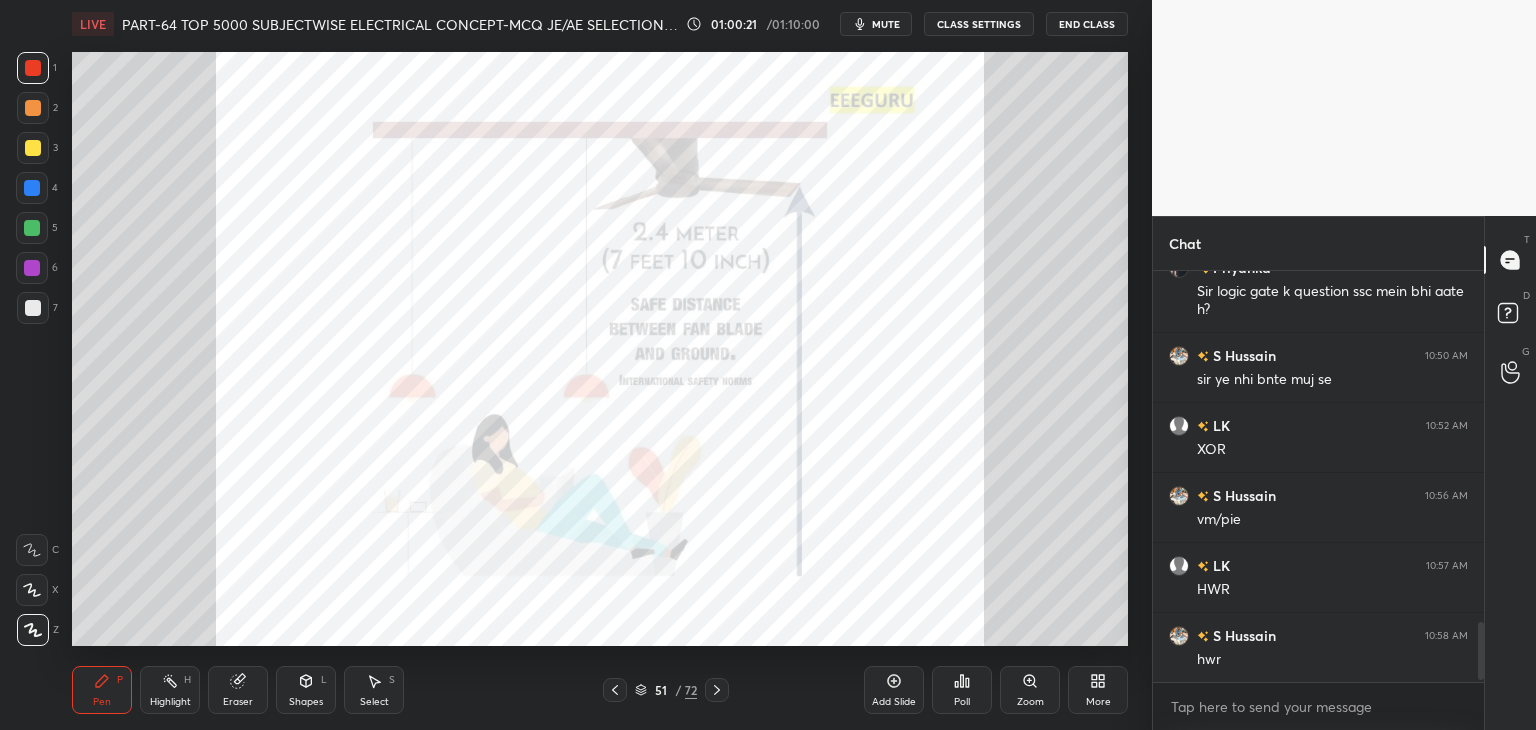 click 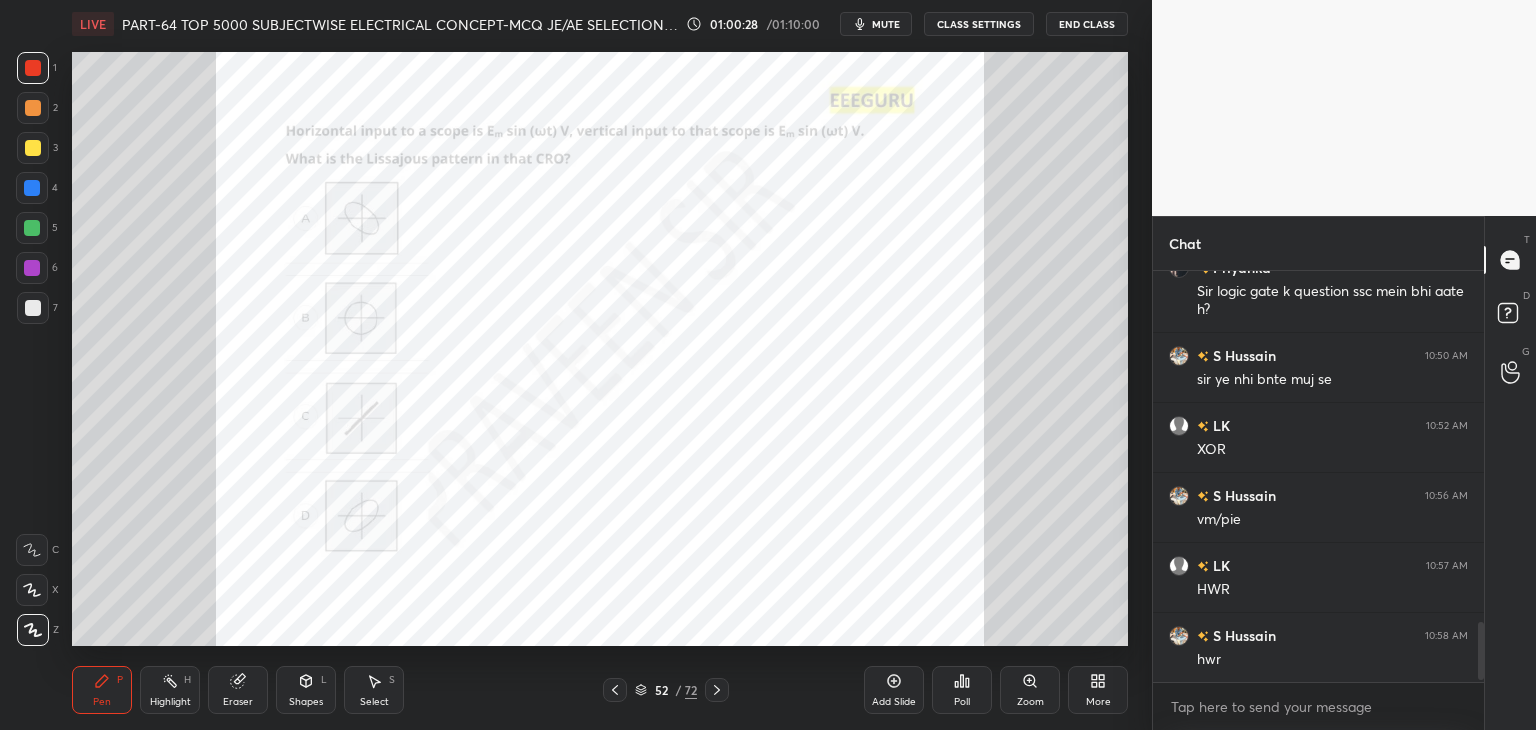 click on "Poll" at bounding box center (962, 690) 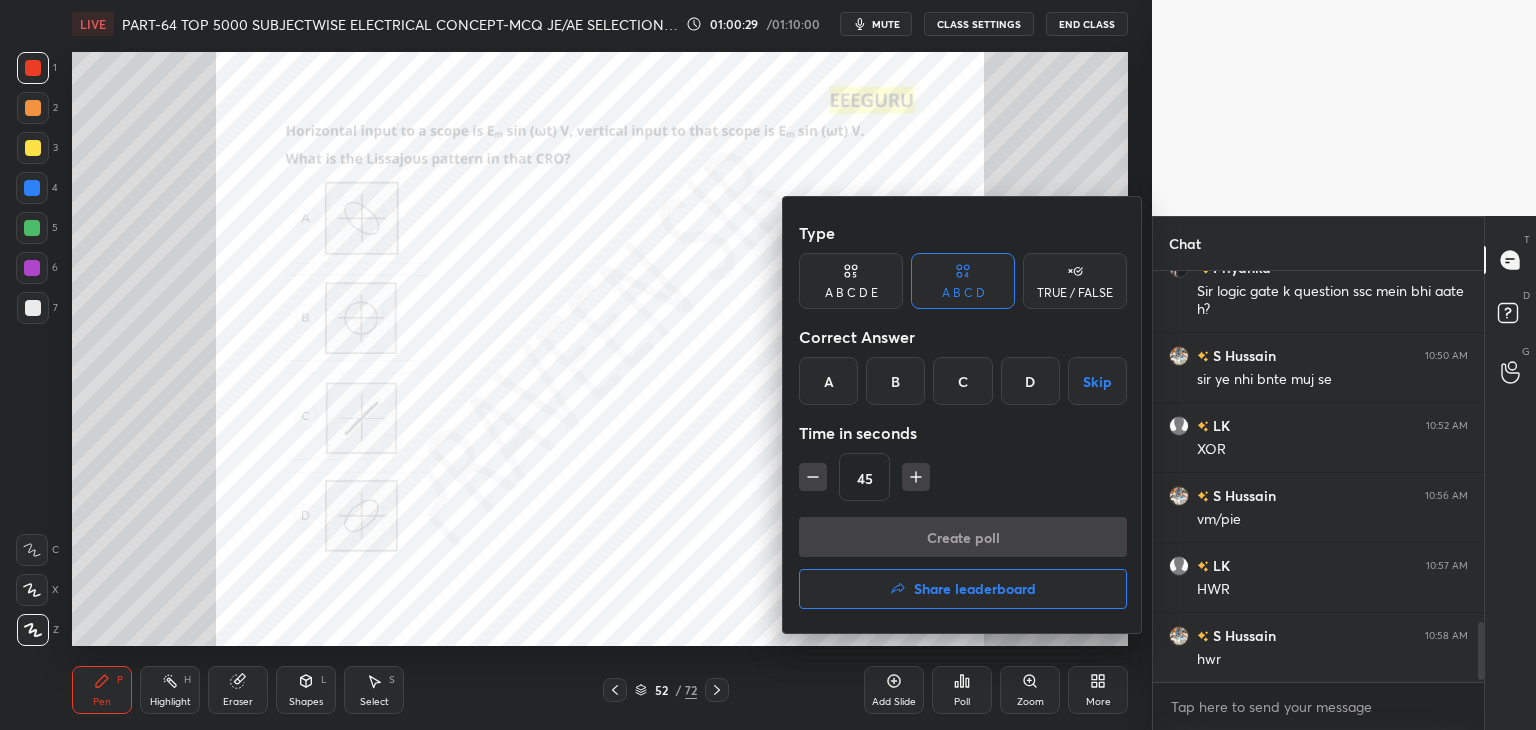 click on "C" at bounding box center (962, 381) 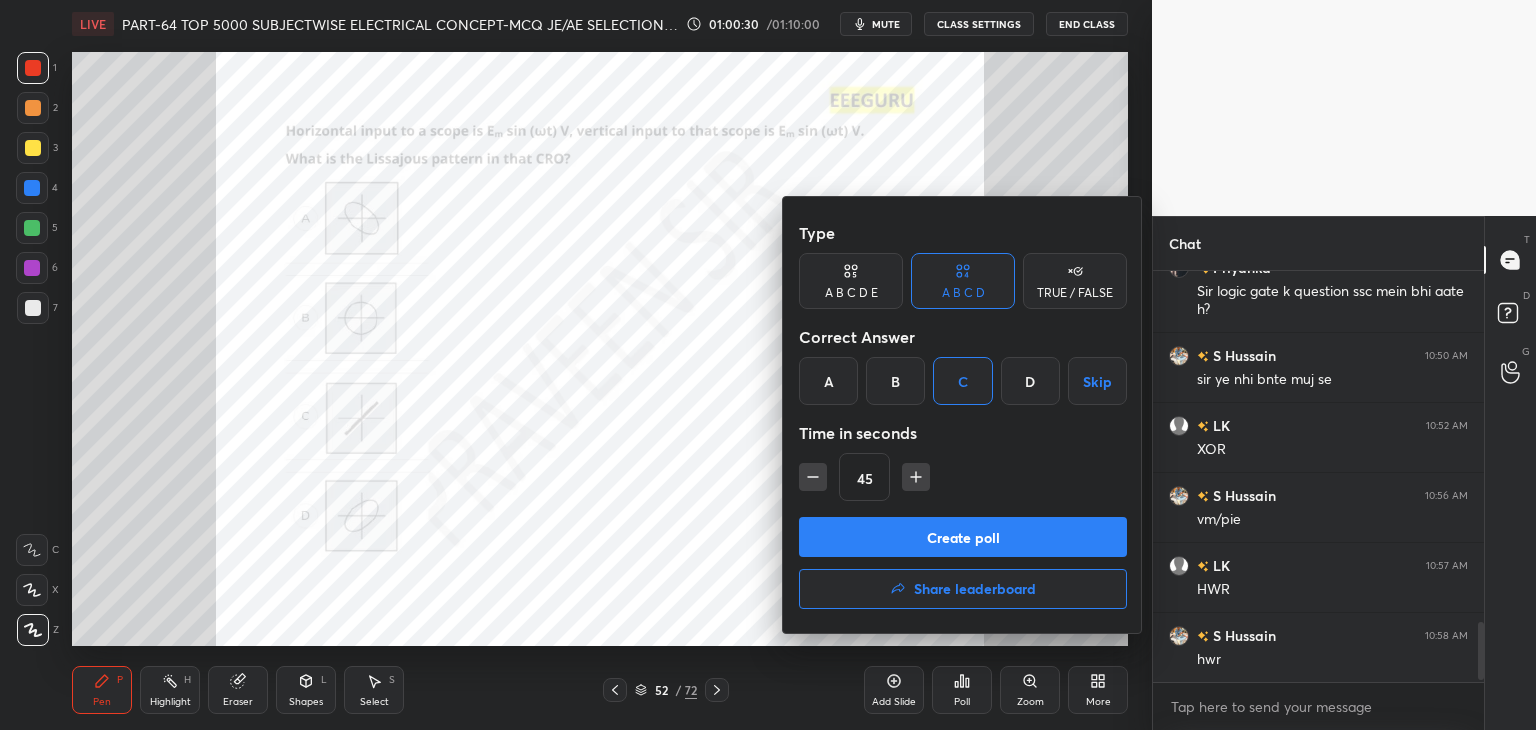 click on "Create poll" at bounding box center (963, 537) 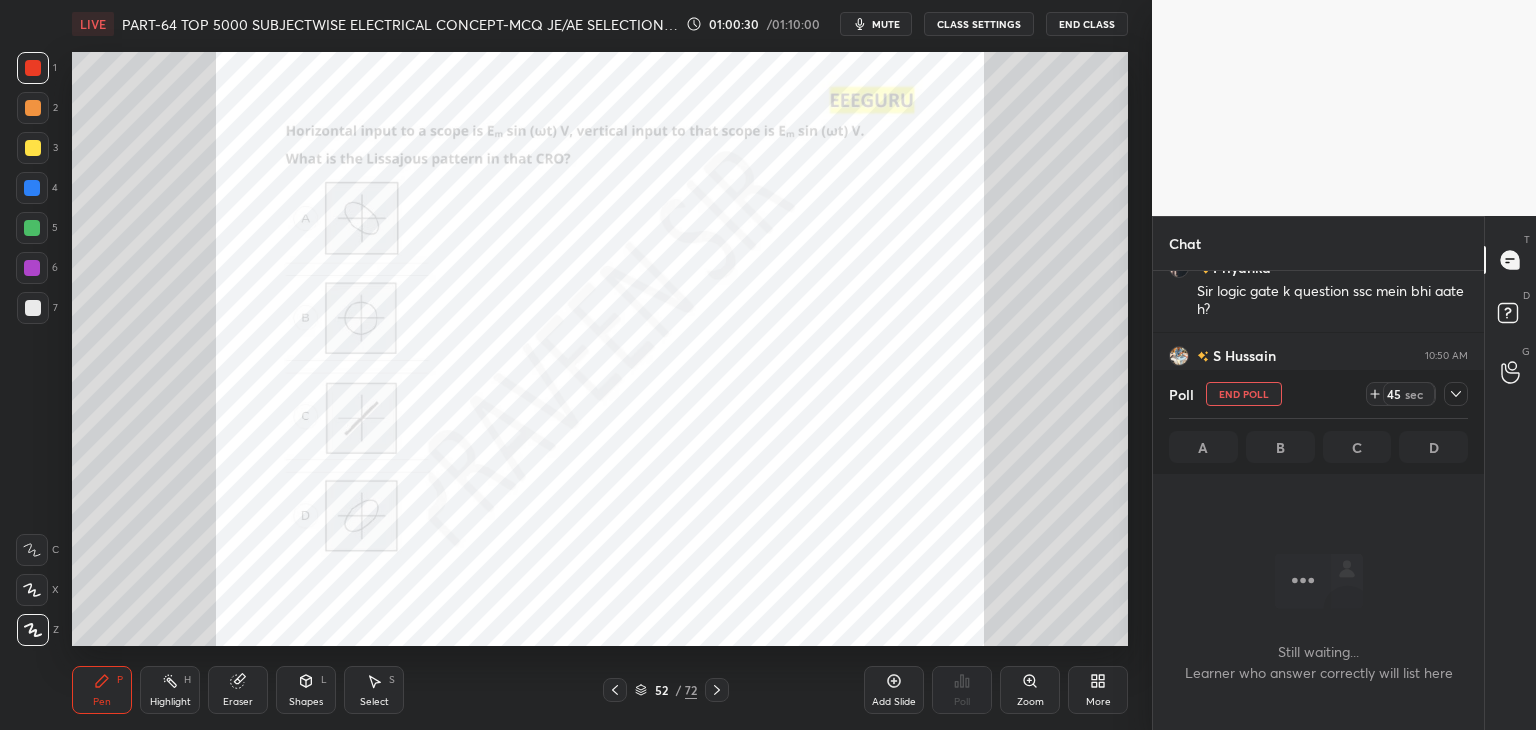 scroll, scrollTop: 216, scrollLeft: 325, axis: both 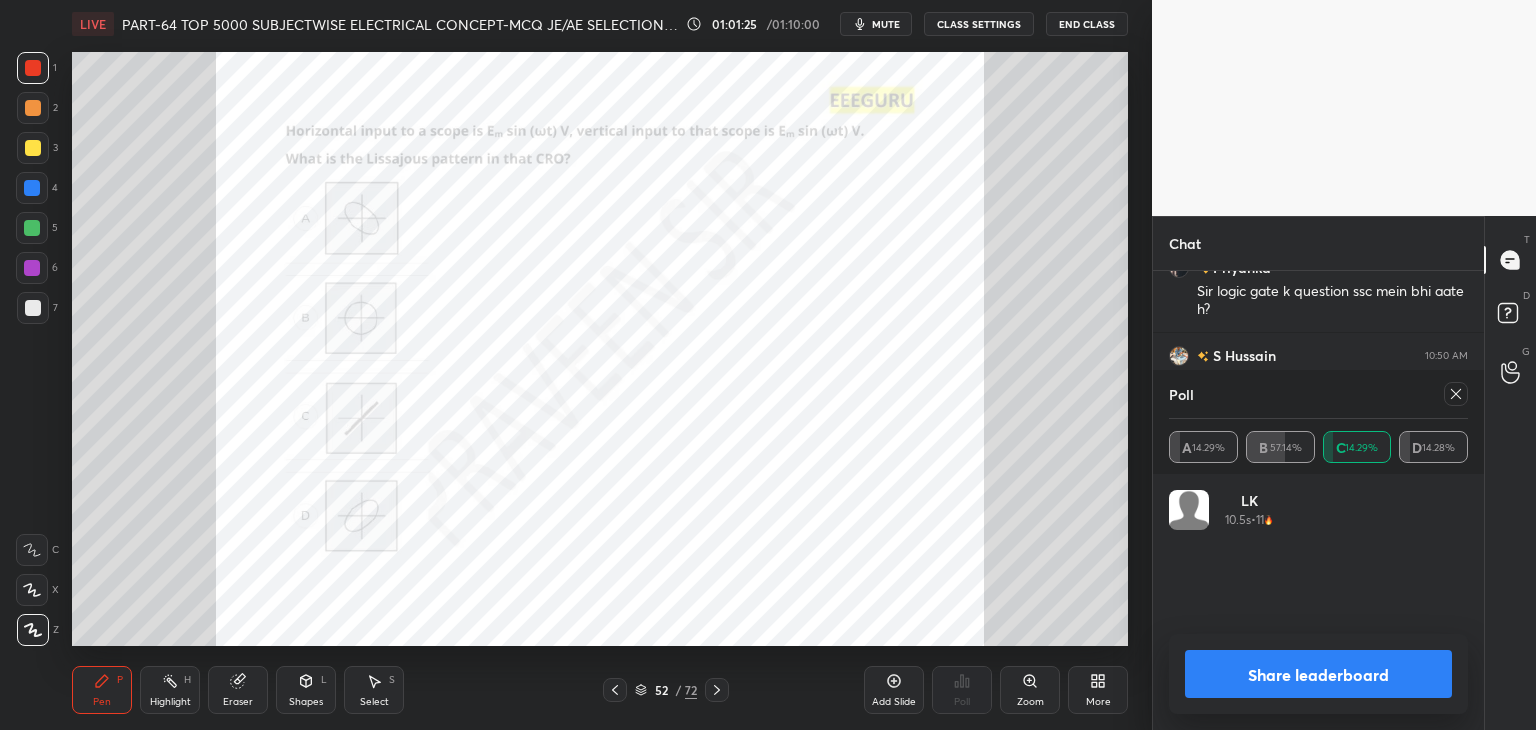 click on "Zoom" at bounding box center [1030, 702] 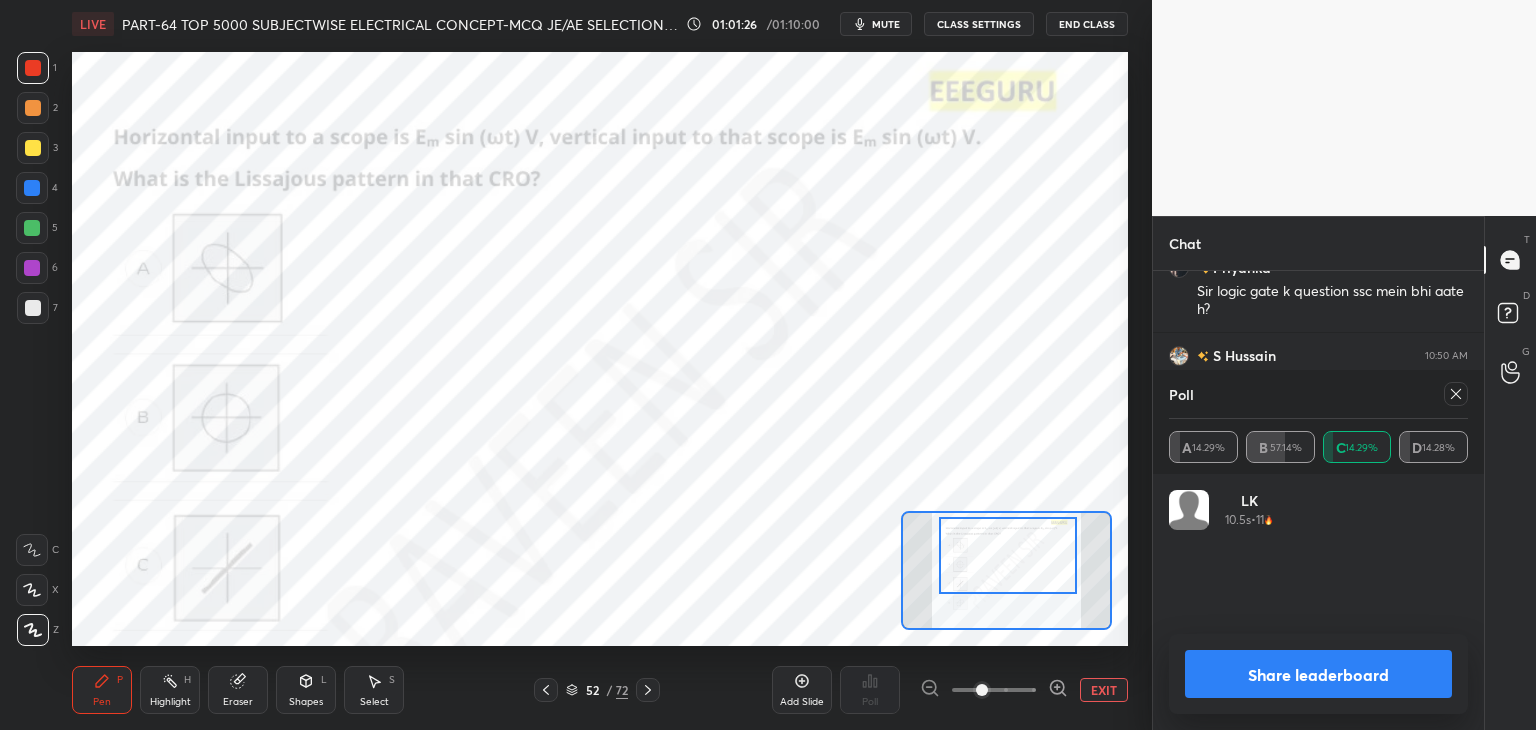 drag, startPoint x: 1021, startPoint y: 581, endPoint x: 1023, endPoint y: 569, distance: 12.165525 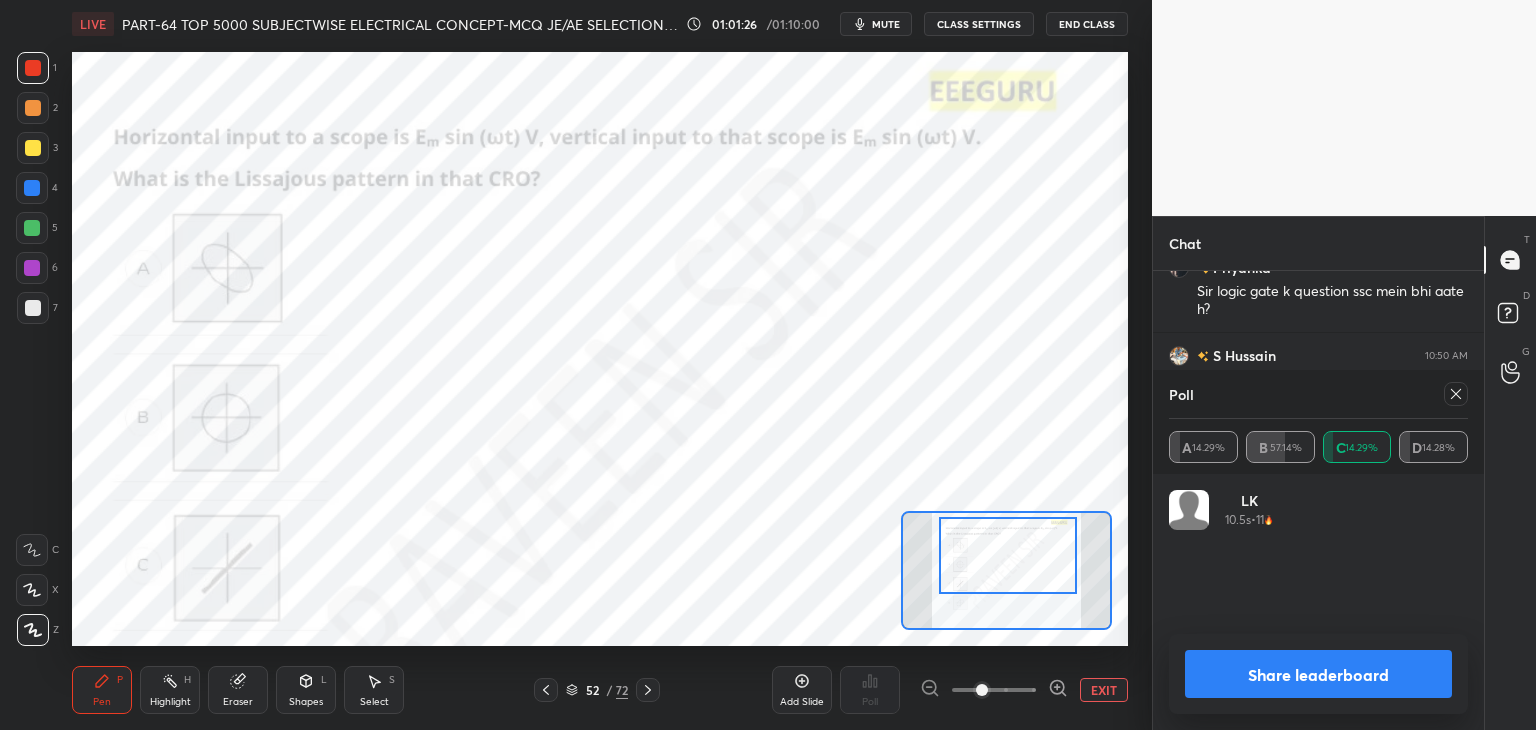 click at bounding box center (1008, 555) 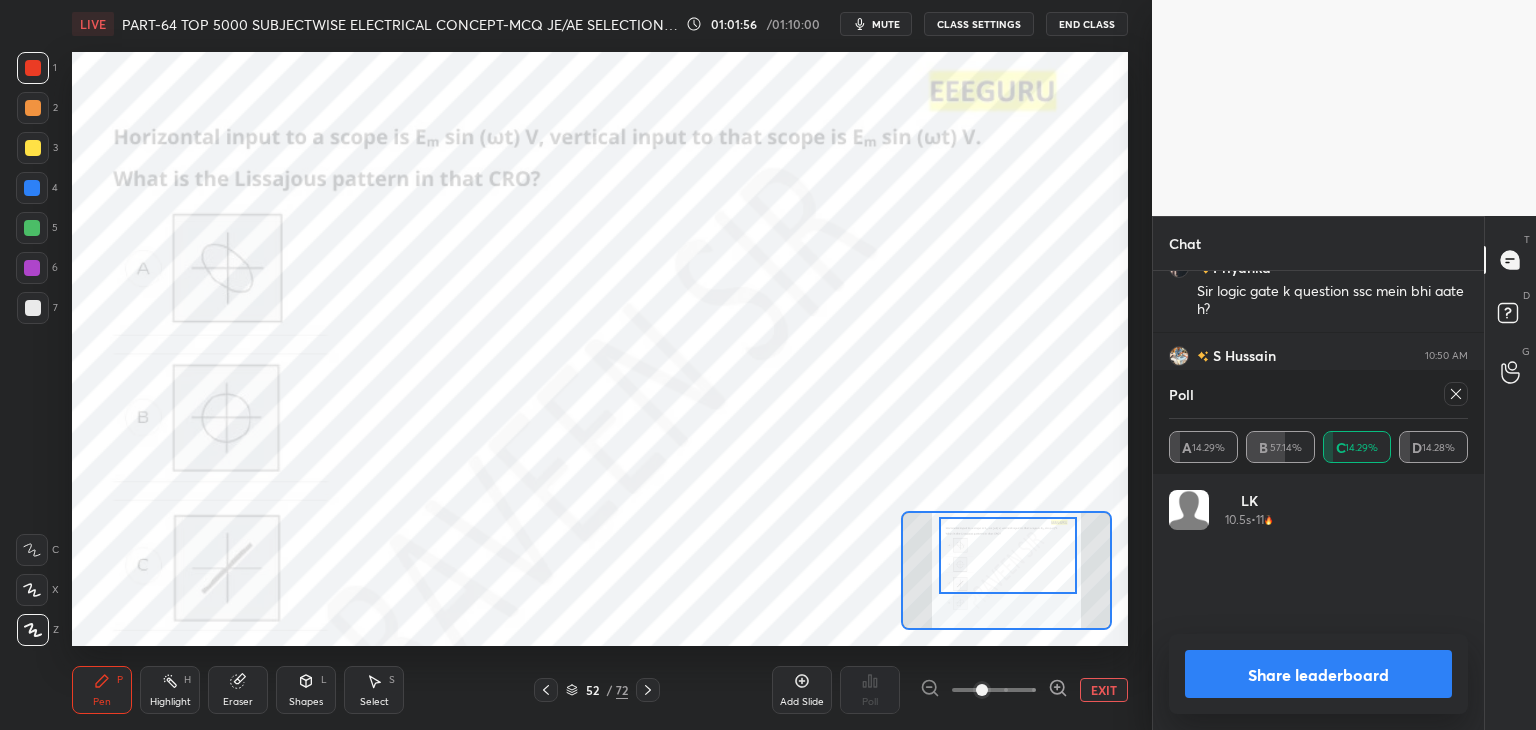 click at bounding box center (1456, 394) 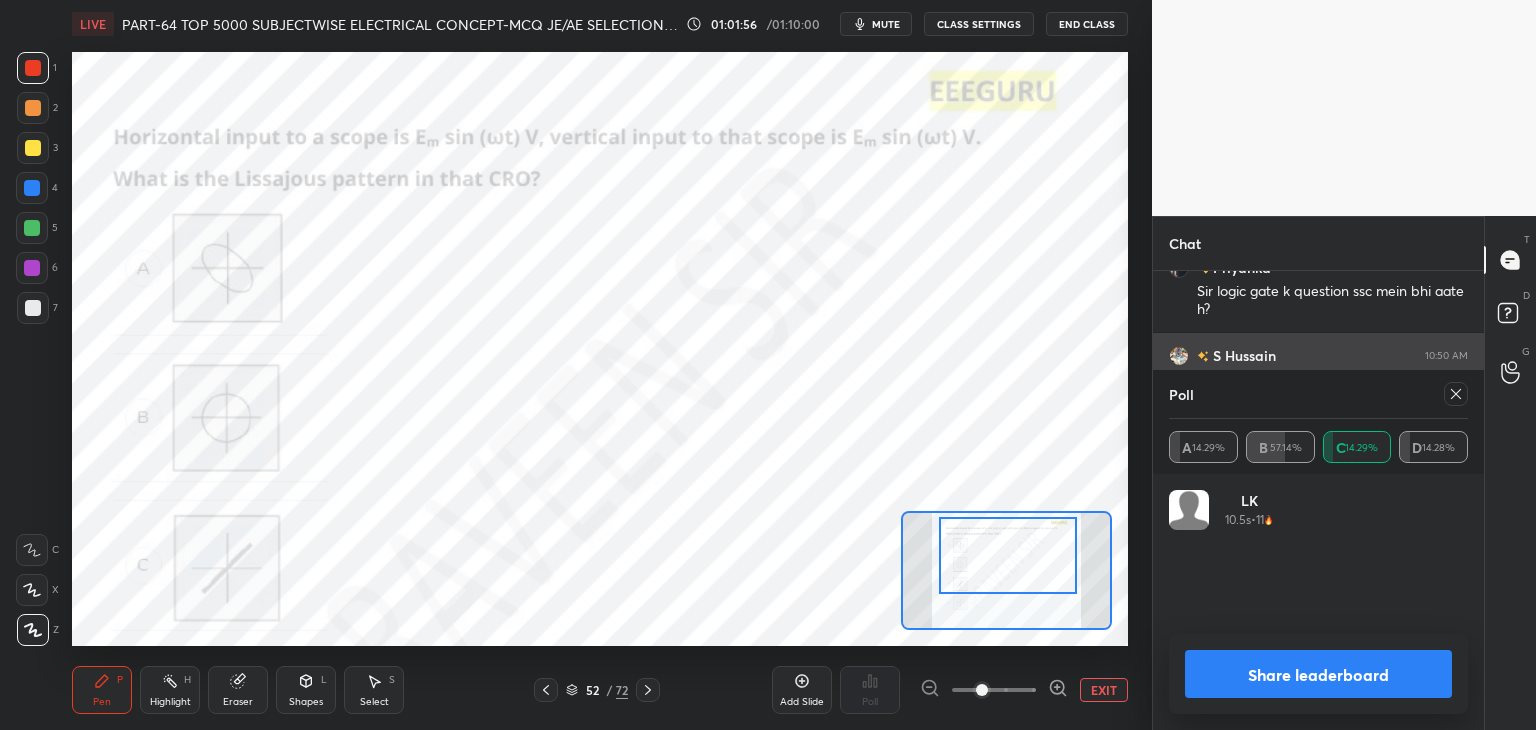 scroll, scrollTop: 88, scrollLeft: 293, axis: both 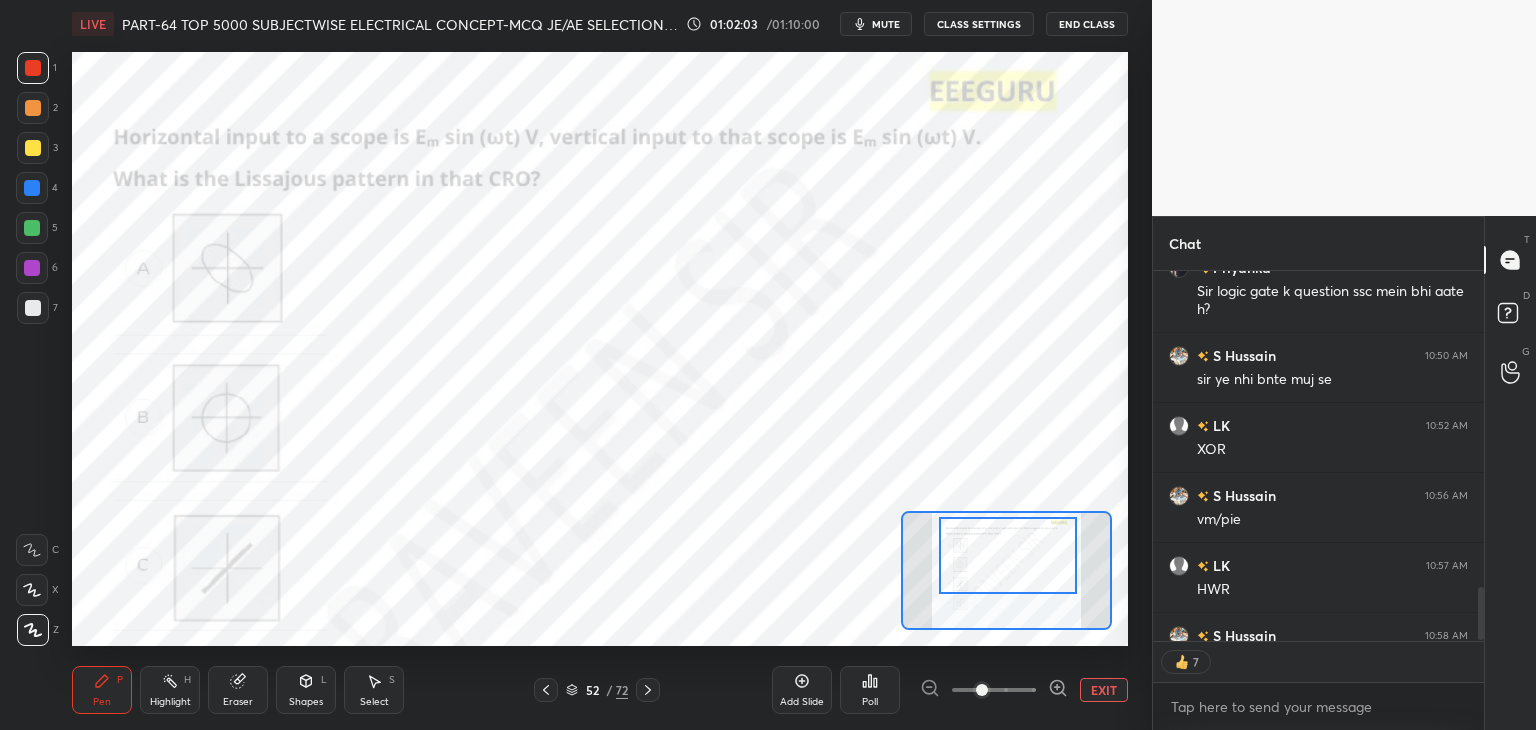 click on "Eraser" at bounding box center (238, 690) 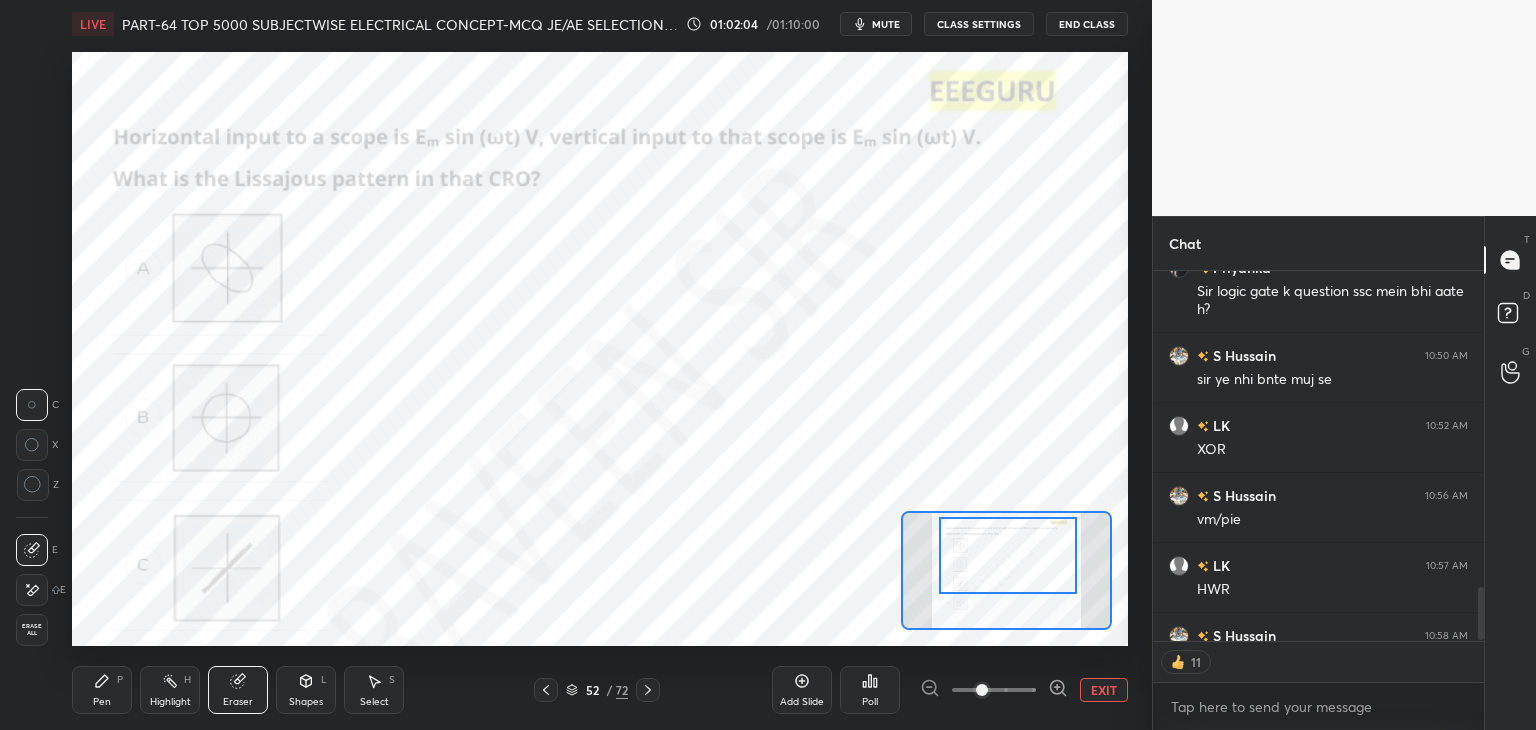 drag, startPoint x: 39, startPoint y: 626, endPoint x: 56, endPoint y: 647, distance: 27.018513 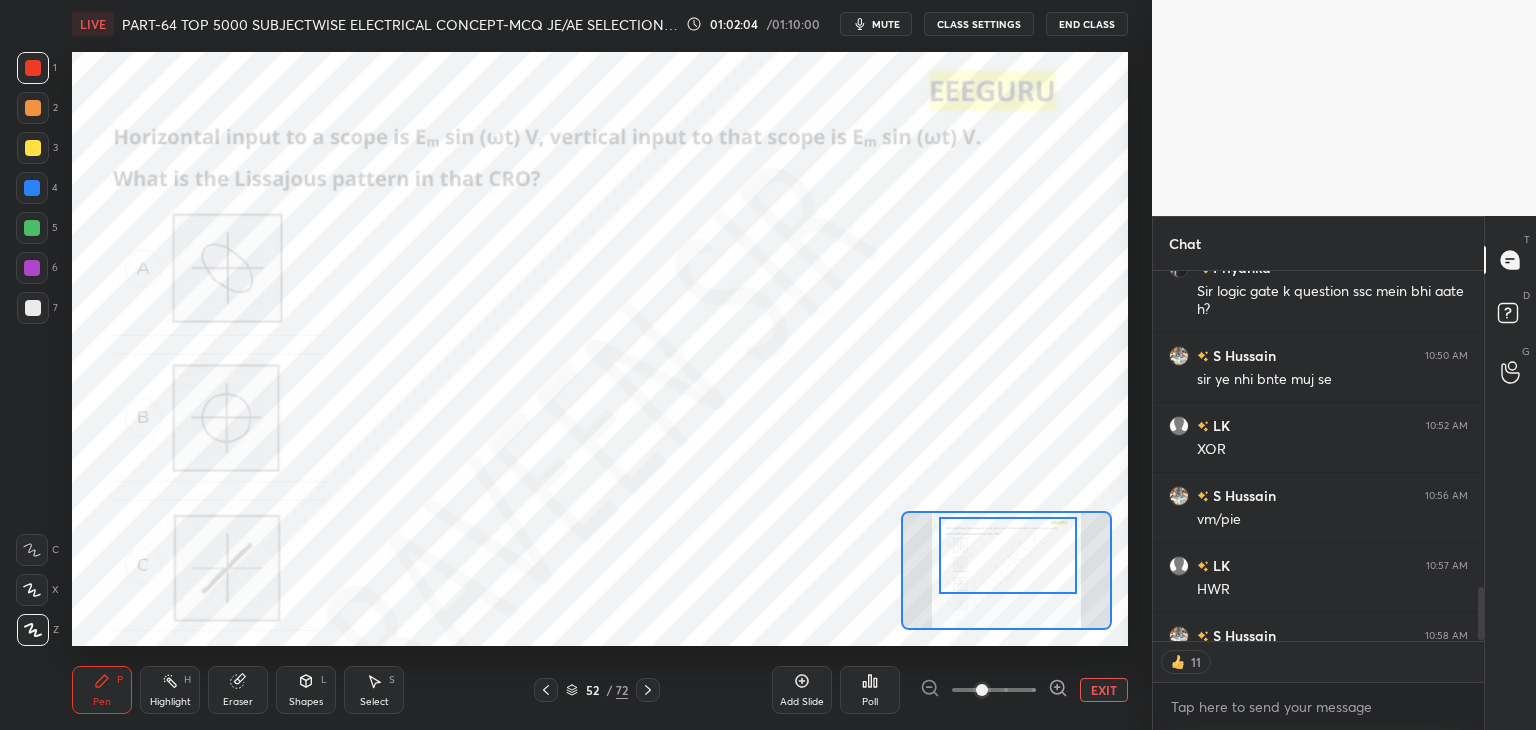 click on "Pen" at bounding box center (102, 702) 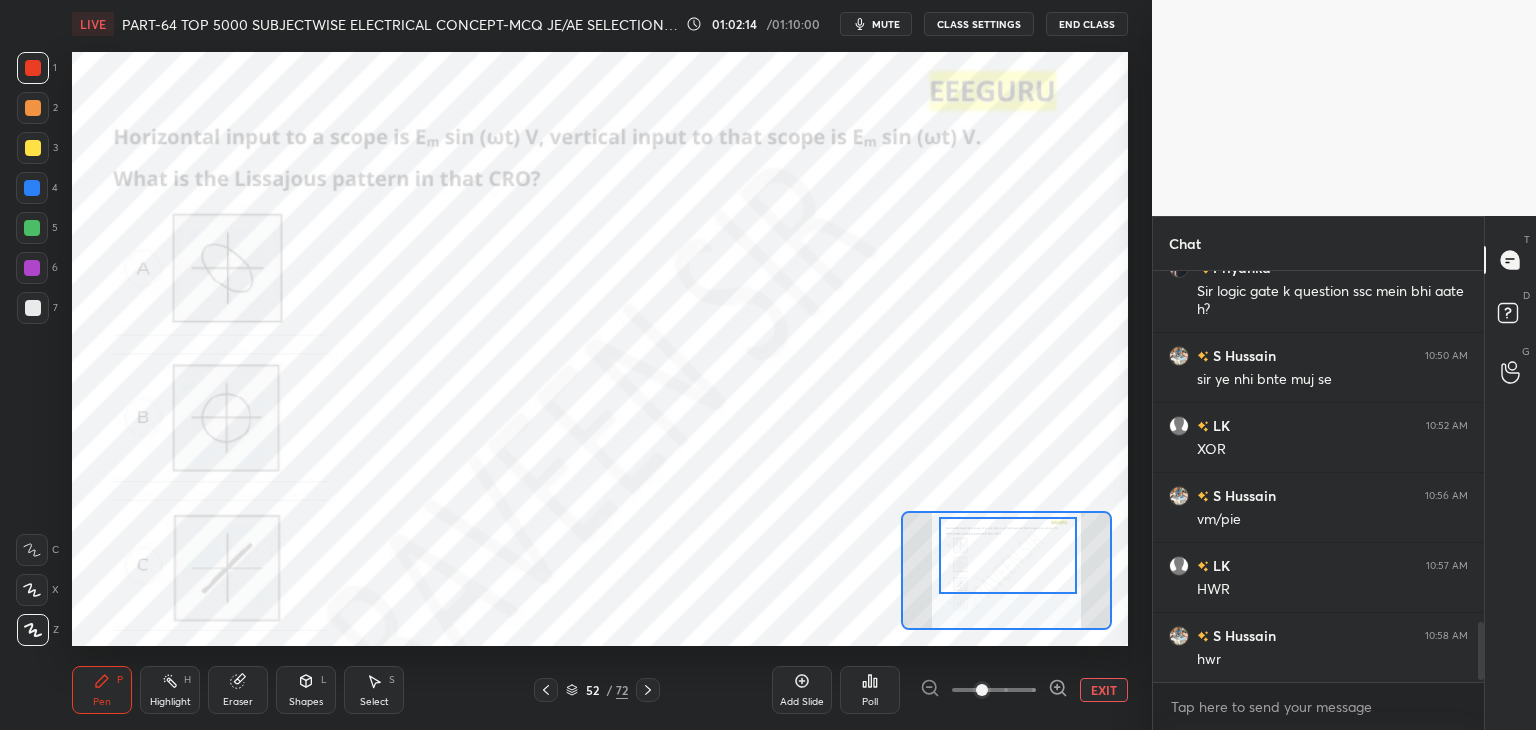 scroll, scrollTop: 6, scrollLeft: 6, axis: both 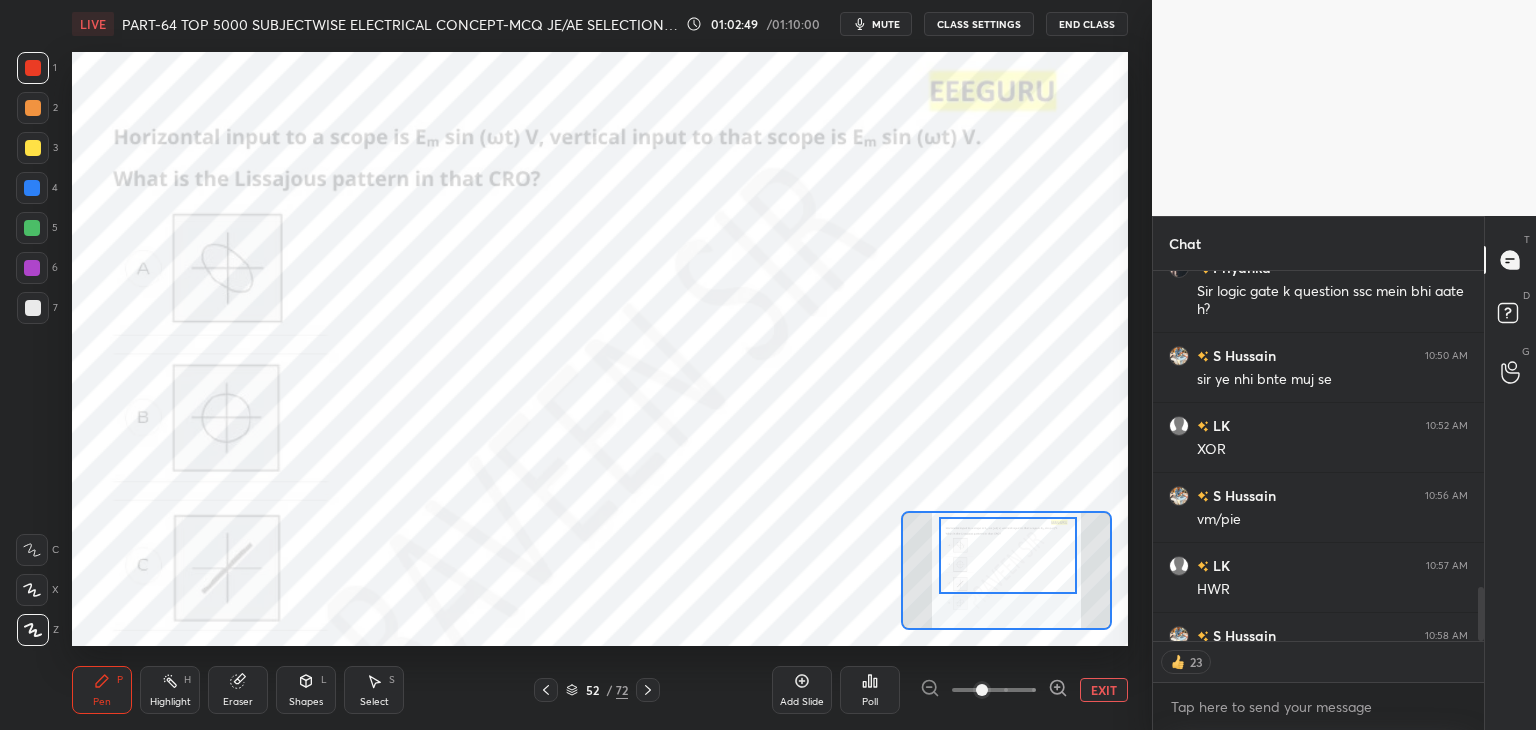 click 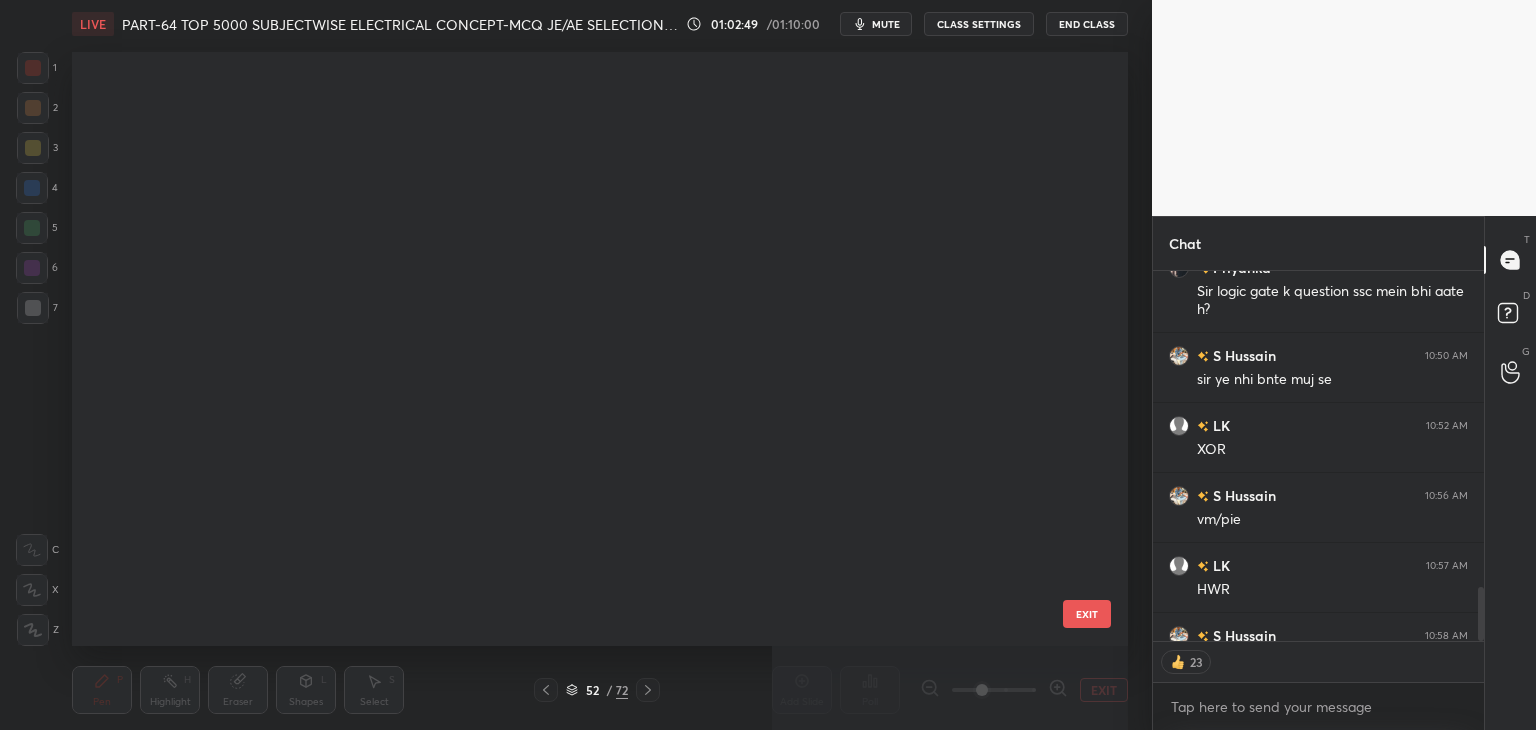 scroll, scrollTop: 2700, scrollLeft: 0, axis: vertical 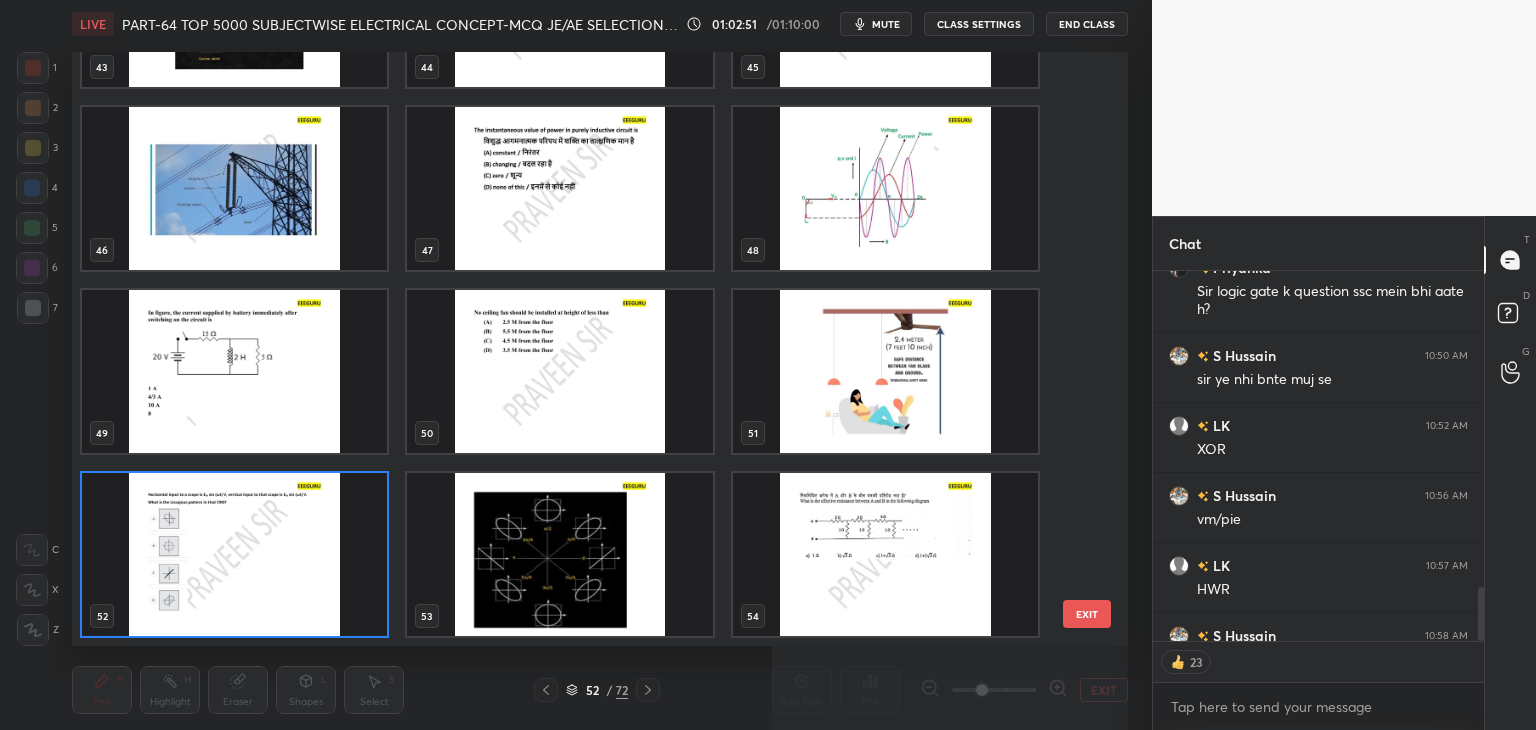 click at bounding box center [559, 554] 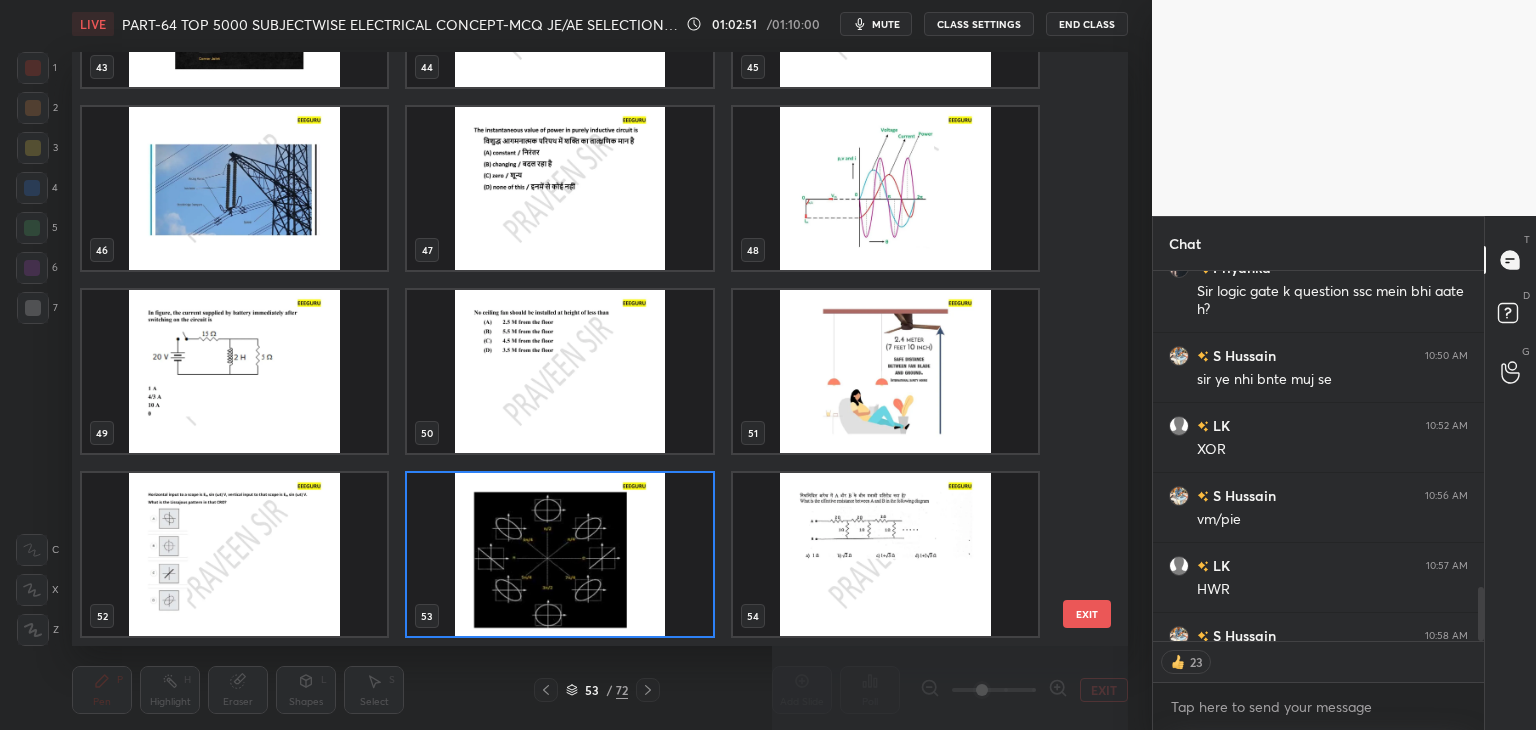 click at bounding box center [559, 554] 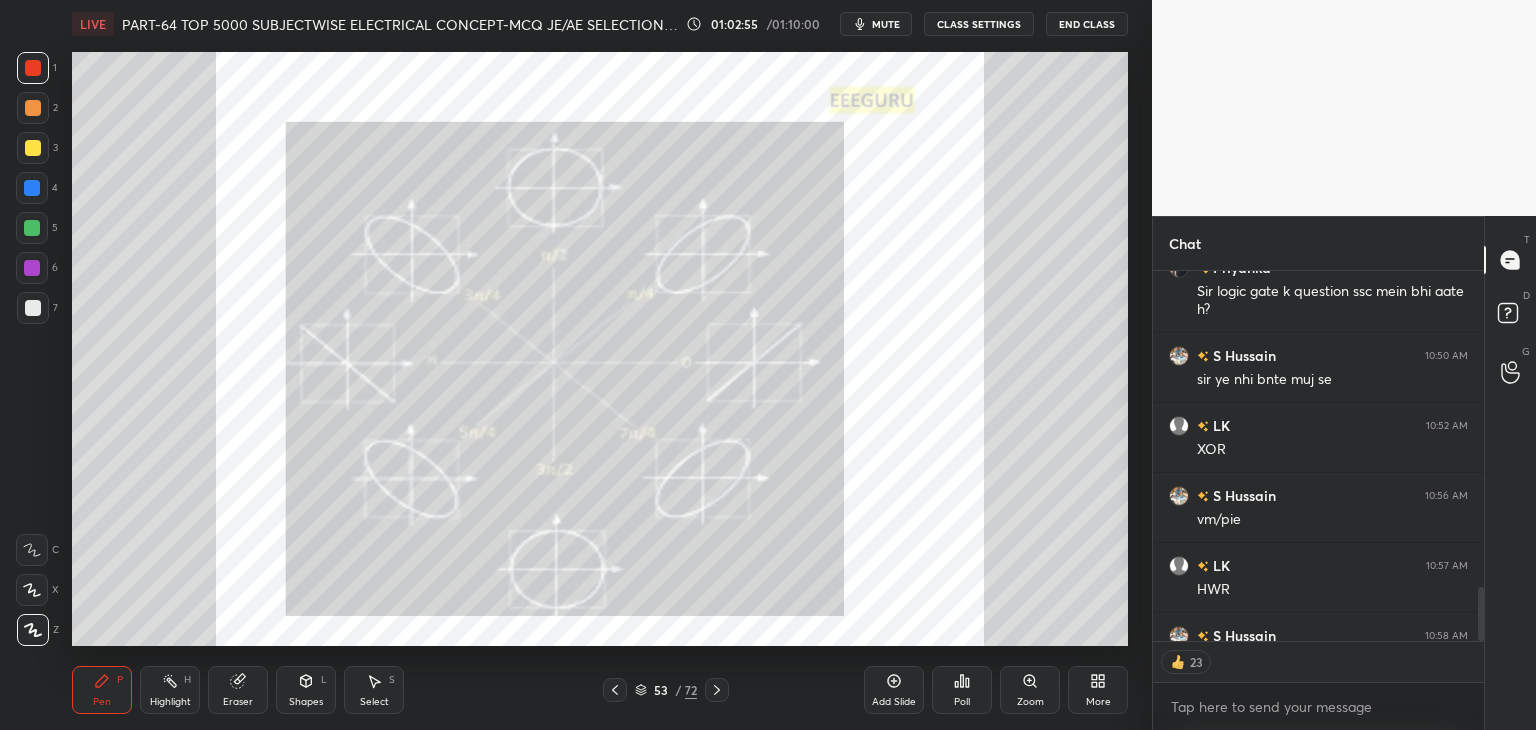 scroll, scrollTop: 7, scrollLeft: 6, axis: both 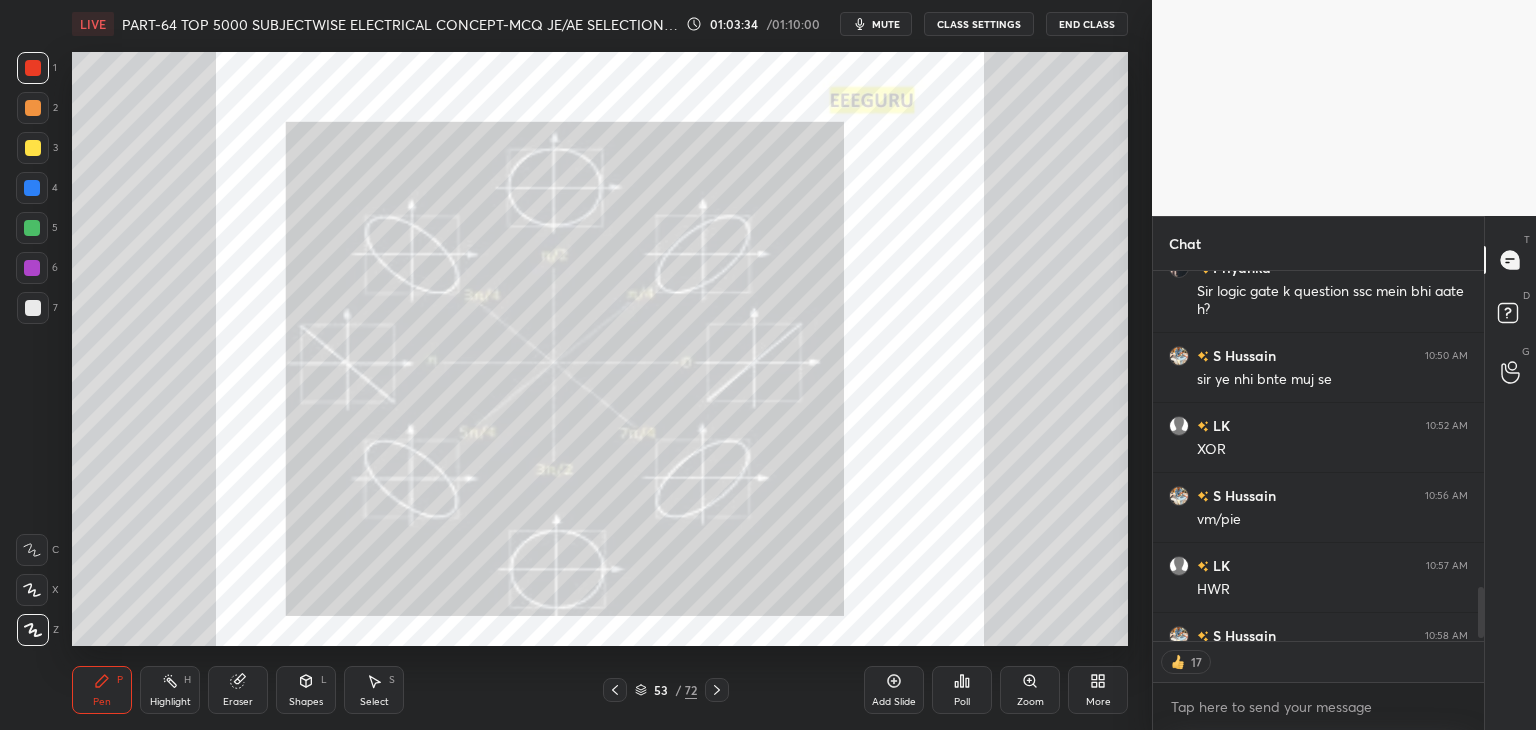 click 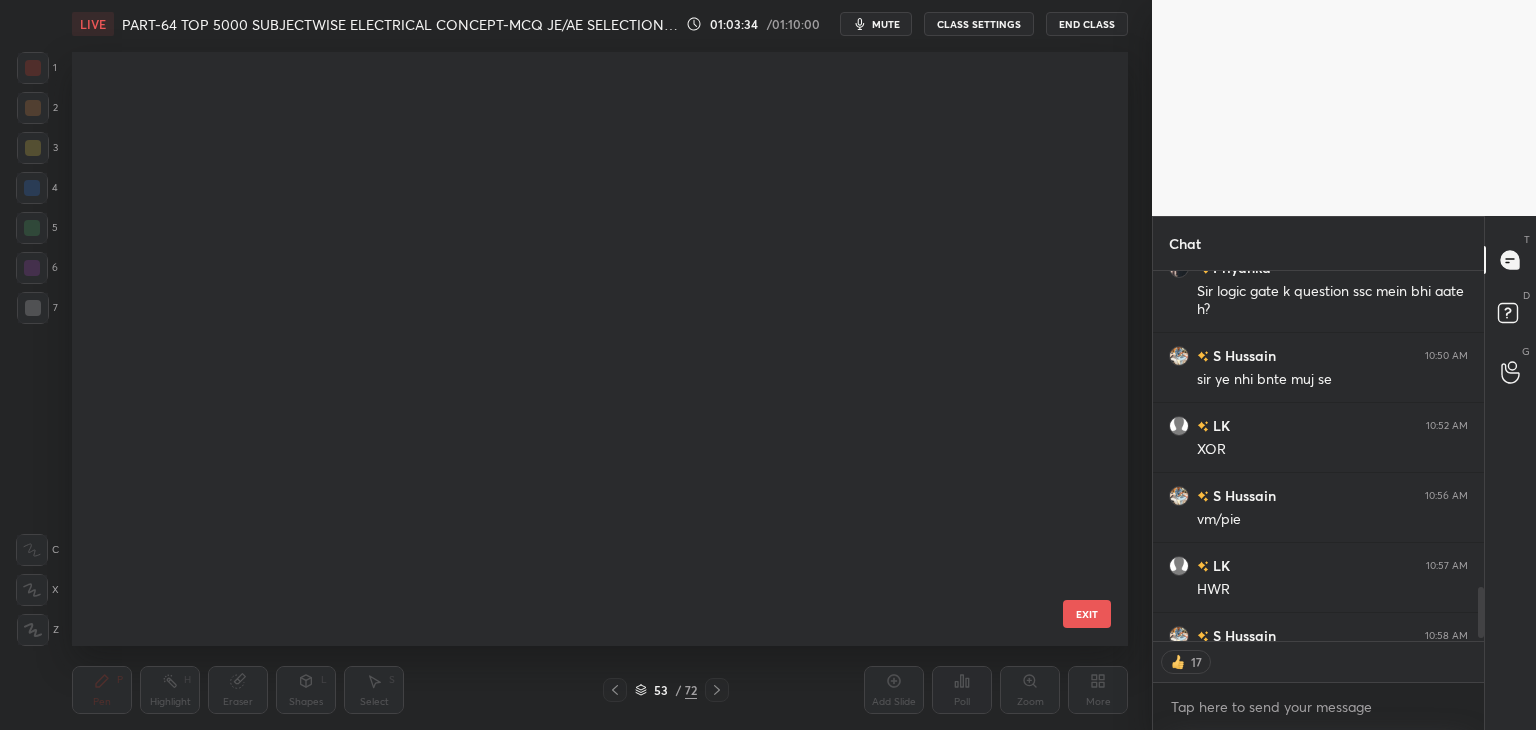 scroll, scrollTop: 2700, scrollLeft: 0, axis: vertical 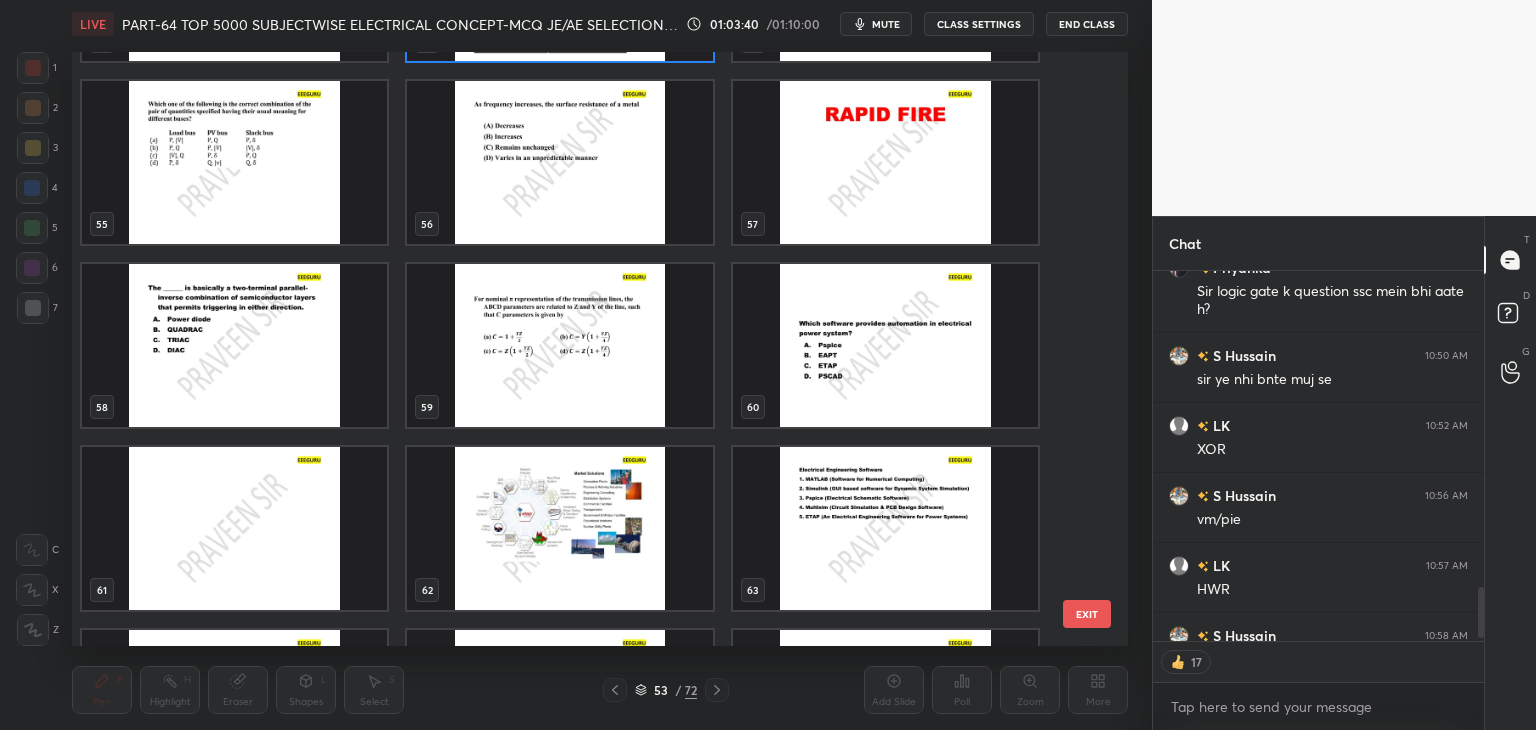 click at bounding box center [559, 345] 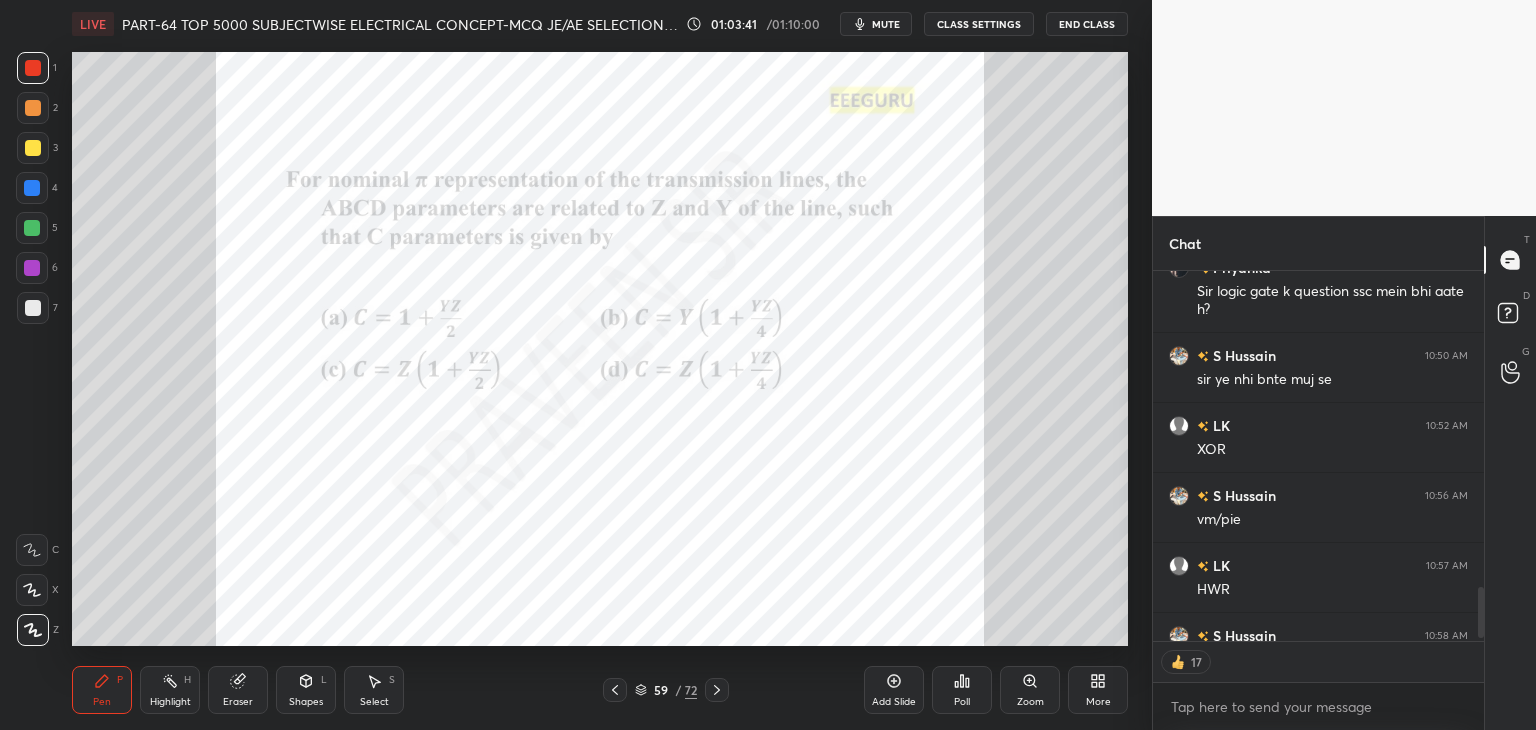click at bounding box center (559, 345) 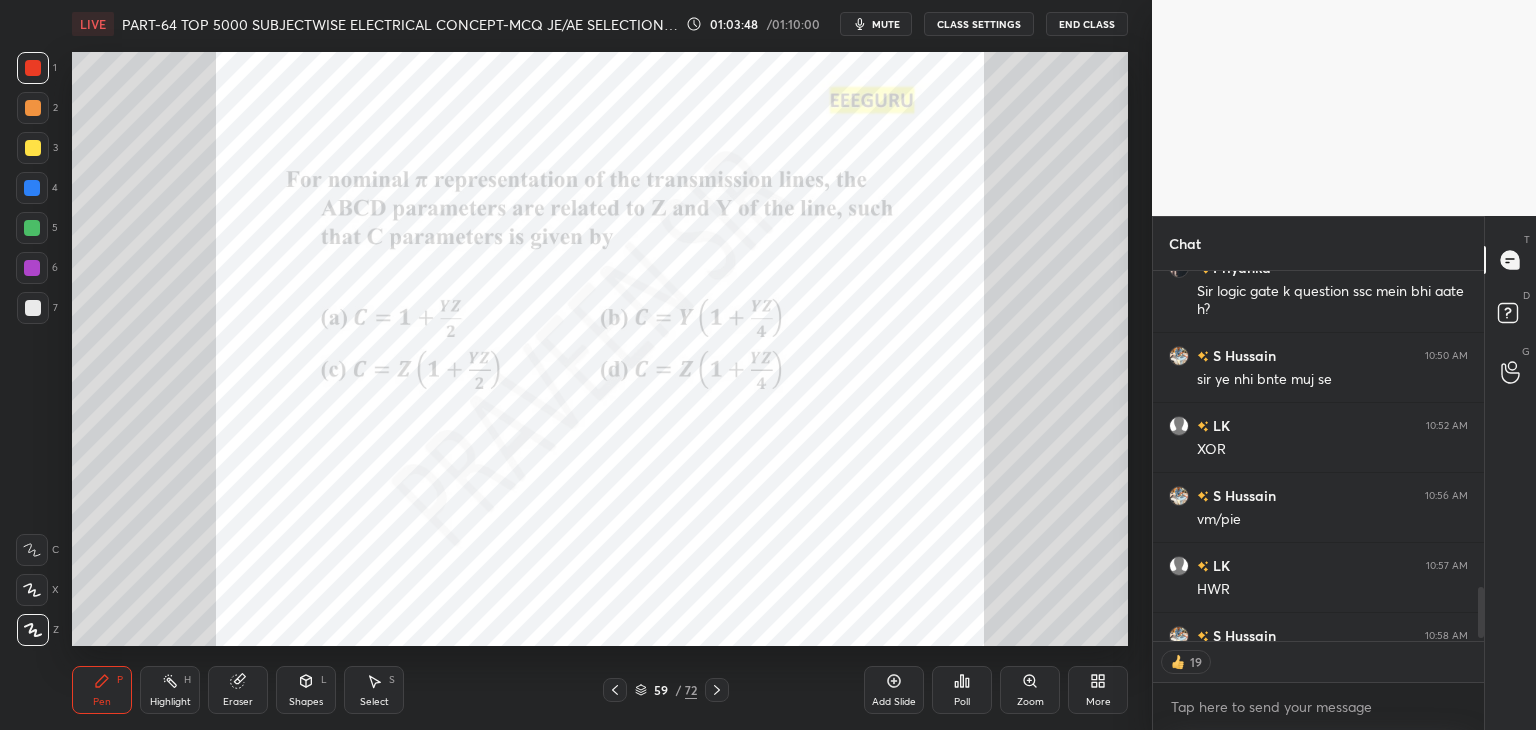 click on "Poll" at bounding box center (962, 702) 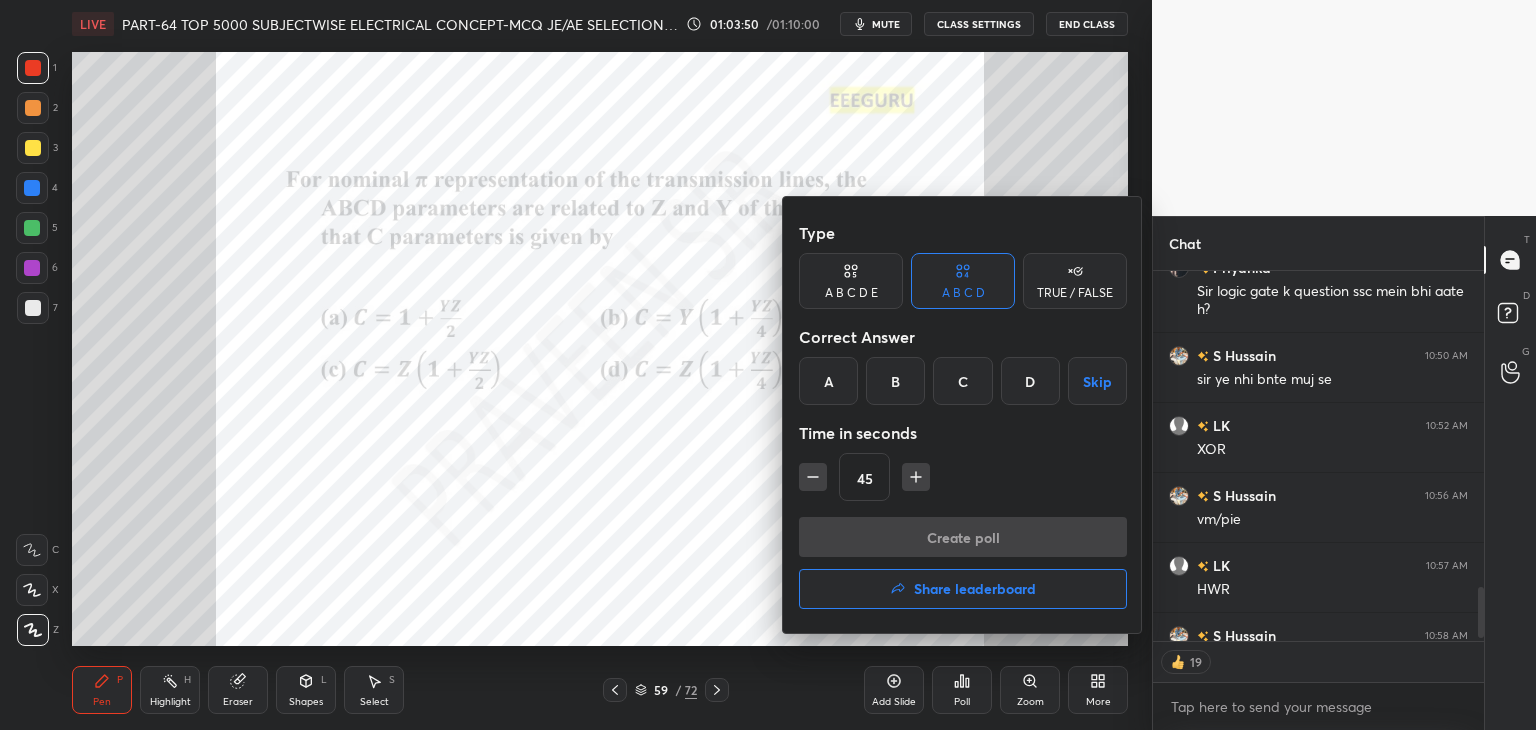 drag, startPoint x: 894, startPoint y: 381, endPoint x: 893, endPoint y: 404, distance: 23.021729 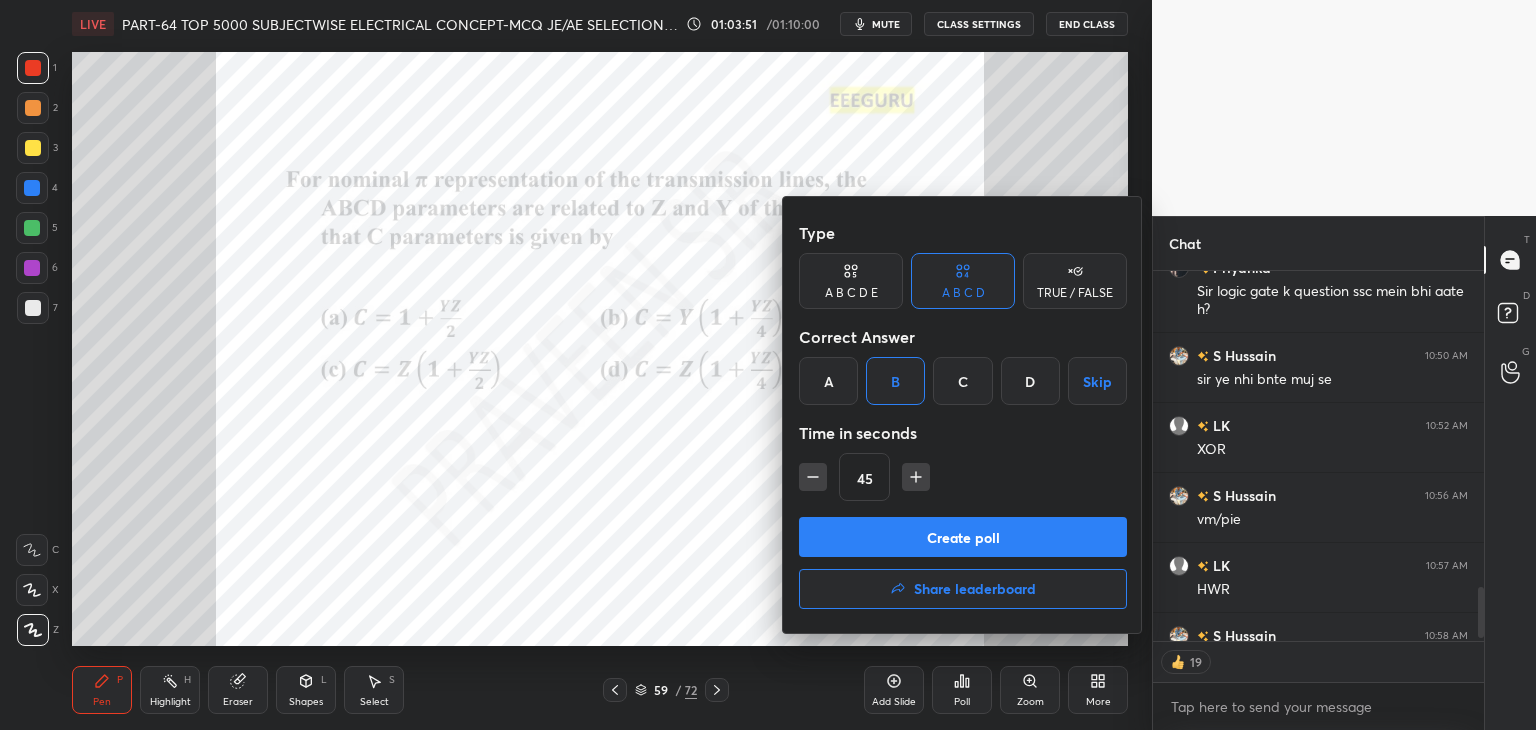 click on "Create poll" at bounding box center (963, 537) 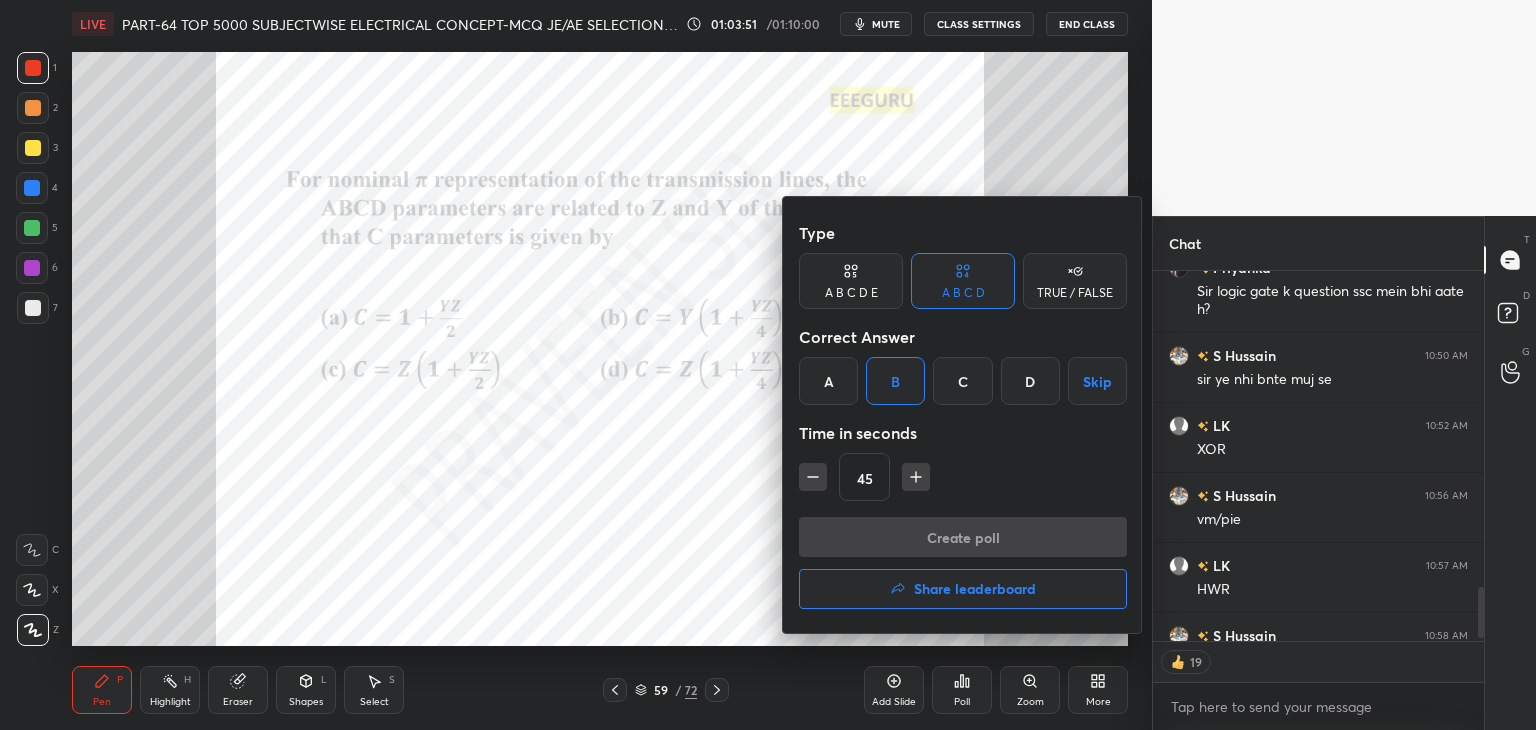 scroll, scrollTop: 322, scrollLeft: 325, axis: both 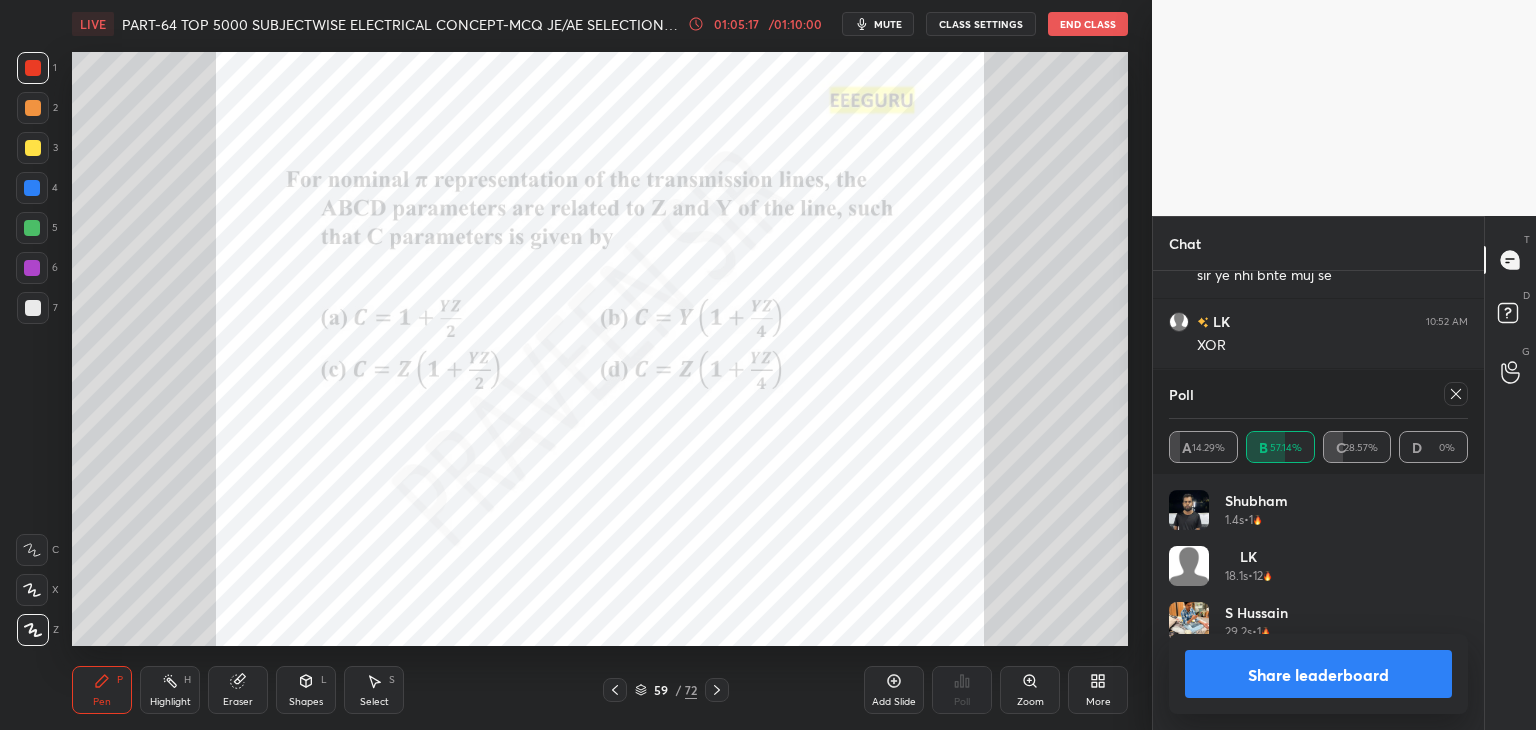 click 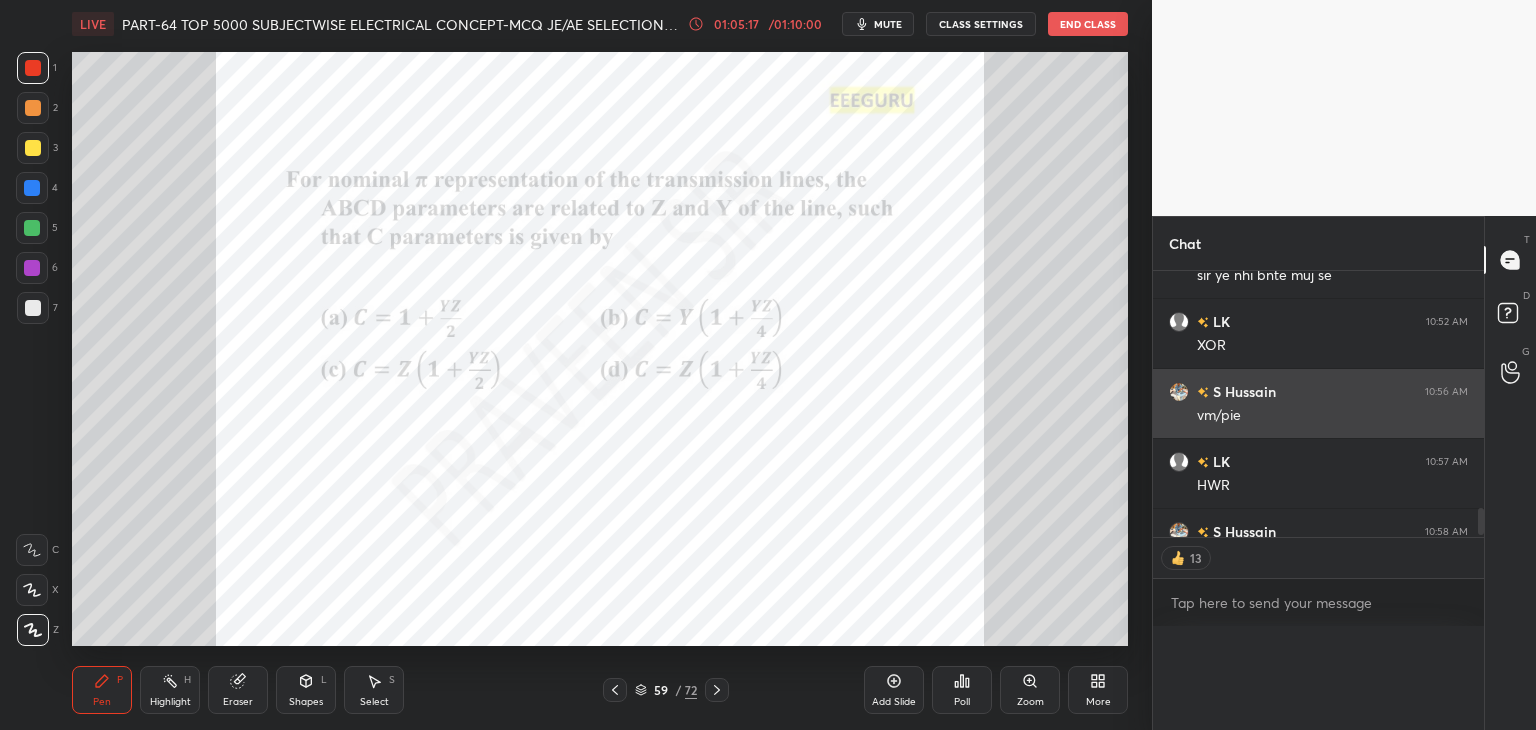 scroll, scrollTop: 88, scrollLeft: 293, axis: both 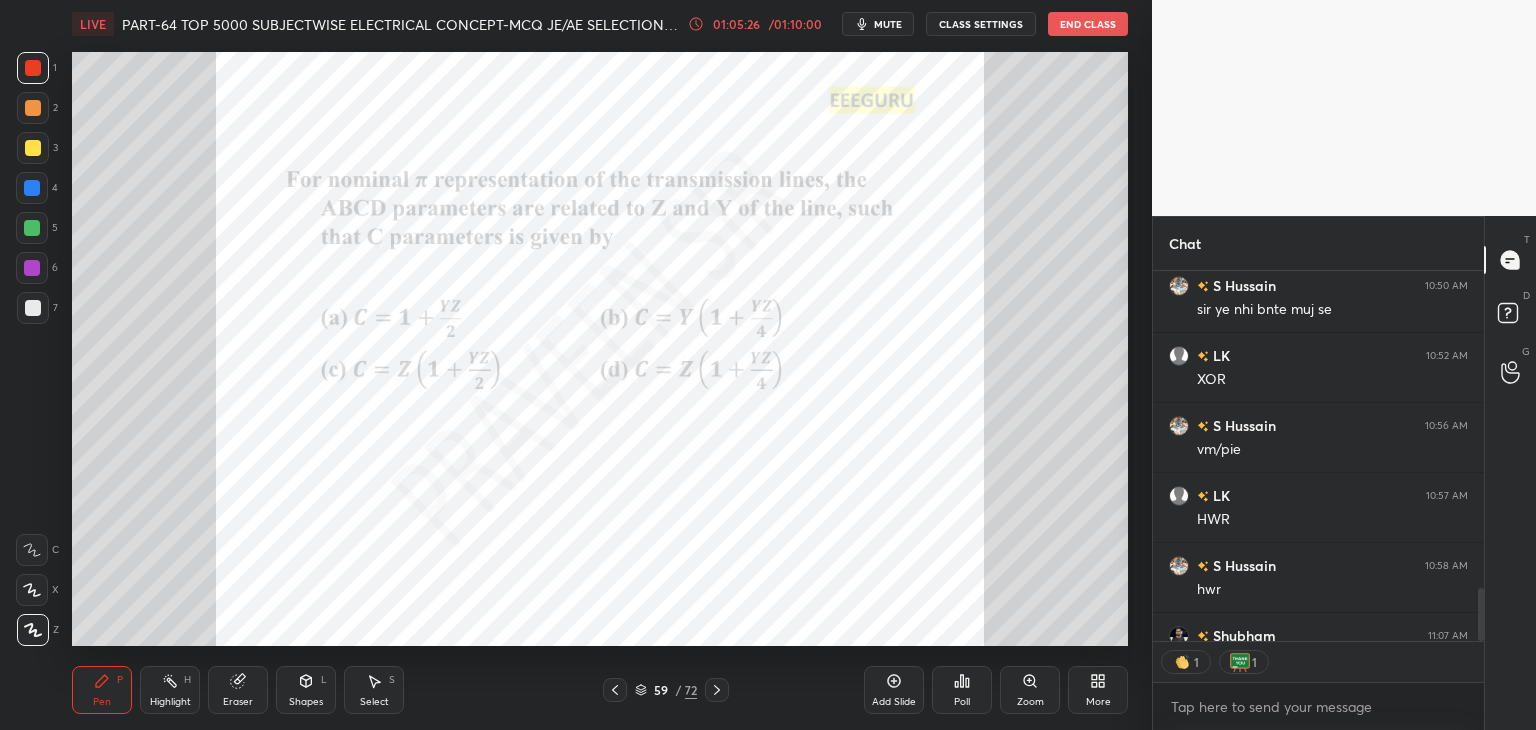 click at bounding box center [32, 268] 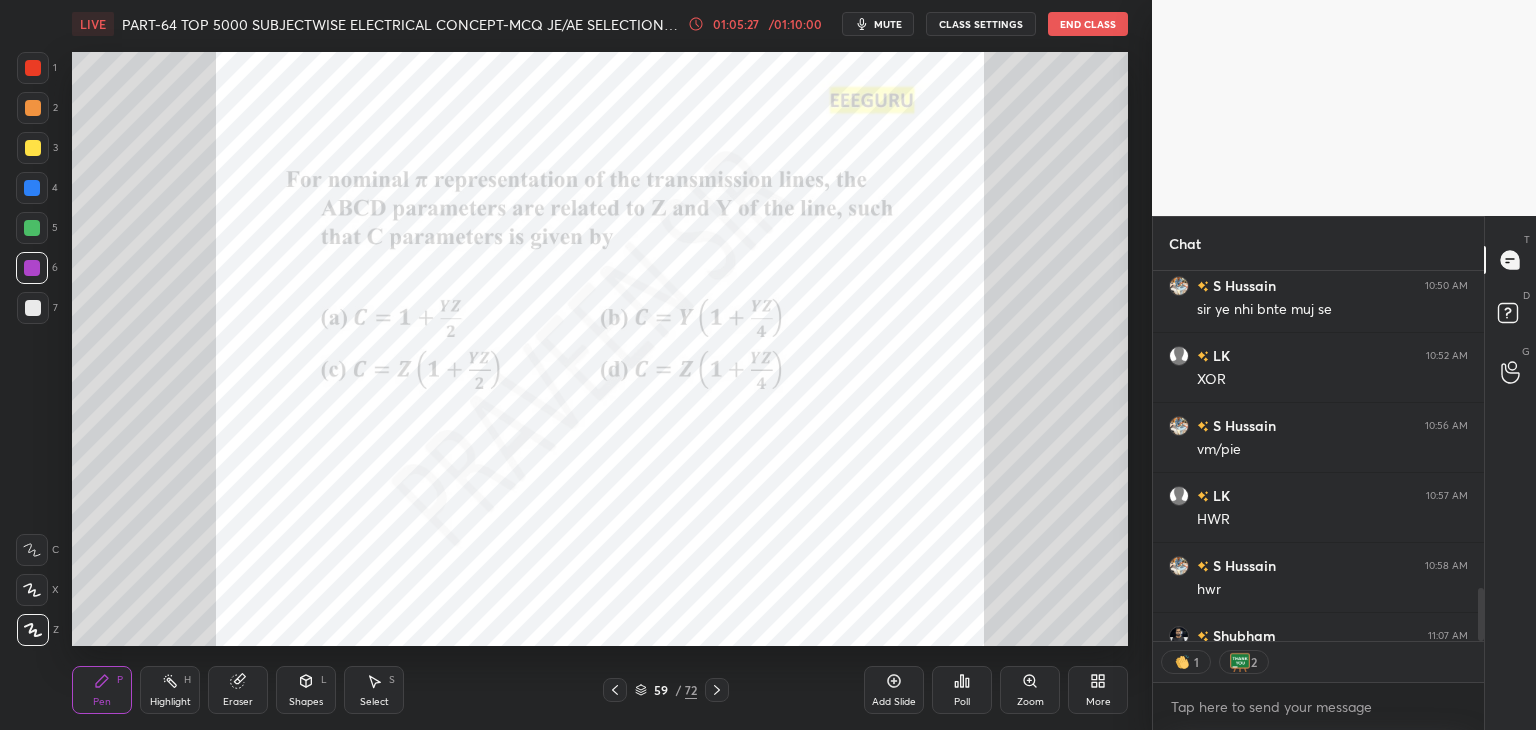click at bounding box center (33, 308) 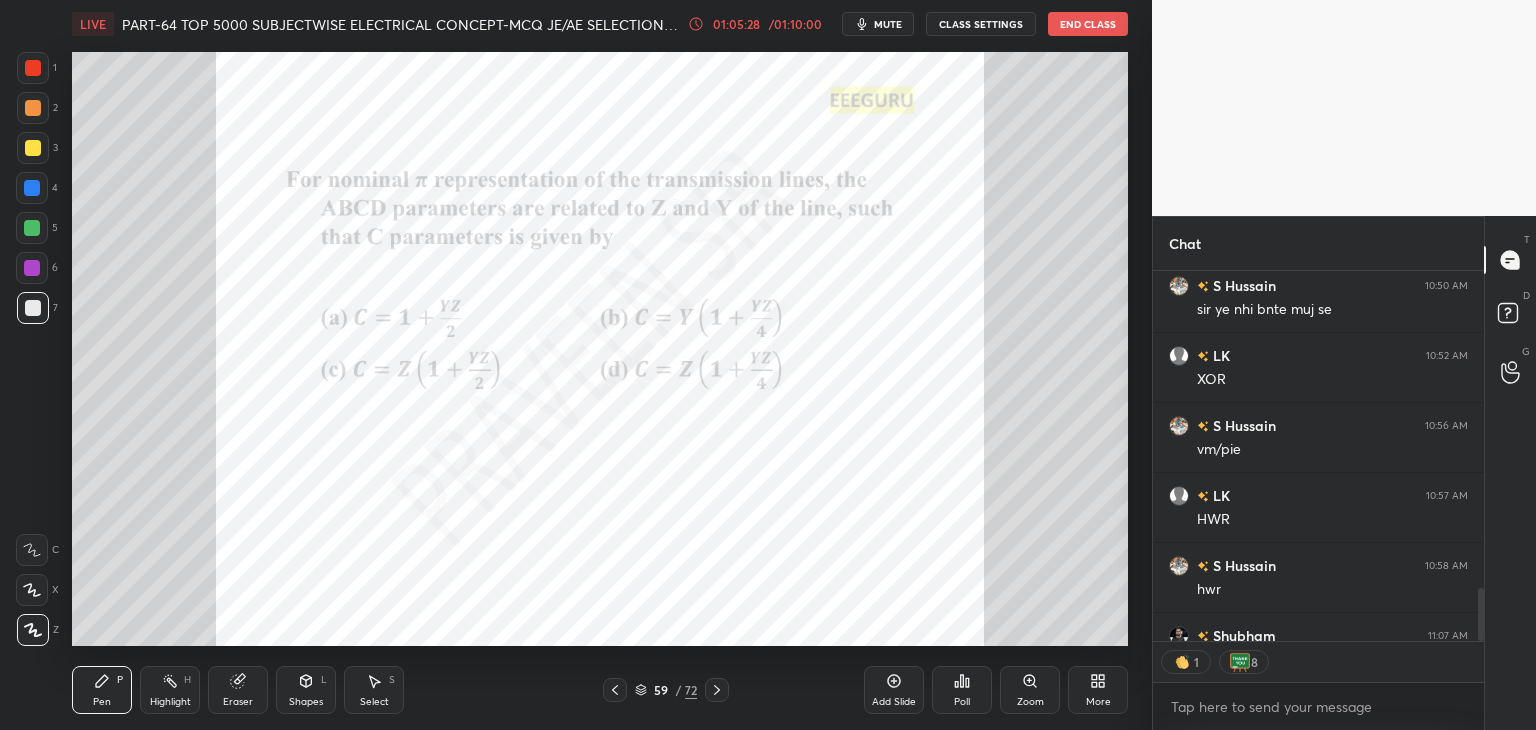 drag, startPoint x: 34, startPoint y: 634, endPoint x: 48, endPoint y: 657, distance: 26.925823 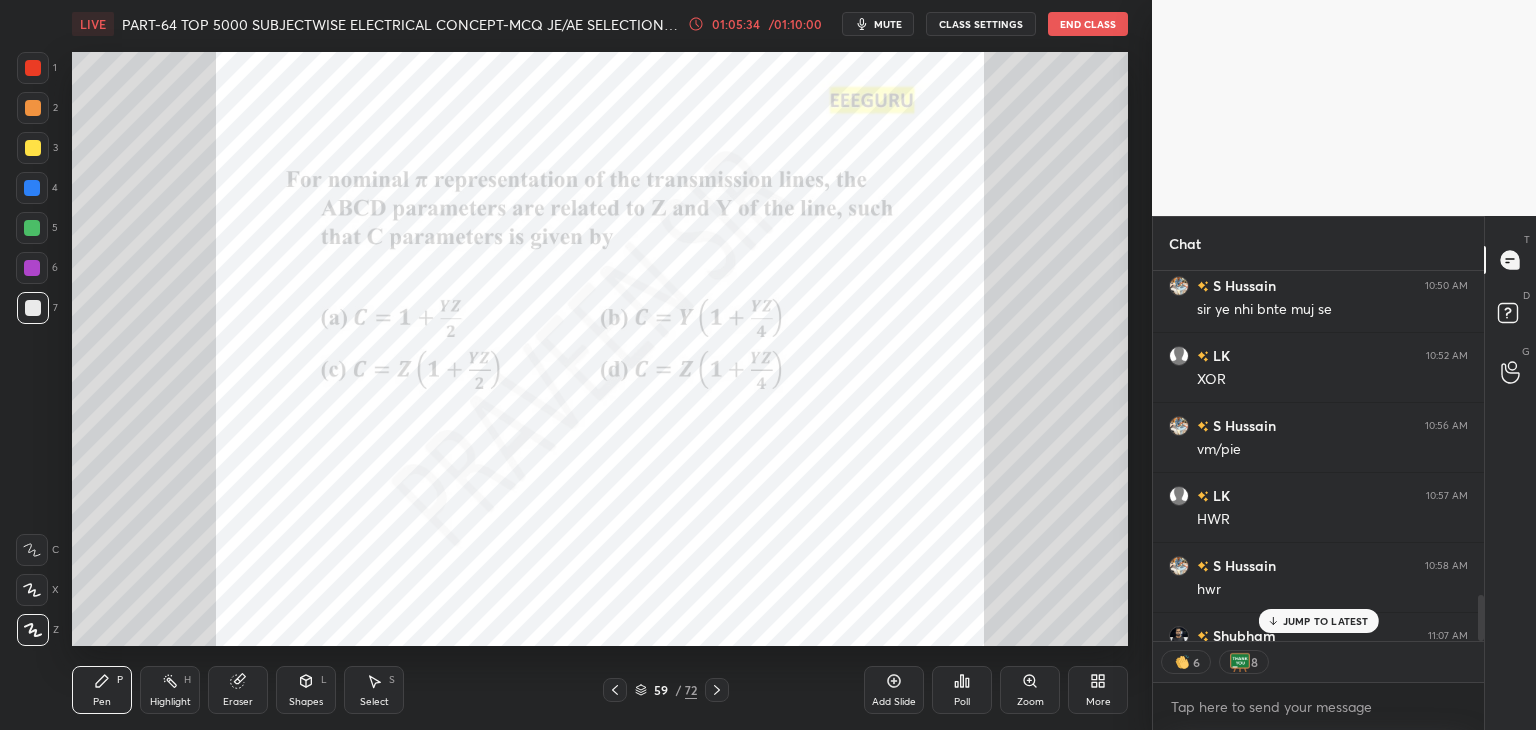scroll, scrollTop: 2596, scrollLeft: 0, axis: vertical 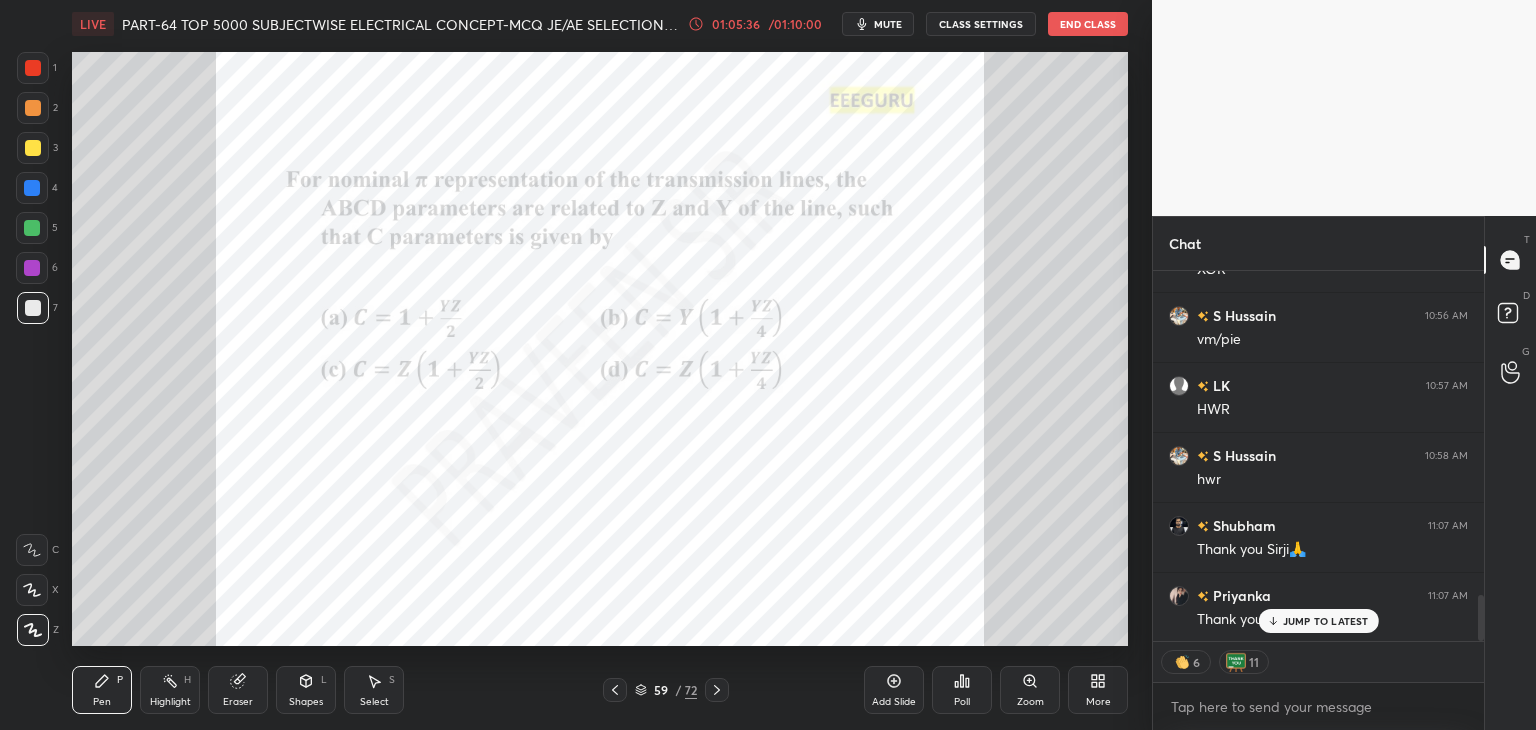 click on "JUMP TO LATEST" at bounding box center [1326, 621] 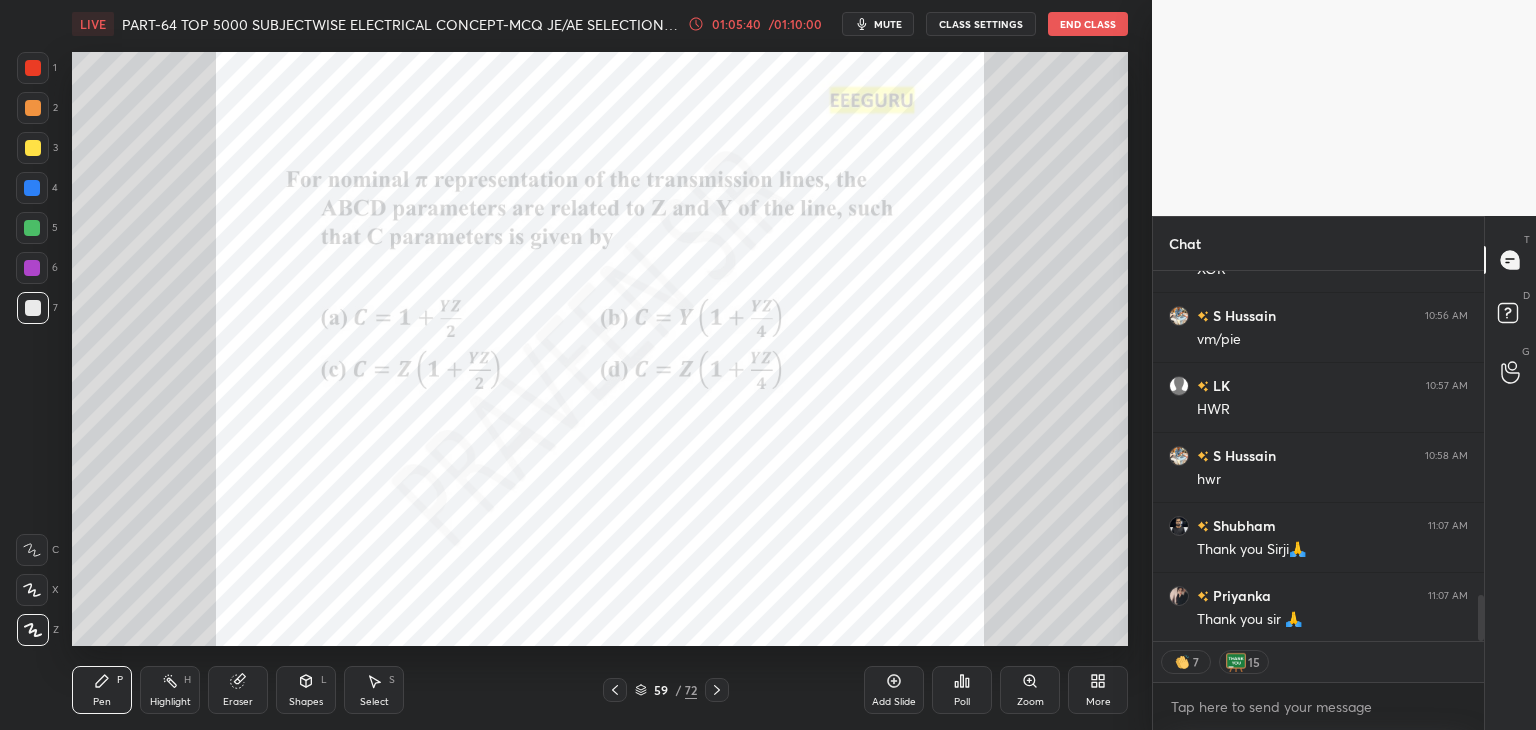 drag, startPoint x: 31, startPoint y: 187, endPoint x: 42, endPoint y: 186, distance: 11.045361 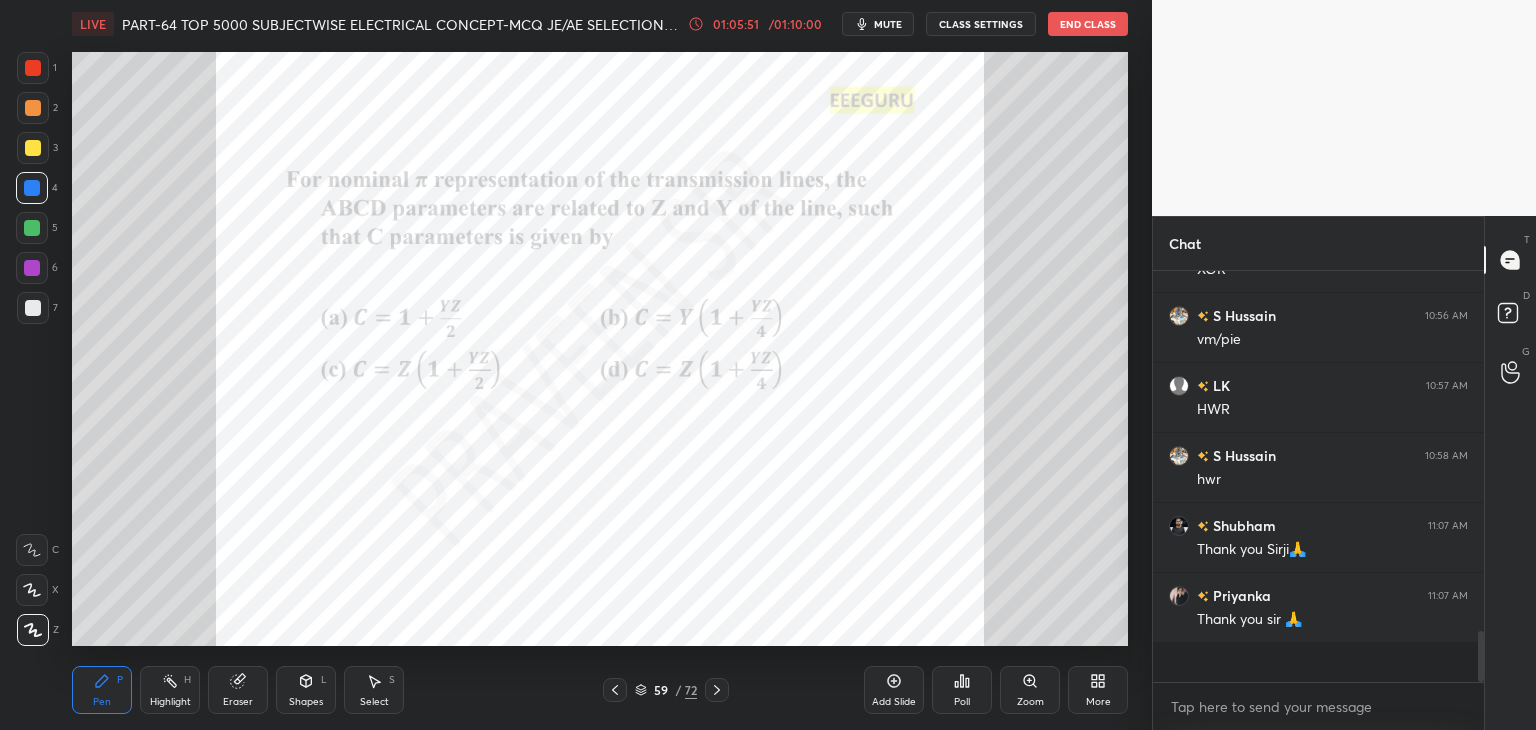 scroll, scrollTop: 6, scrollLeft: 6, axis: both 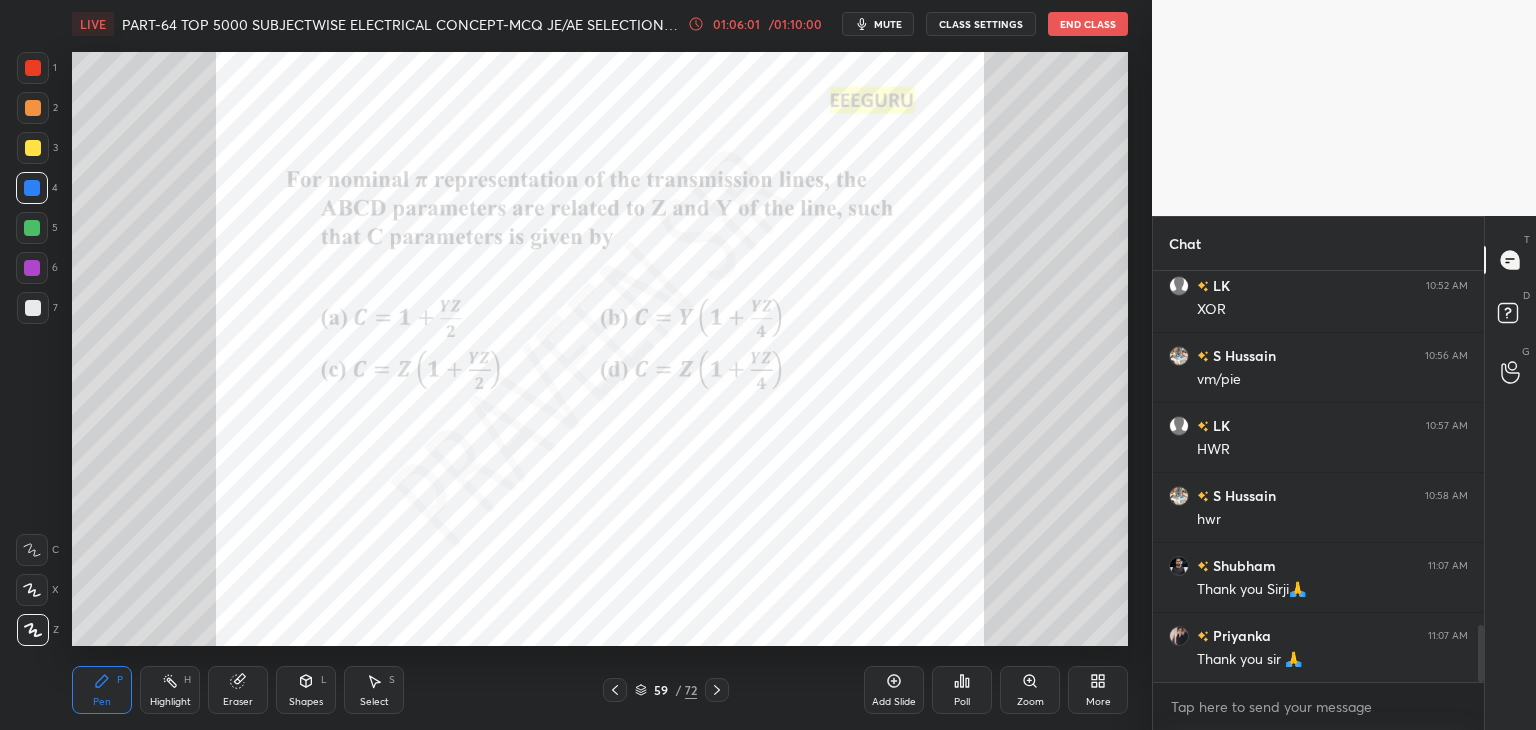 click on "End Class" at bounding box center (1088, 24) 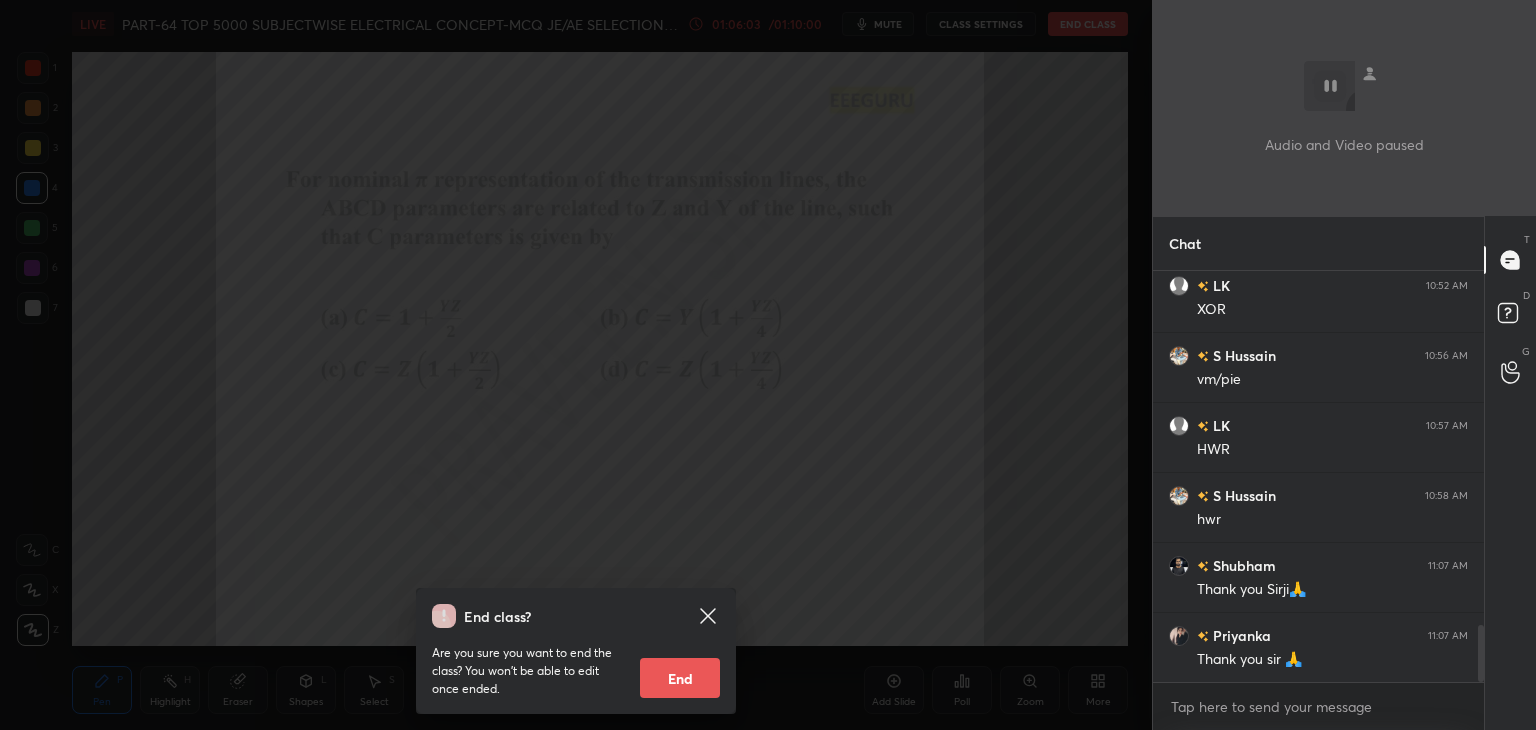click on "End" at bounding box center [680, 678] 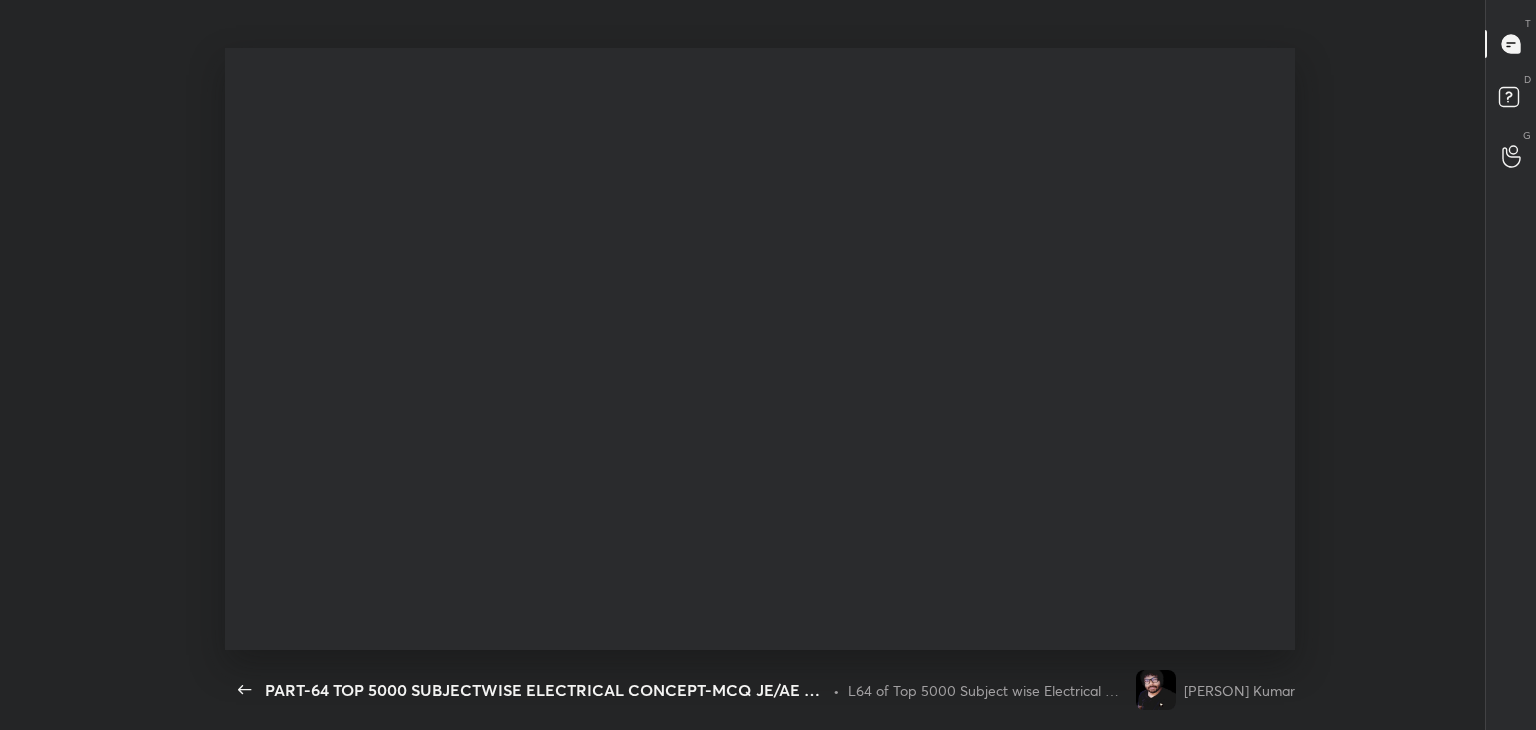 scroll, scrollTop: 99397, scrollLeft: 98863, axis: both 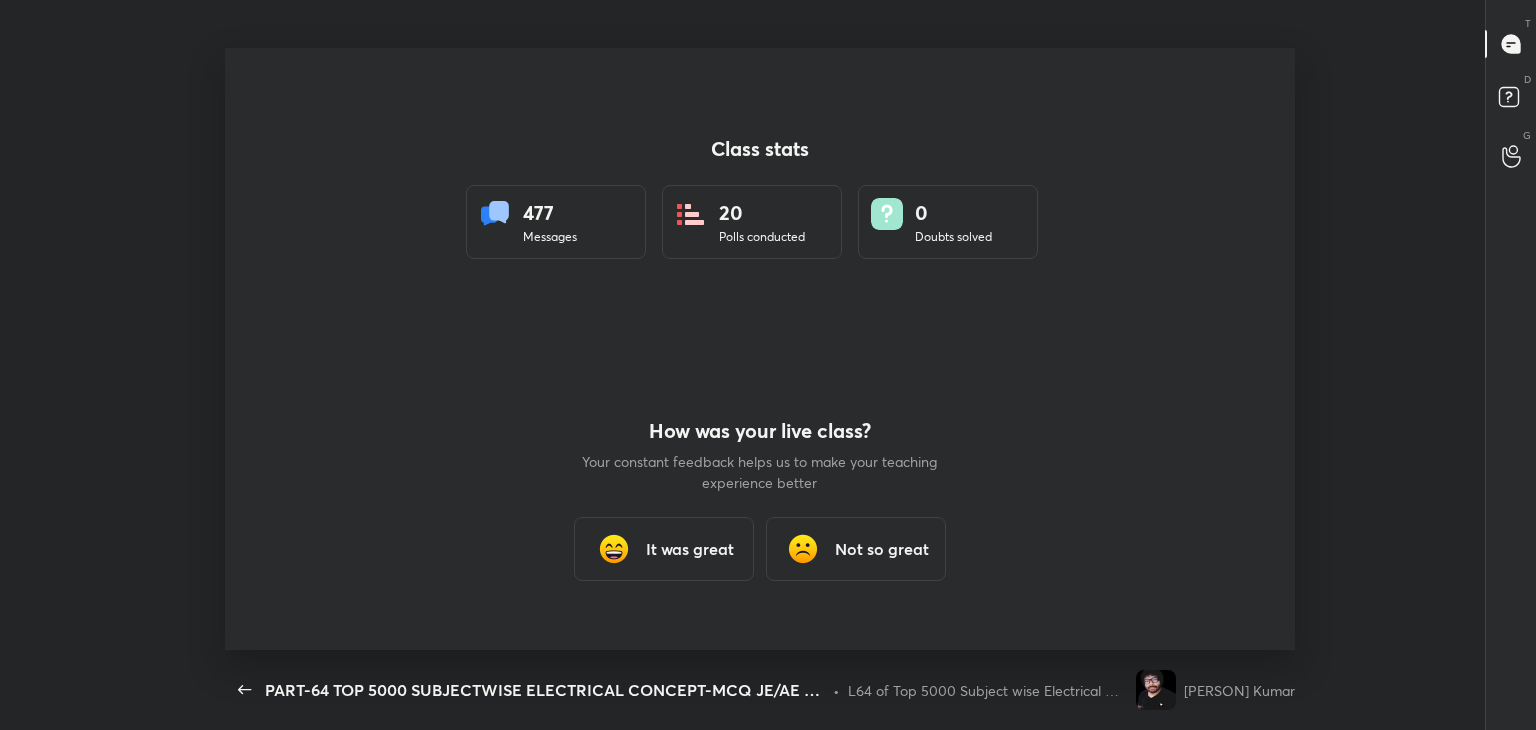 click on "It was great" at bounding box center [690, 549] 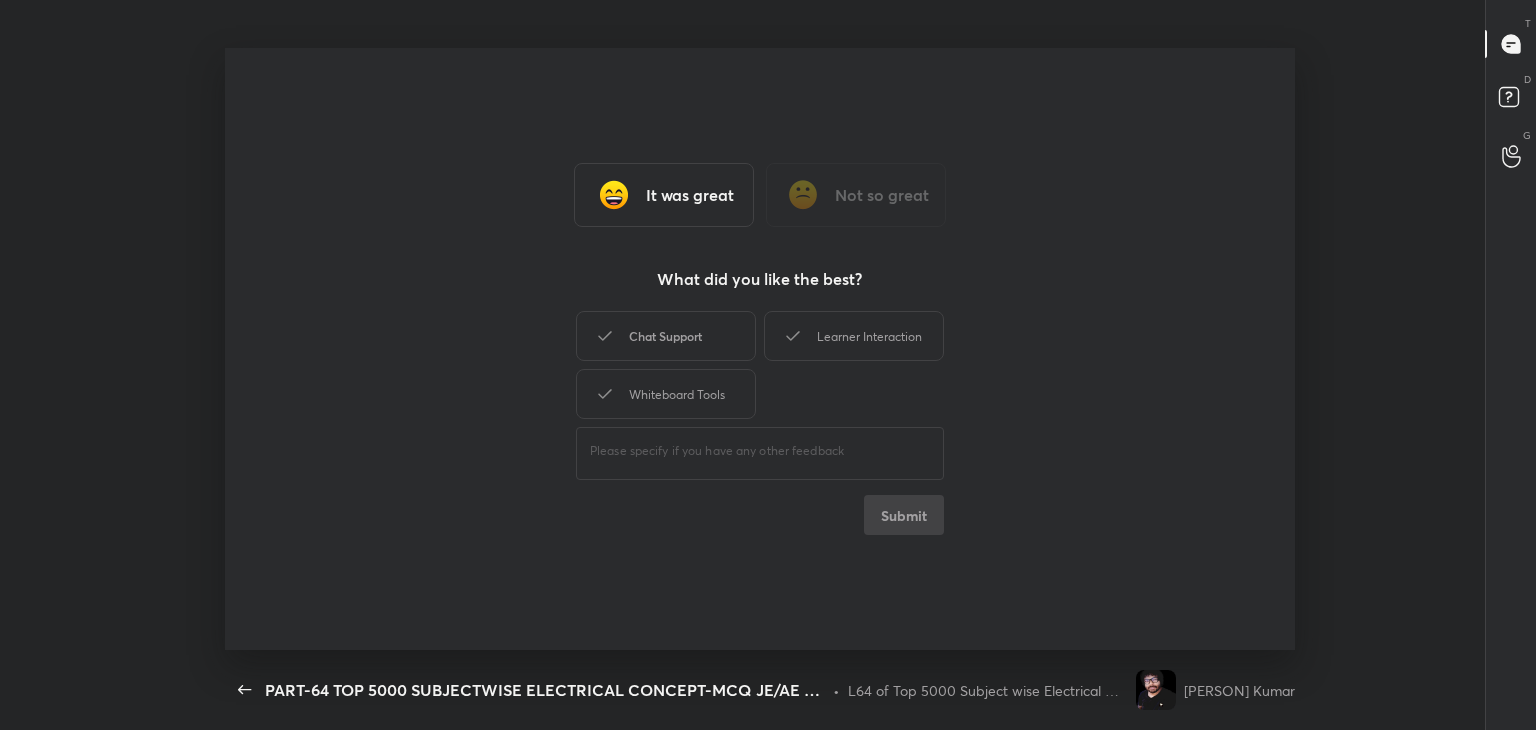 click on "Chat Support" at bounding box center [666, 336] 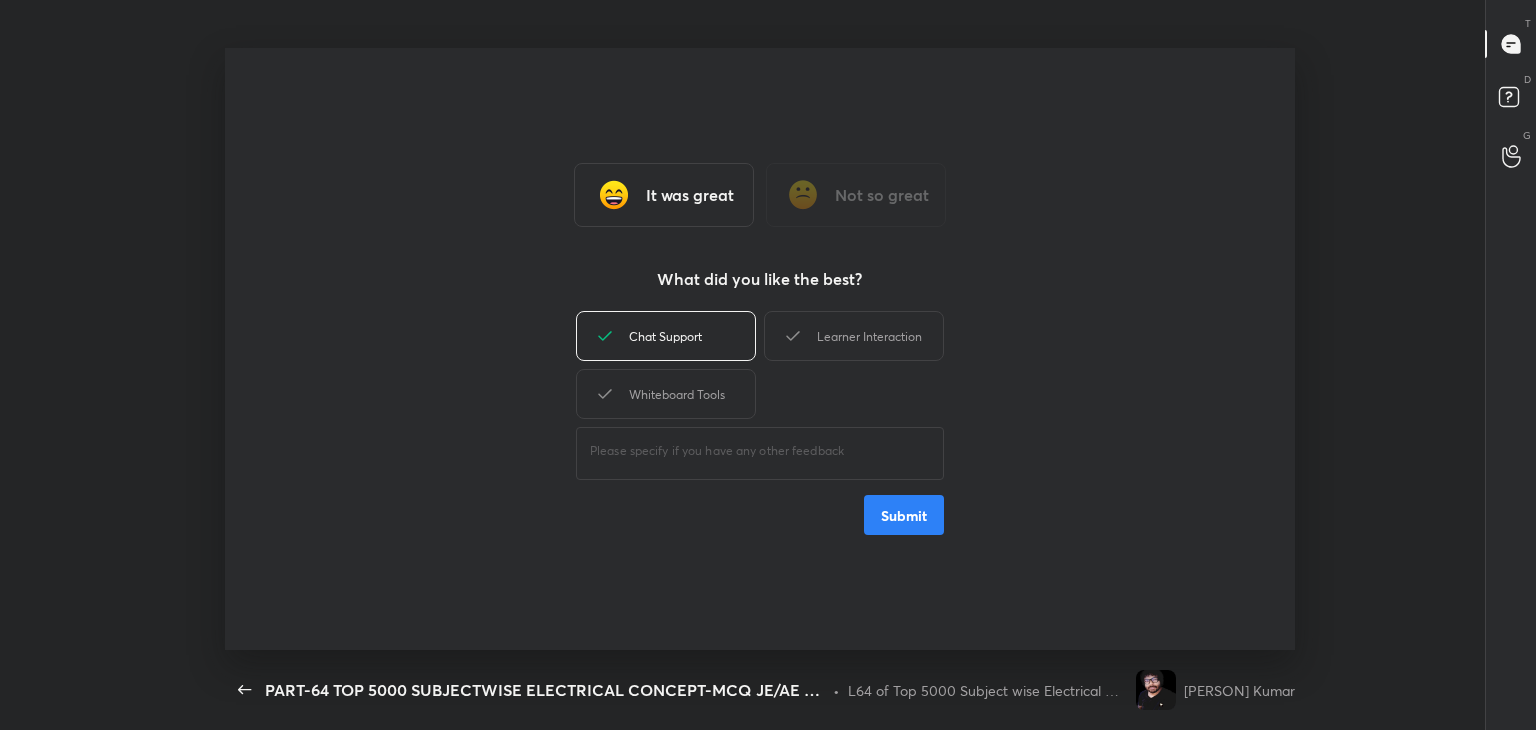 drag, startPoint x: 662, startPoint y: 408, endPoint x: 742, endPoint y: 363, distance: 91.787796 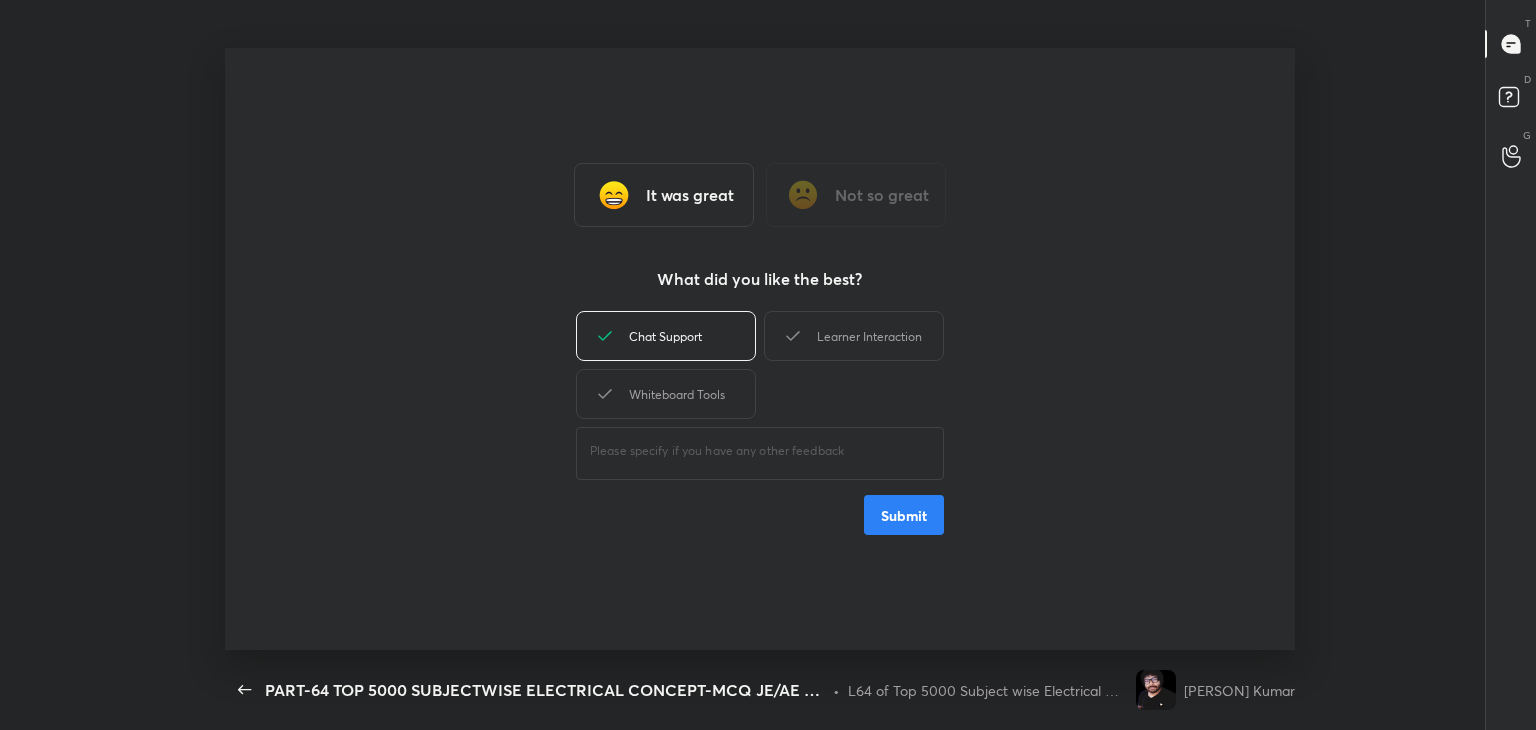 click on "Whiteboard Tools" at bounding box center [666, 394] 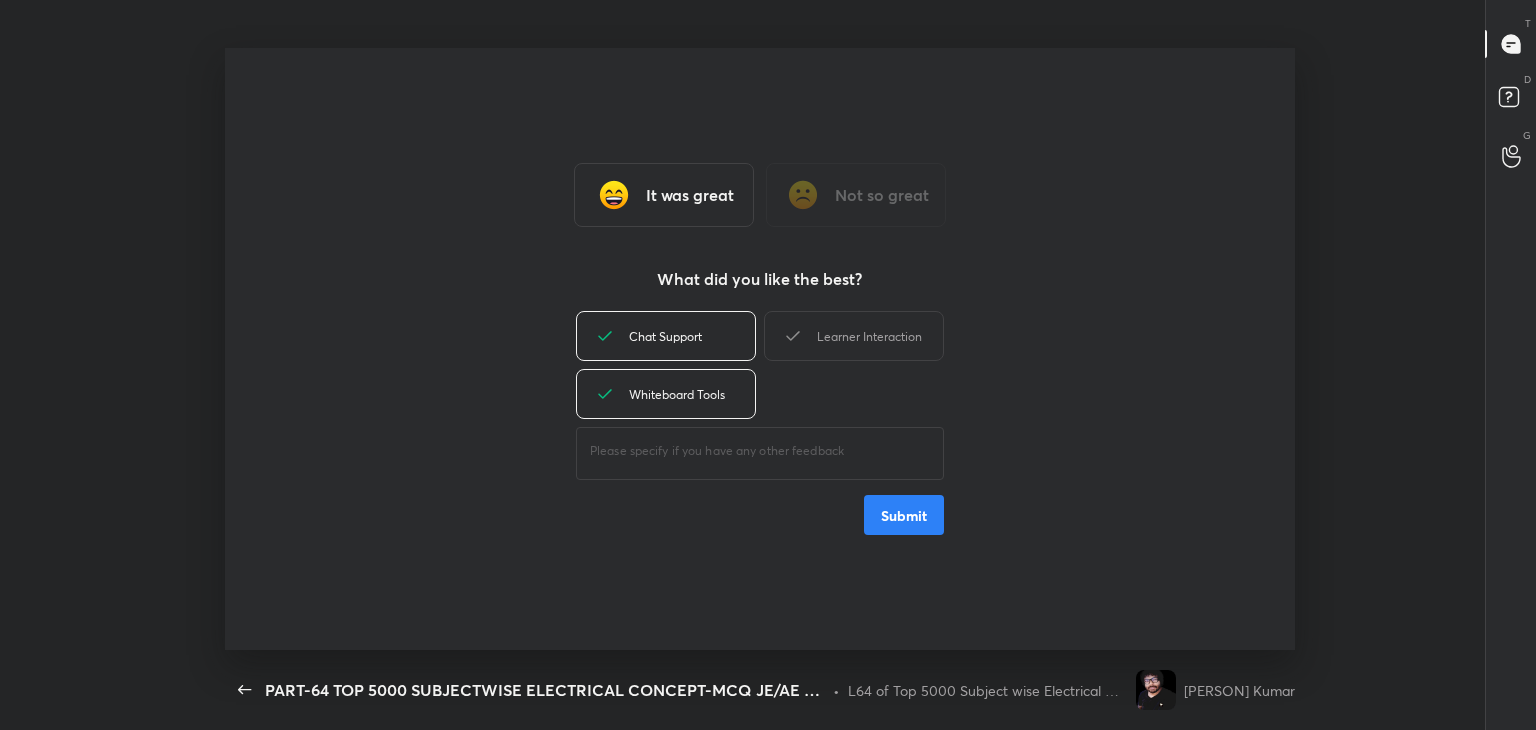 drag, startPoint x: 803, startPoint y: 341, endPoint x: 848, endPoint y: 464, distance: 130.97328 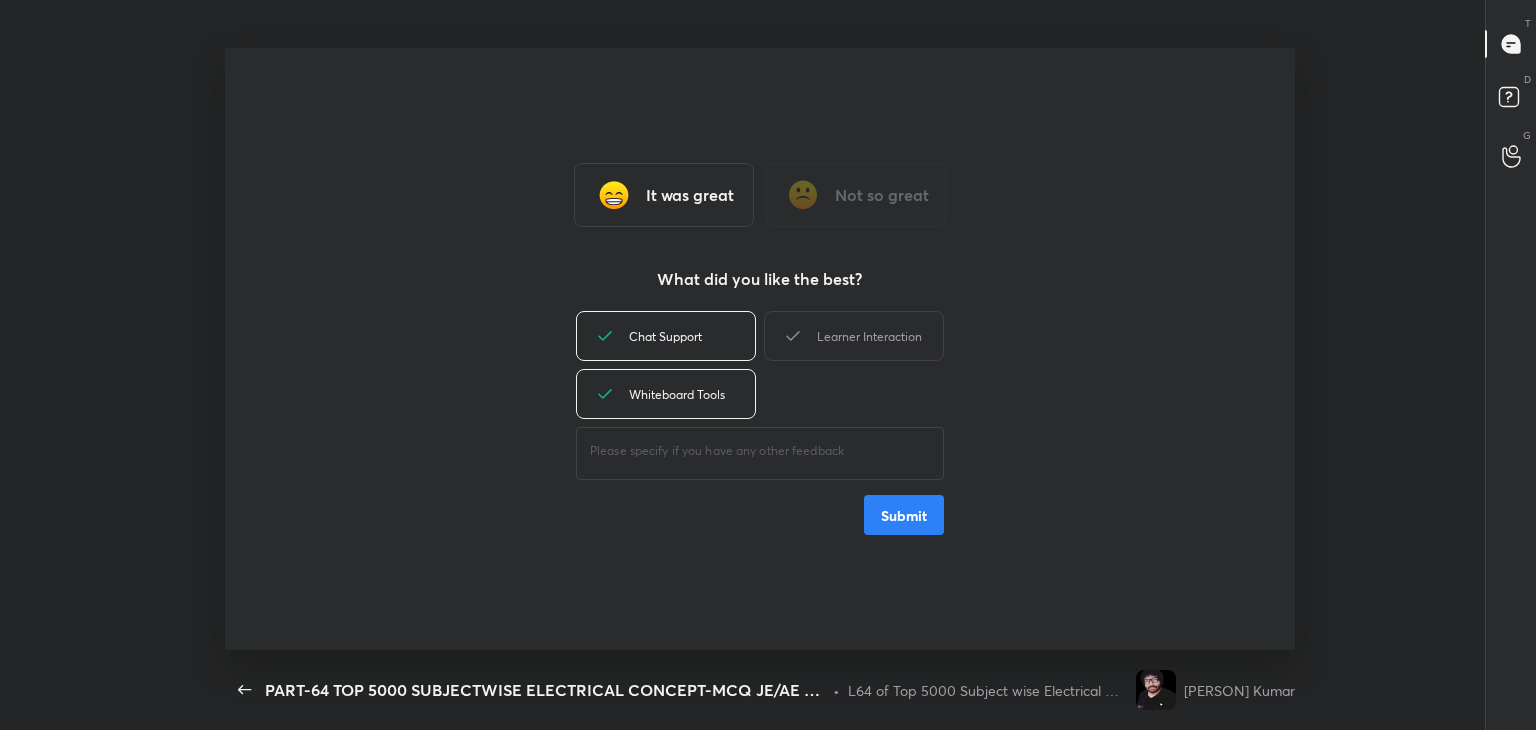 click on "Learner Interaction" at bounding box center (854, 336) 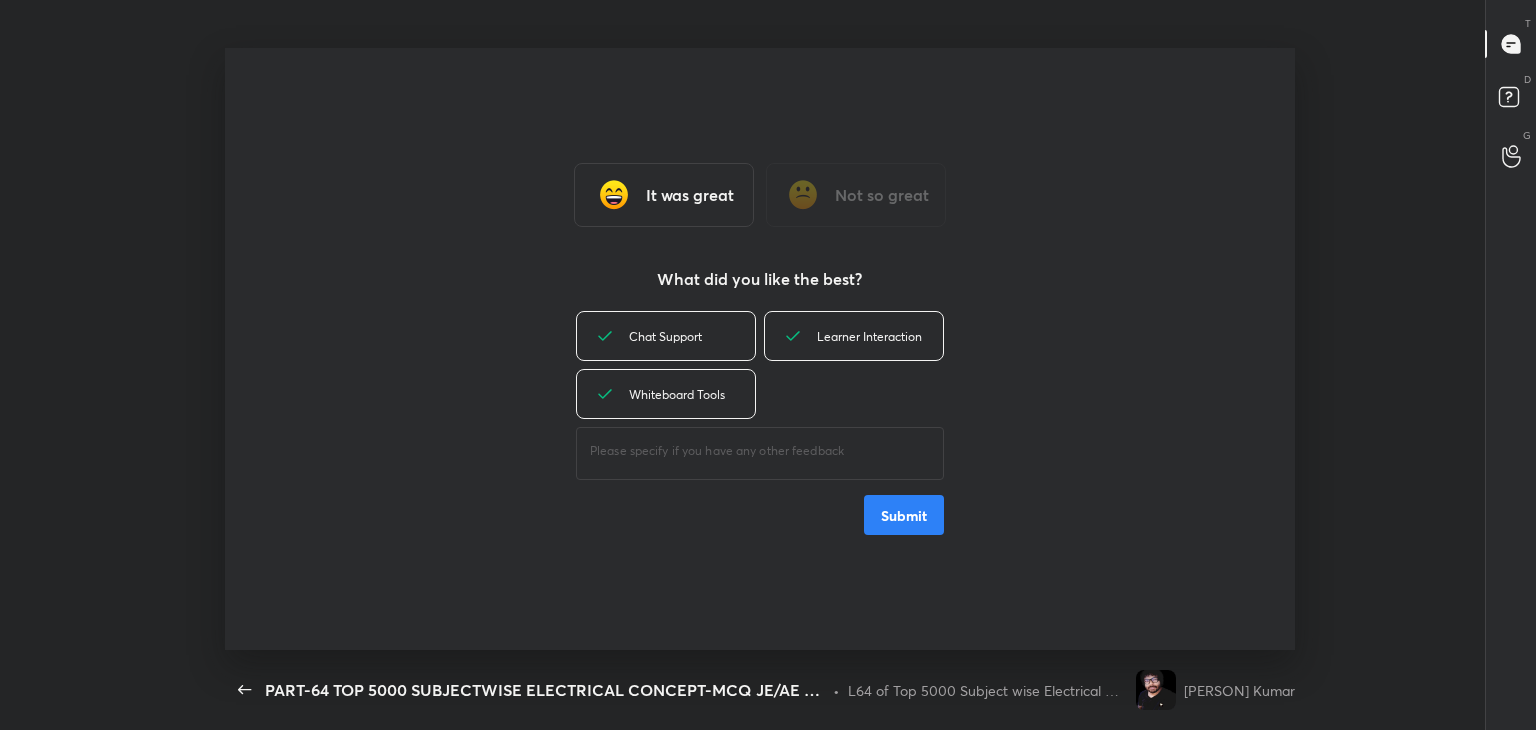 click on "Submit" at bounding box center [904, 515] 